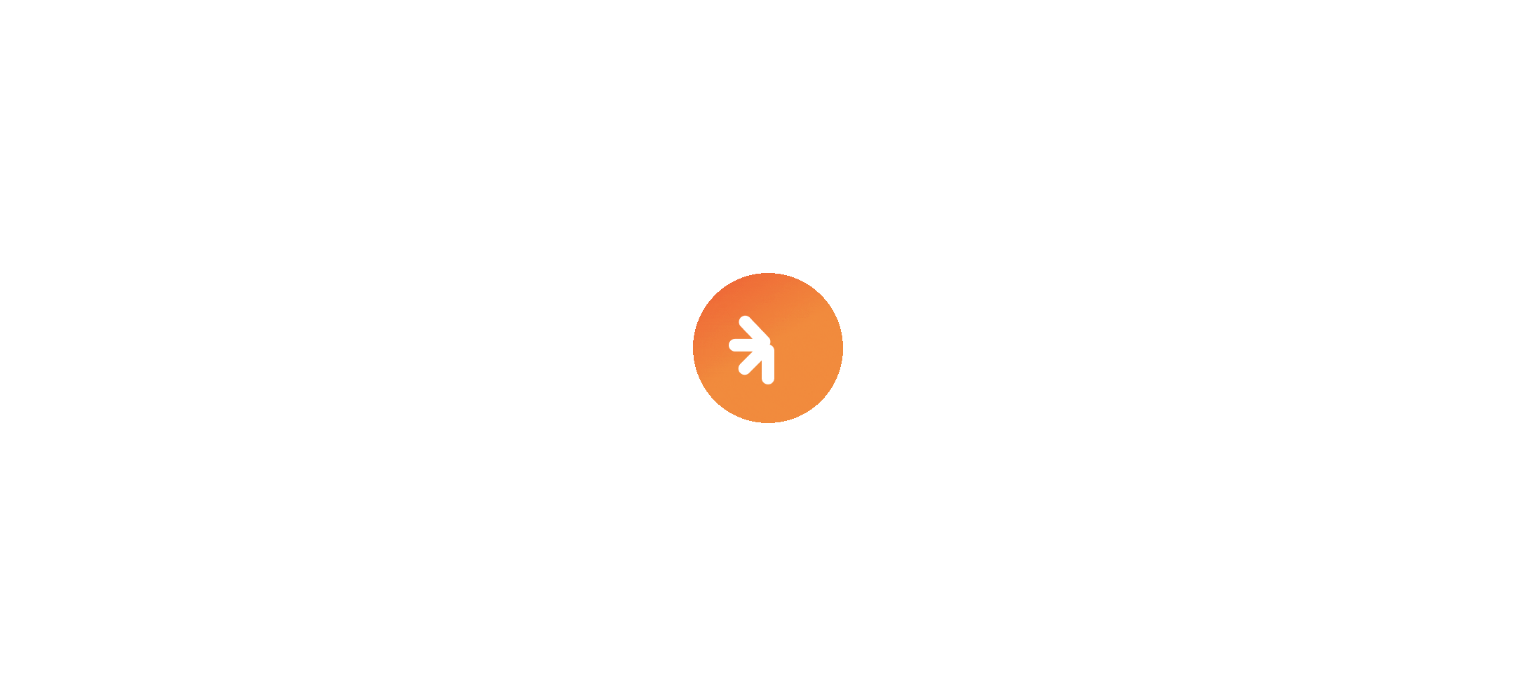 scroll, scrollTop: 0, scrollLeft: 0, axis: both 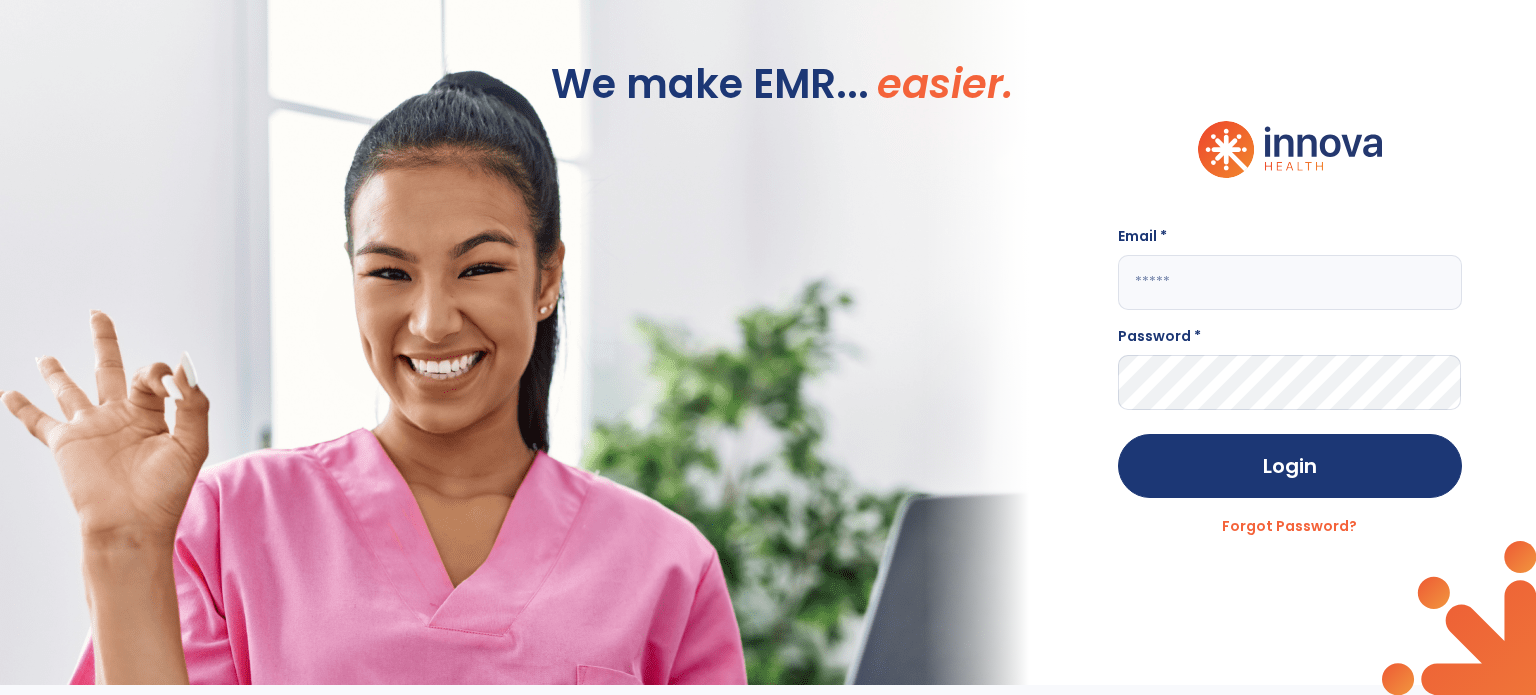 click 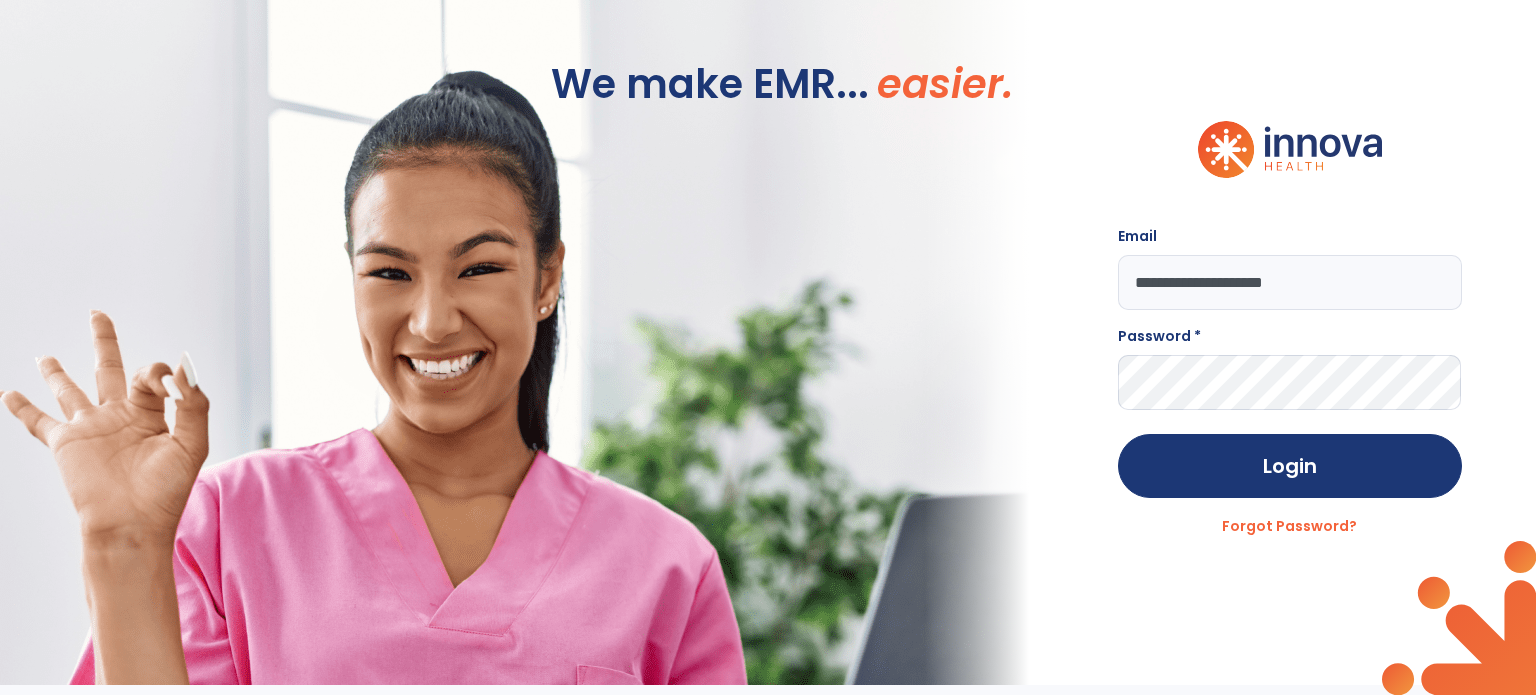 type on "**********" 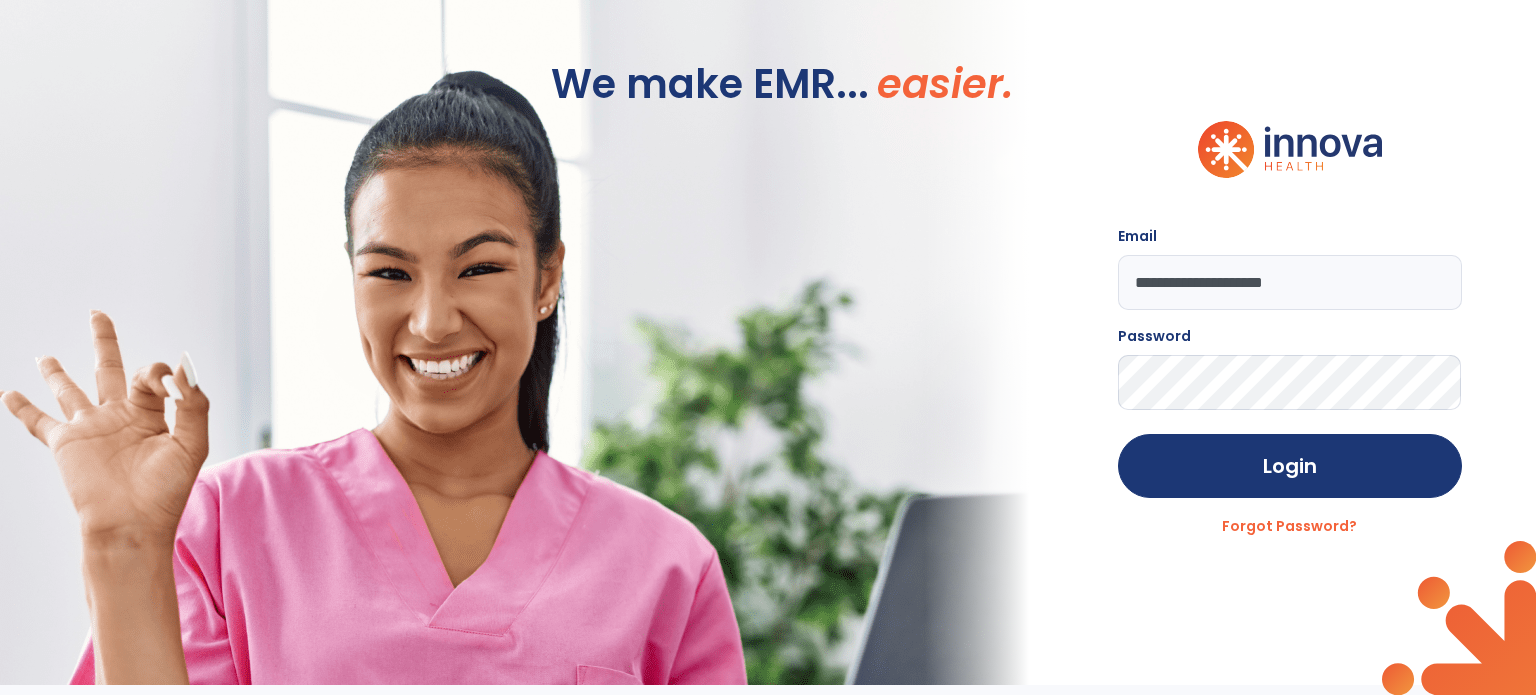 click on "Login" 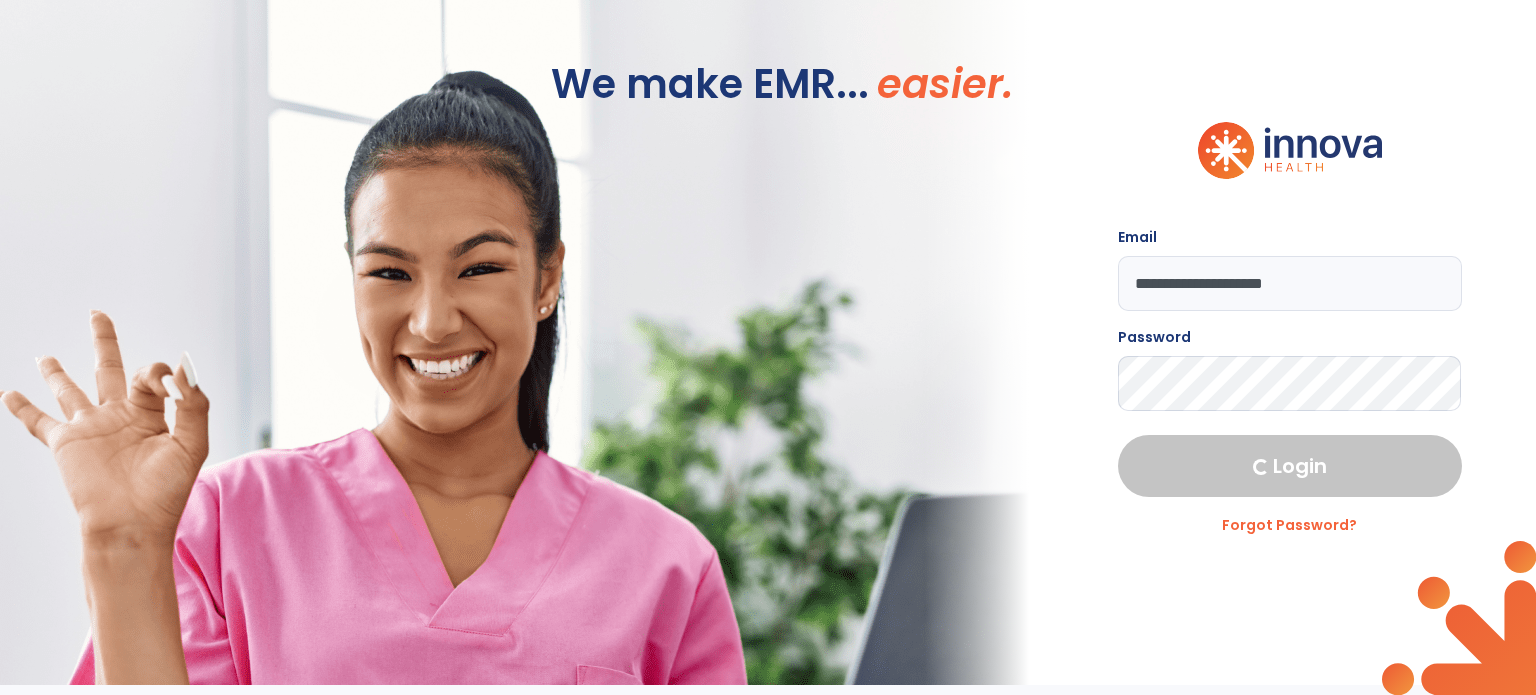 select on "****" 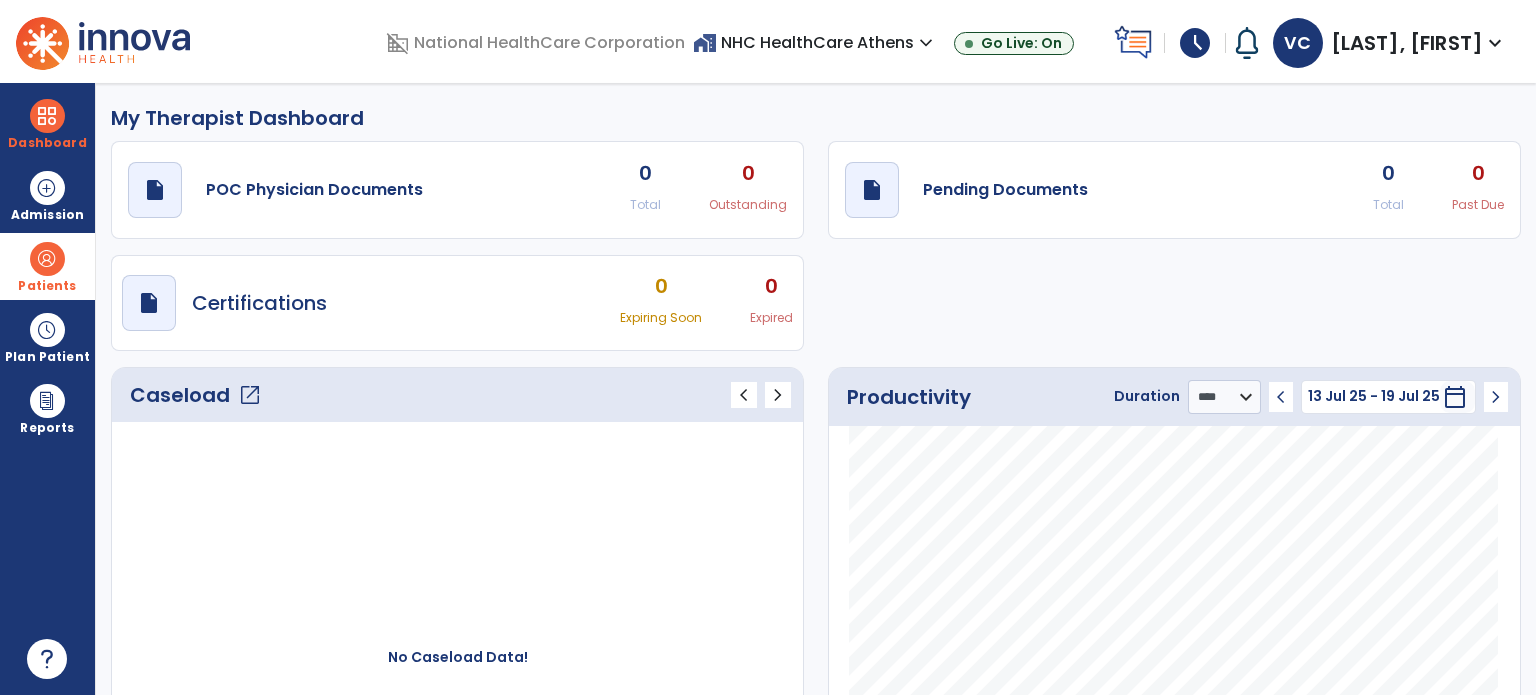 click on "Patients" at bounding box center (47, 286) 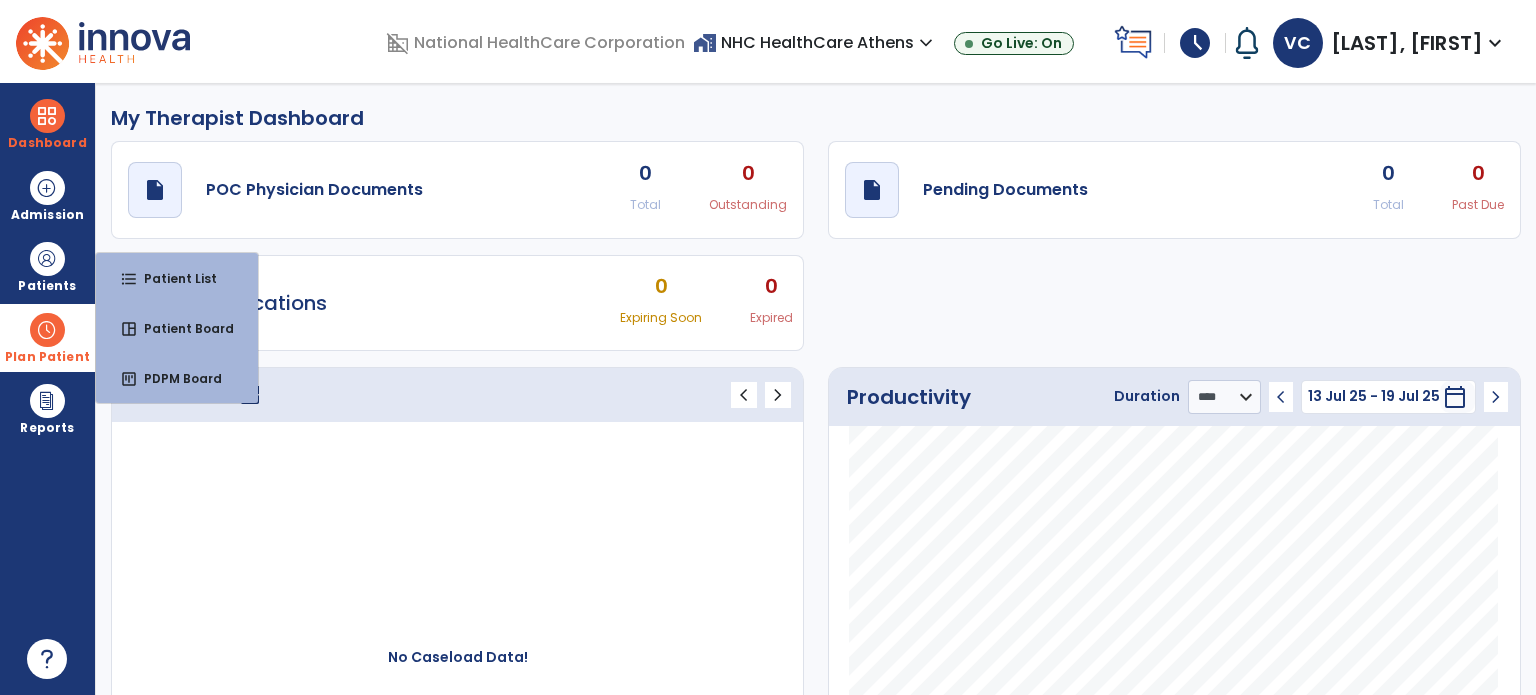 click at bounding box center (47, 330) 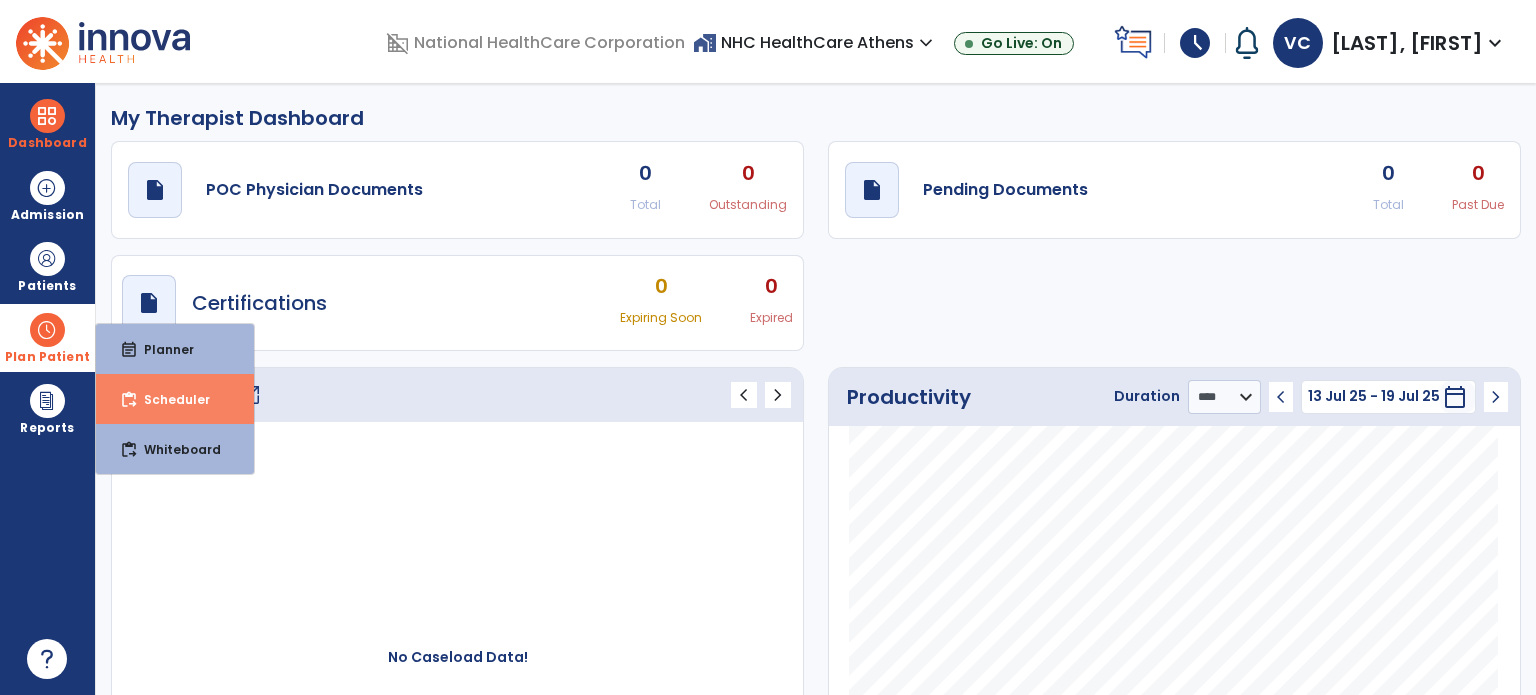 click on "Scheduler" at bounding box center (169, 399) 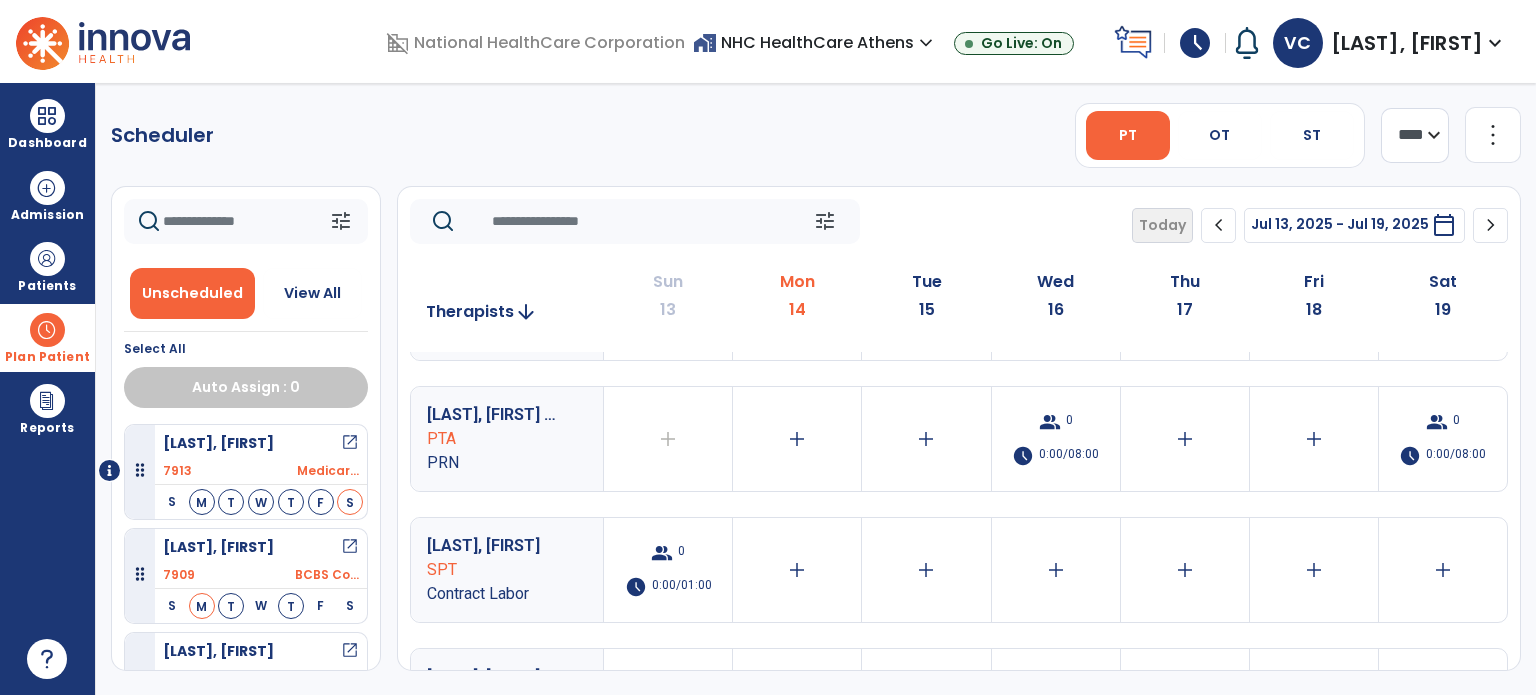 scroll, scrollTop: 1019, scrollLeft: 0, axis: vertical 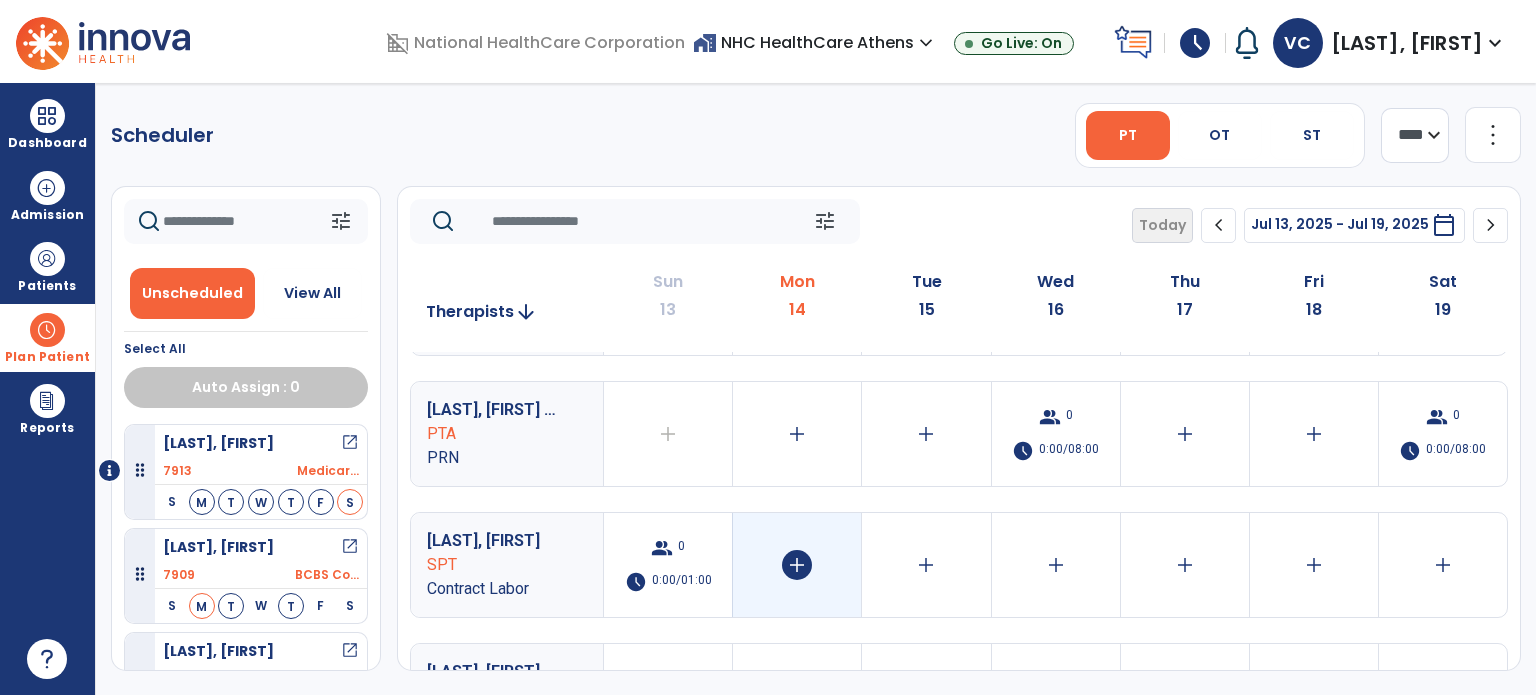click on "add" 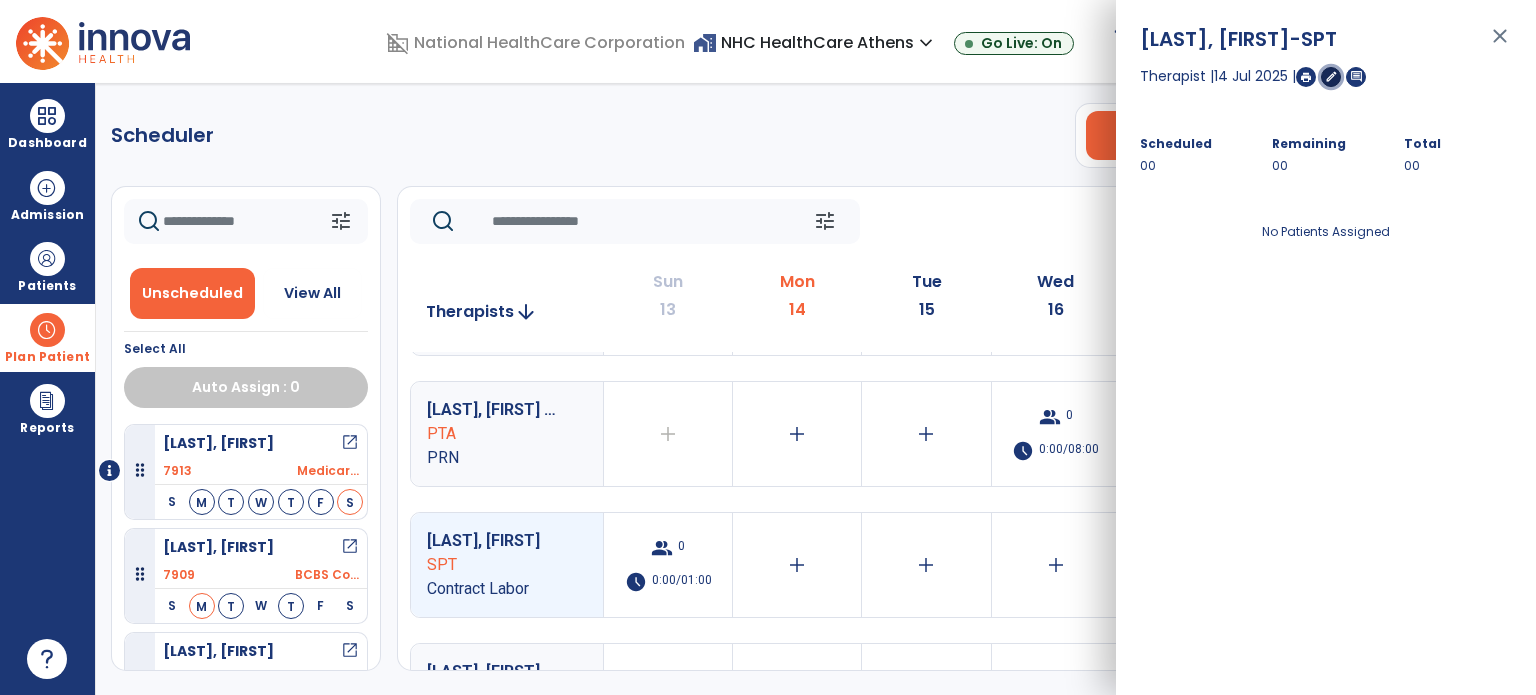 click on "edit" at bounding box center [1331, 76] 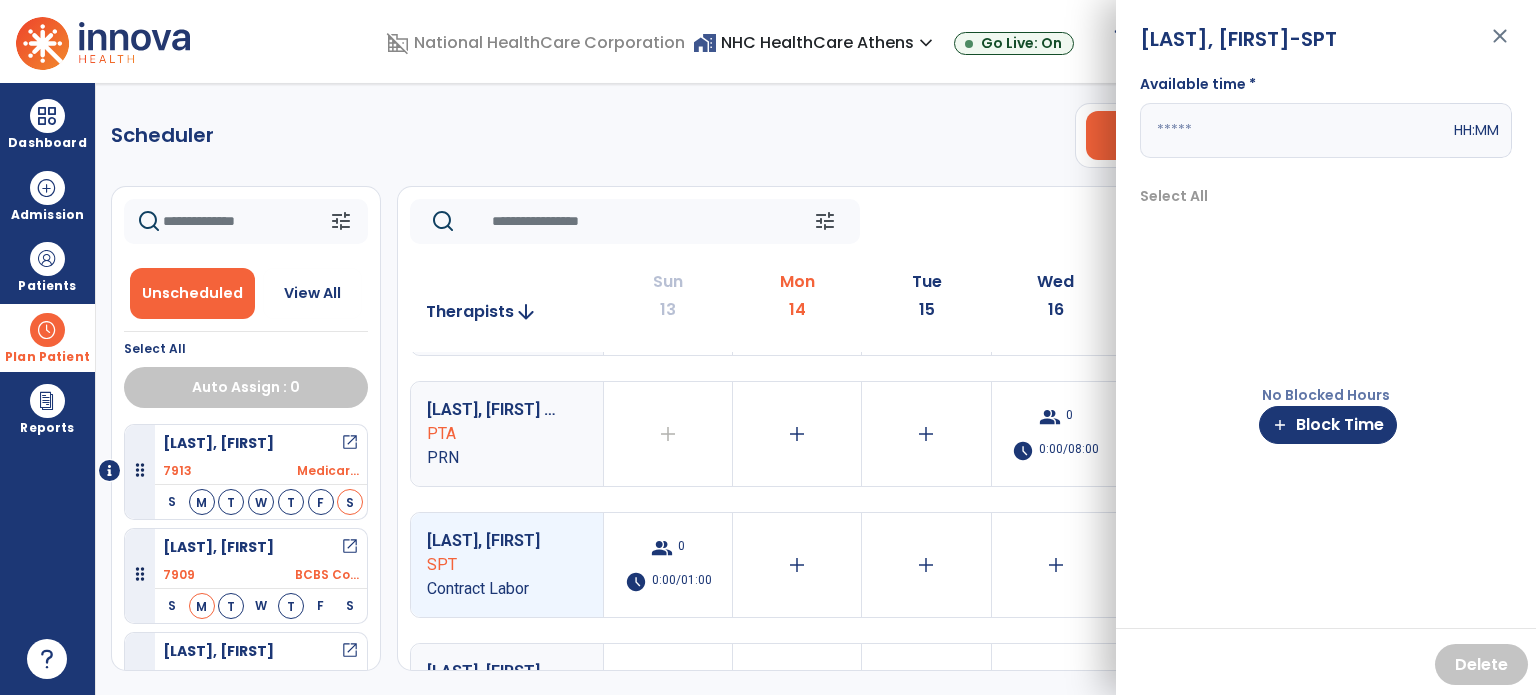 click at bounding box center [1295, 130] 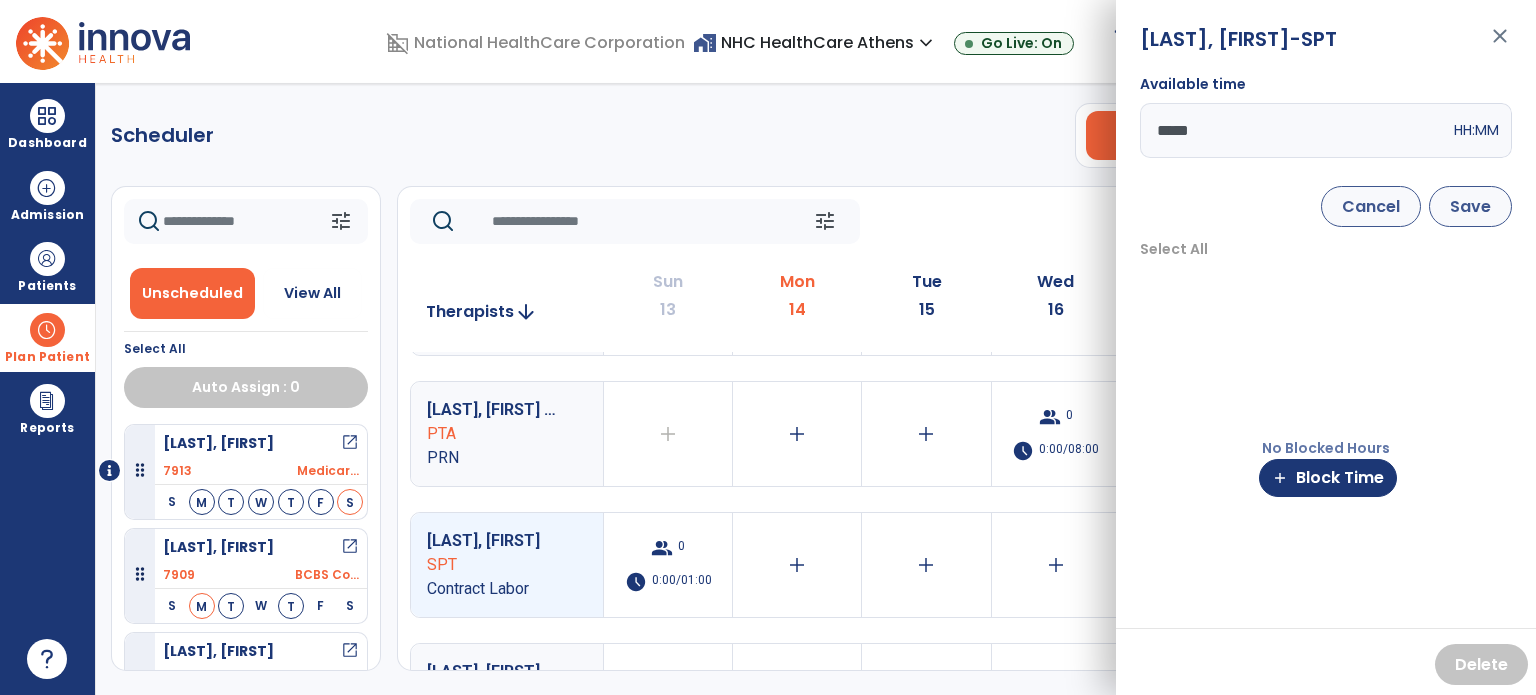 type on "*****" 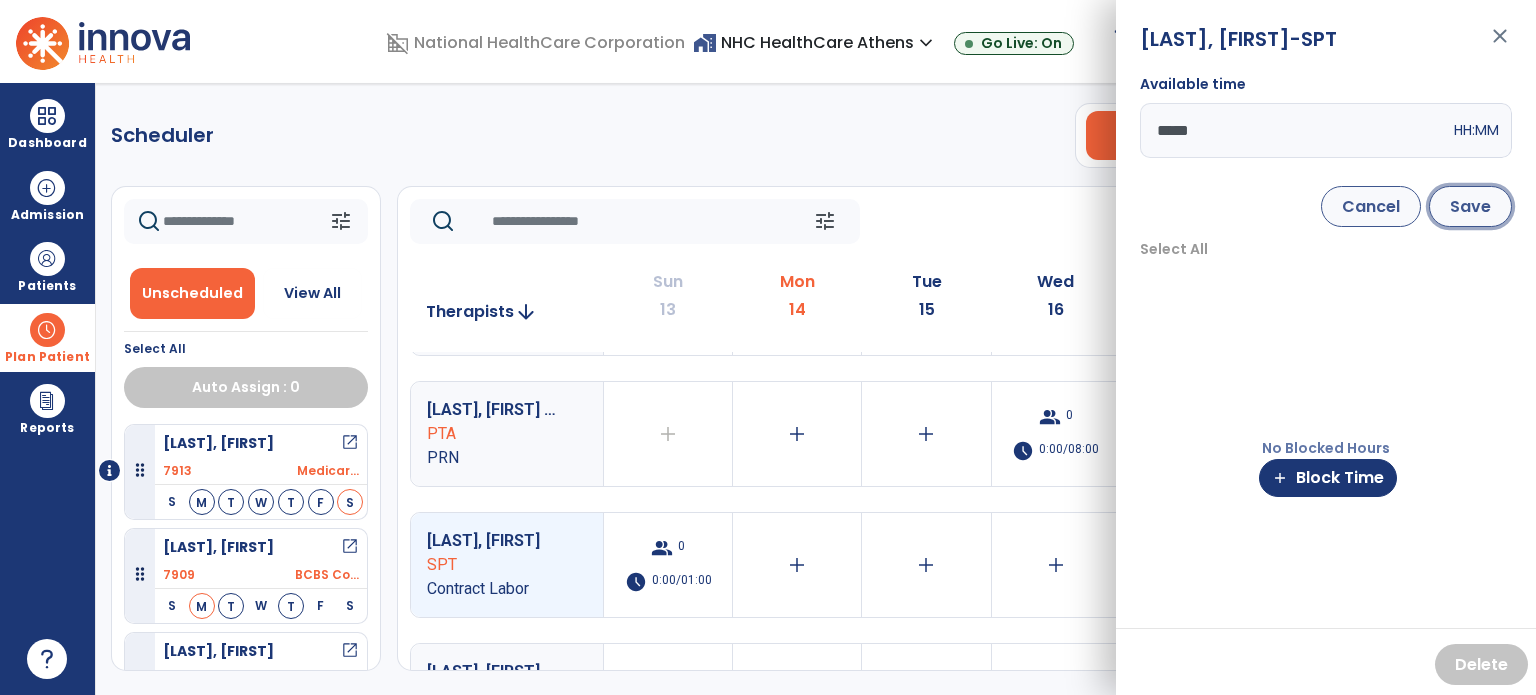 click on "Save" at bounding box center [1470, 206] 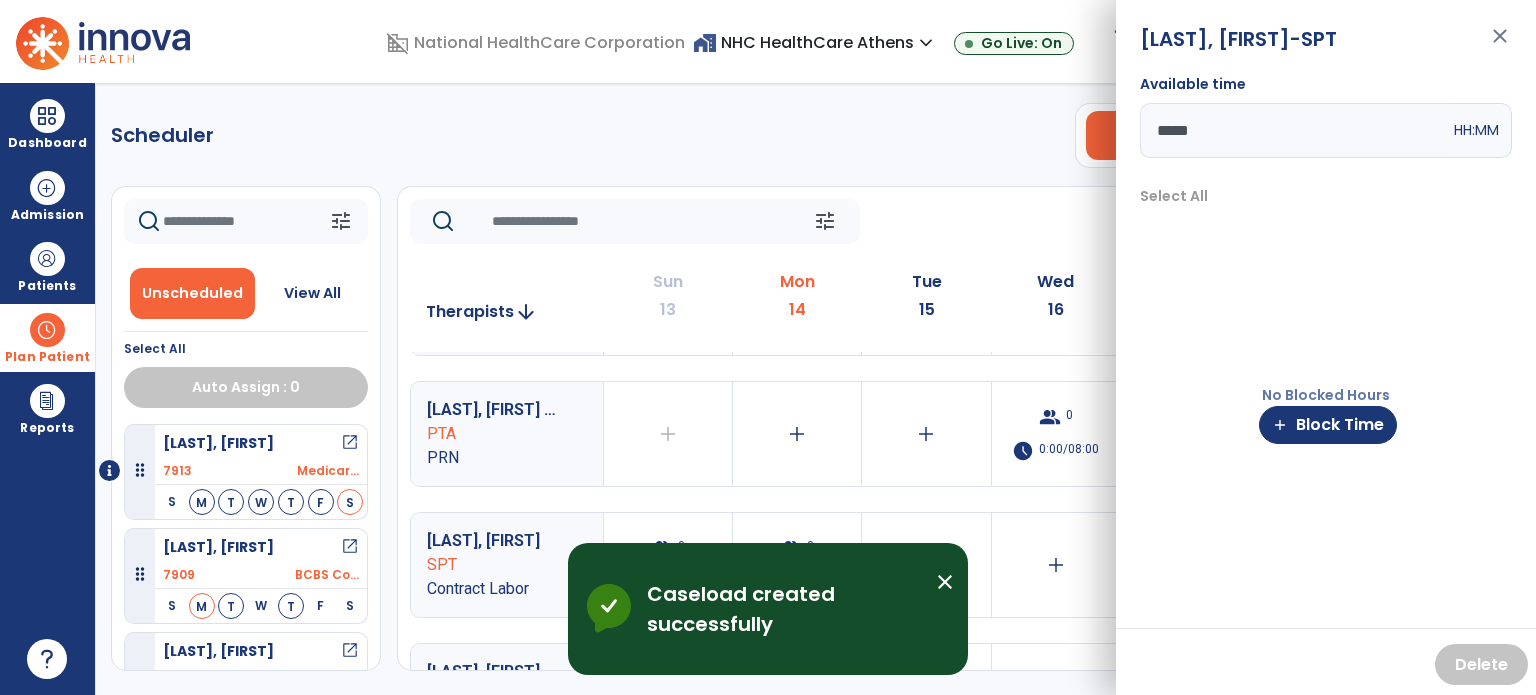 click on "close" at bounding box center [945, 582] 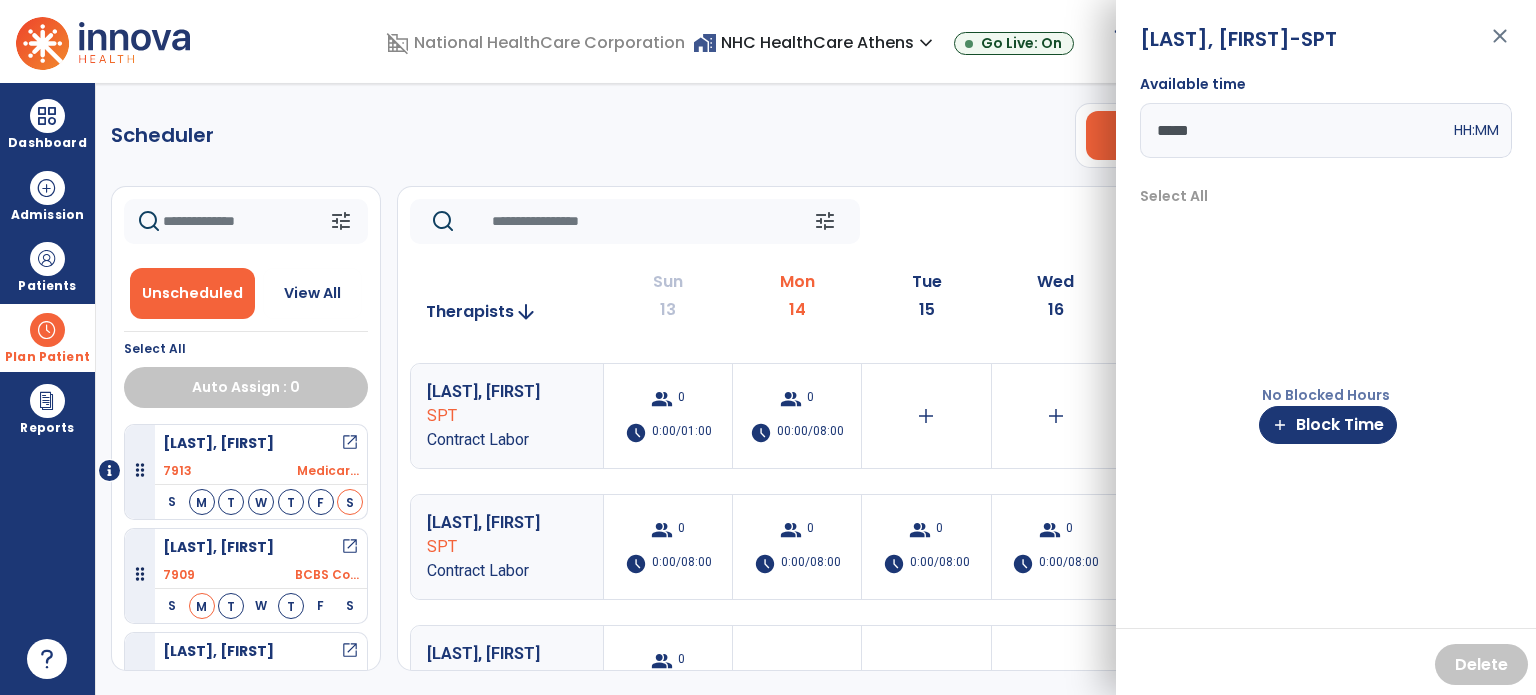 scroll, scrollTop: 1171, scrollLeft: 0, axis: vertical 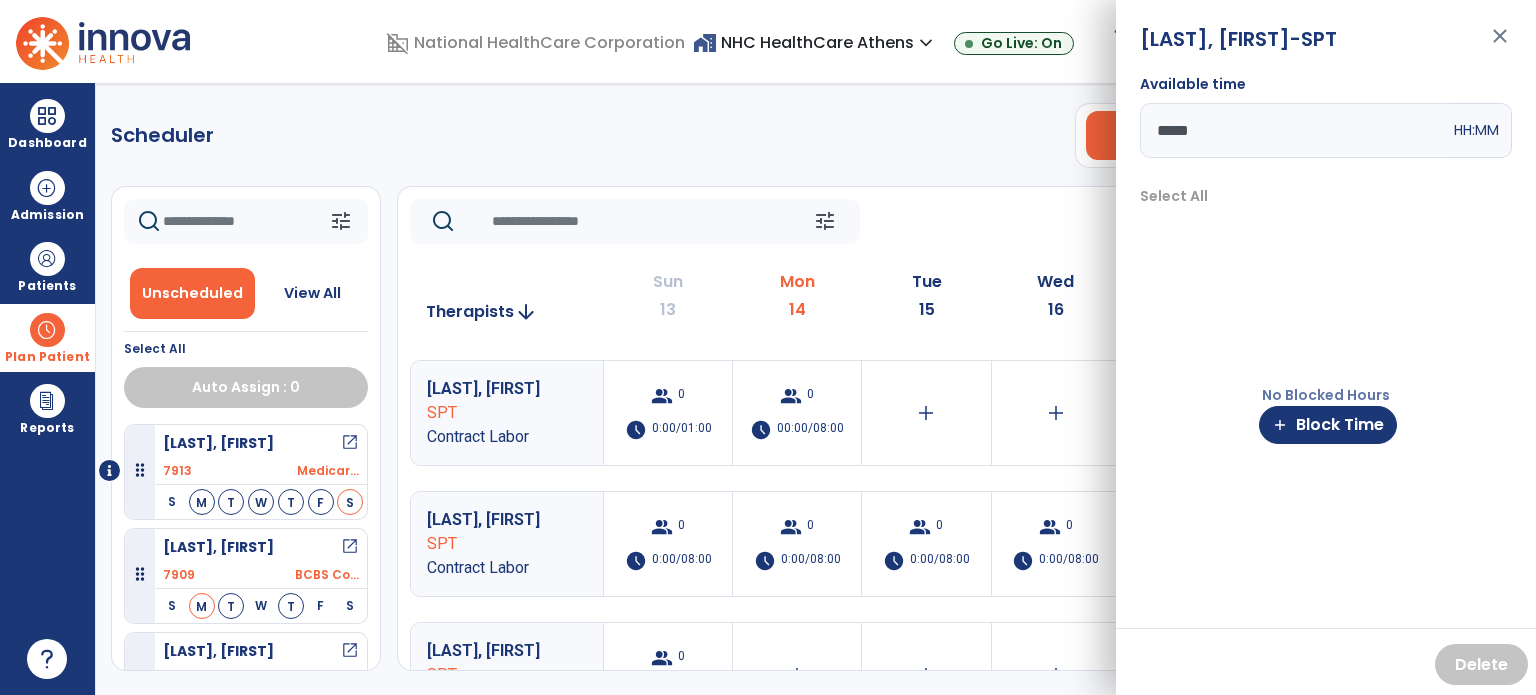 click on "close" at bounding box center [1500, 45] 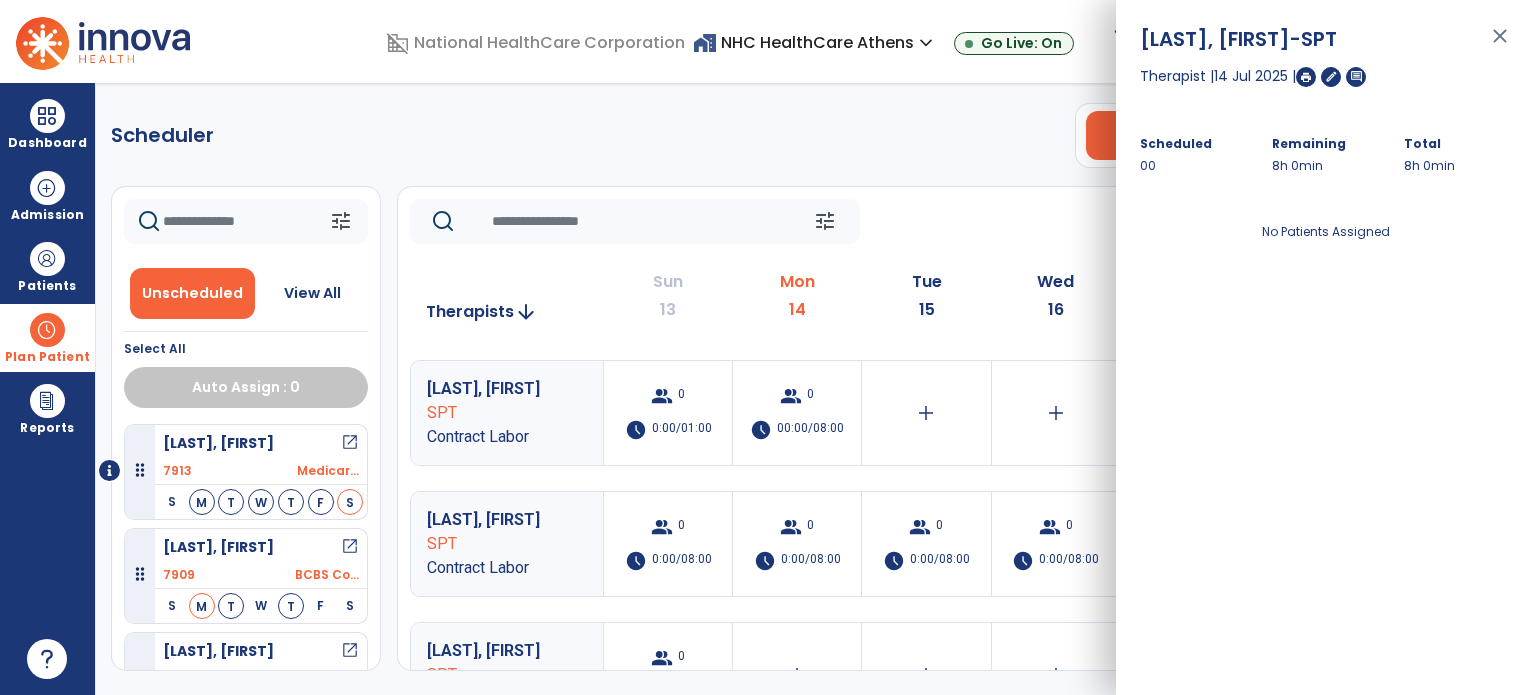 click on "close" at bounding box center [1500, 45] 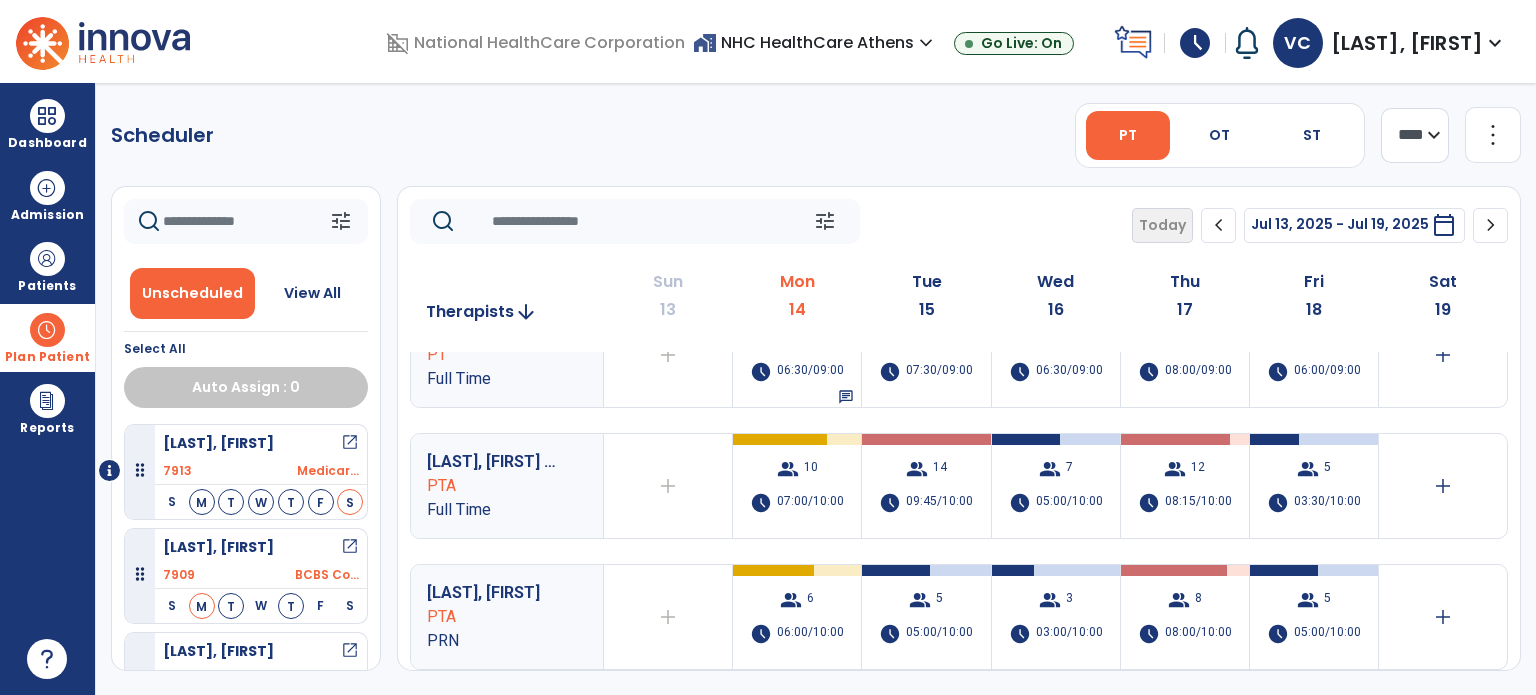 scroll, scrollTop: 0, scrollLeft: 0, axis: both 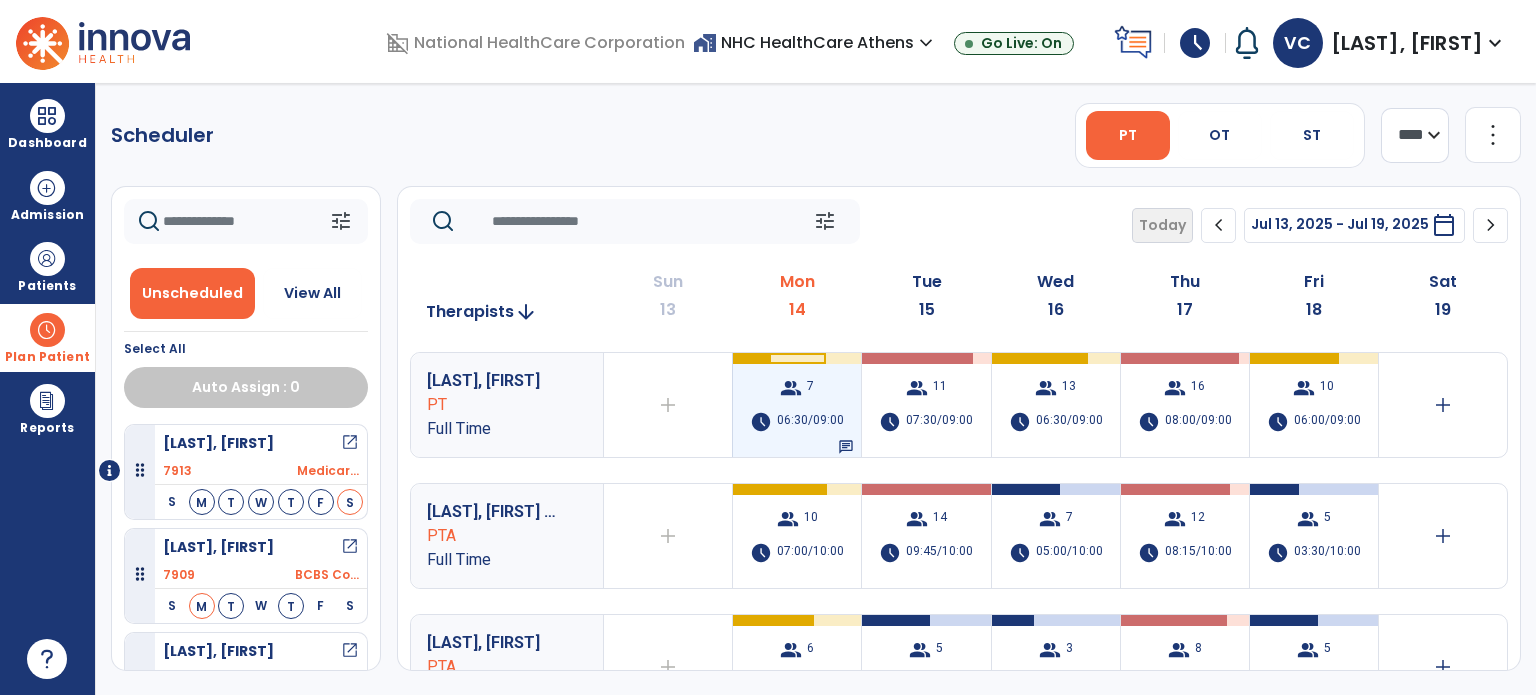 click on "06:30/09:00" at bounding box center (810, 422) 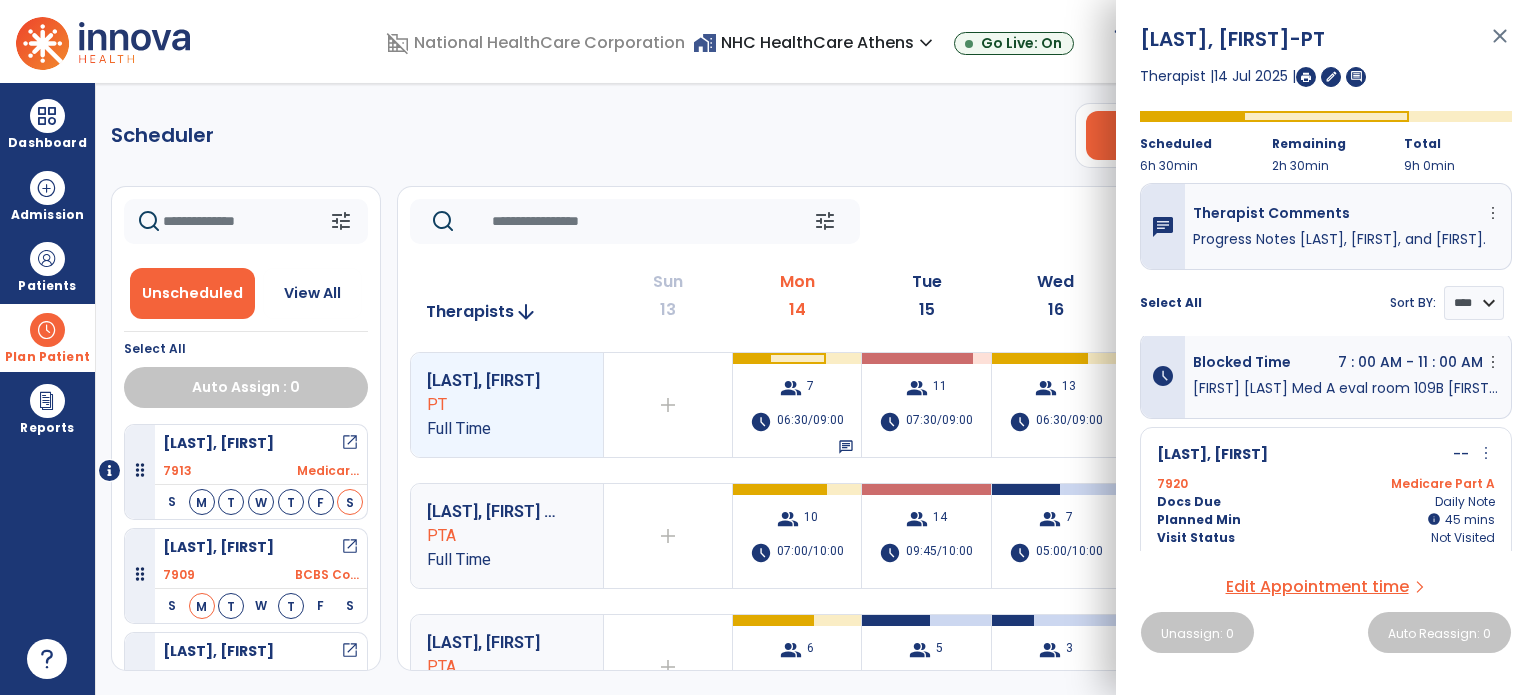 scroll, scrollTop: 0, scrollLeft: 0, axis: both 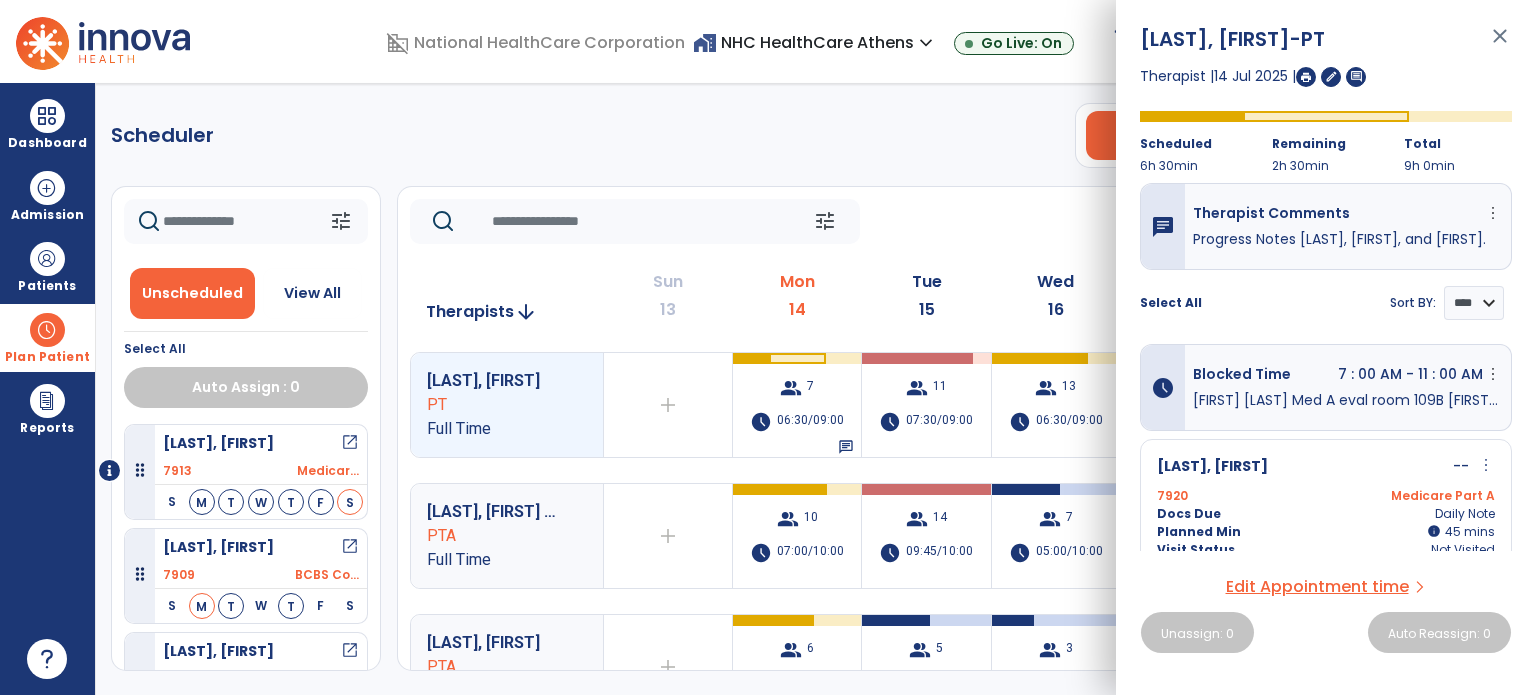 click on "close" at bounding box center (1500, 45) 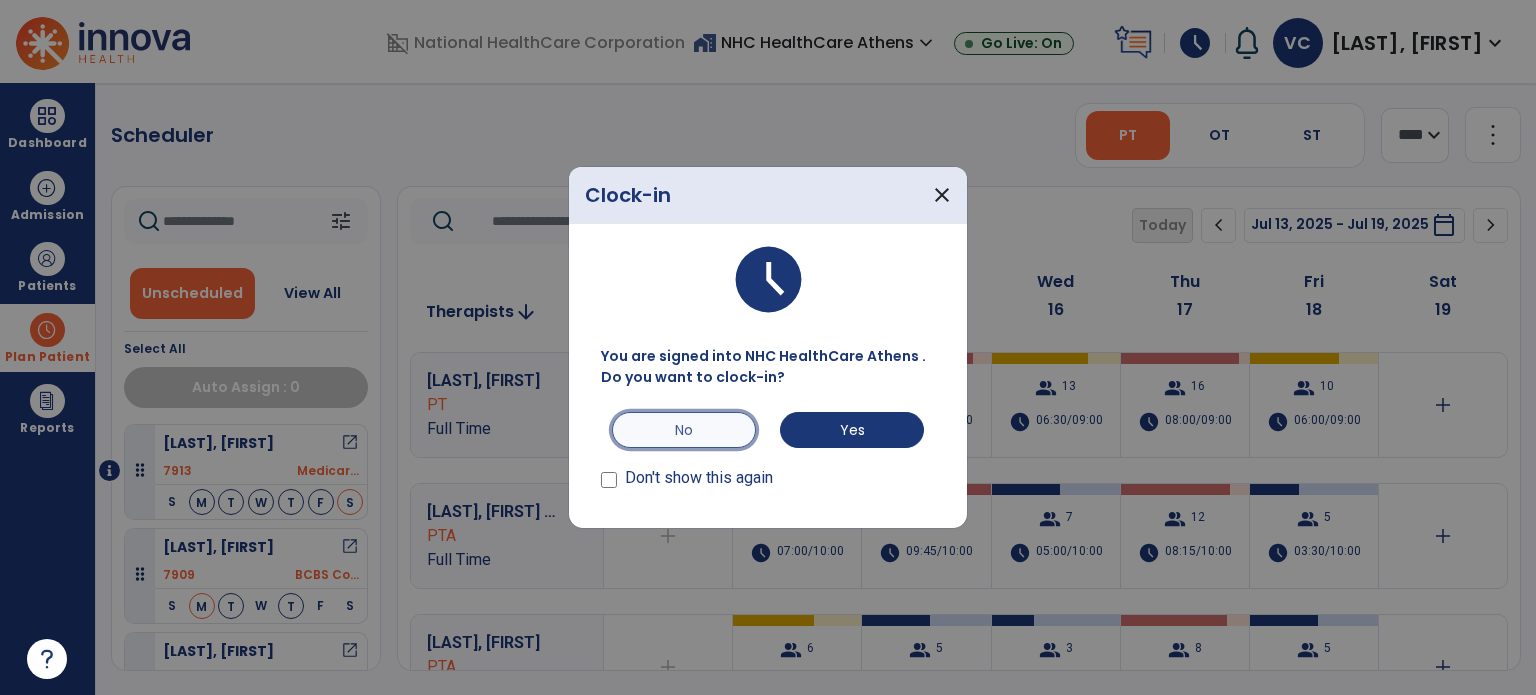 click on "No" at bounding box center [684, 430] 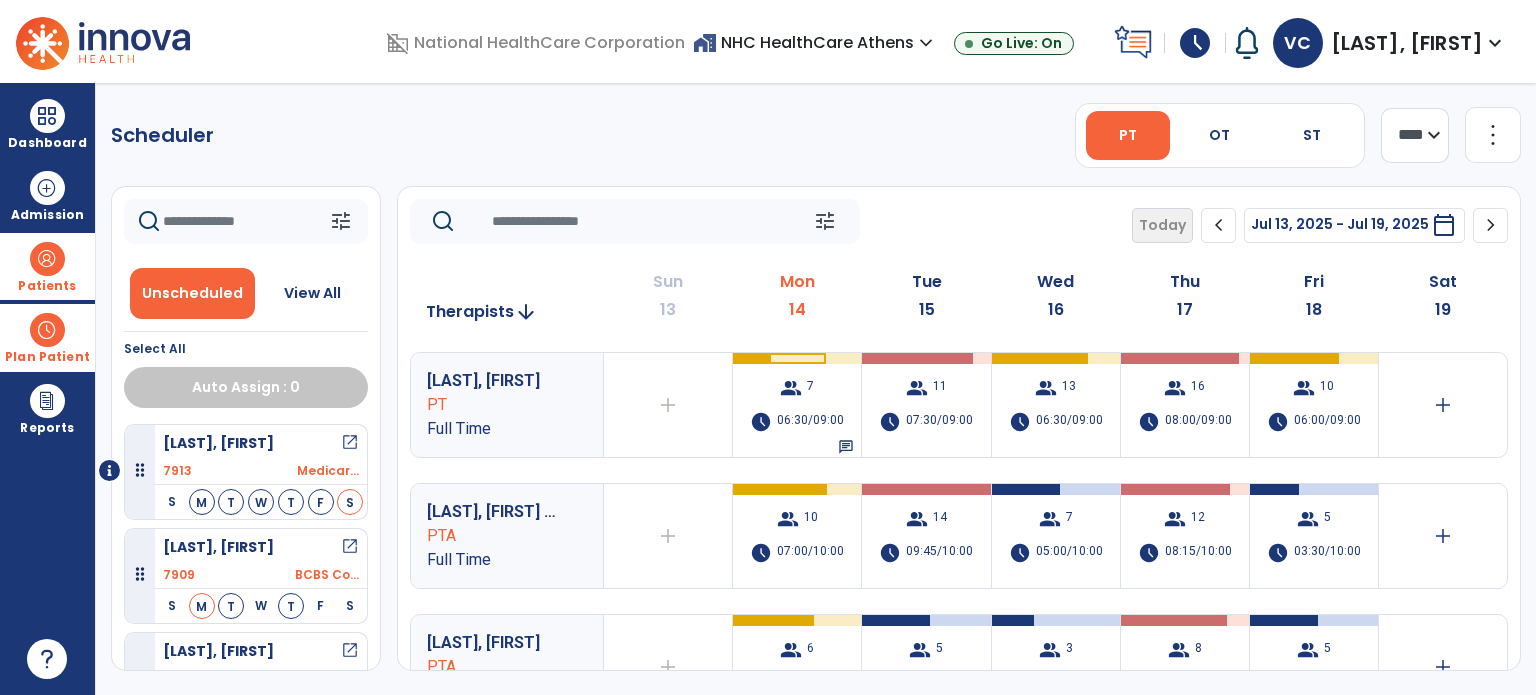 click at bounding box center [47, 259] 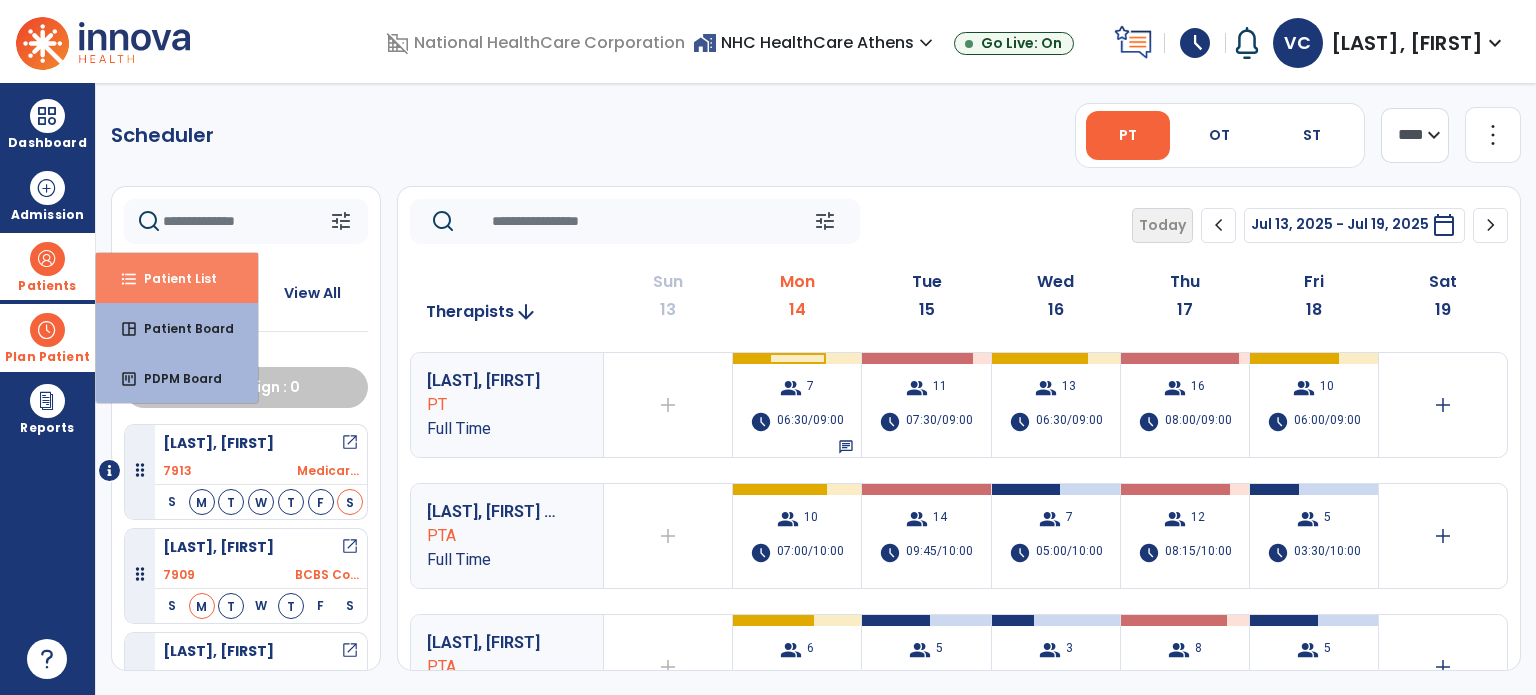 click on "Patient List" at bounding box center [172, 278] 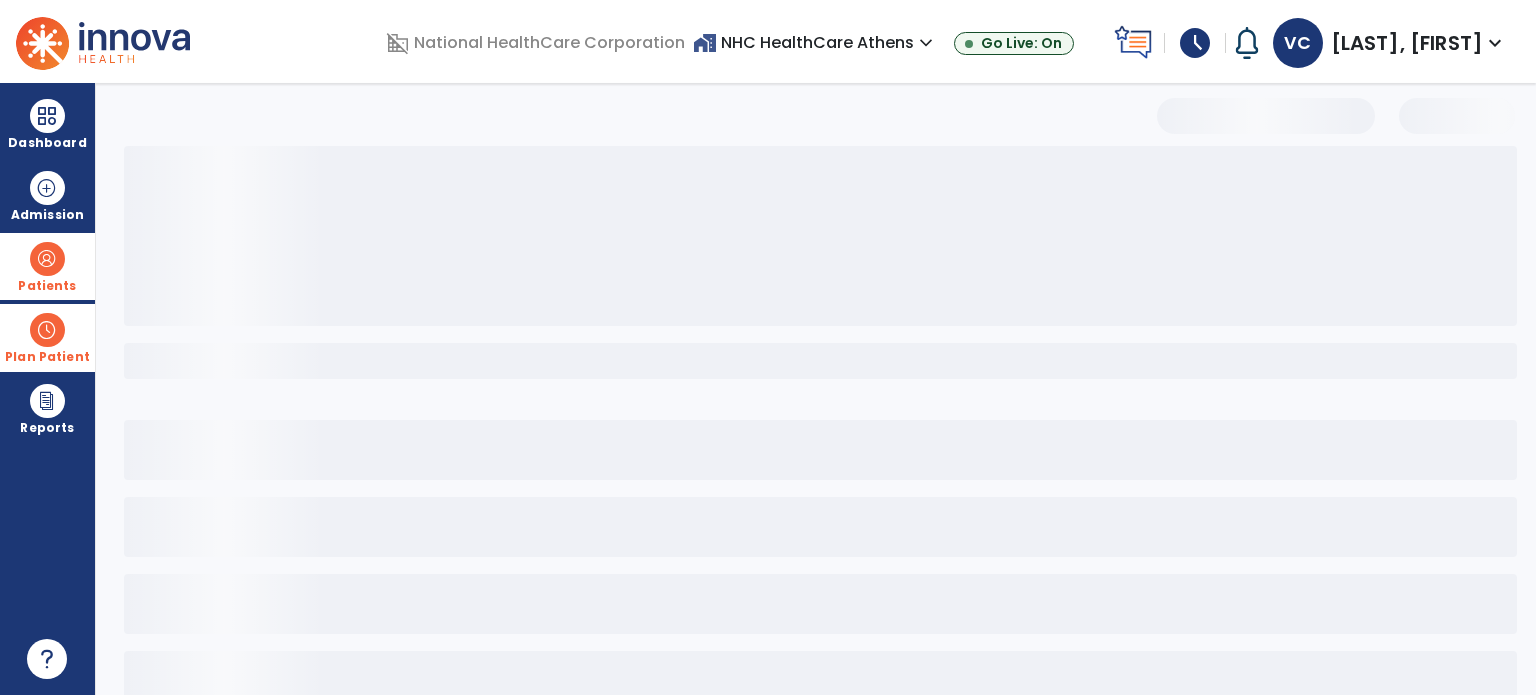select on "***" 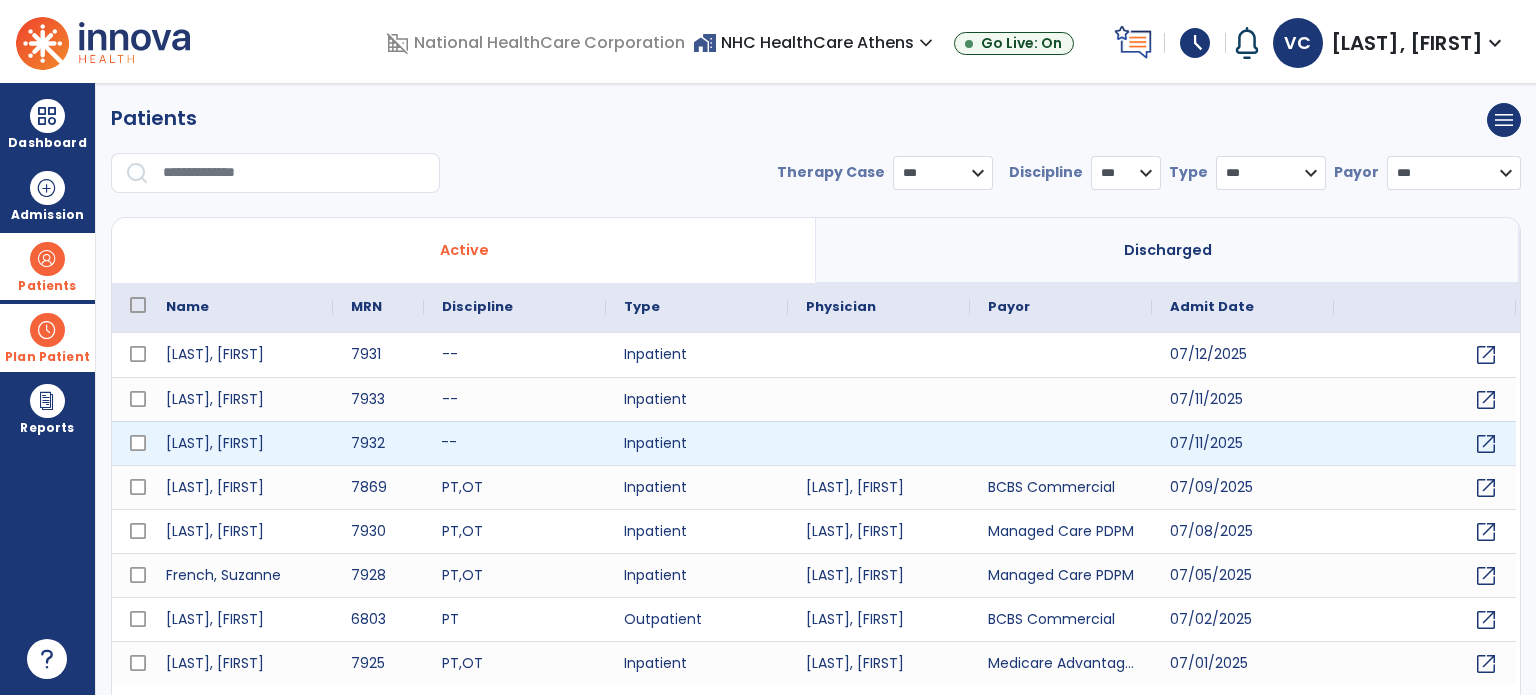 click on "--" at bounding box center [515, 443] 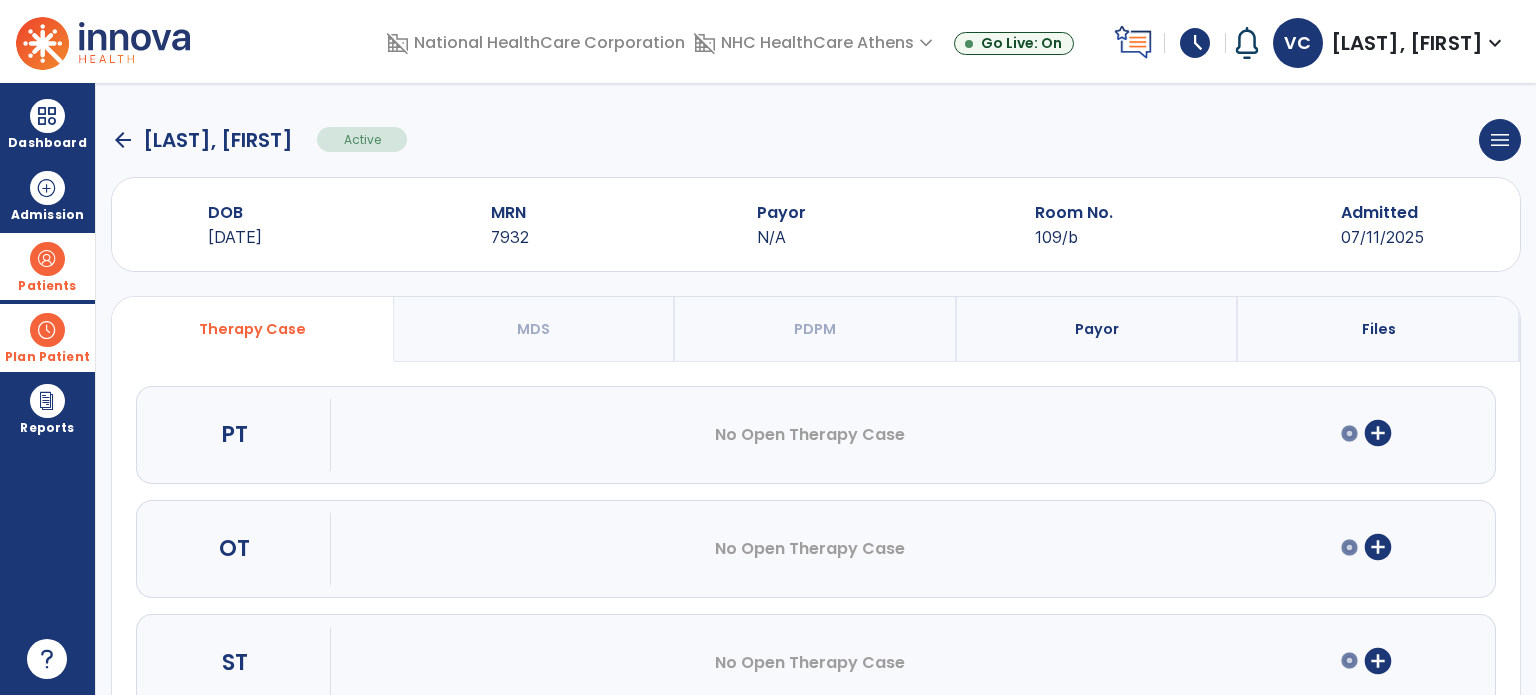 click on "add_circle" at bounding box center [1378, 433] 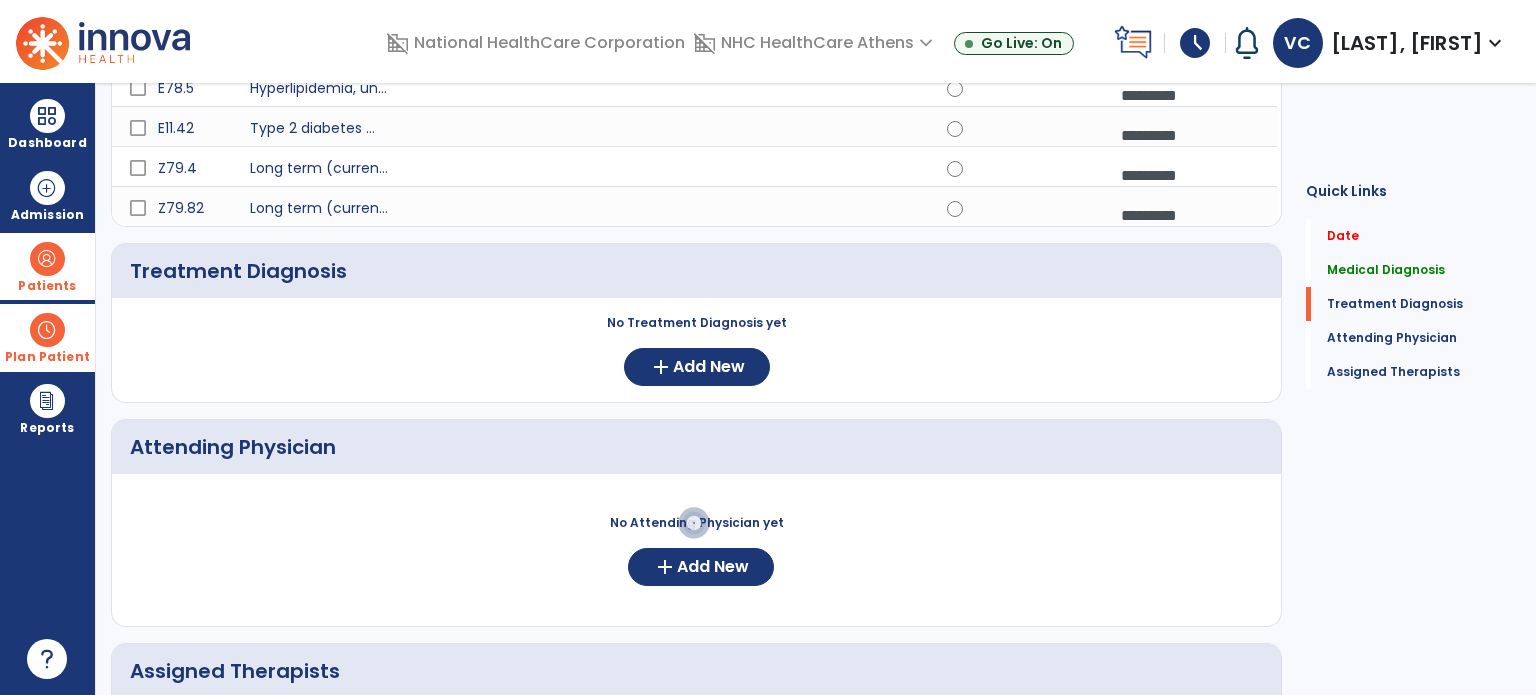 scroll, scrollTop: 483, scrollLeft: 0, axis: vertical 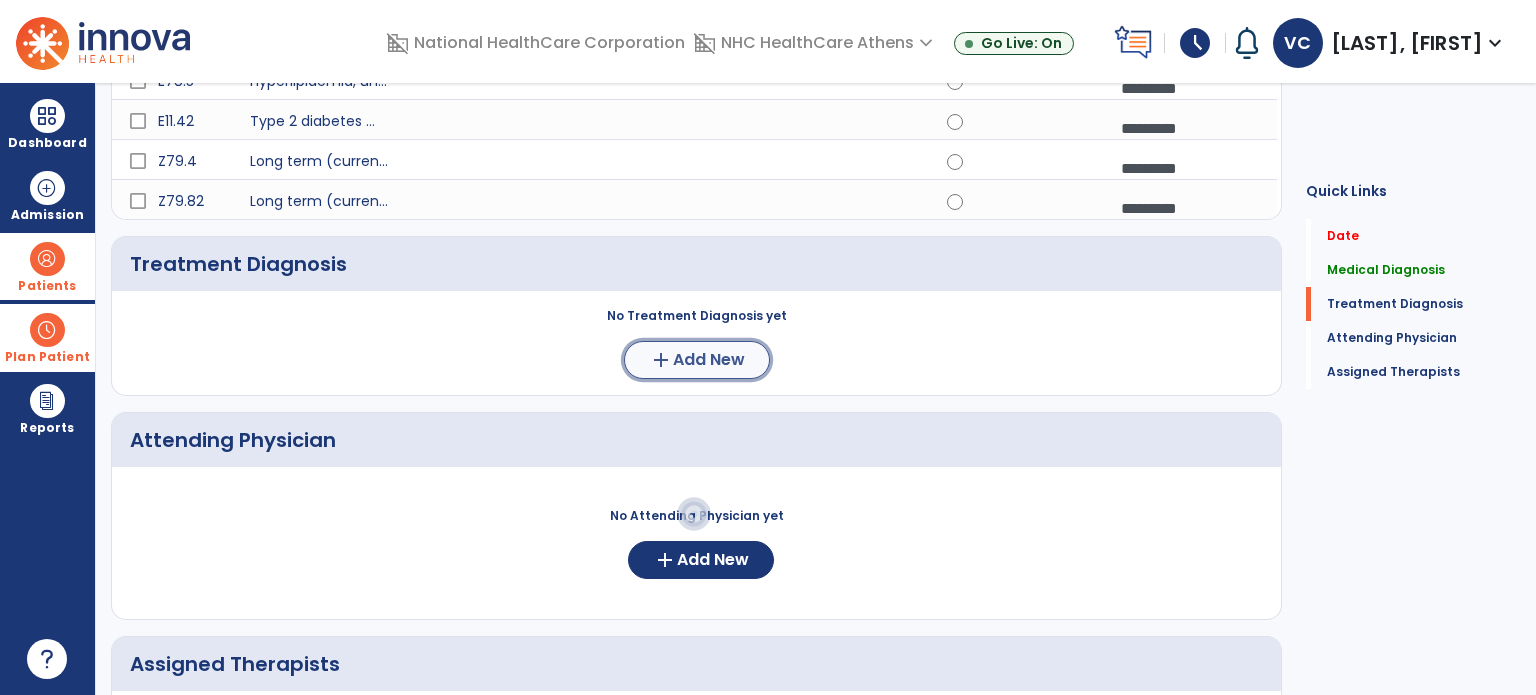 click on "Add New" 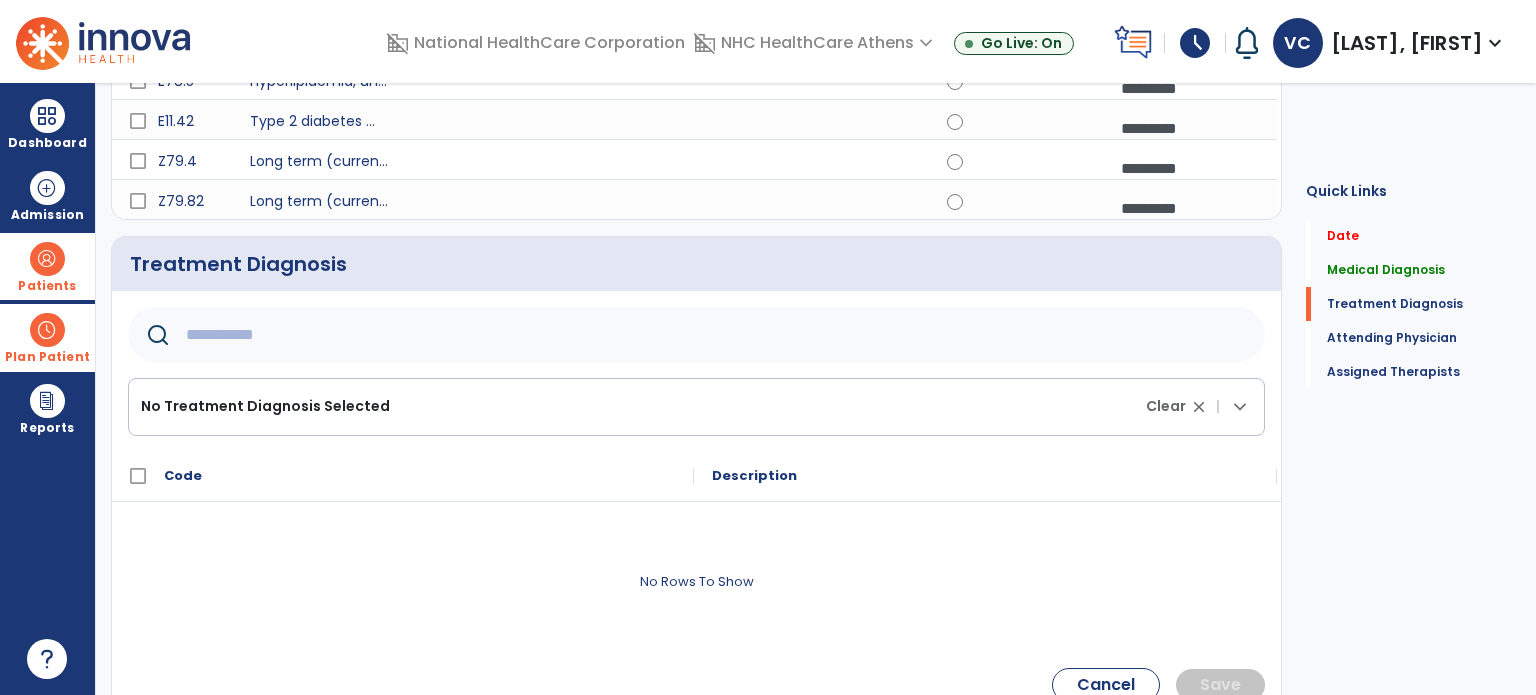 click 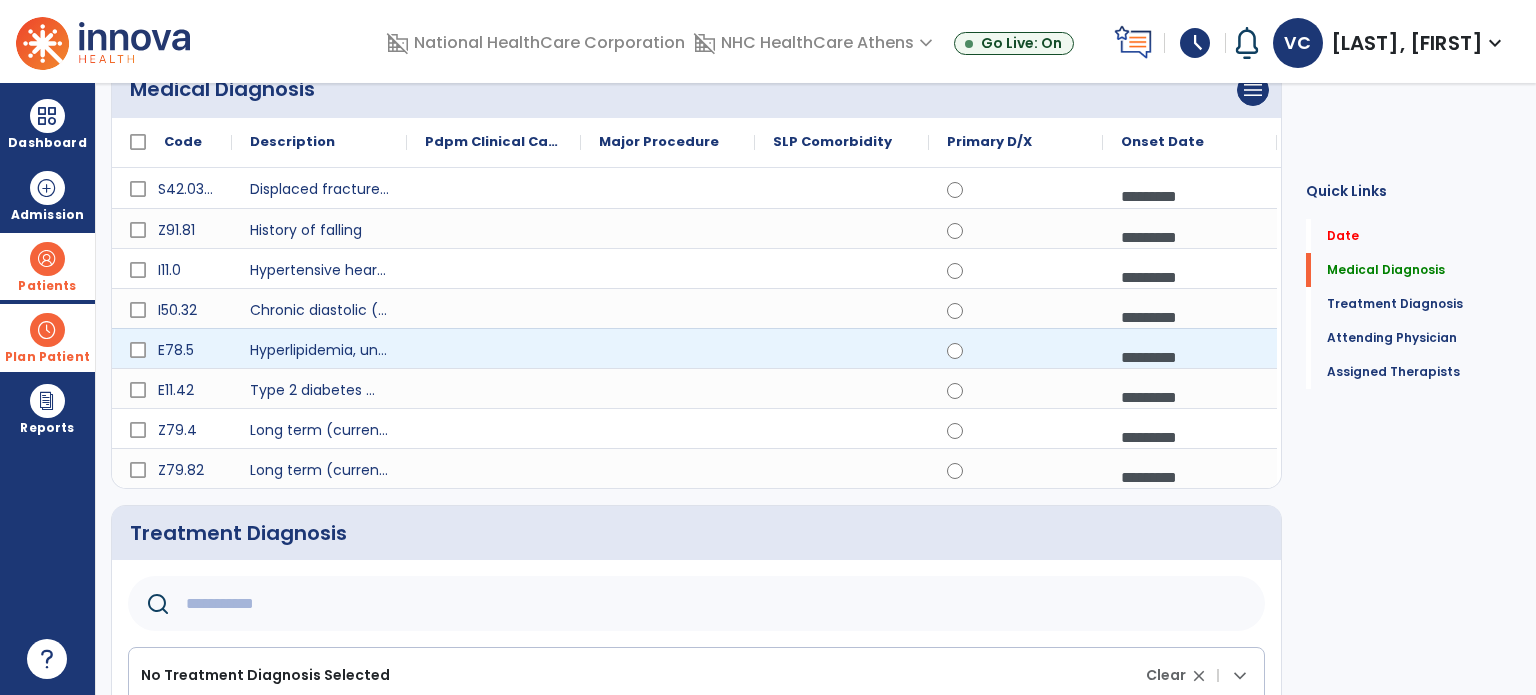 scroll, scrollTop: 212, scrollLeft: 0, axis: vertical 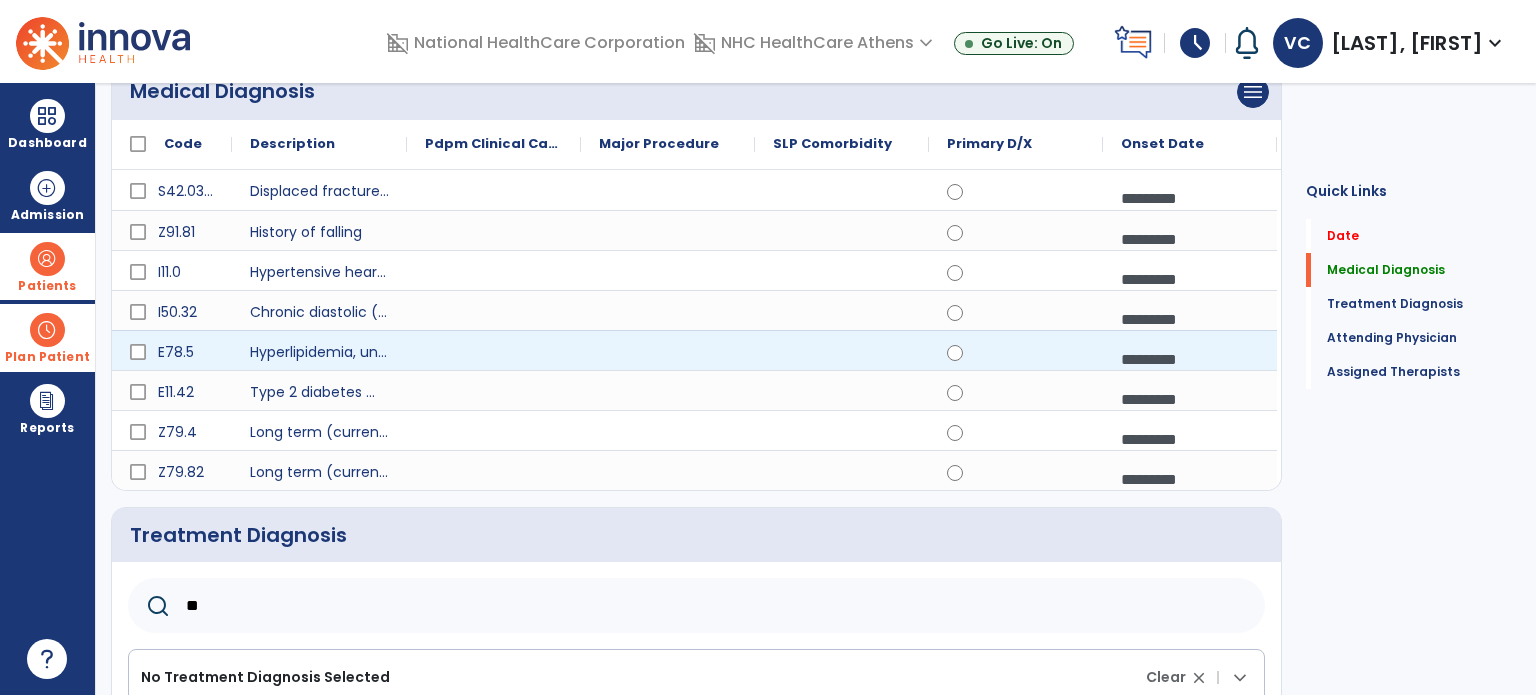 type on "***" 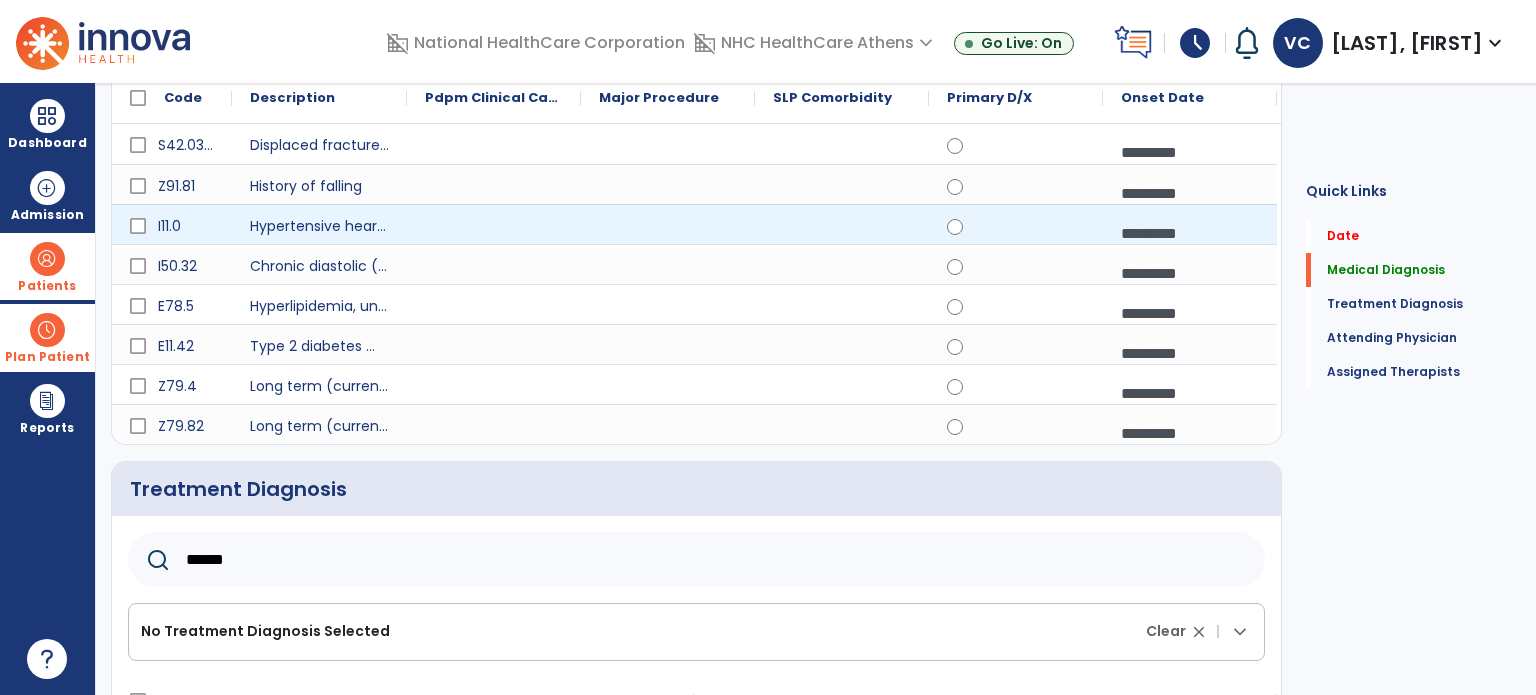 scroll, scrollTop: 239, scrollLeft: 0, axis: vertical 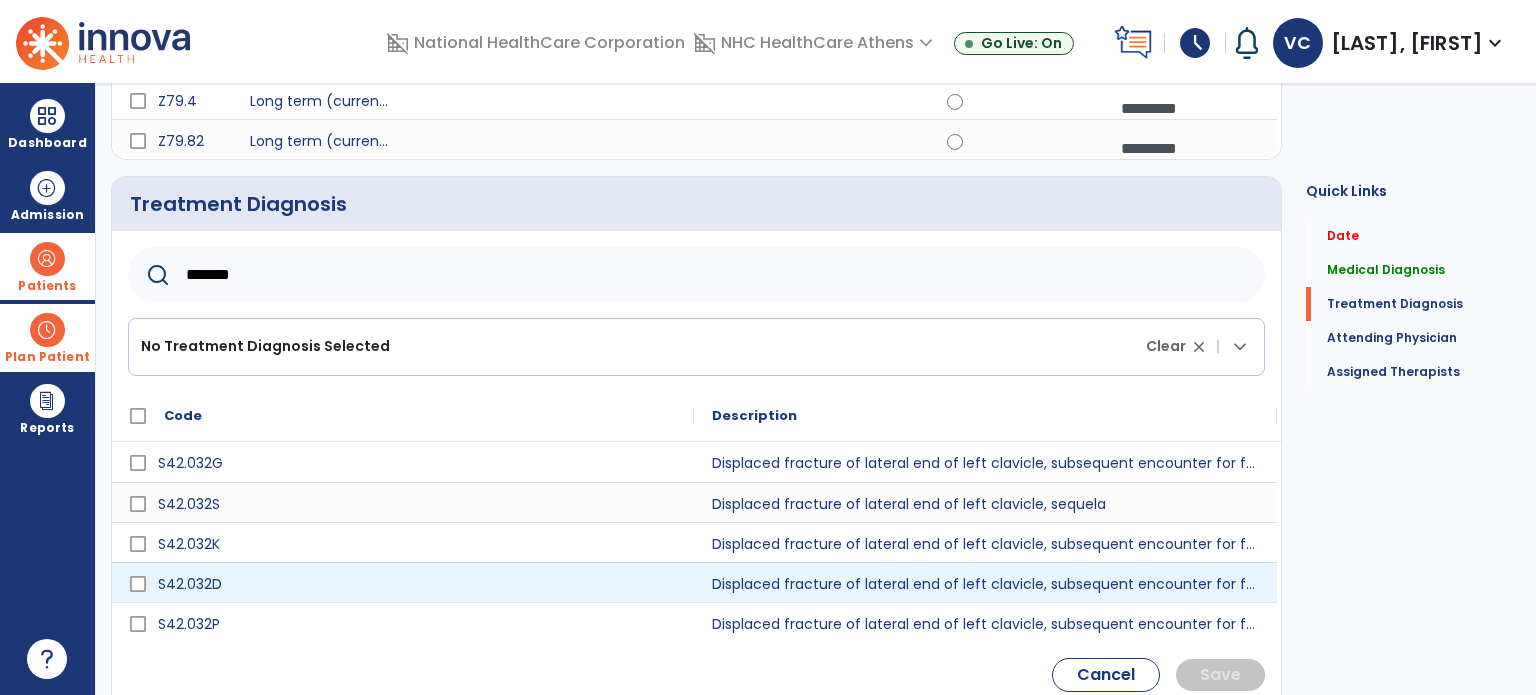 type on "*******" 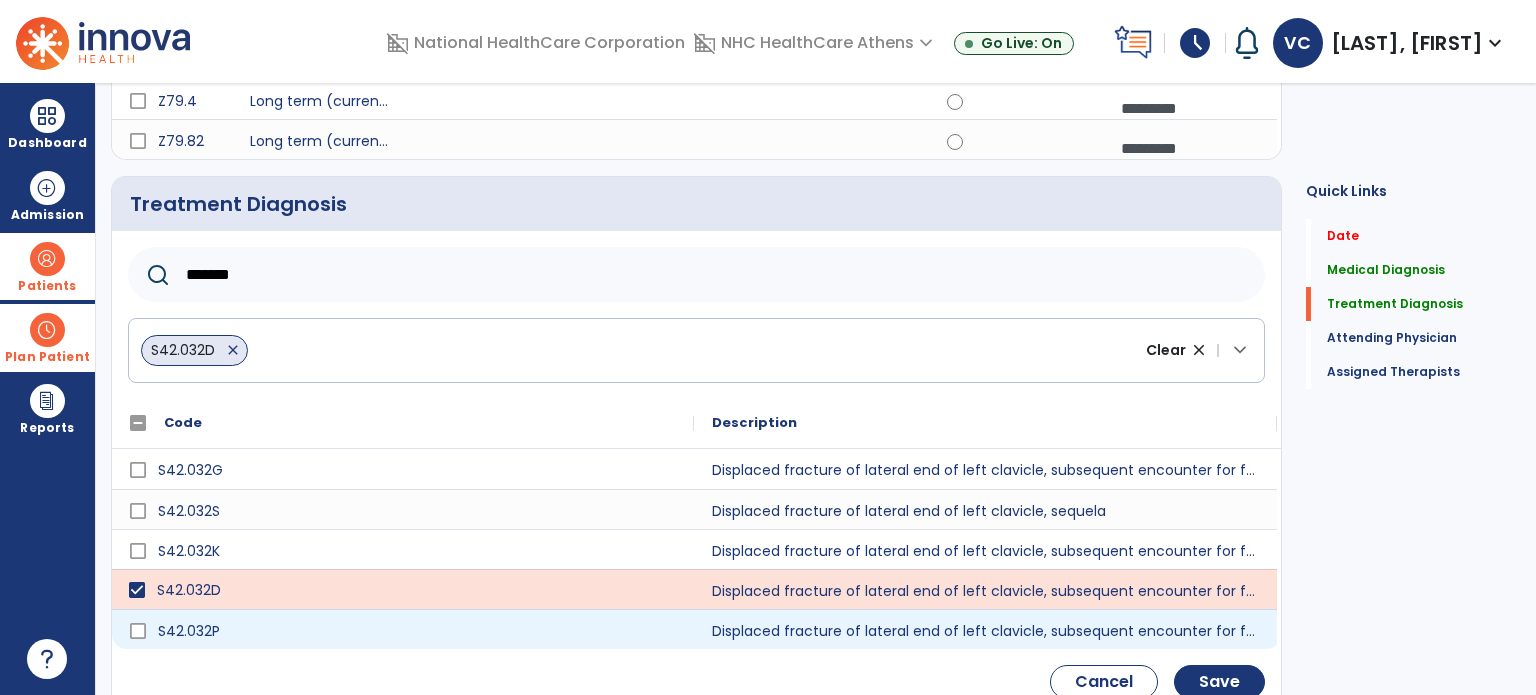 scroll, scrollTop: 544, scrollLeft: 0, axis: vertical 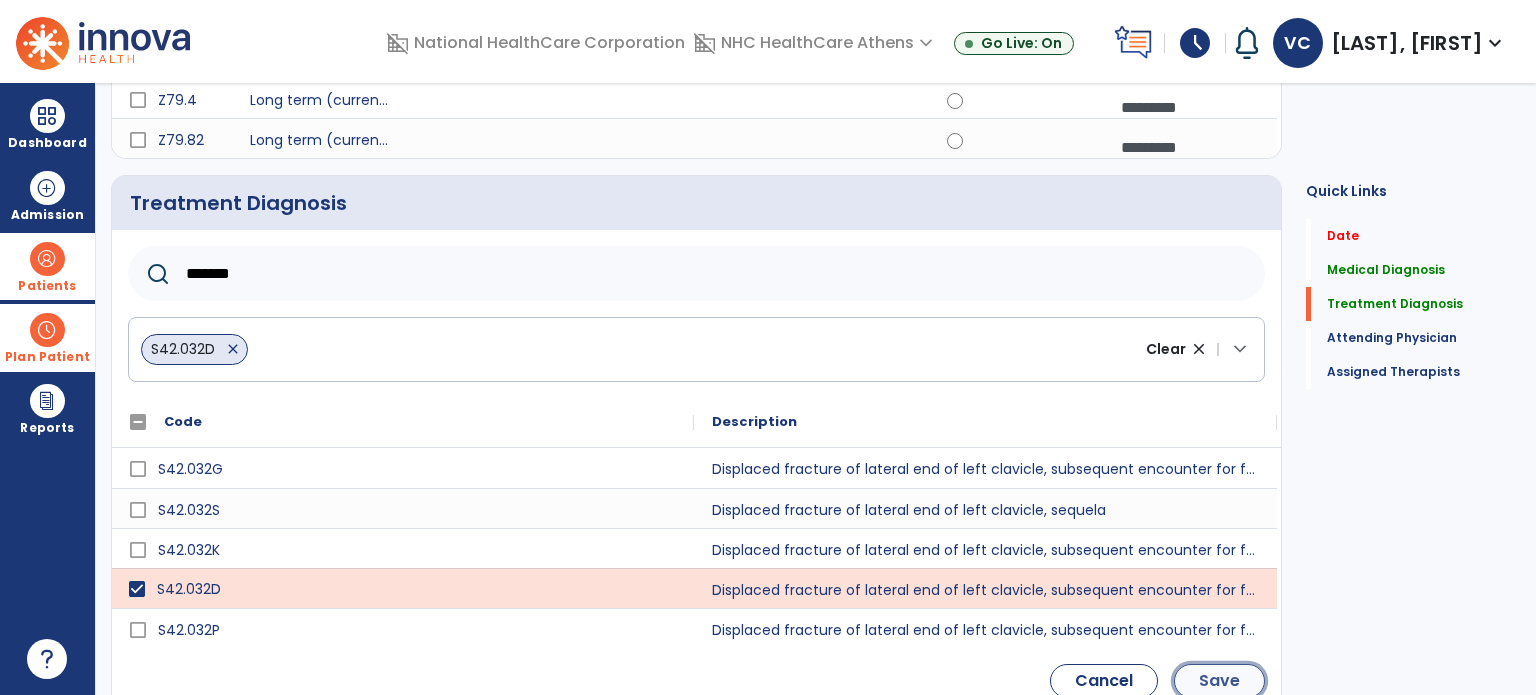 click on "Save" 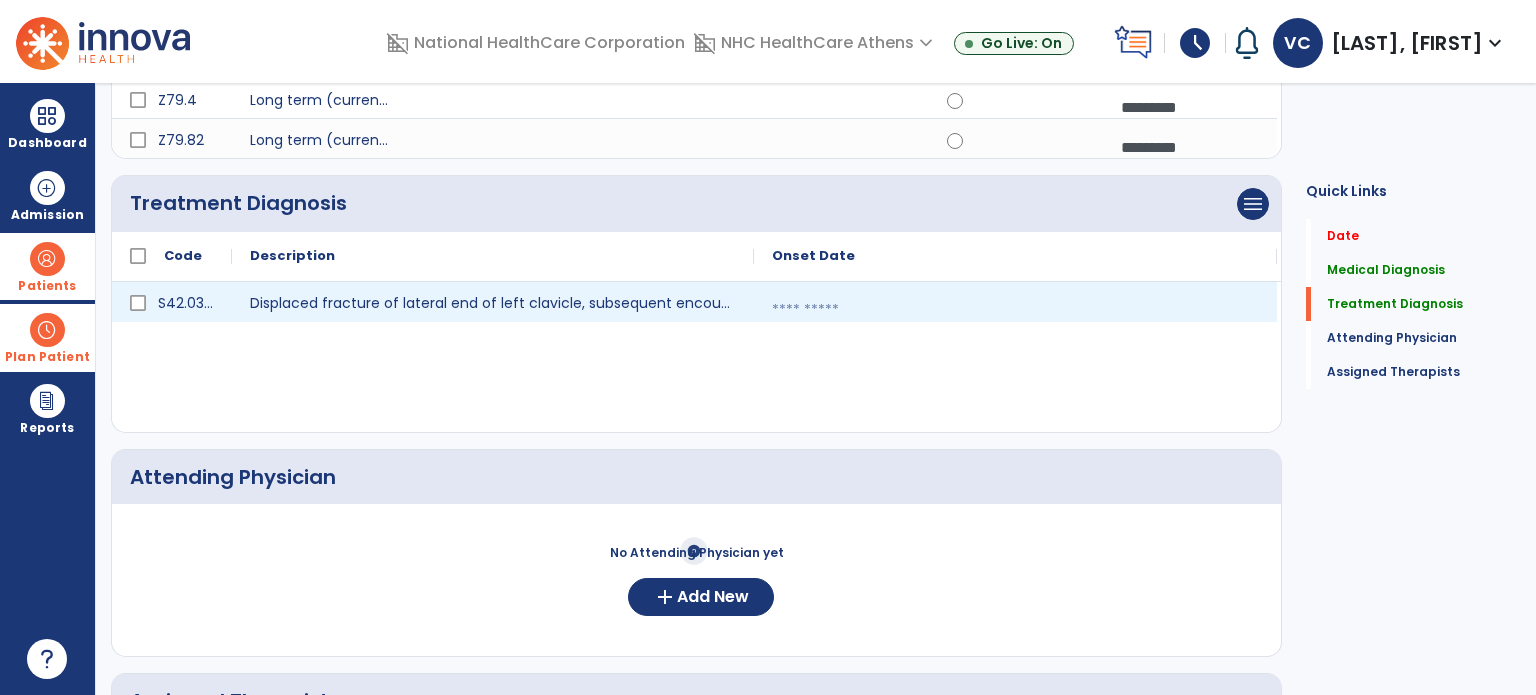 click at bounding box center [1015, 310] 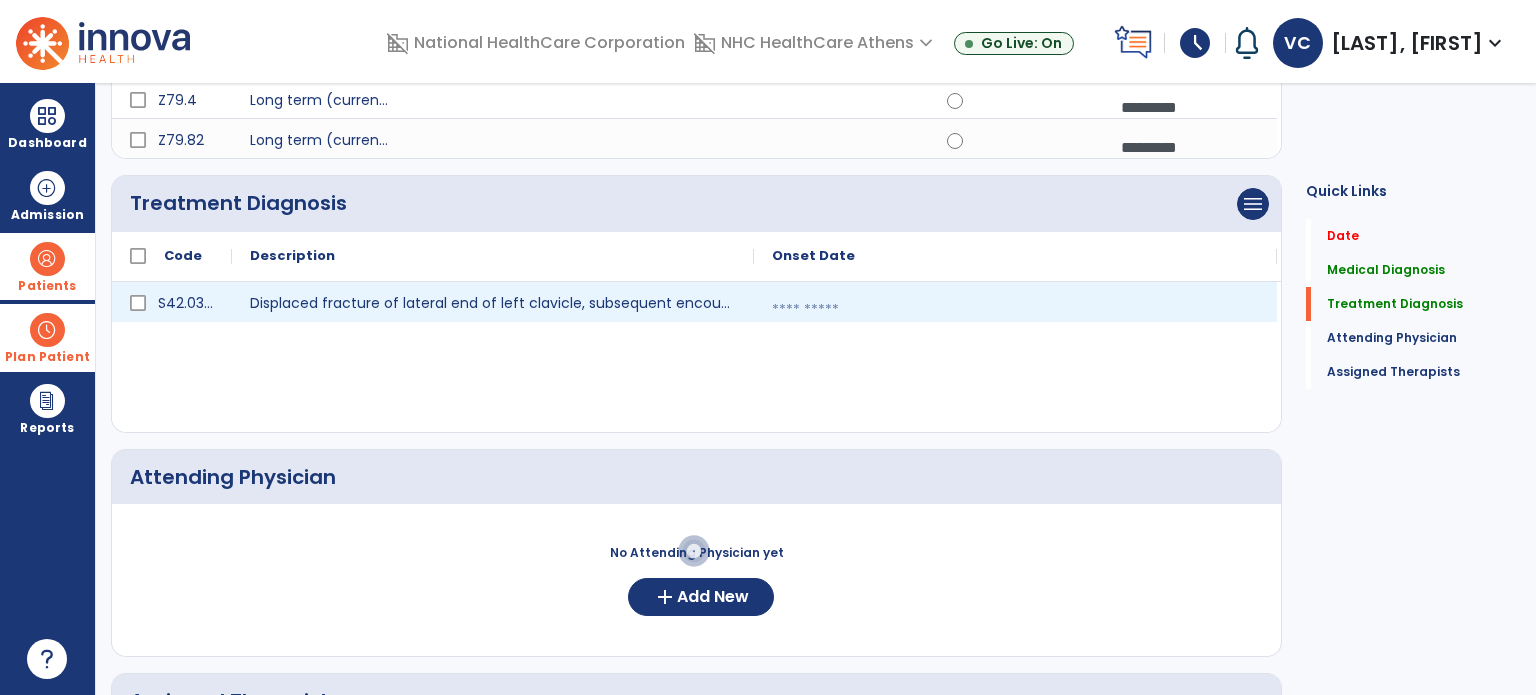 select on "*" 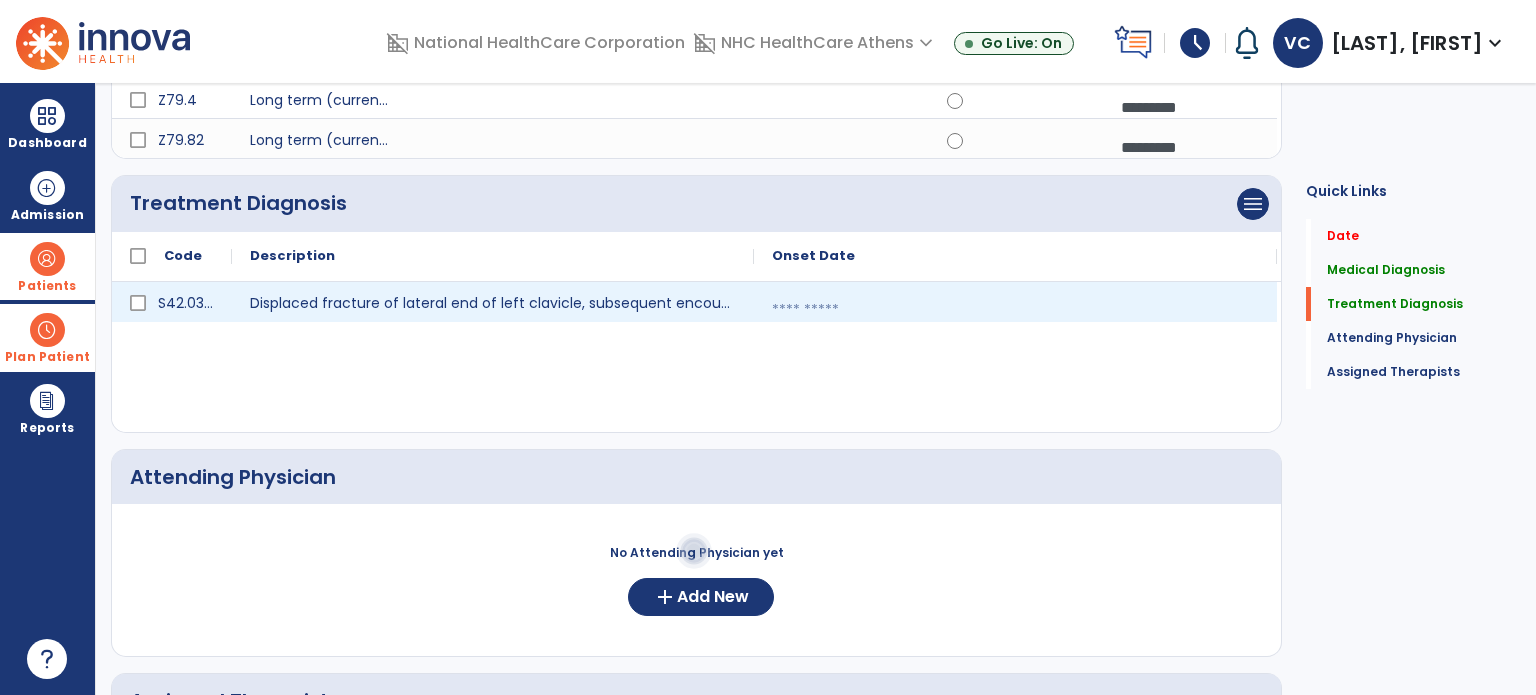 select on "****" 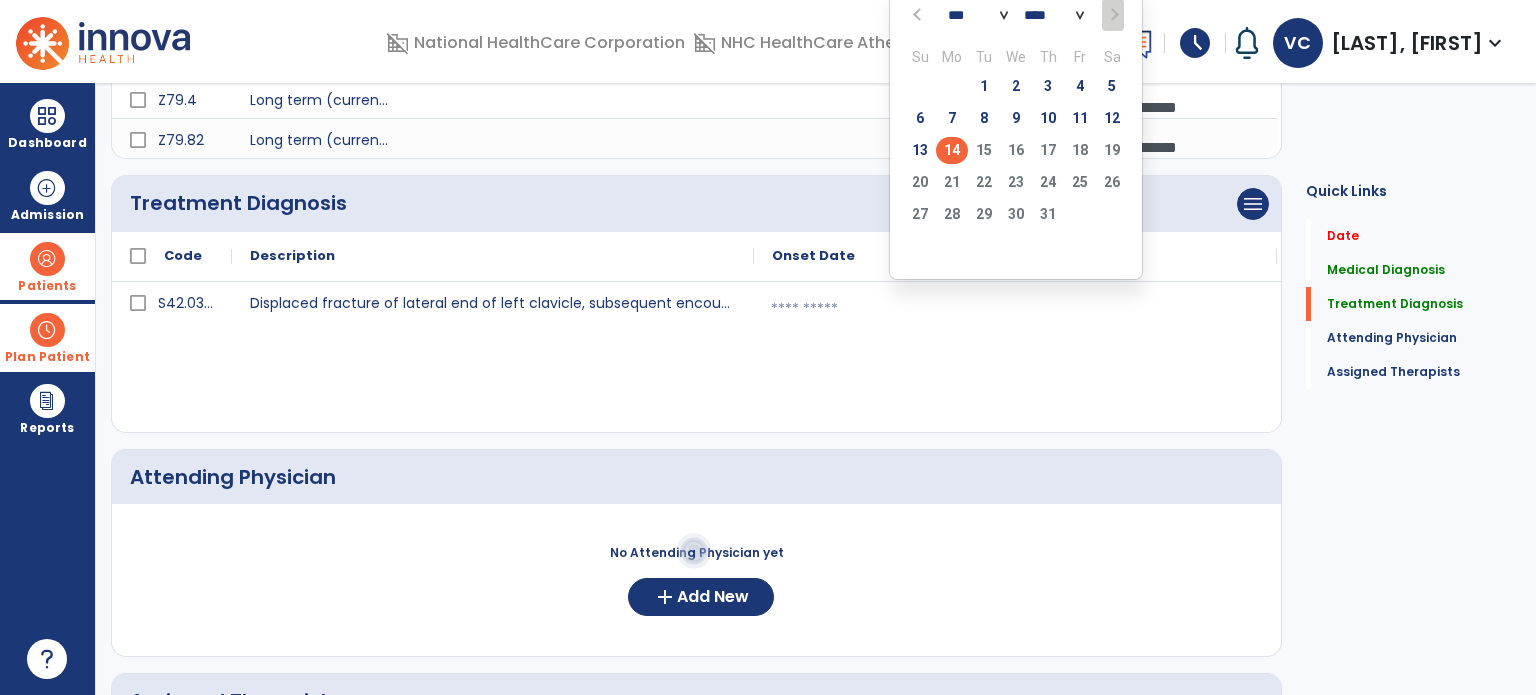click on "14" 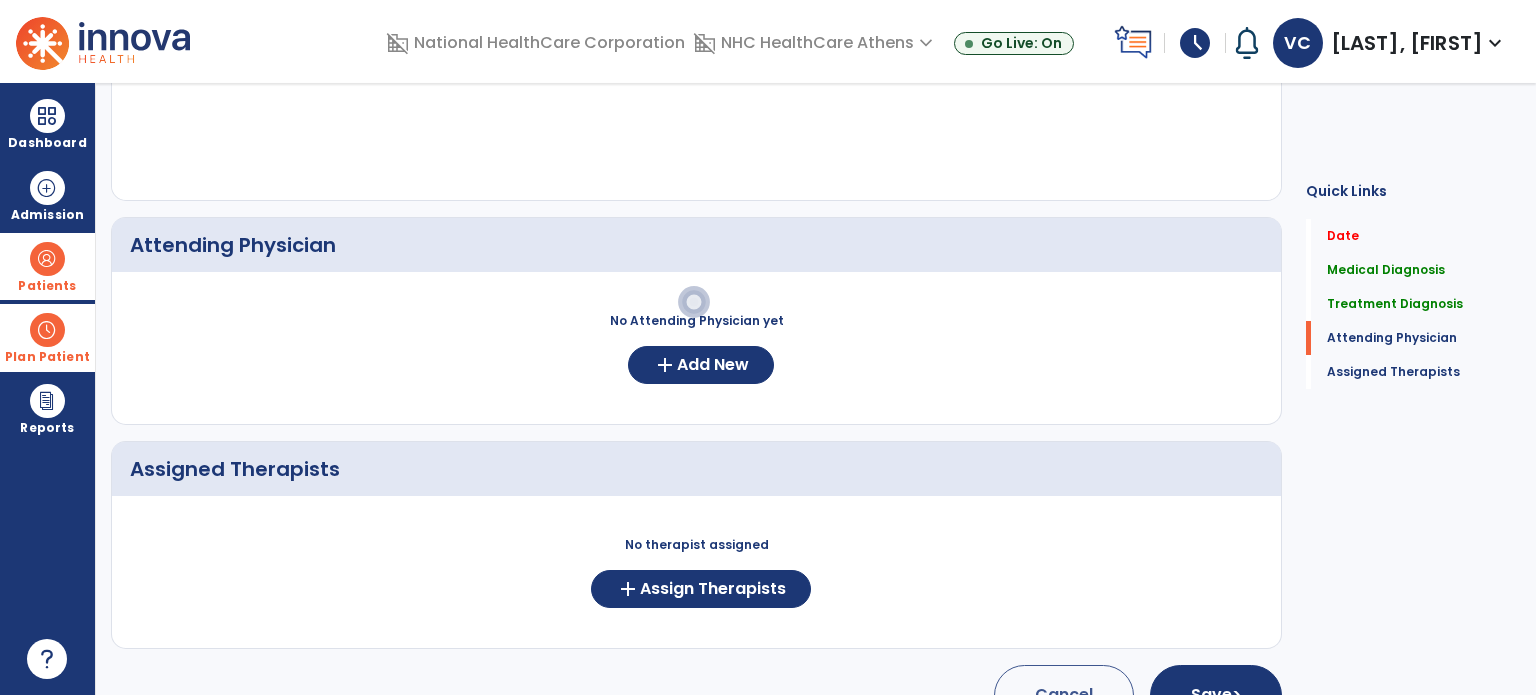scroll, scrollTop: 791, scrollLeft: 0, axis: vertical 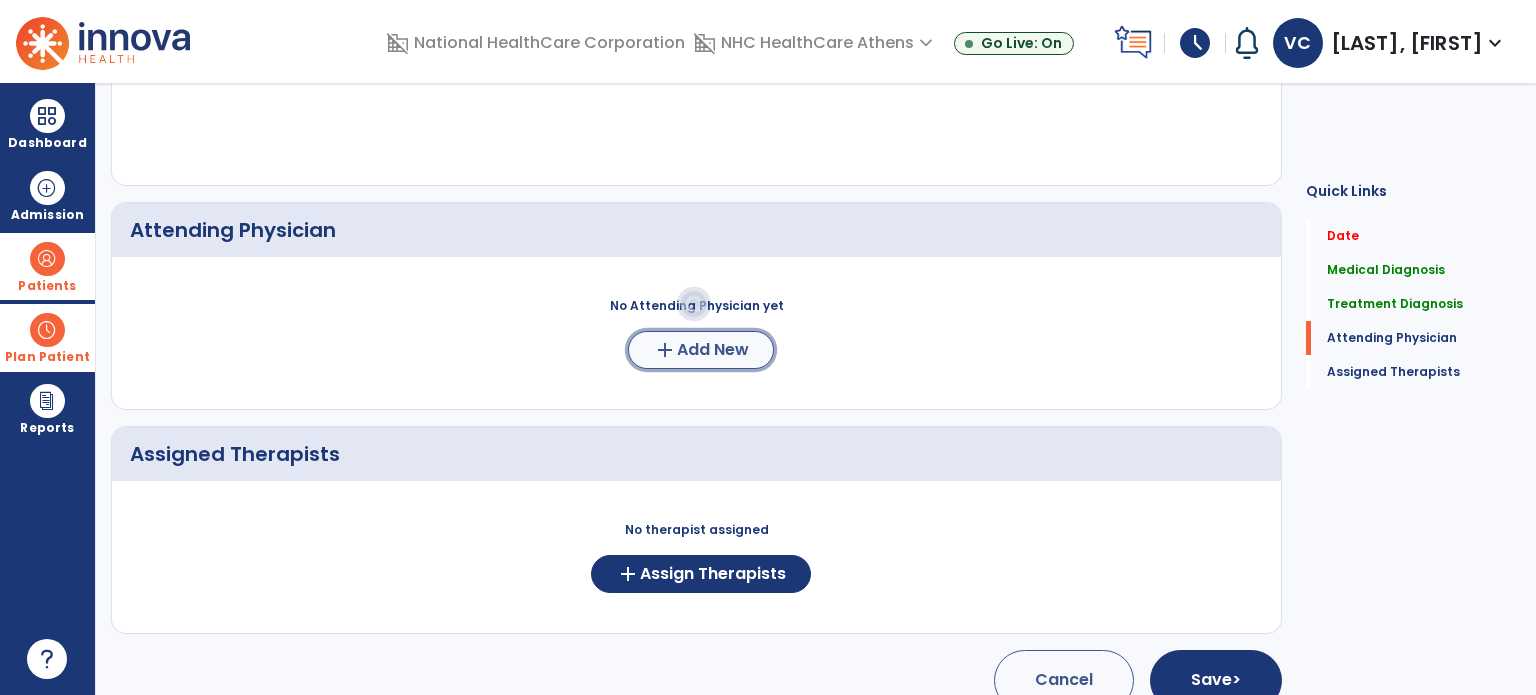 click on "Add New" 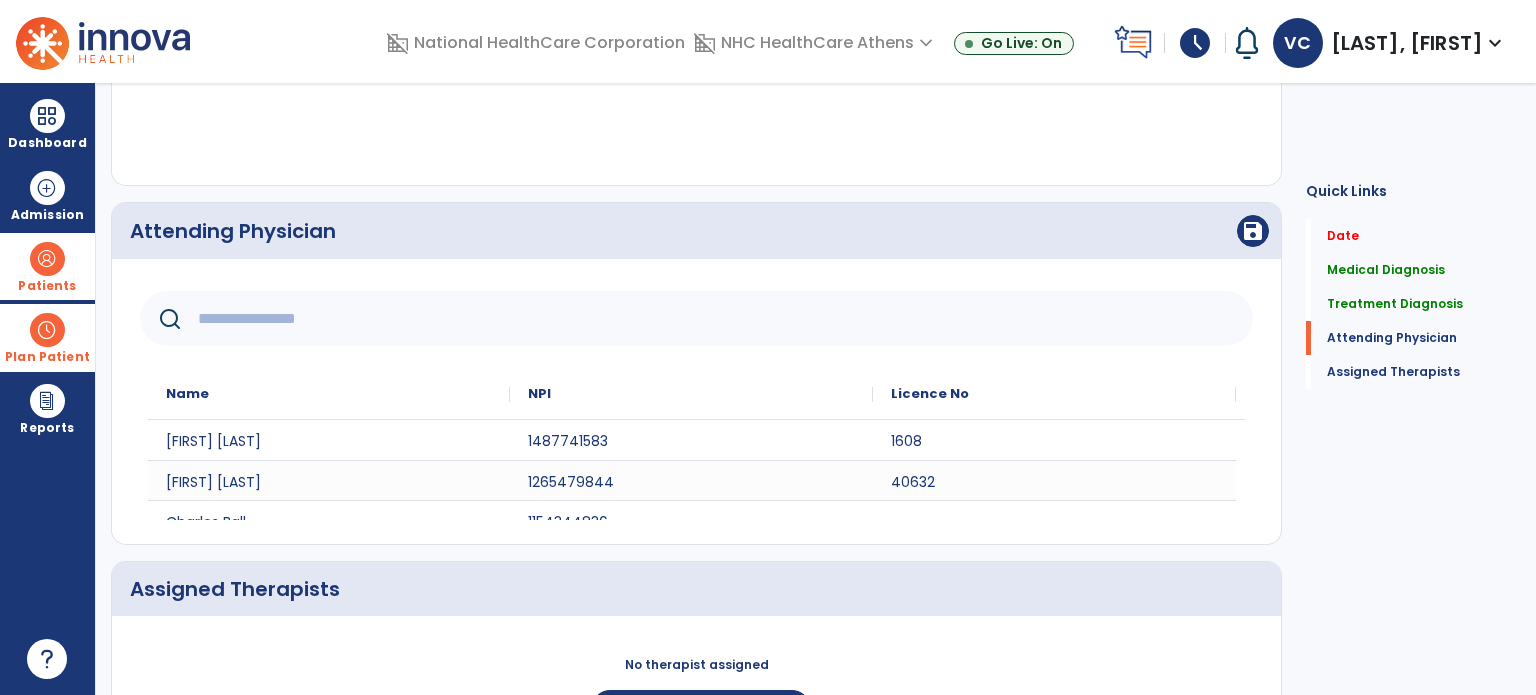 click 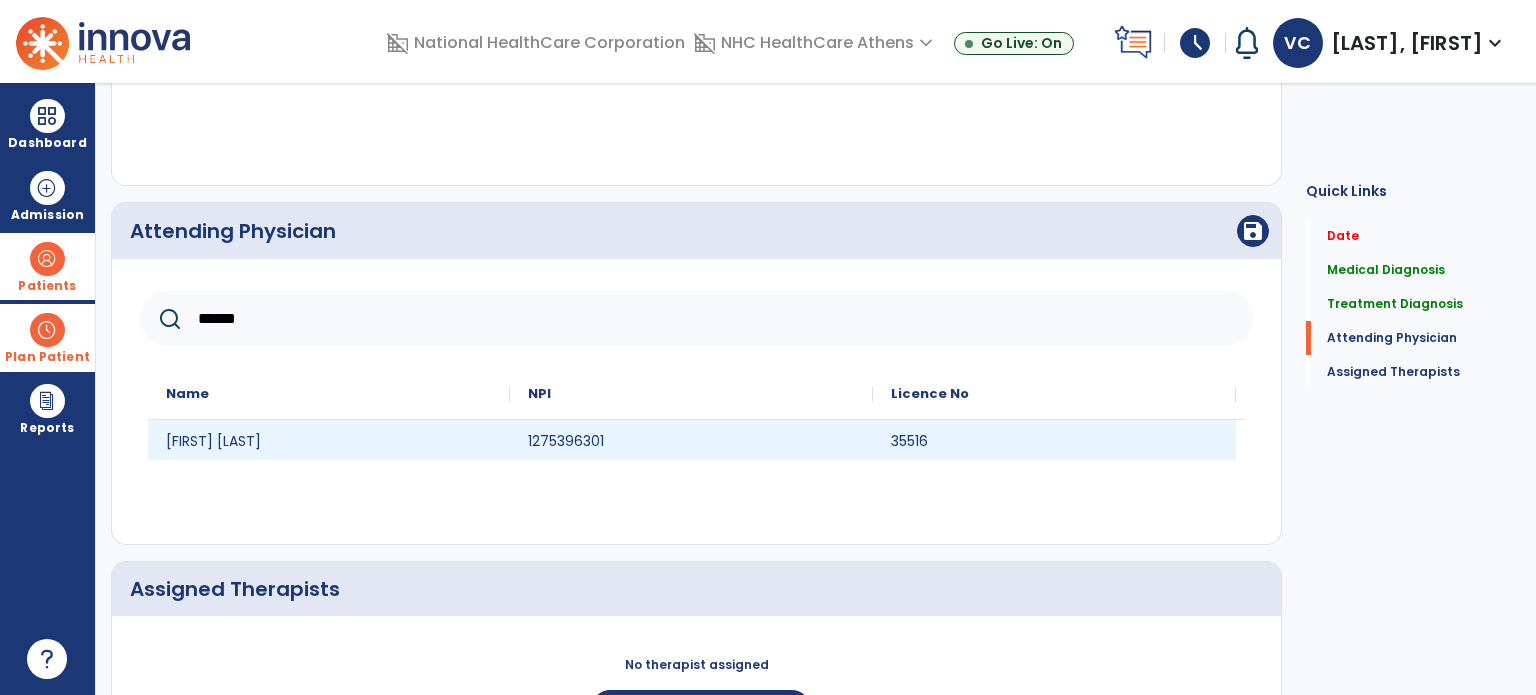 type on "******" 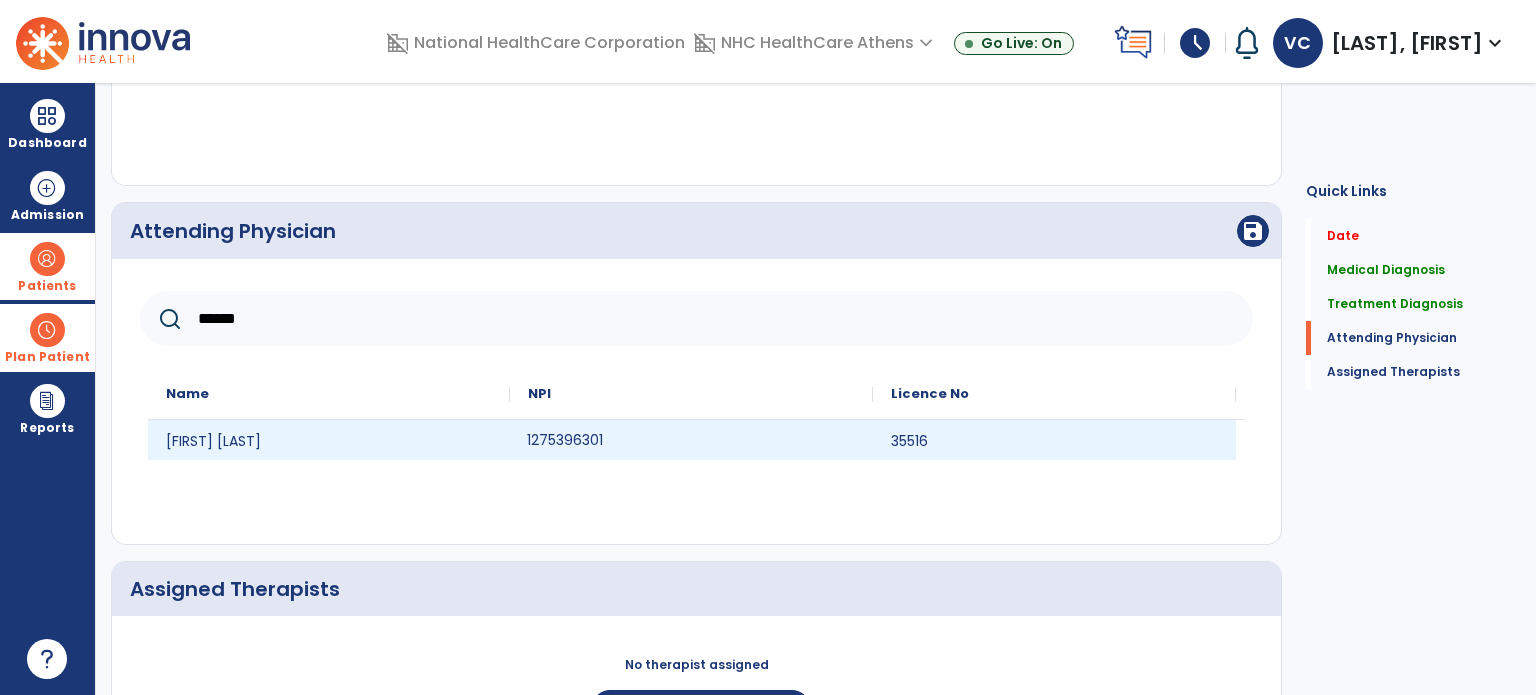 click on "1275396301" 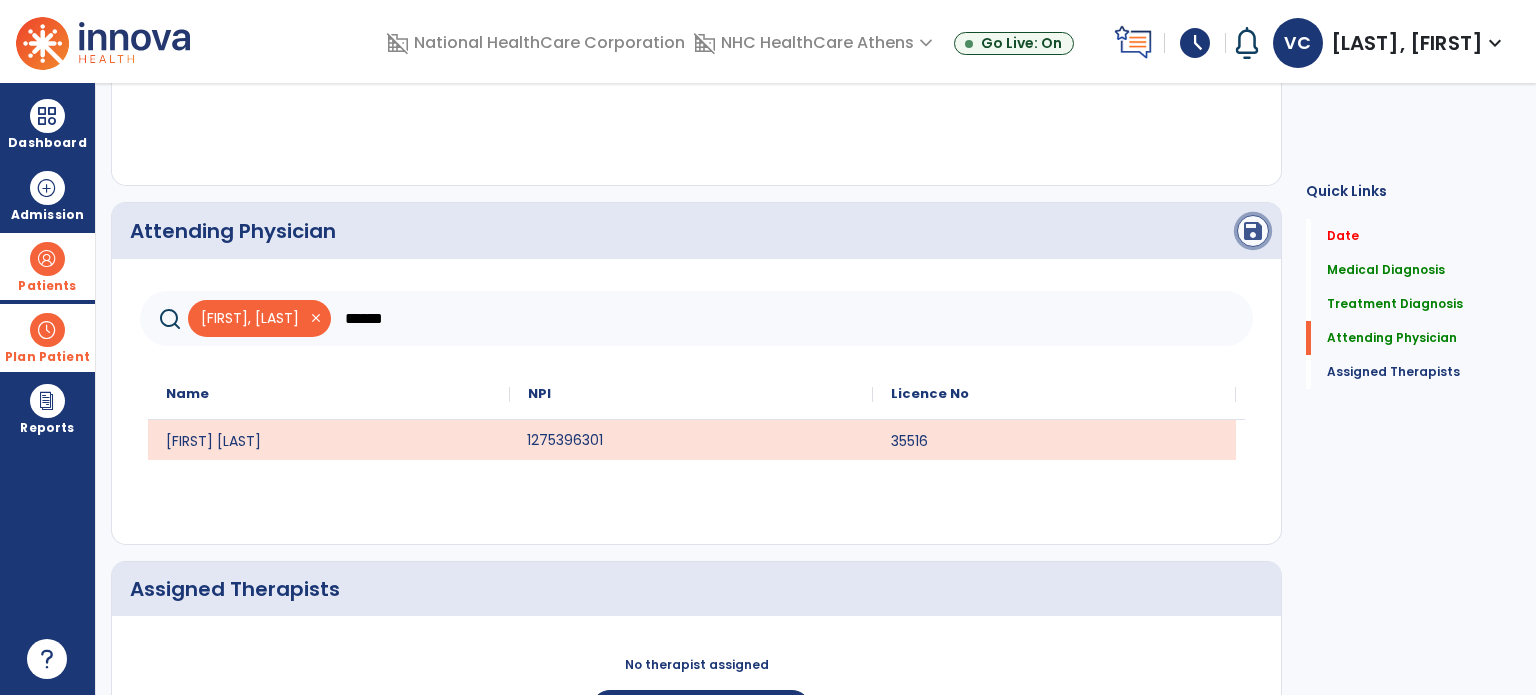 click on "save" 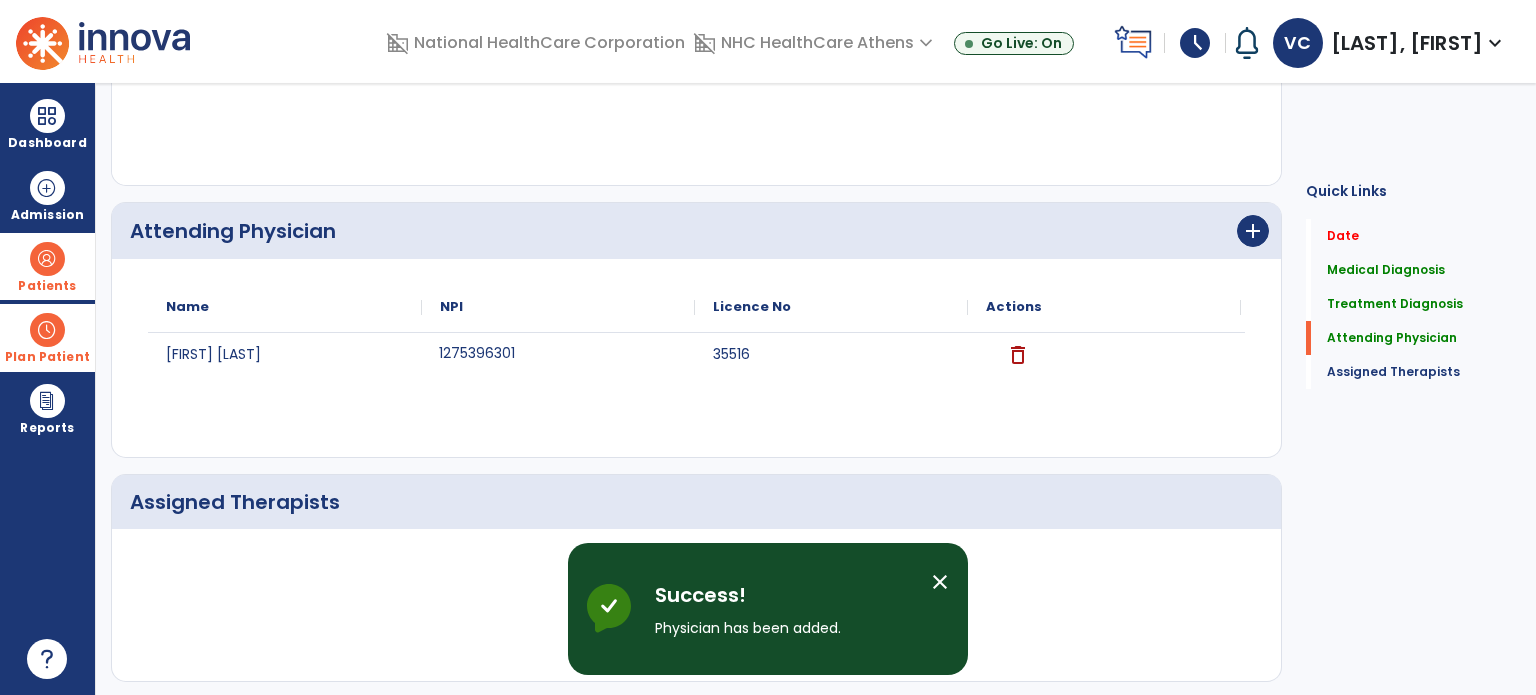 scroll, scrollTop: 868, scrollLeft: 0, axis: vertical 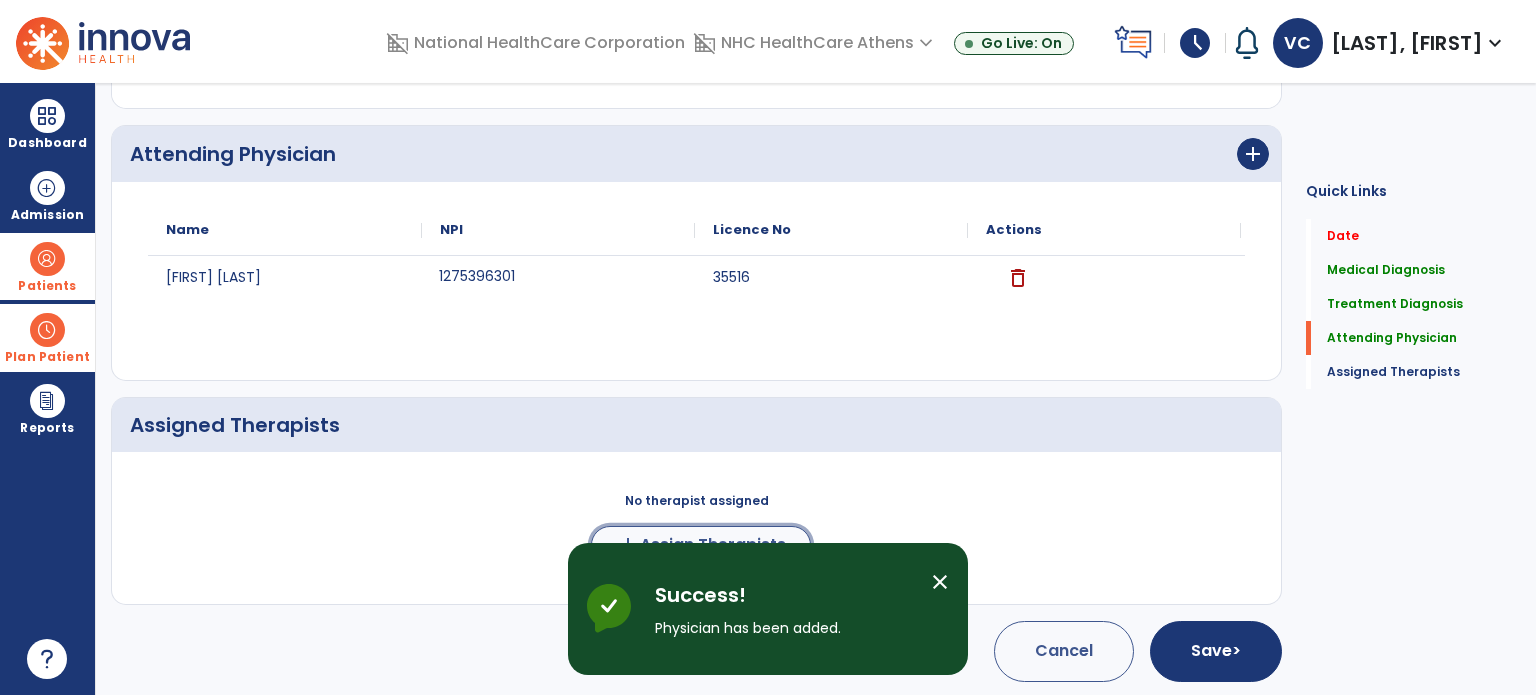 click on "Assign Therapists" 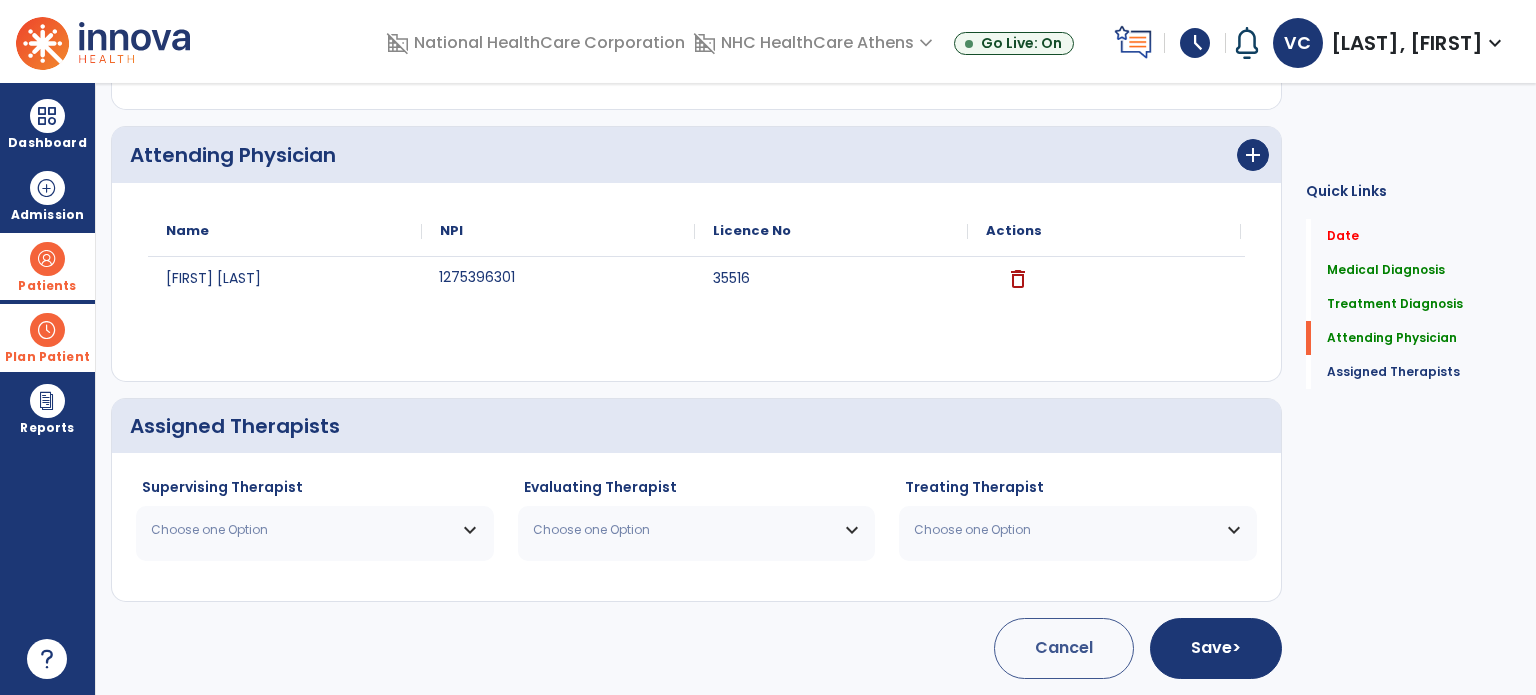 scroll, scrollTop: 864, scrollLeft: 0, axis: vertical 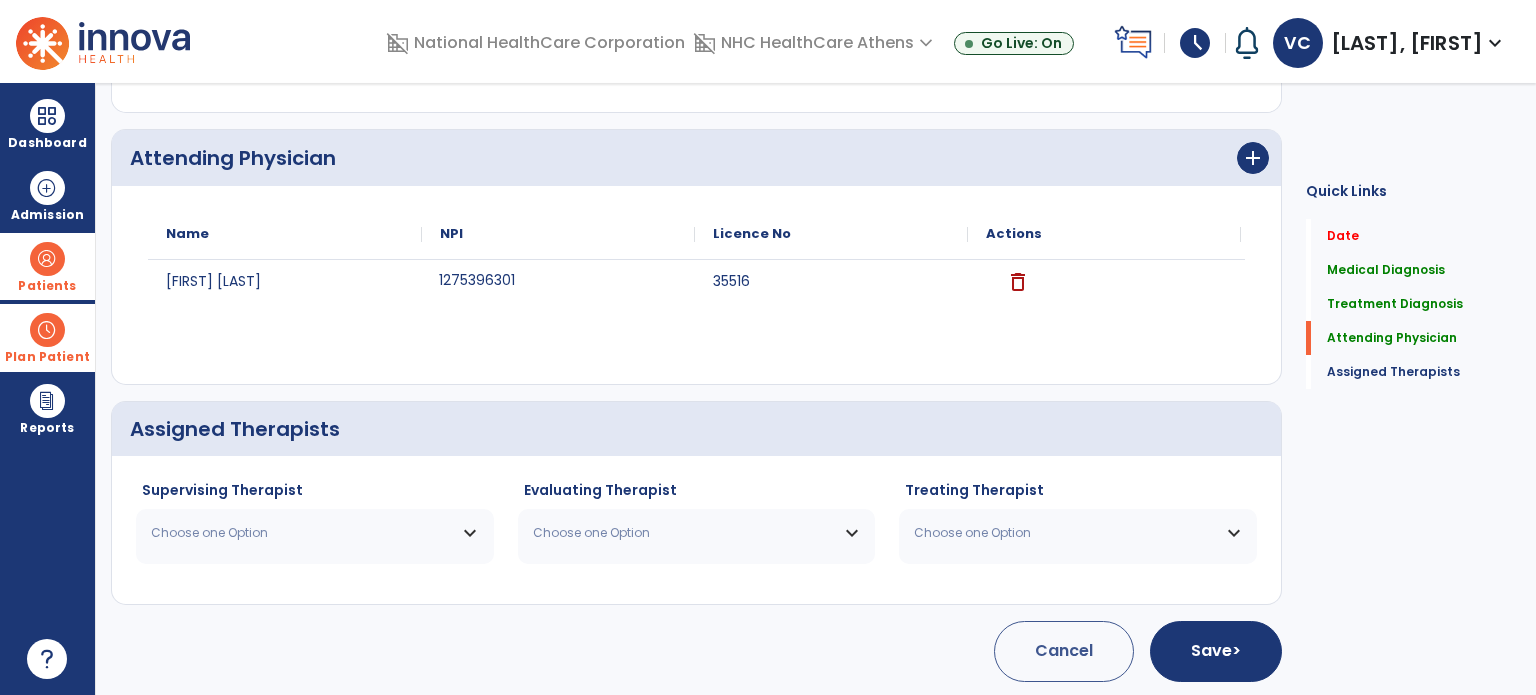 click on "Choose one Option" at bounding box center [315, 533] 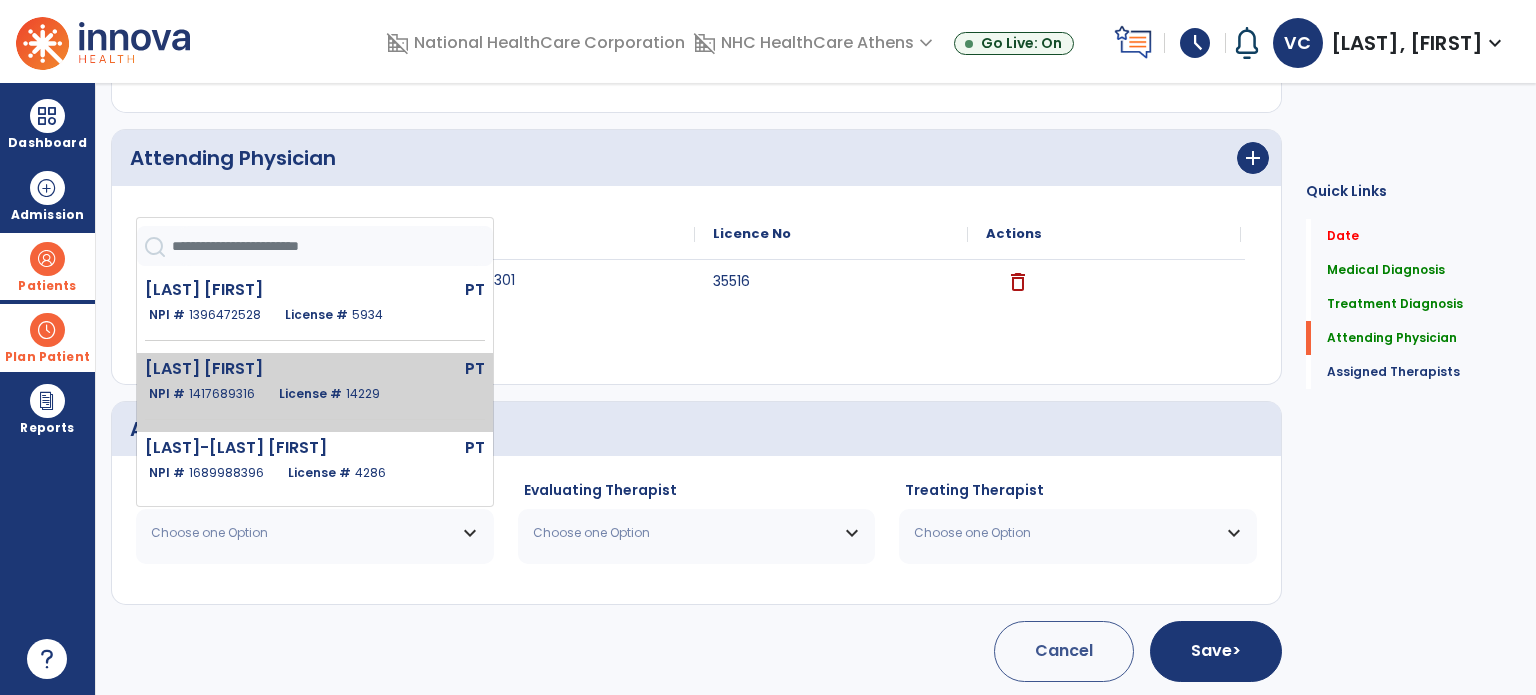 click on "License #  14229" 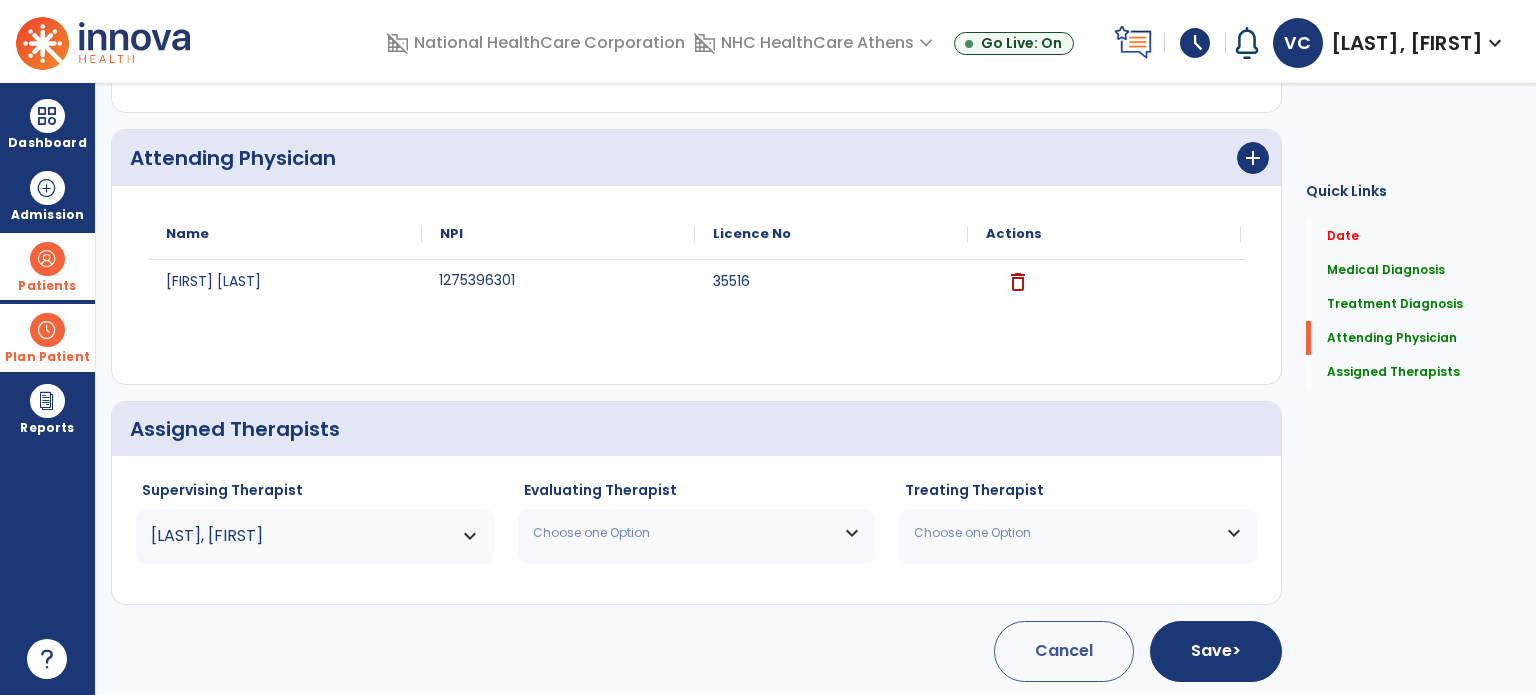 click on "Choose one Option" at bounding box center [697, 533] 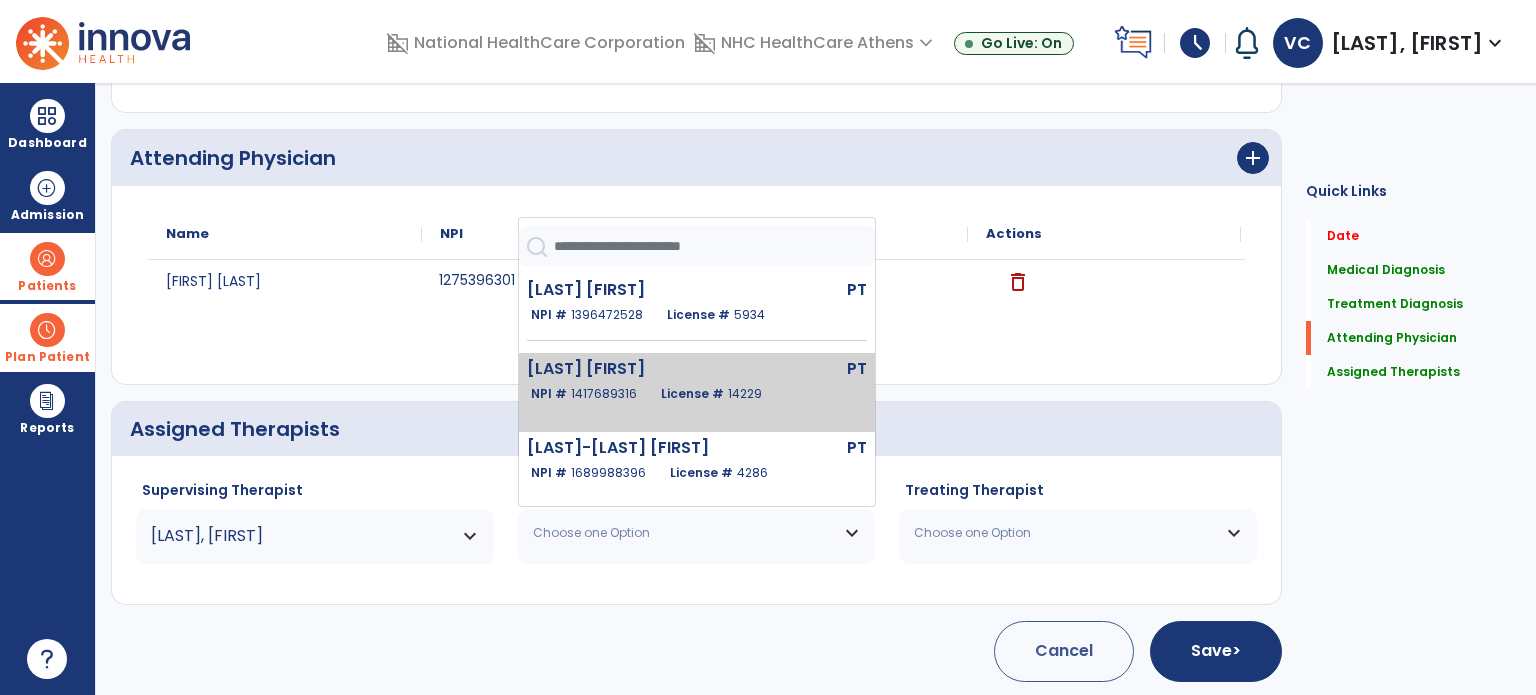 click on "Lawhorn Rachel  PT   NPI #  1417689316  License #  14229" 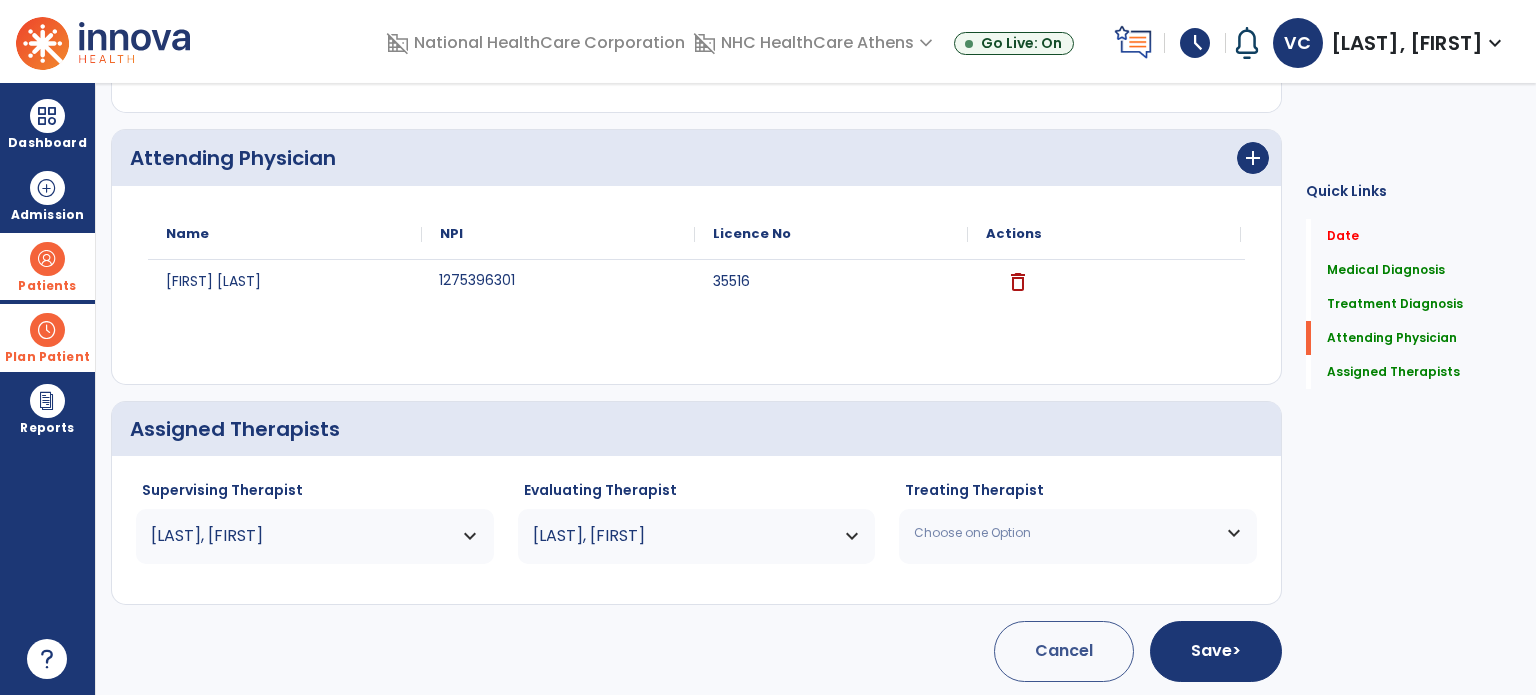 click on "Choose one Option" at bounding box center [1065, 533] 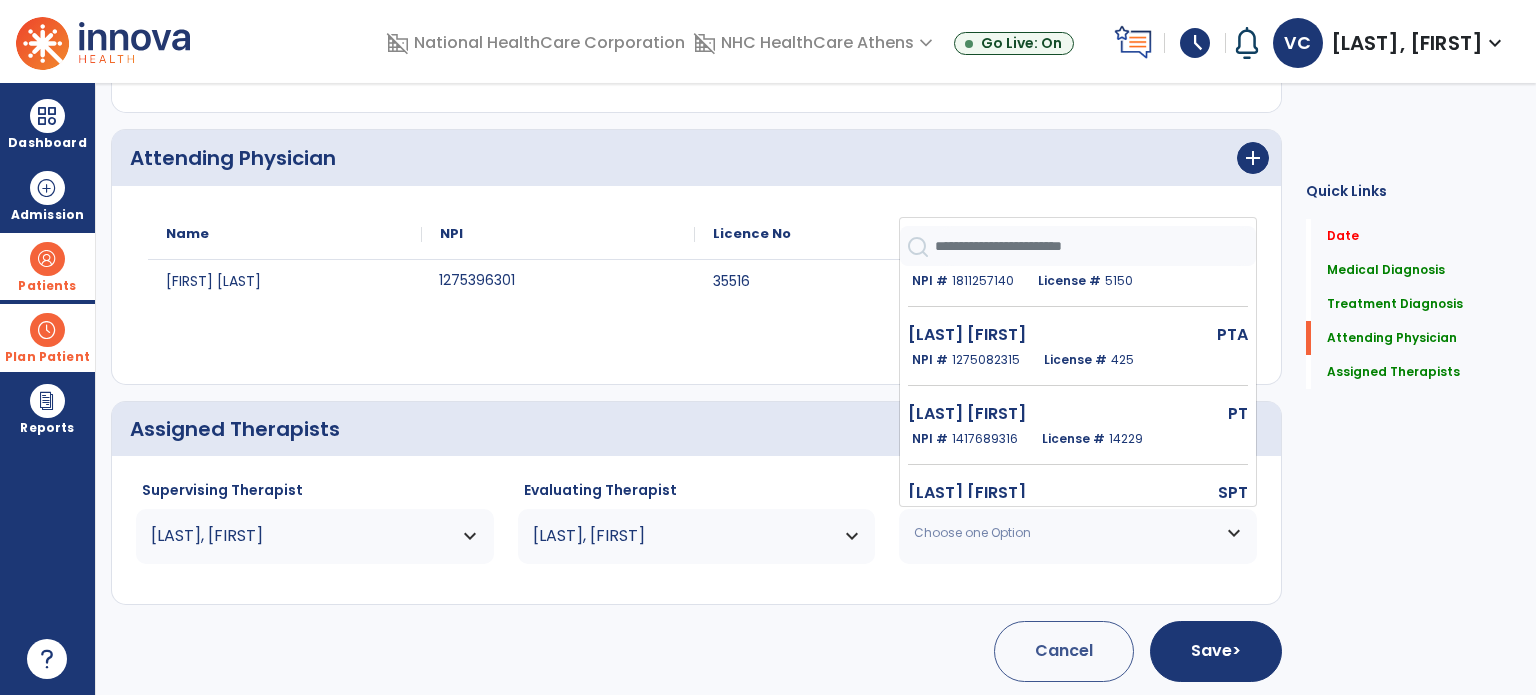 scroll, scrollTop: 360, scrollLeft: 0, axis: vertical 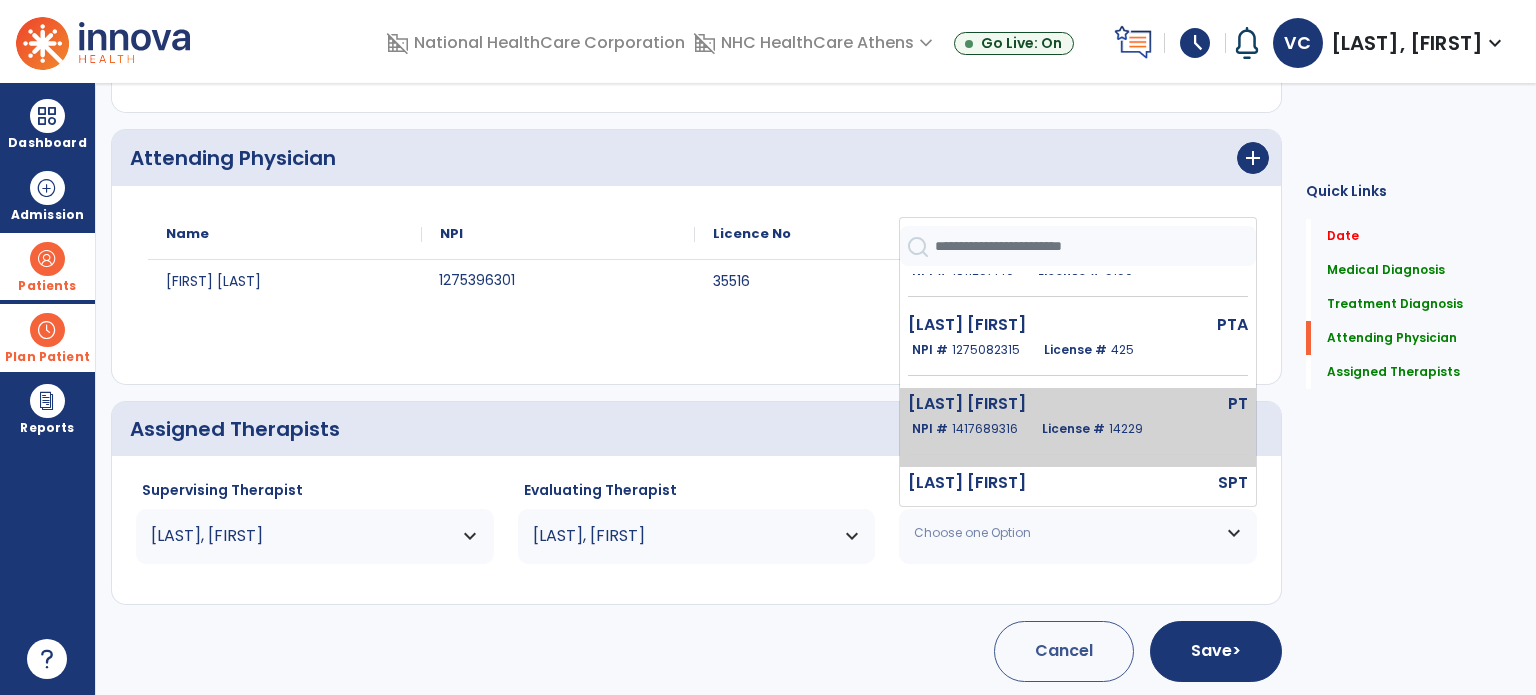 click on "1417689316" 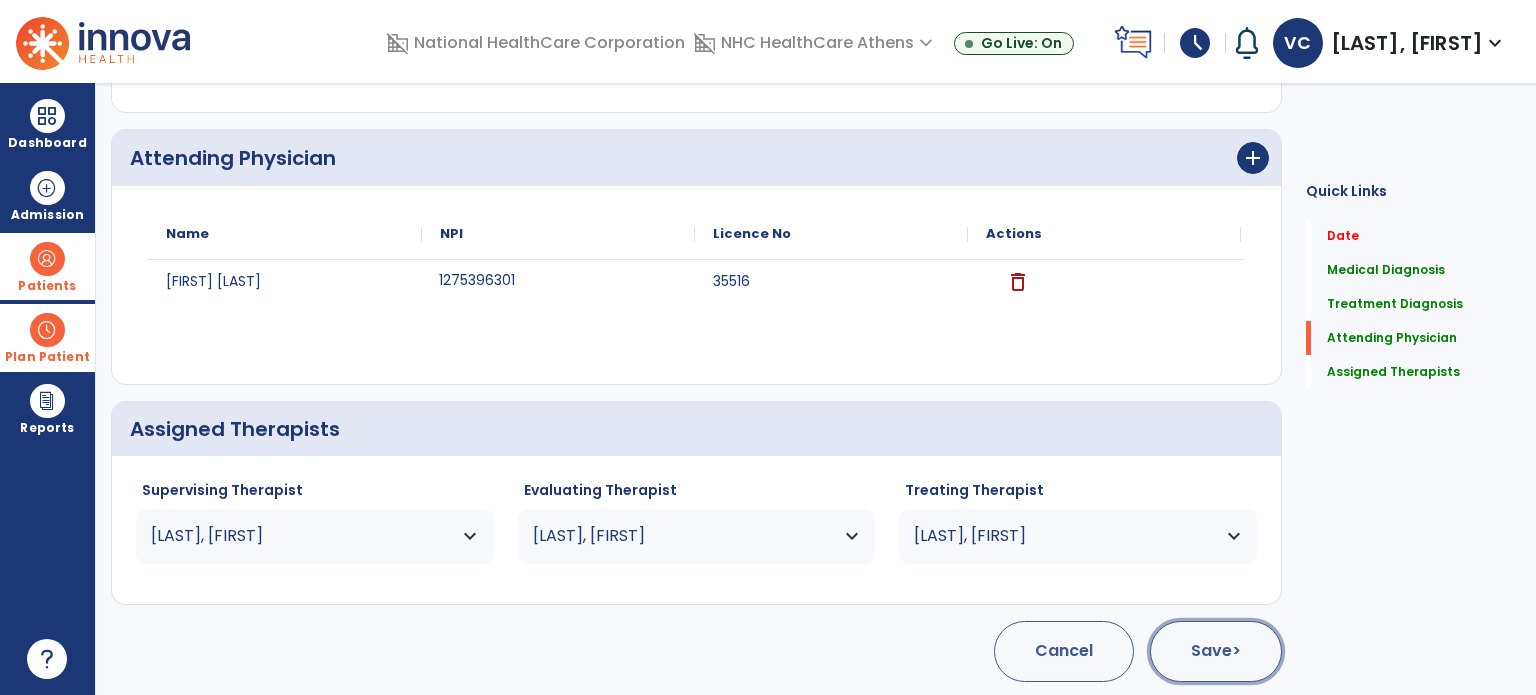 click on "Save  >" 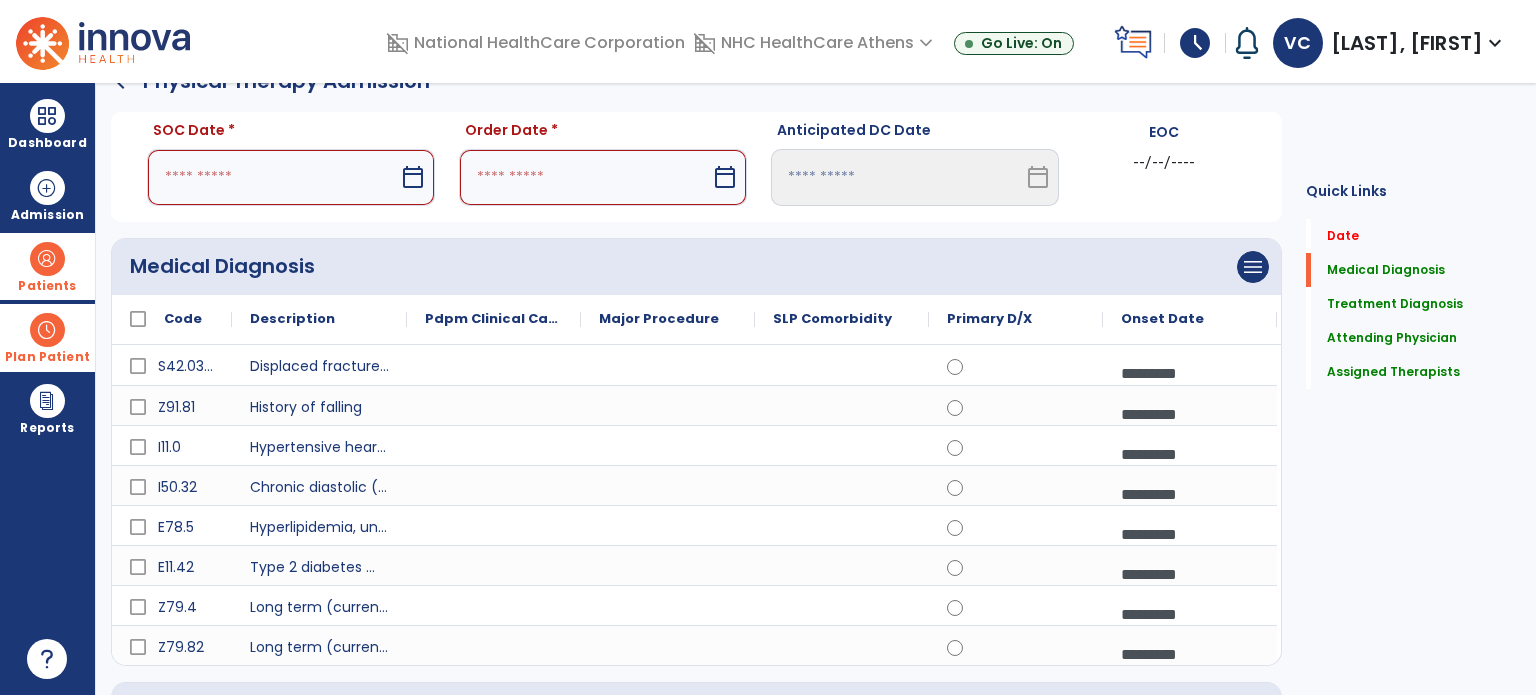 scroll, scrollTop: 0, scrollLeft: 0, axis: both 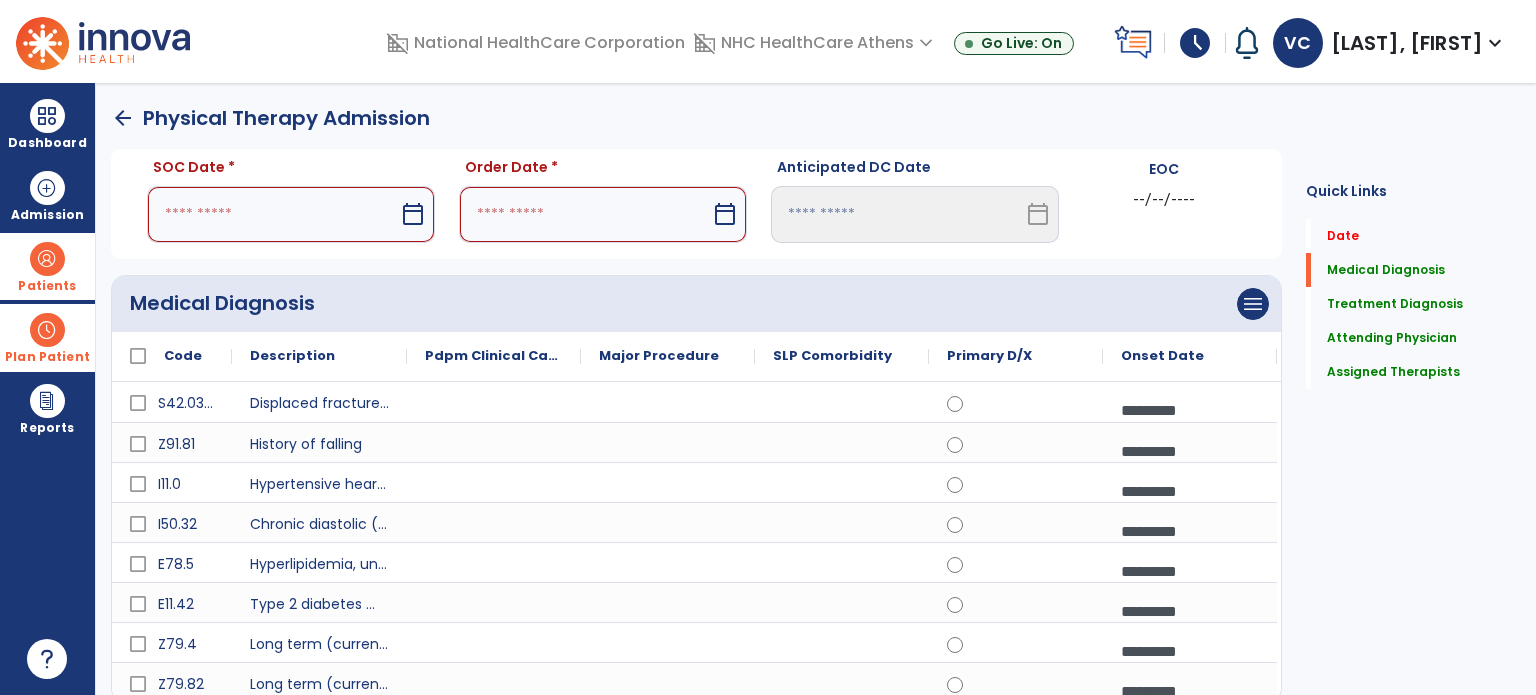 click at bounding box center [273, 214] 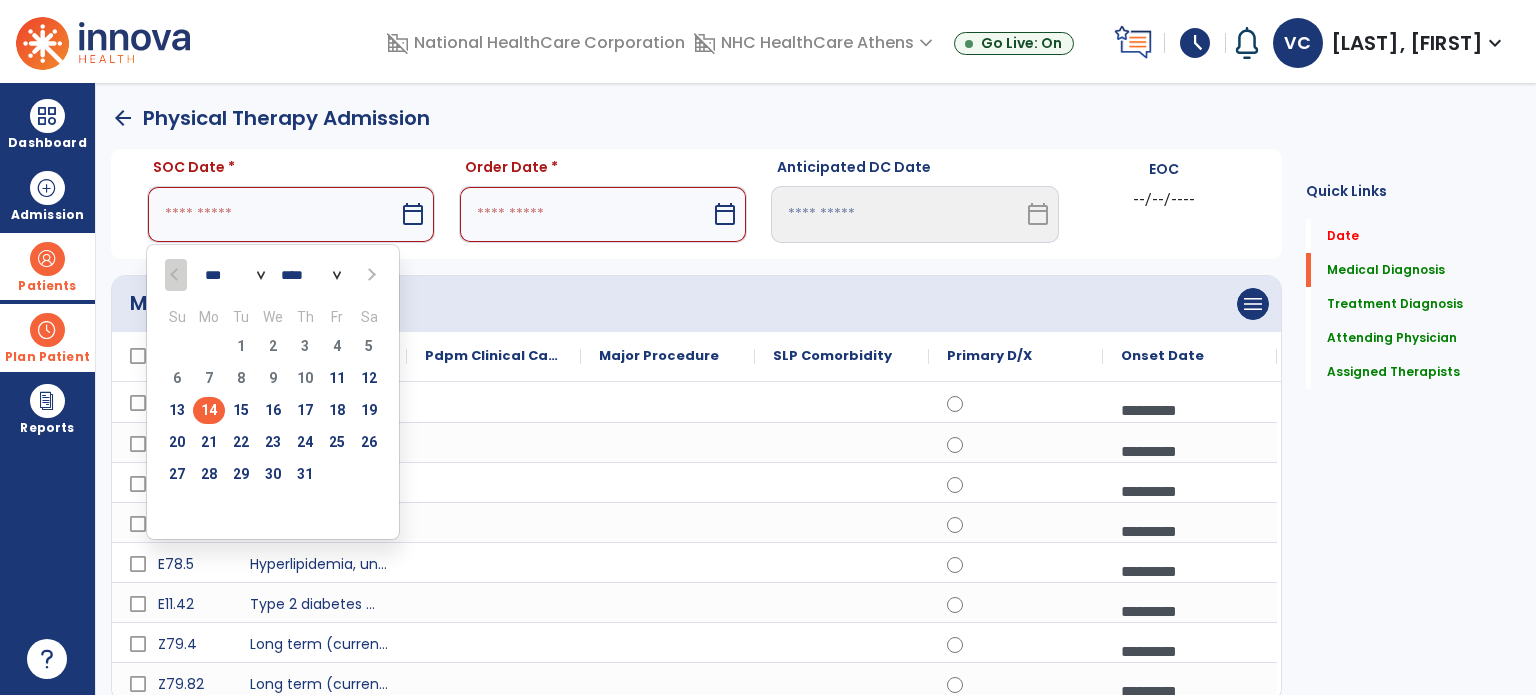 click on "14" at bounding box center [209, 410] 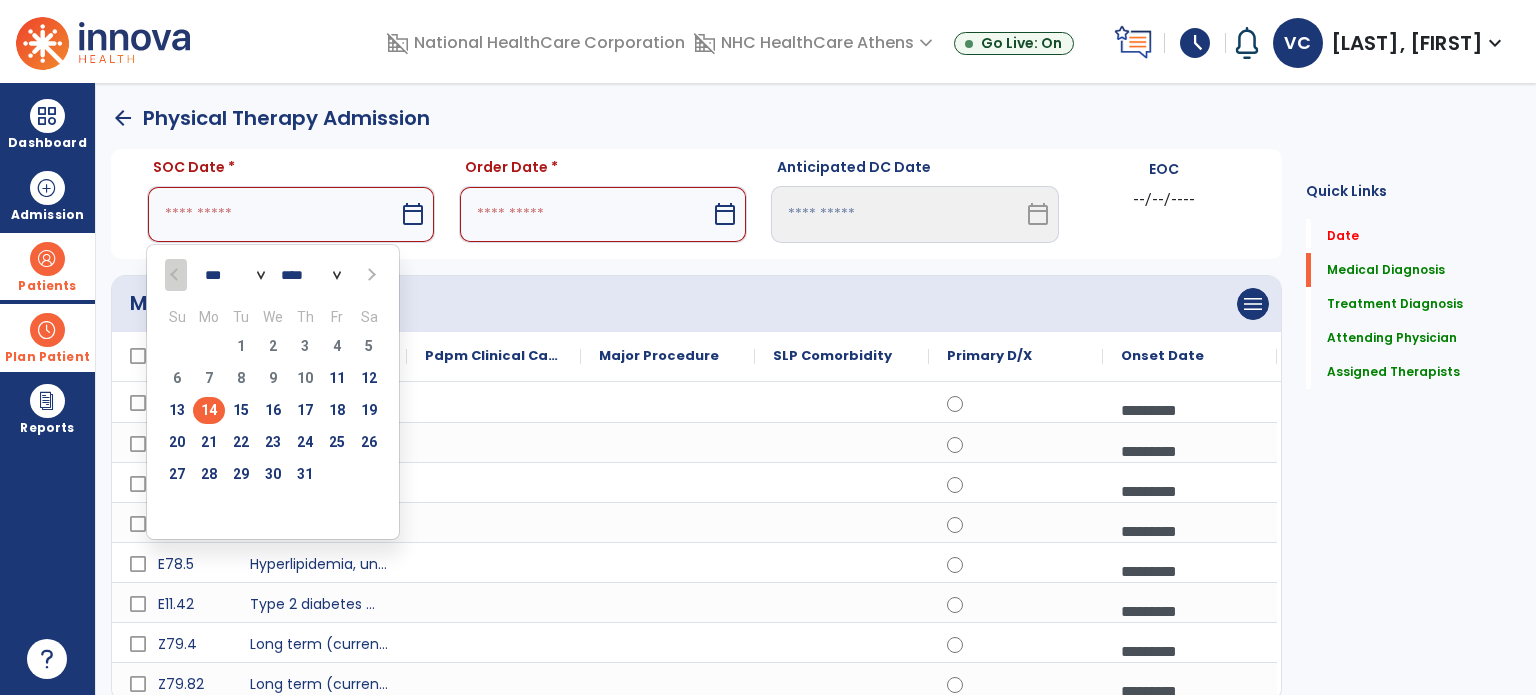 type on "*********" 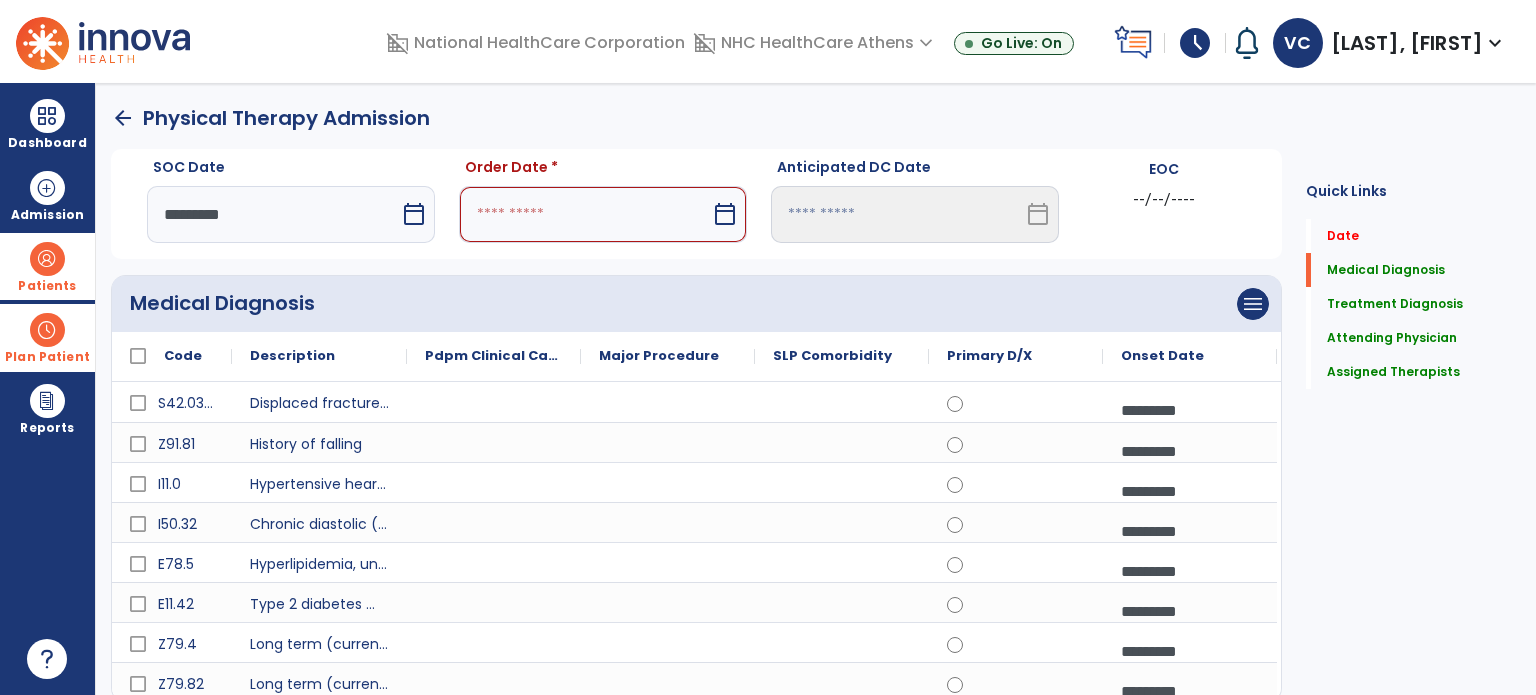 click at bounding box center [585, 214] 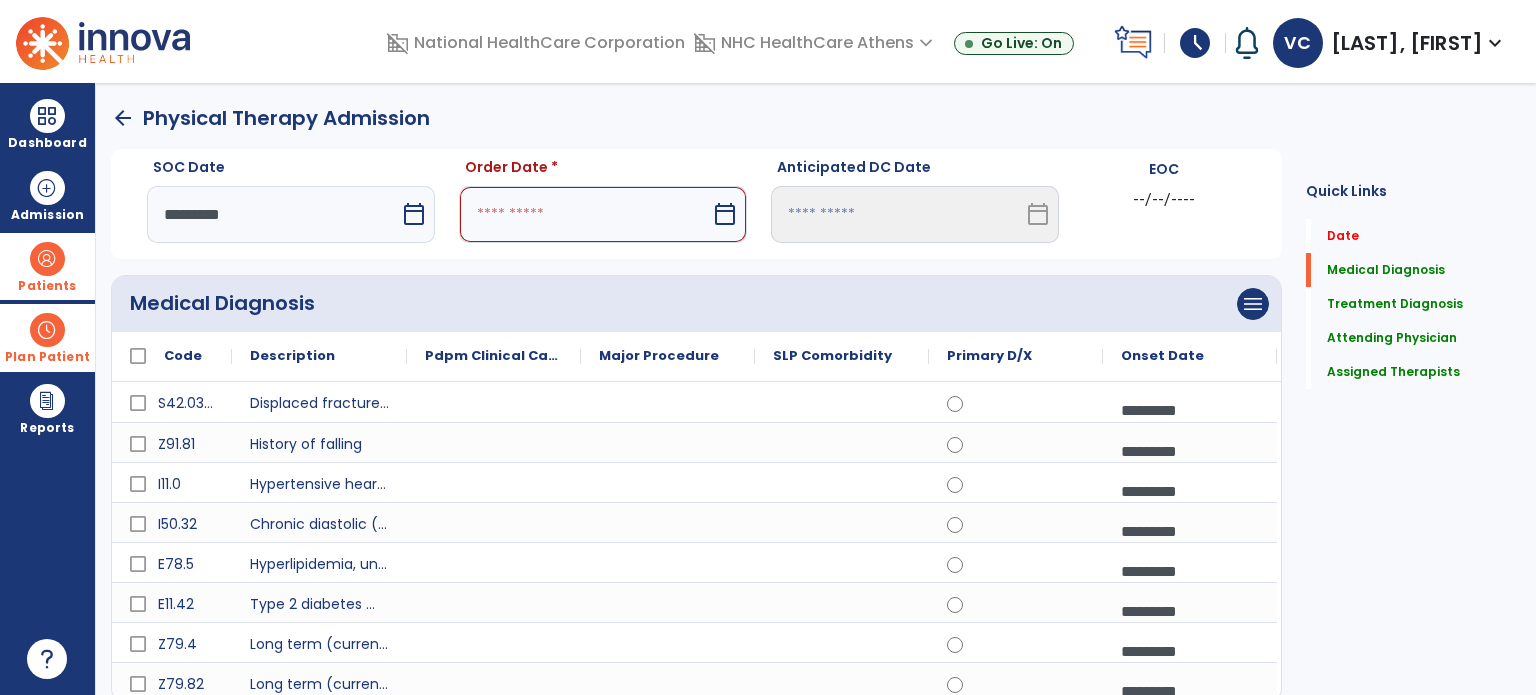 select on "*" 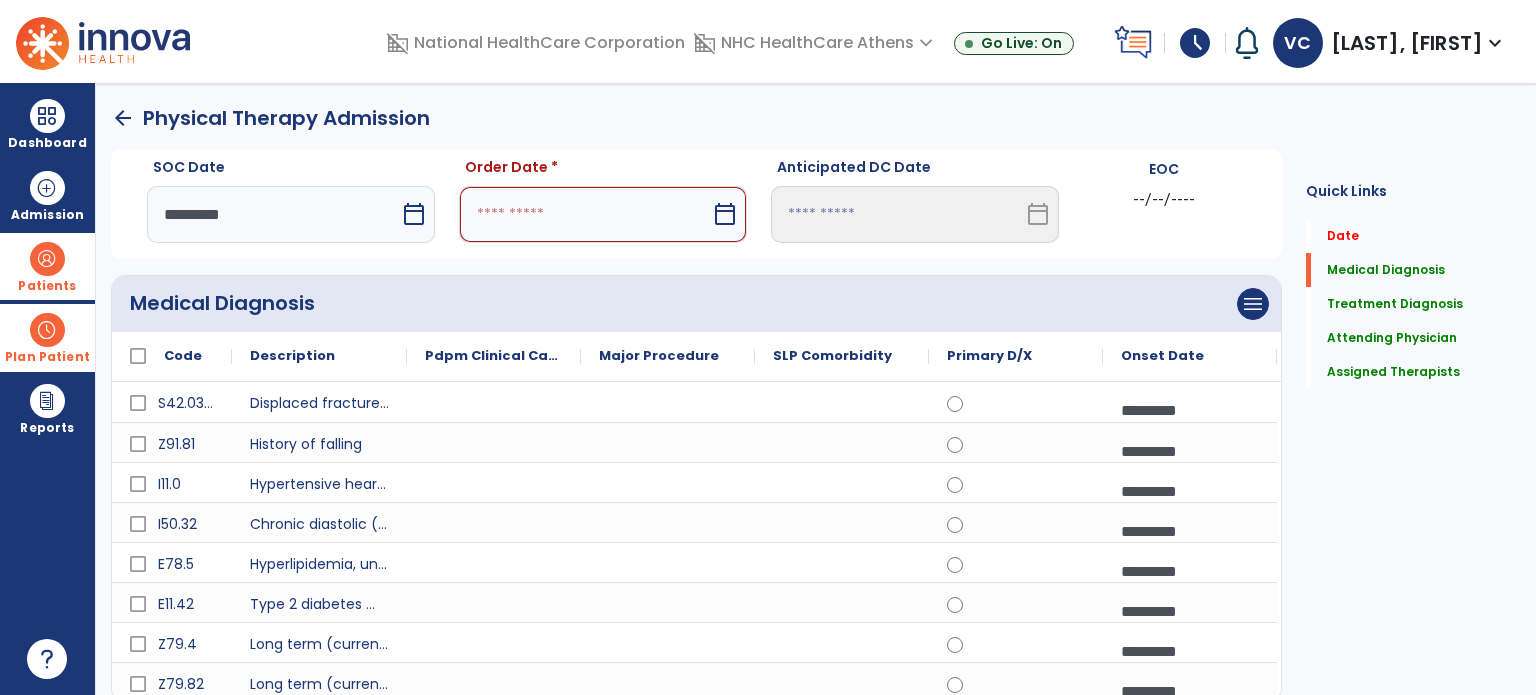 select on "****" 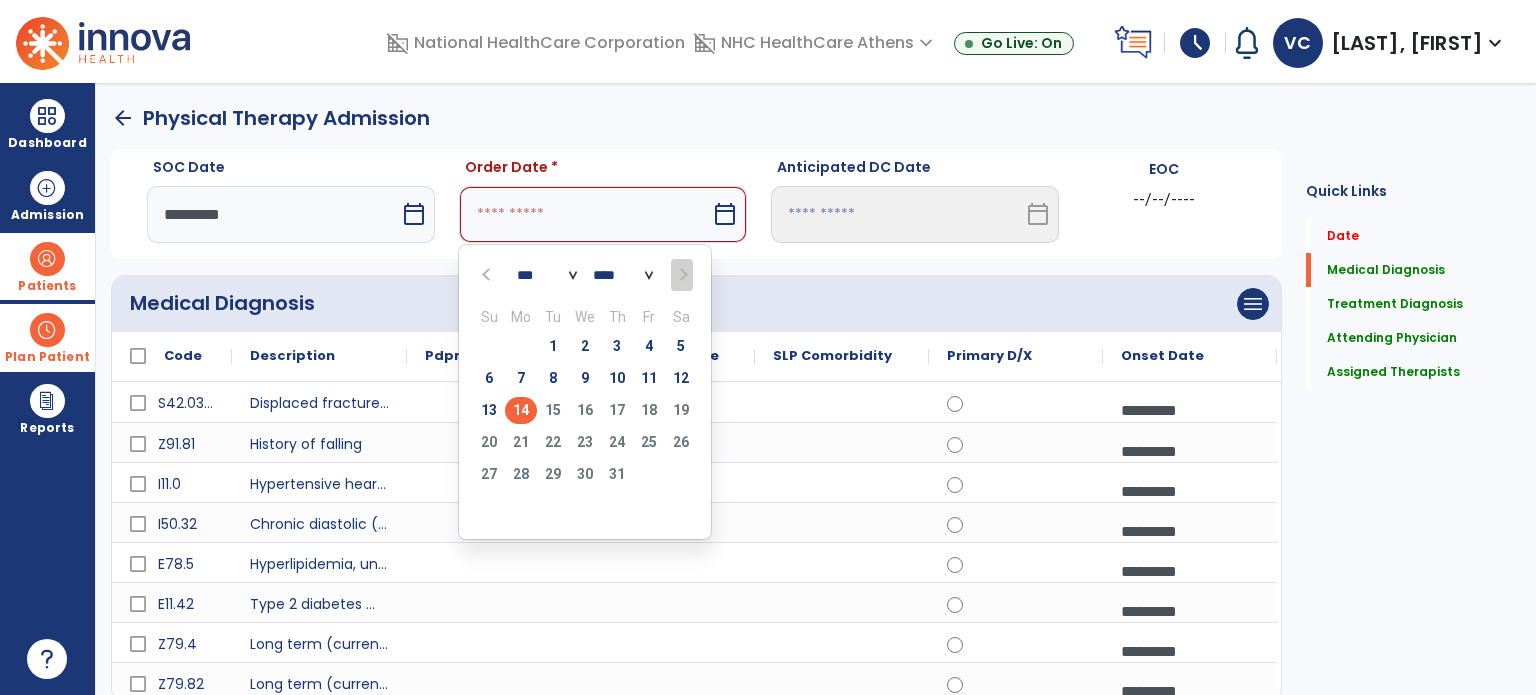 click on "14" at bounding box center (521, 410) 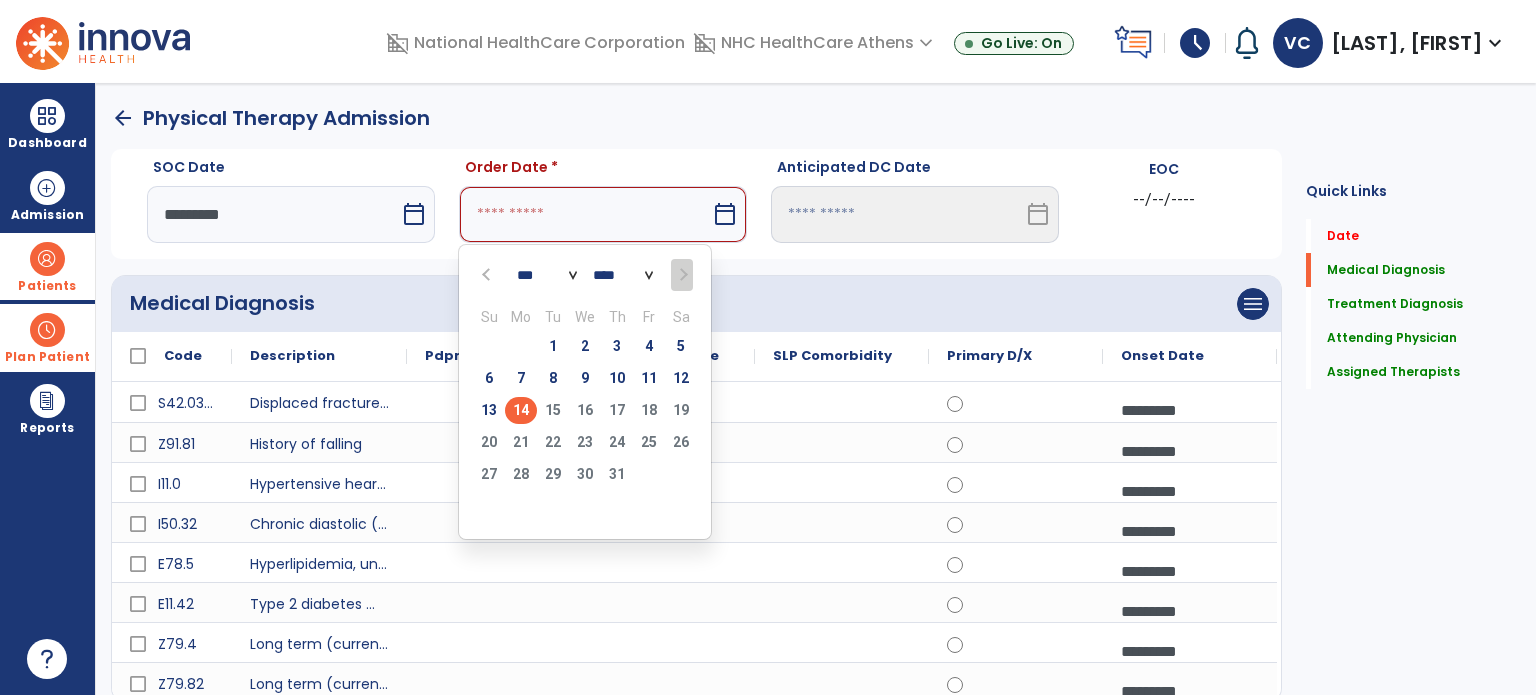 type on "*********" 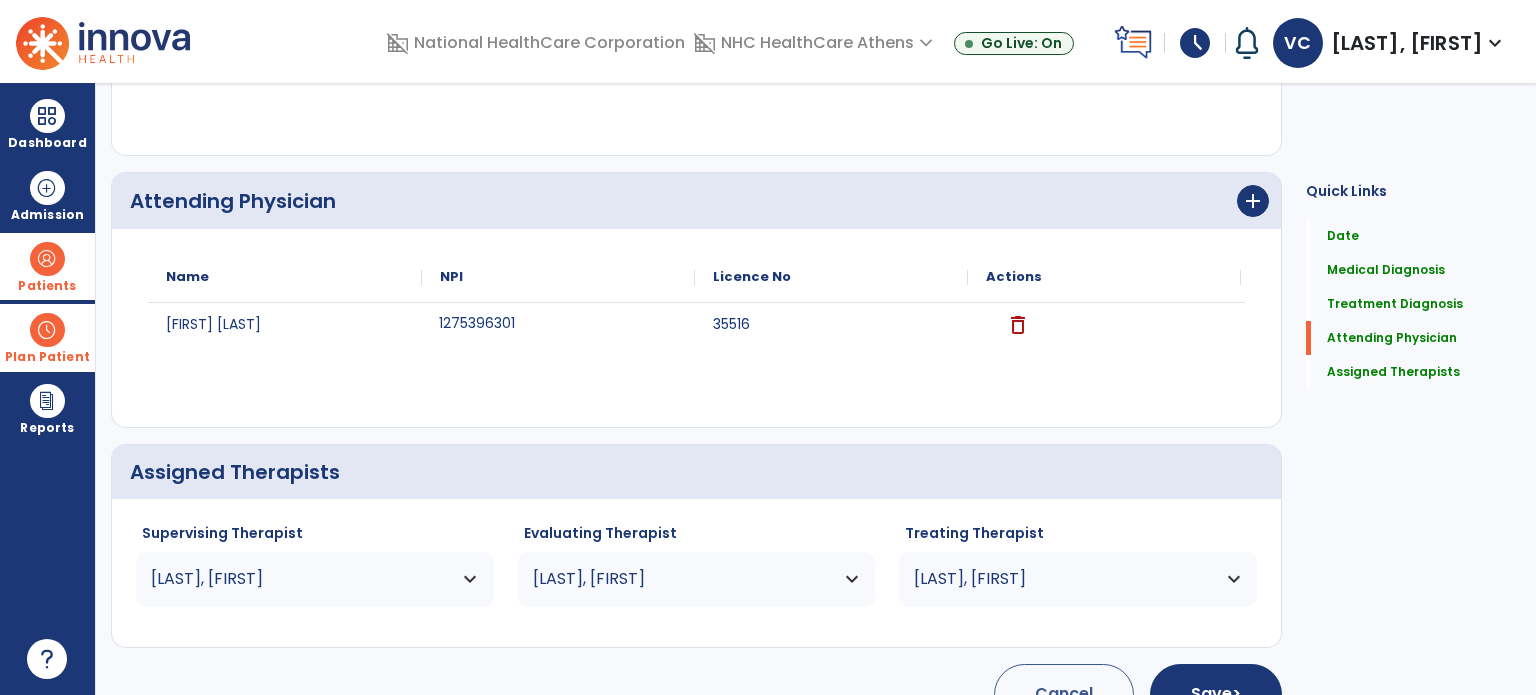 scroll, scrollTop: 864, scrollLeft: 0, axis: vertical 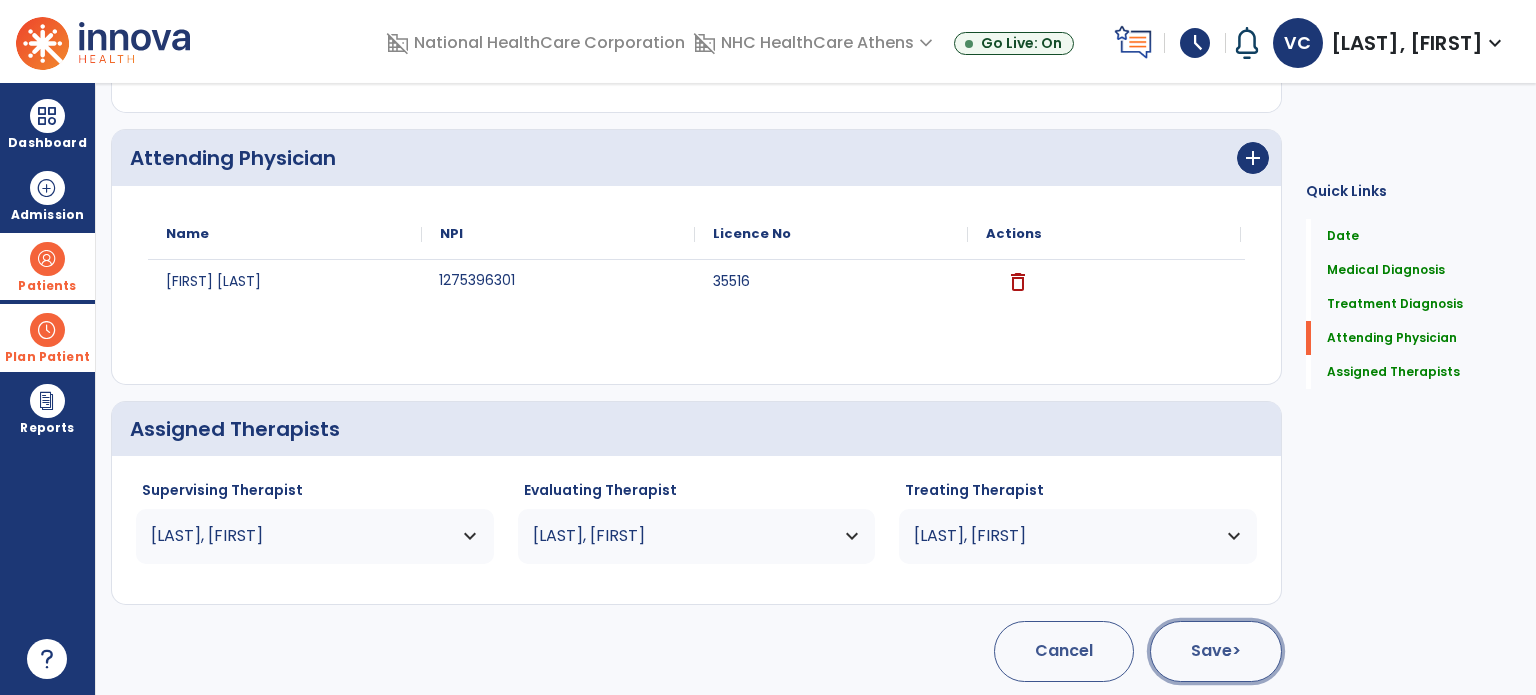 click on "Save  >" 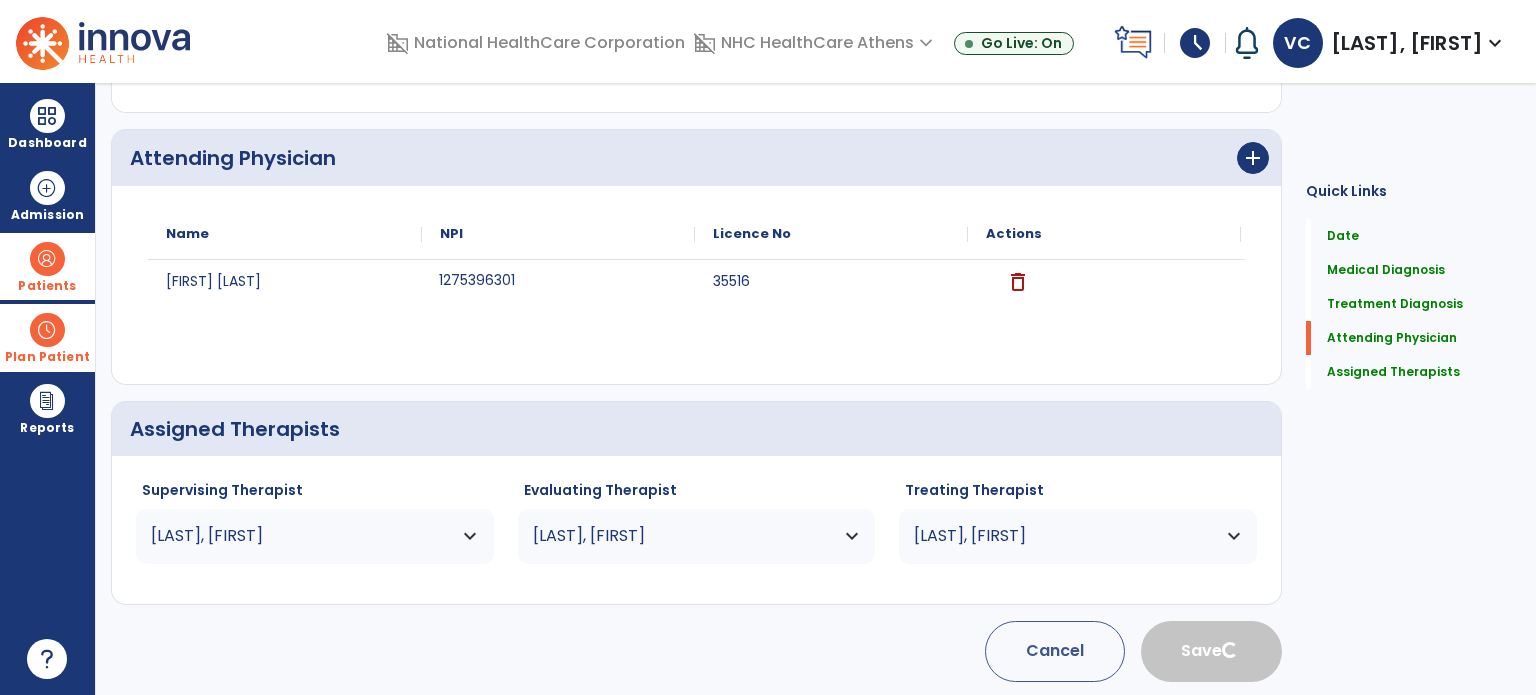 type 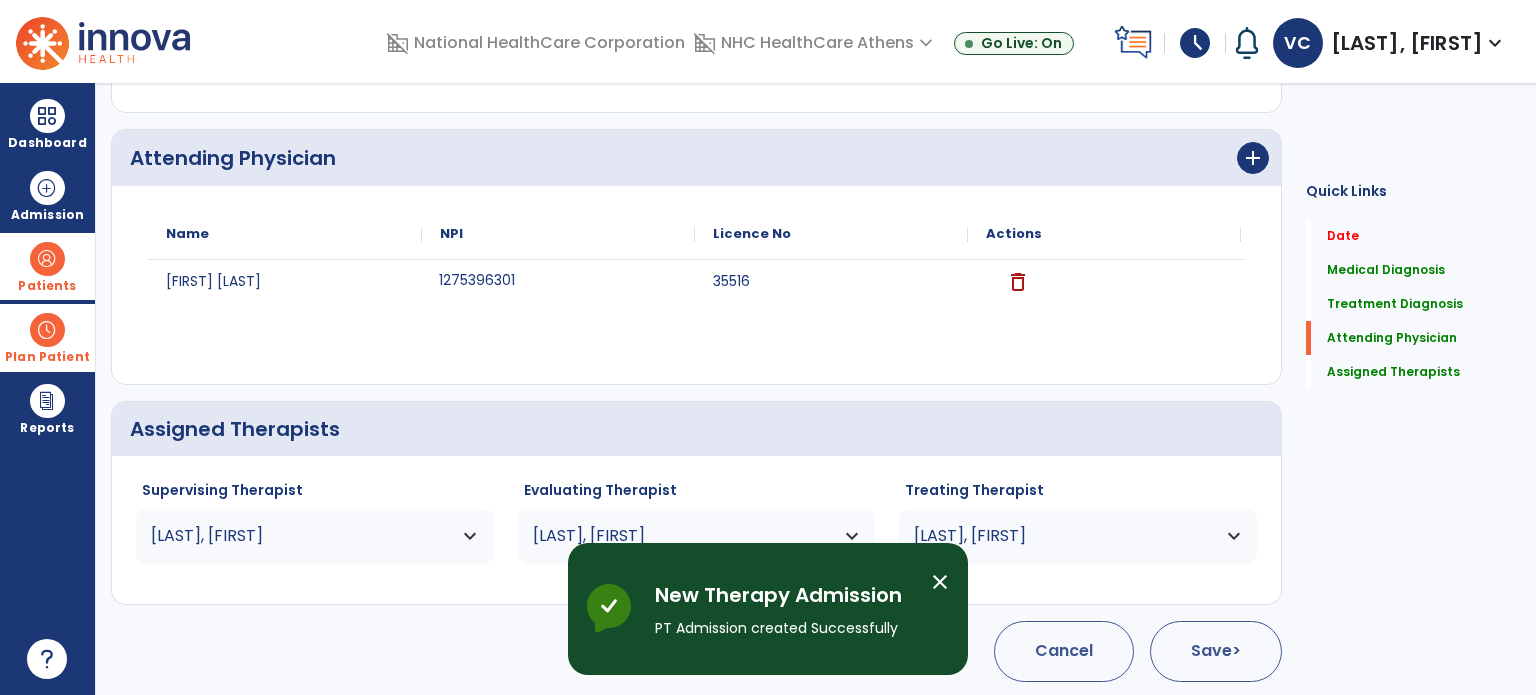 scroll, scrollTop: 62, scrollLeft: 0, axis: vertical 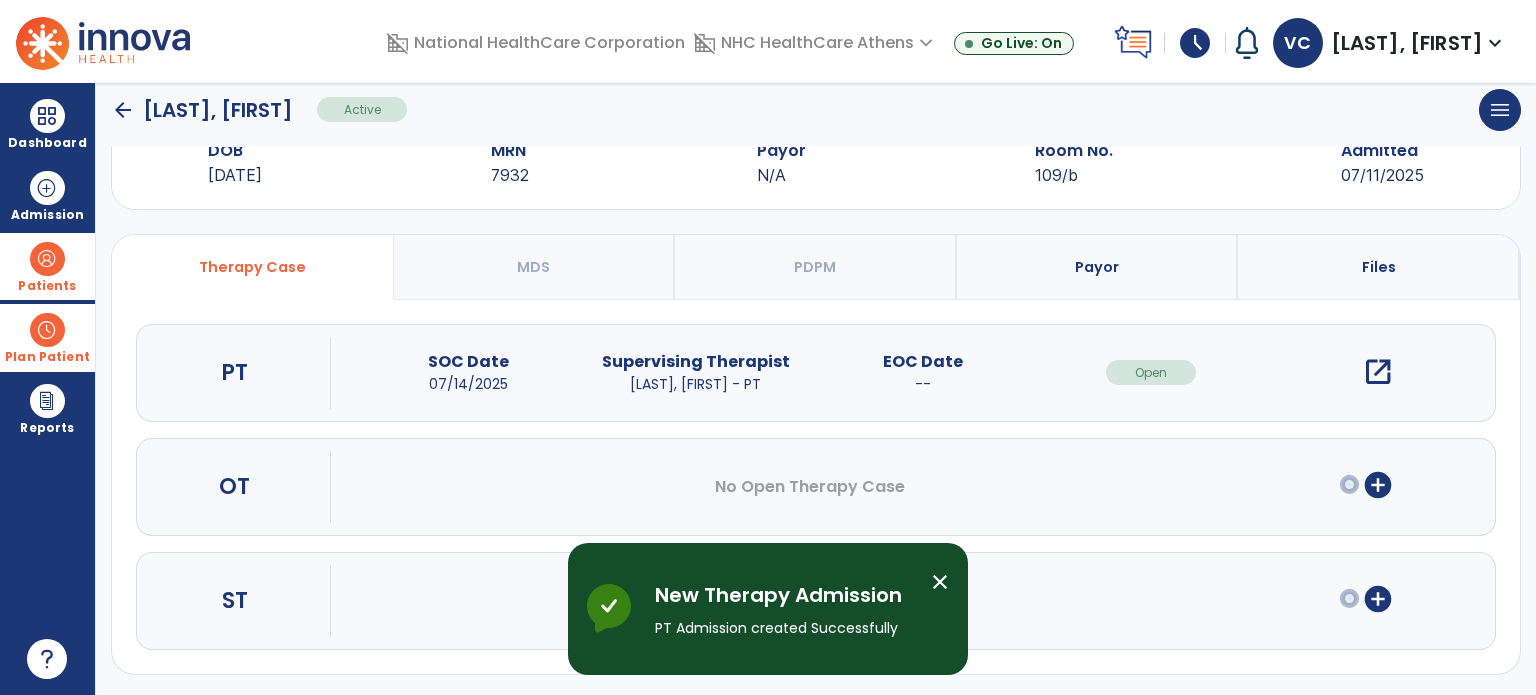 click on "close" at bounding box center (940, 582) 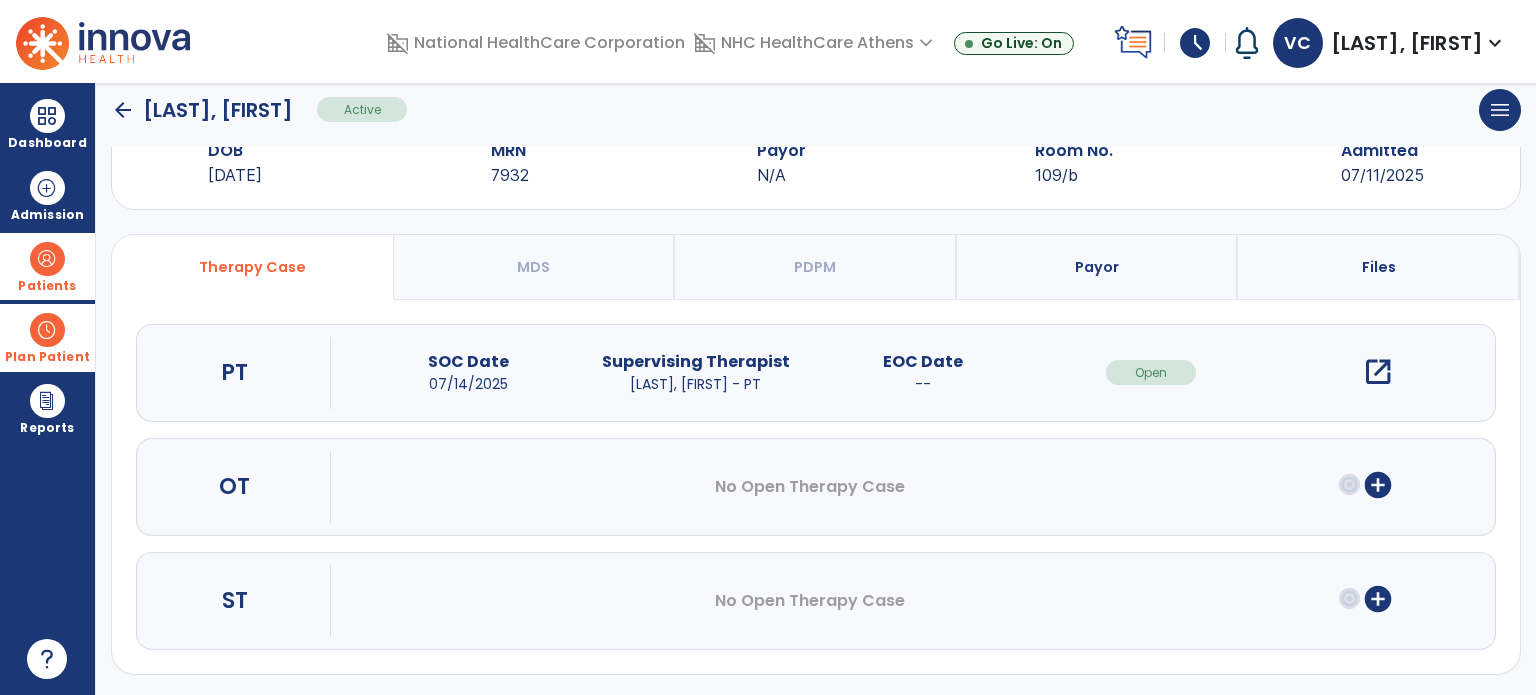 click on "open_in_new" at bounding box center (1378, 372) 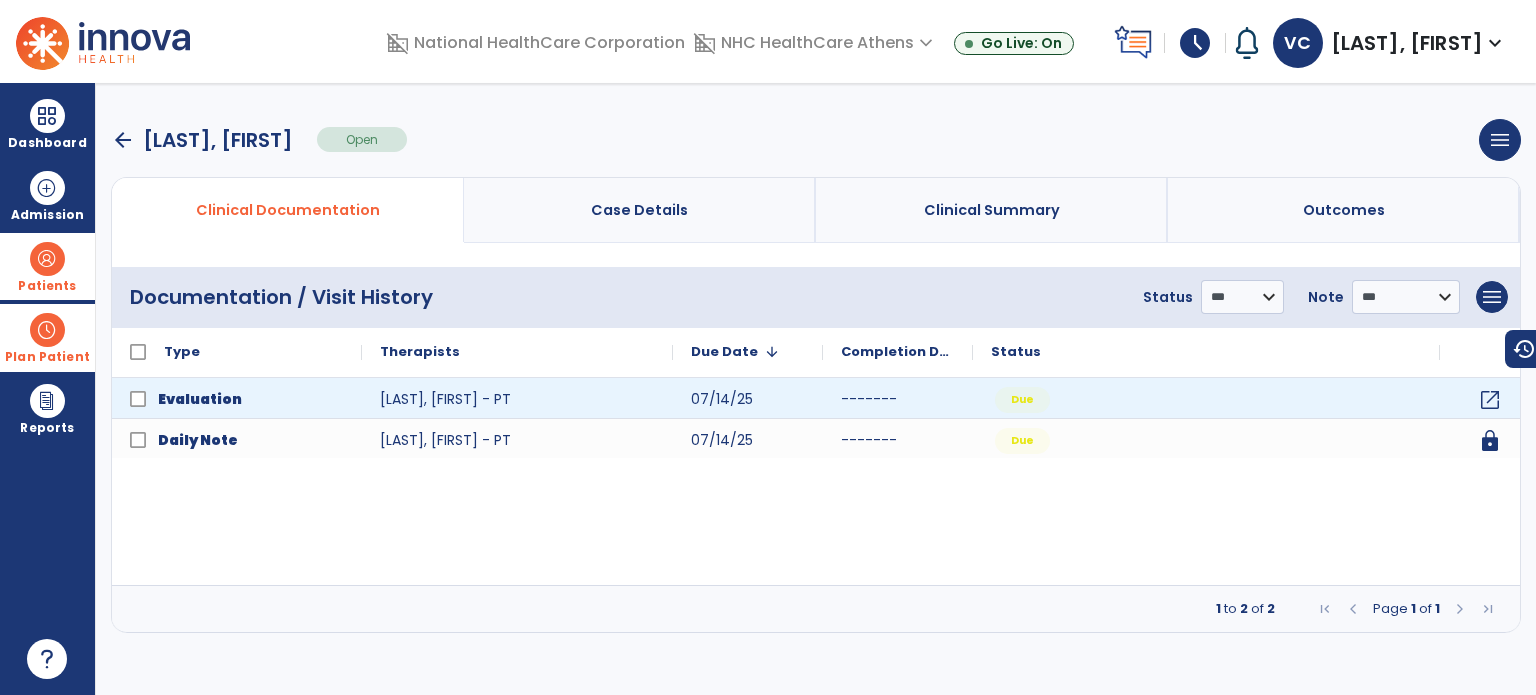 scroll, scrollTop: 0, scrollLeft: 0, axis: both 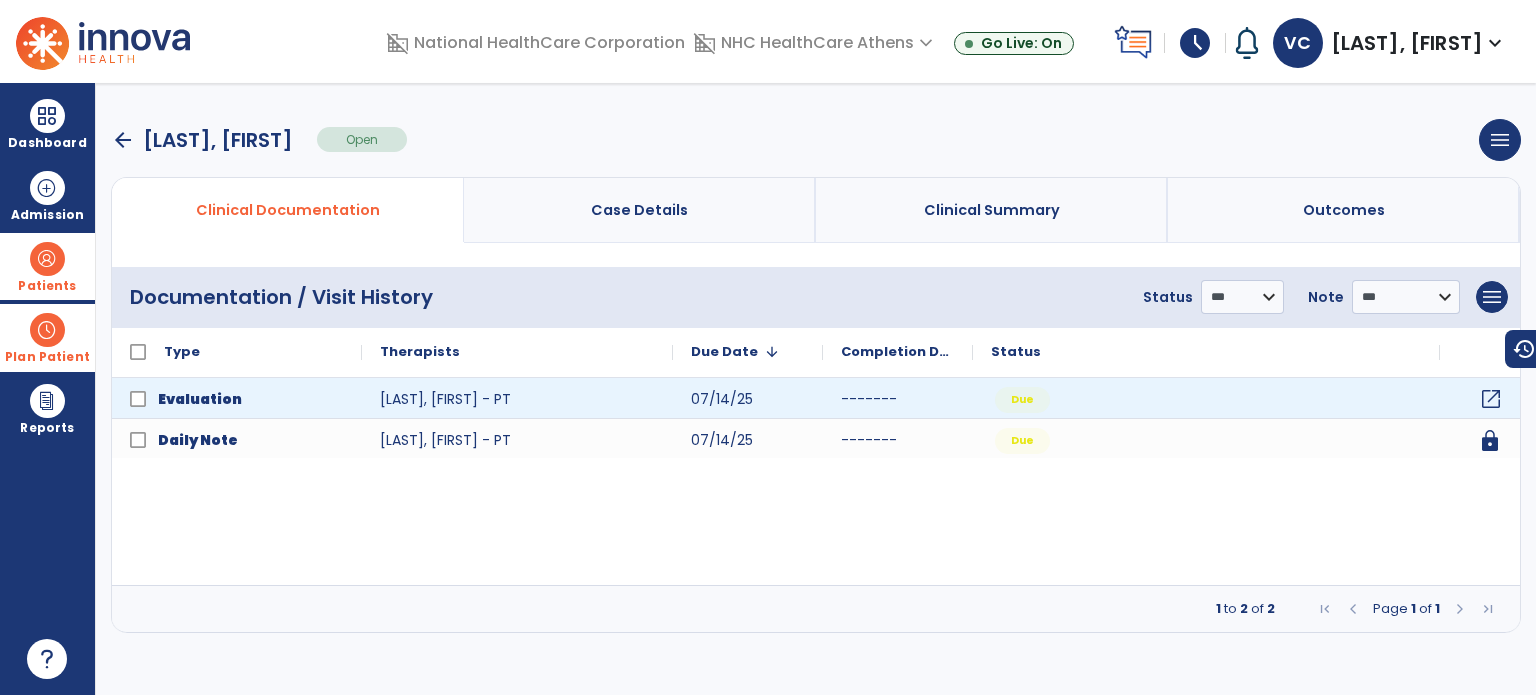 click on "open_in_new" 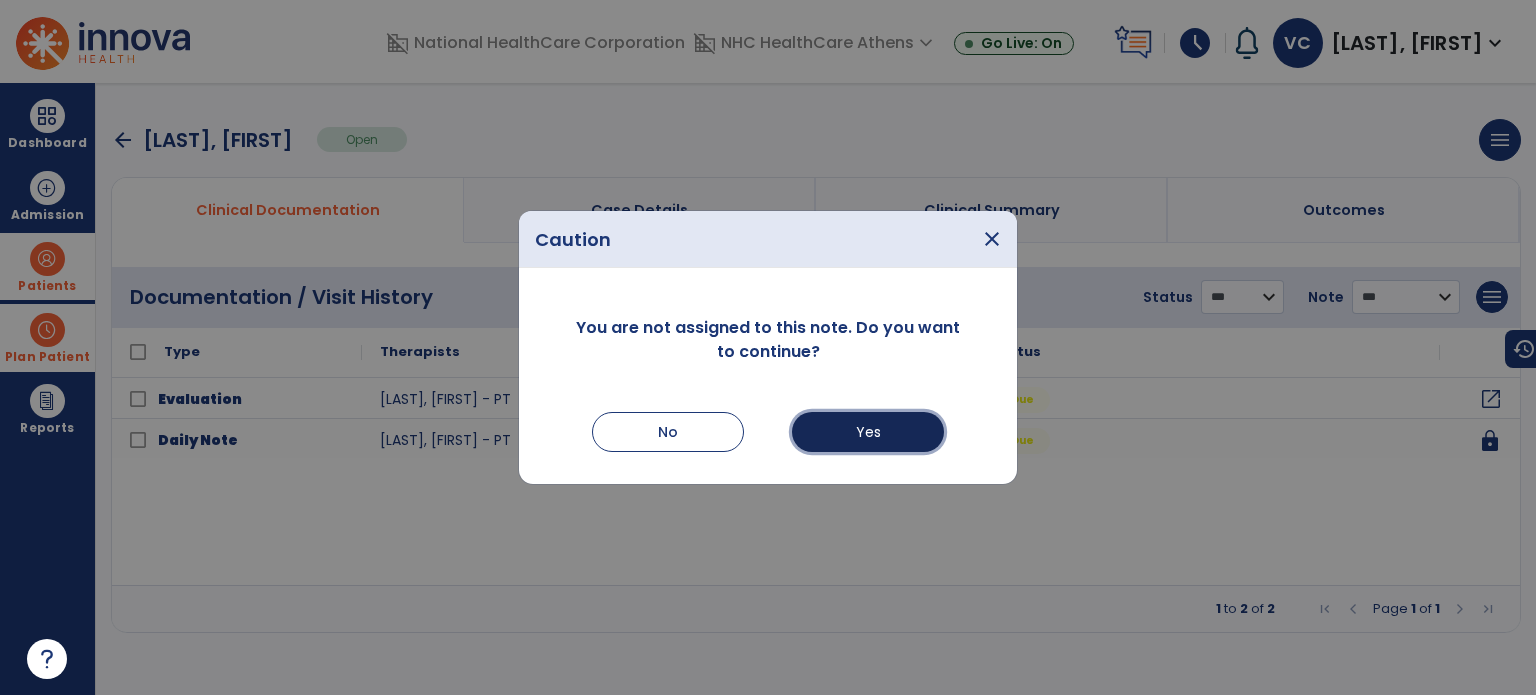 click on "Yes" at bounding box center [868, 432] 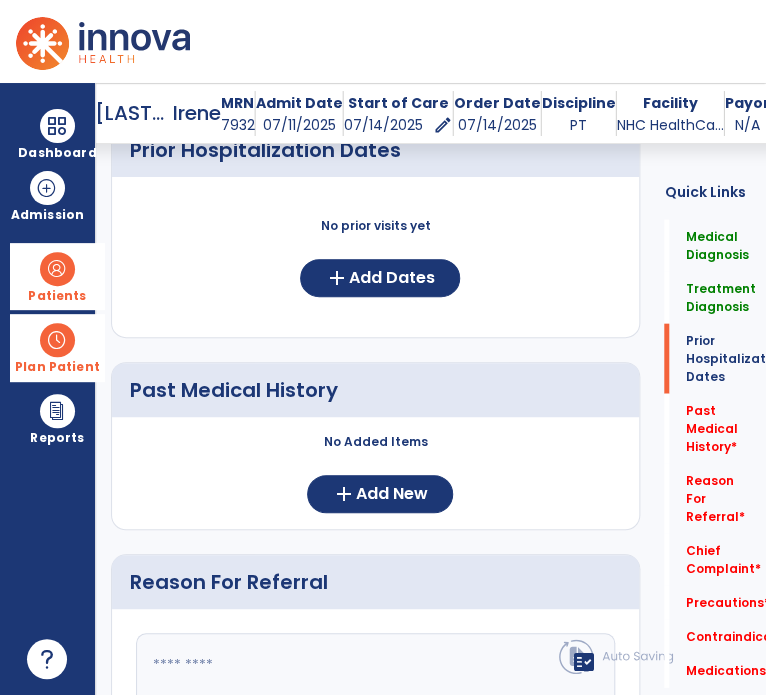 scroll, scrollTop: 1024, scrollLeft: 0, axis: vertical 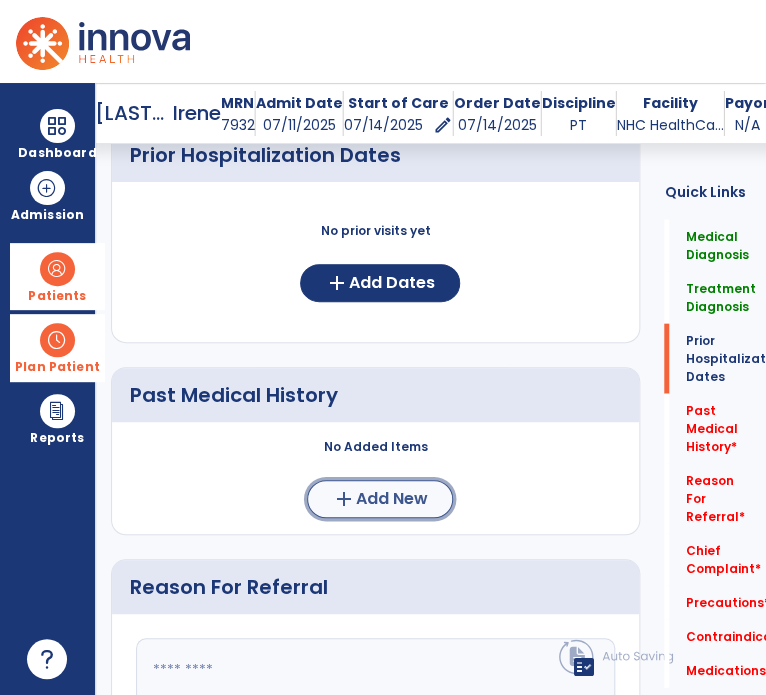 click on "add  Add New" 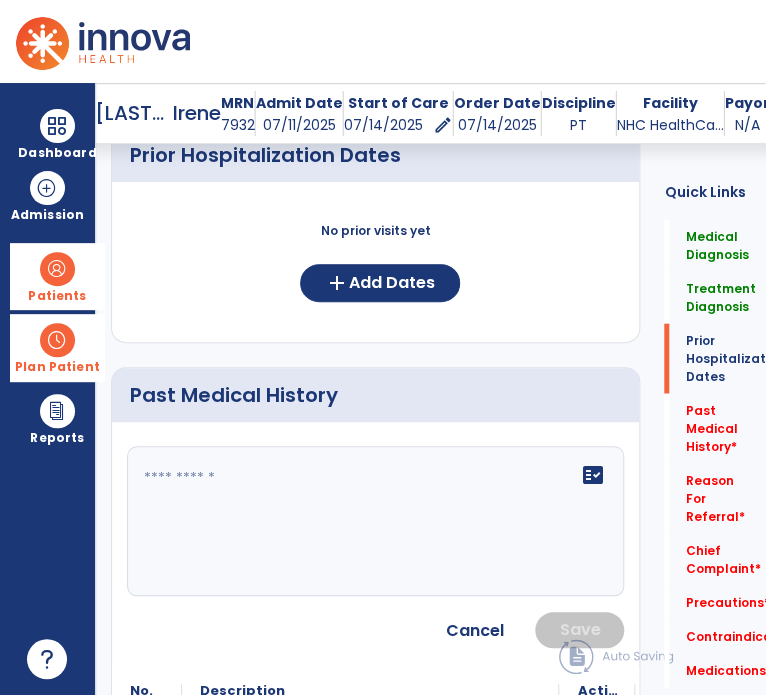 click 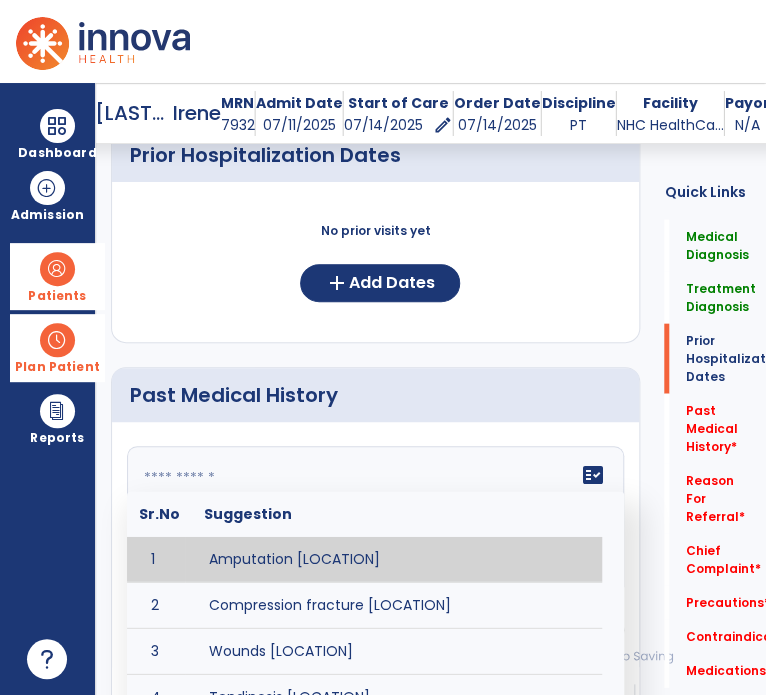 click 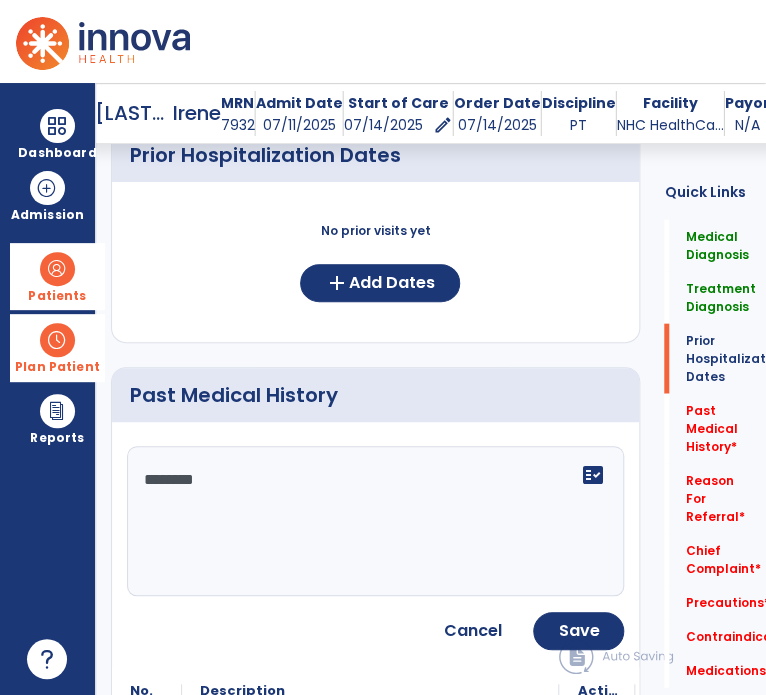 type on "*********" 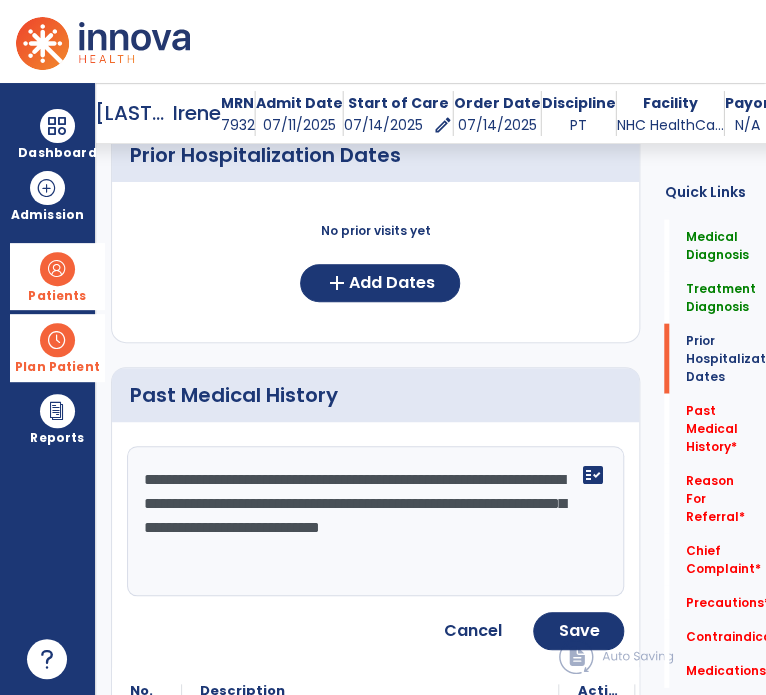type on "**********" 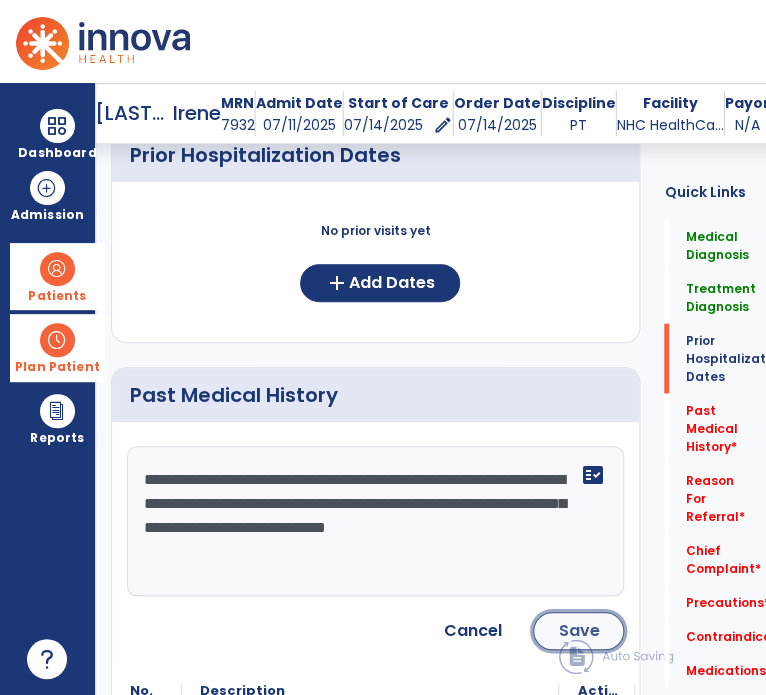 click on "Save" 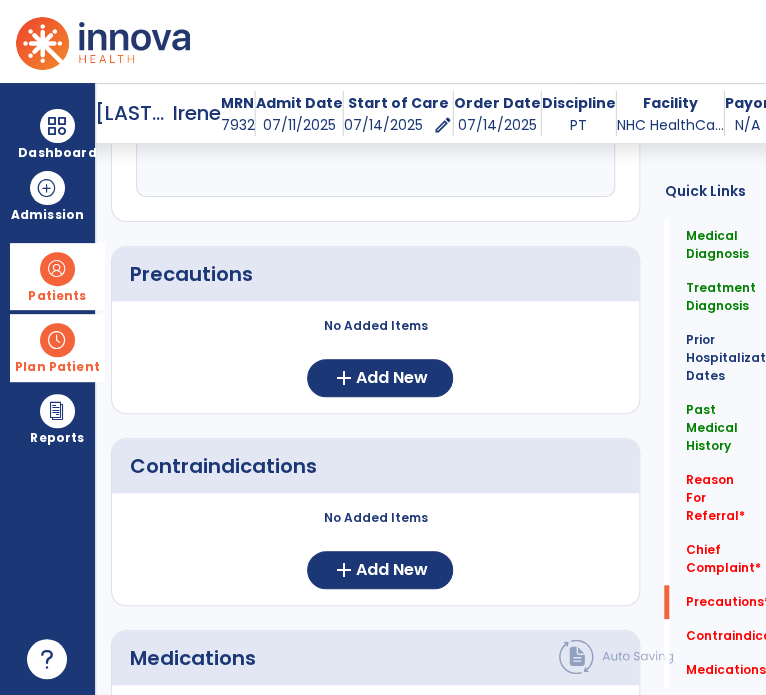 scroll, scrollTop: 2204, scrollLeft: 0, axis: vertical 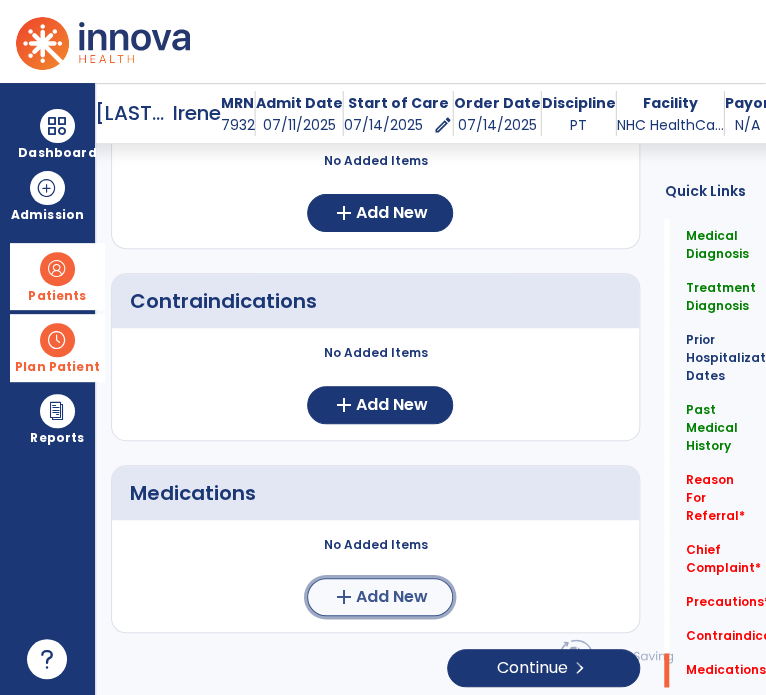 click on "Add New" 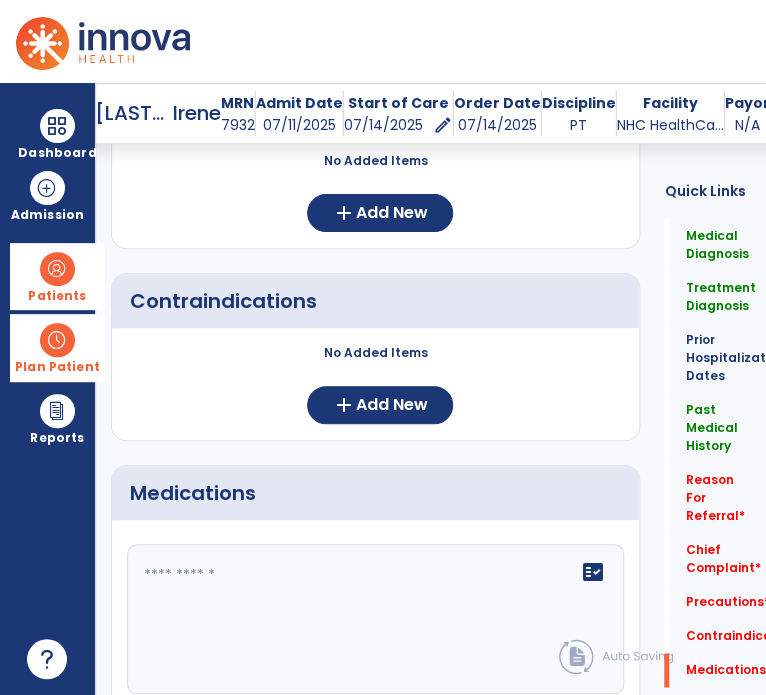 click on "fact_check" 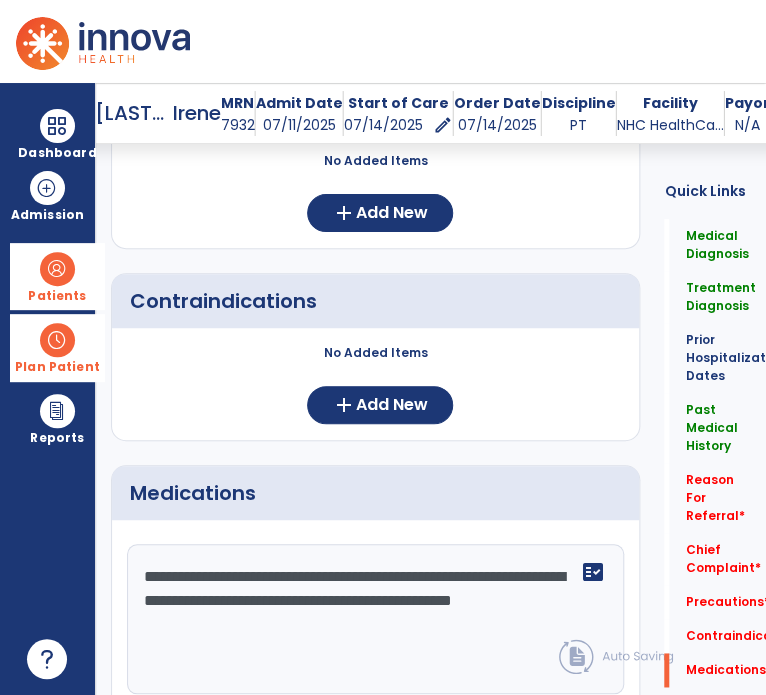click on "**********" 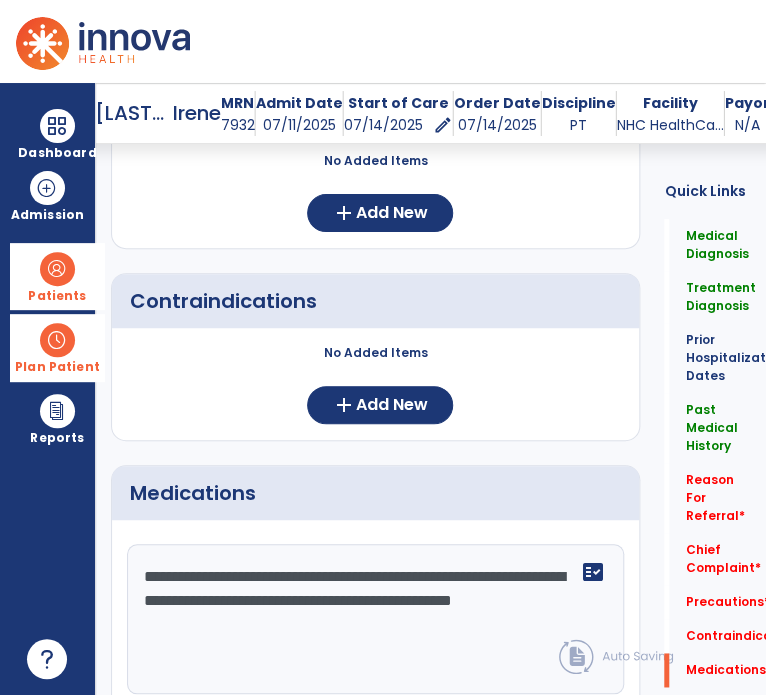 click on "**********" 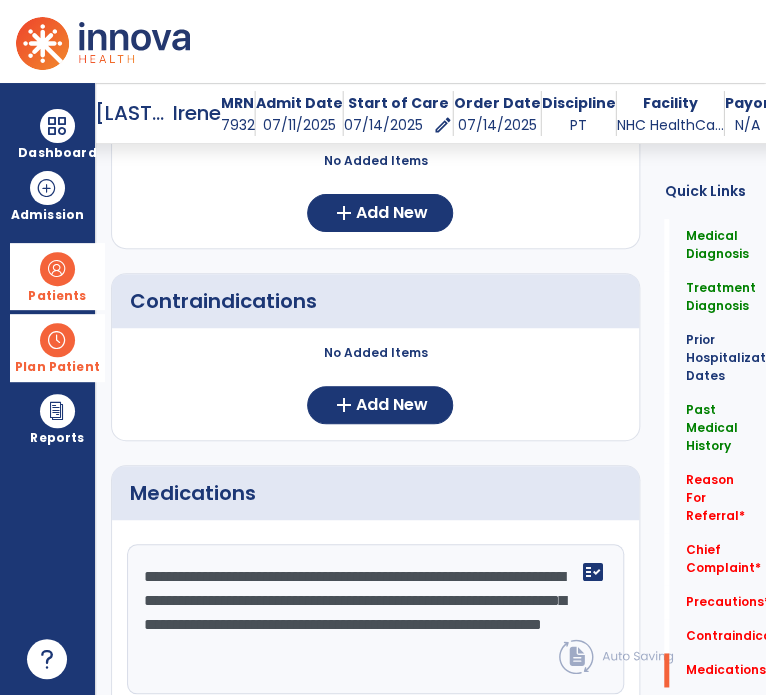 type on "**********" 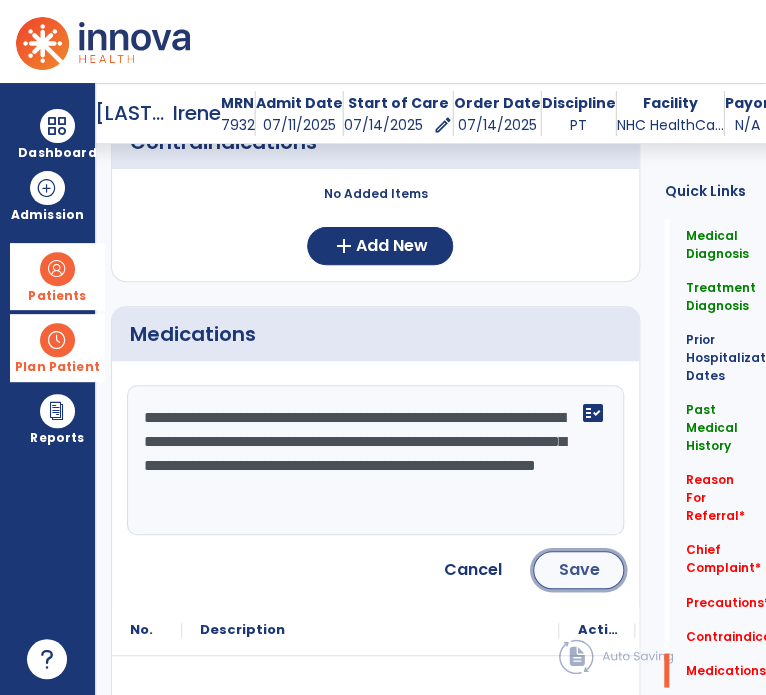 click on "Save" 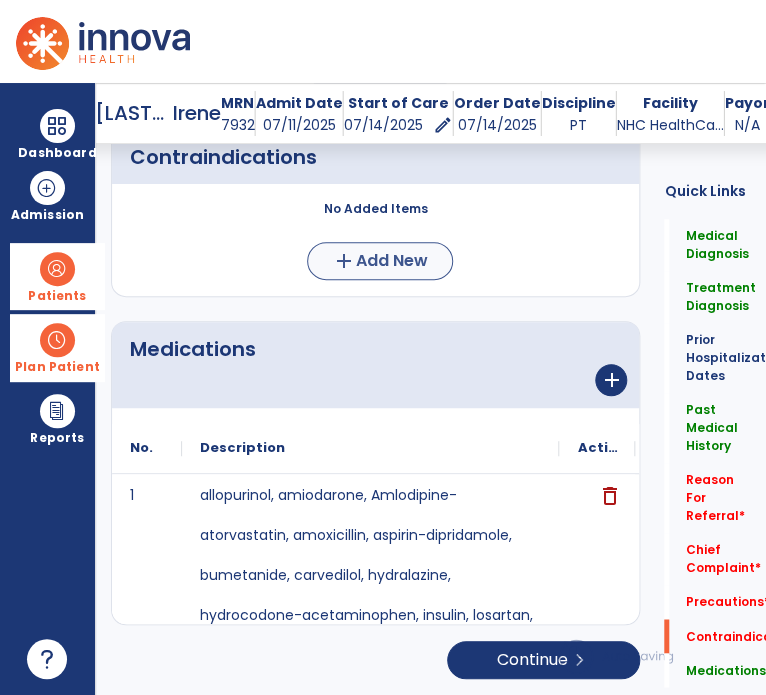 scroll, scrollTop: 2154, scrollLeft: 0, axis: vertical 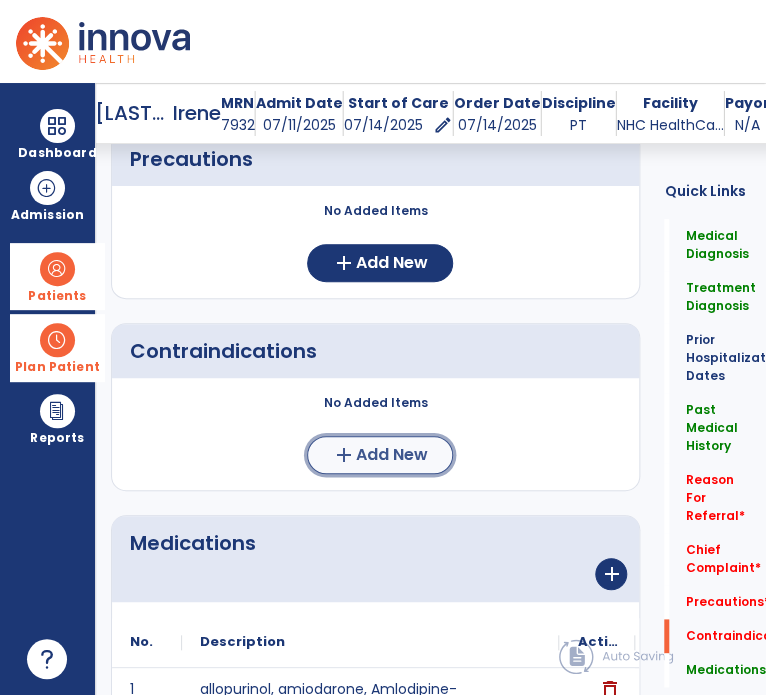 click on "Add New" 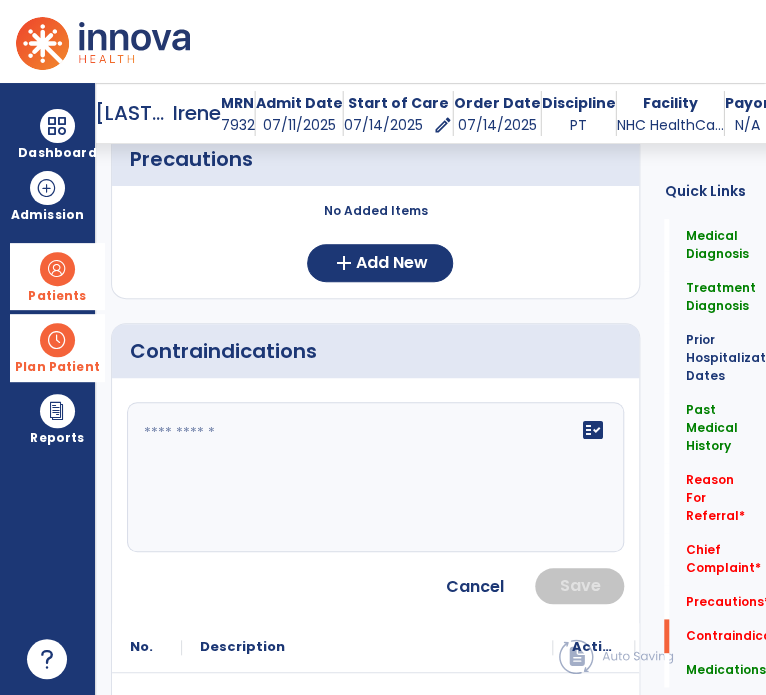 click on "fact_check" 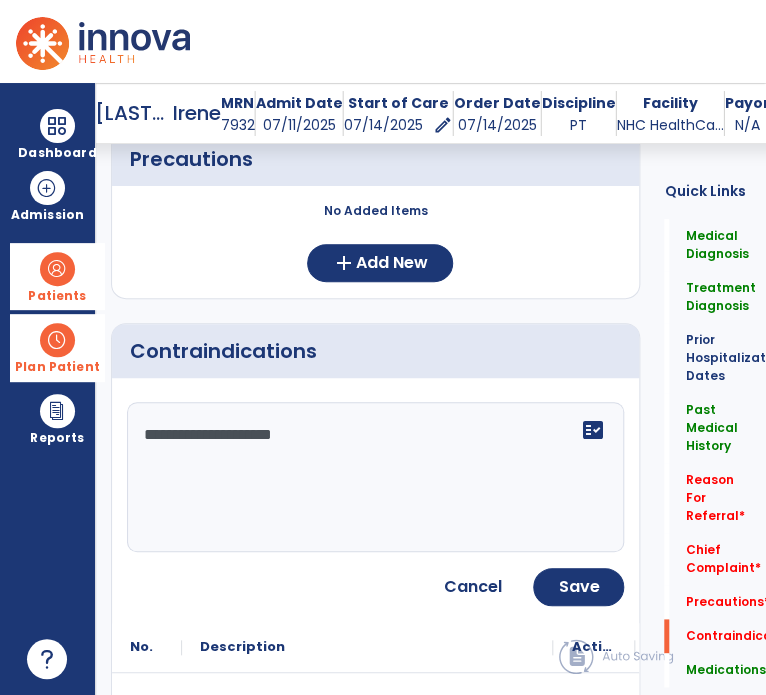 type on "**********" 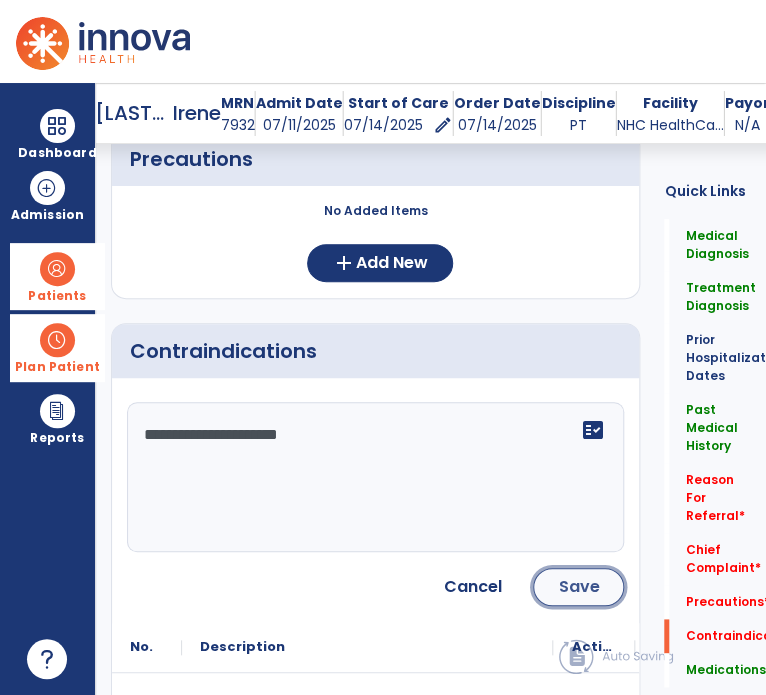 click on "Save" 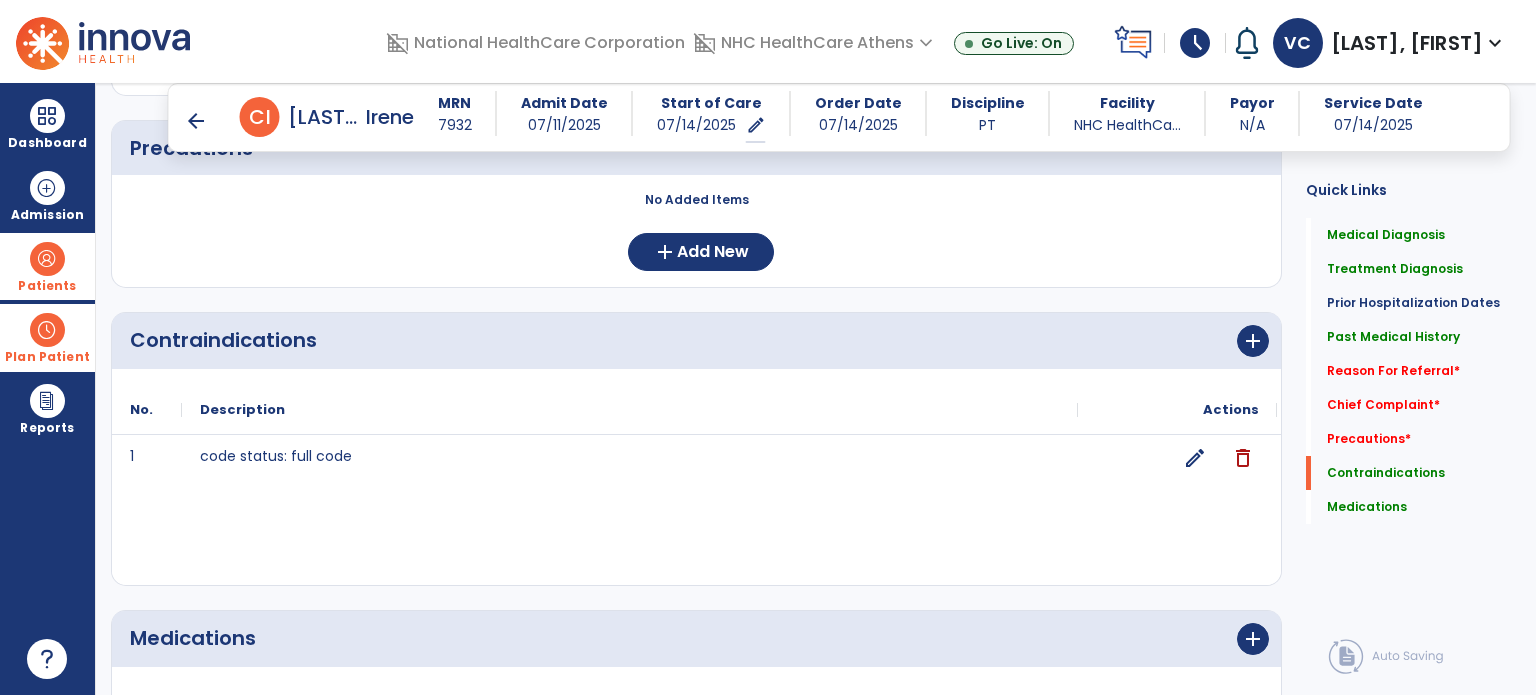 scroll, scrollTop: 2018, scrollLeft: 0, axis: vertical 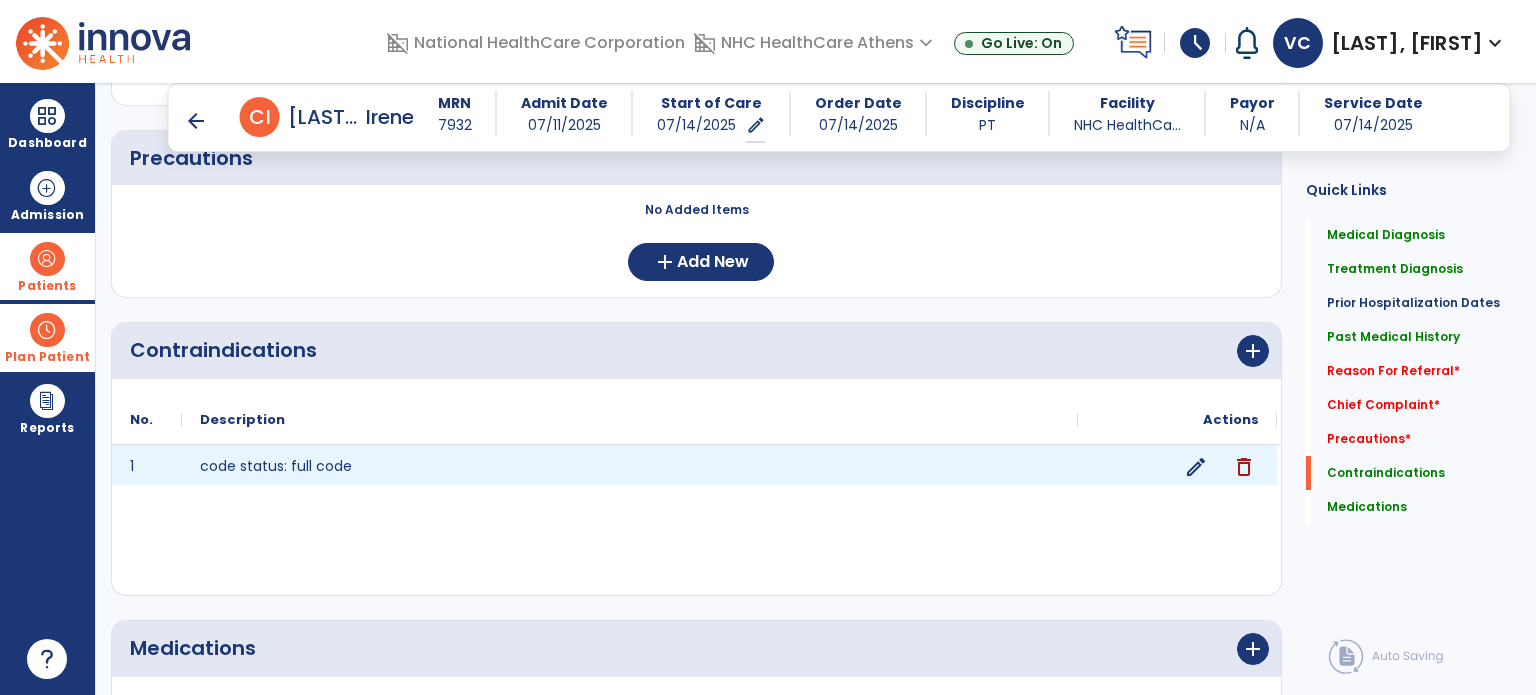 click on "edit" 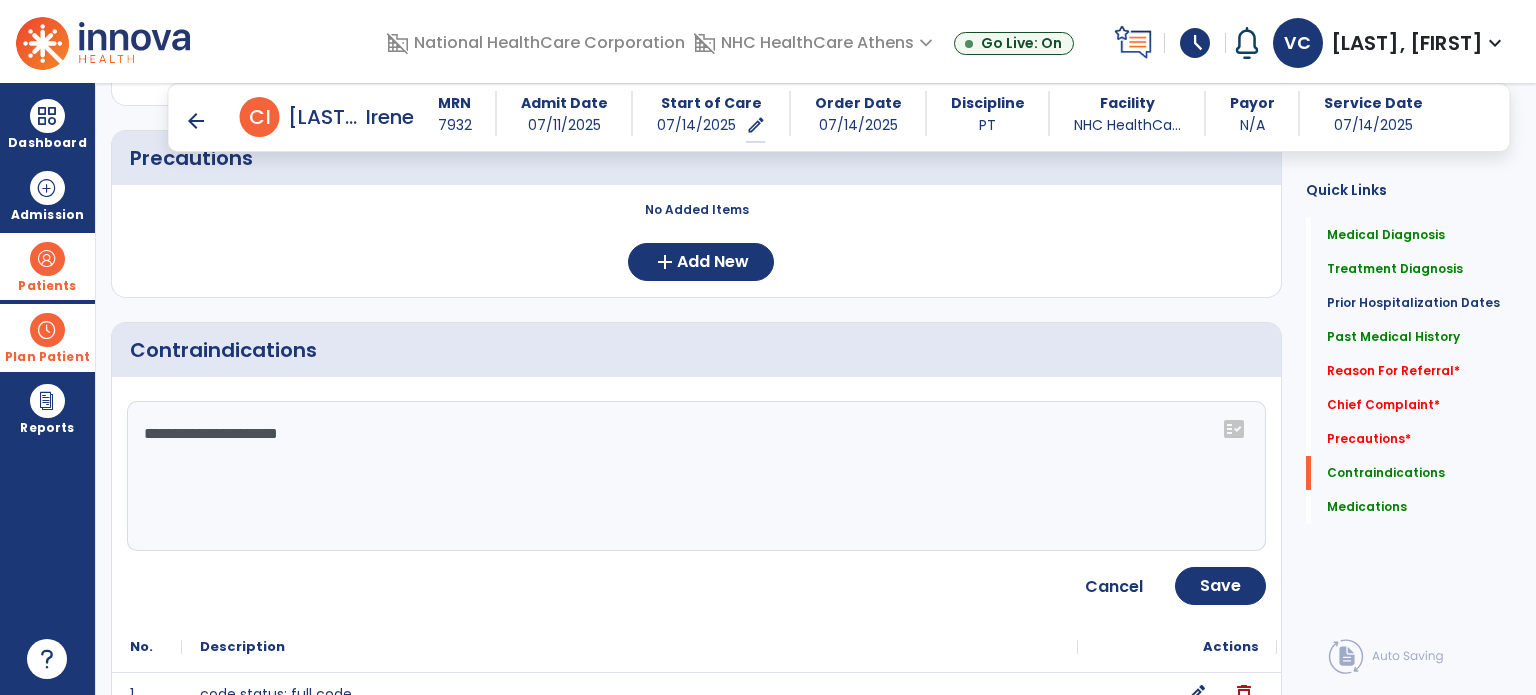 click on "**********" 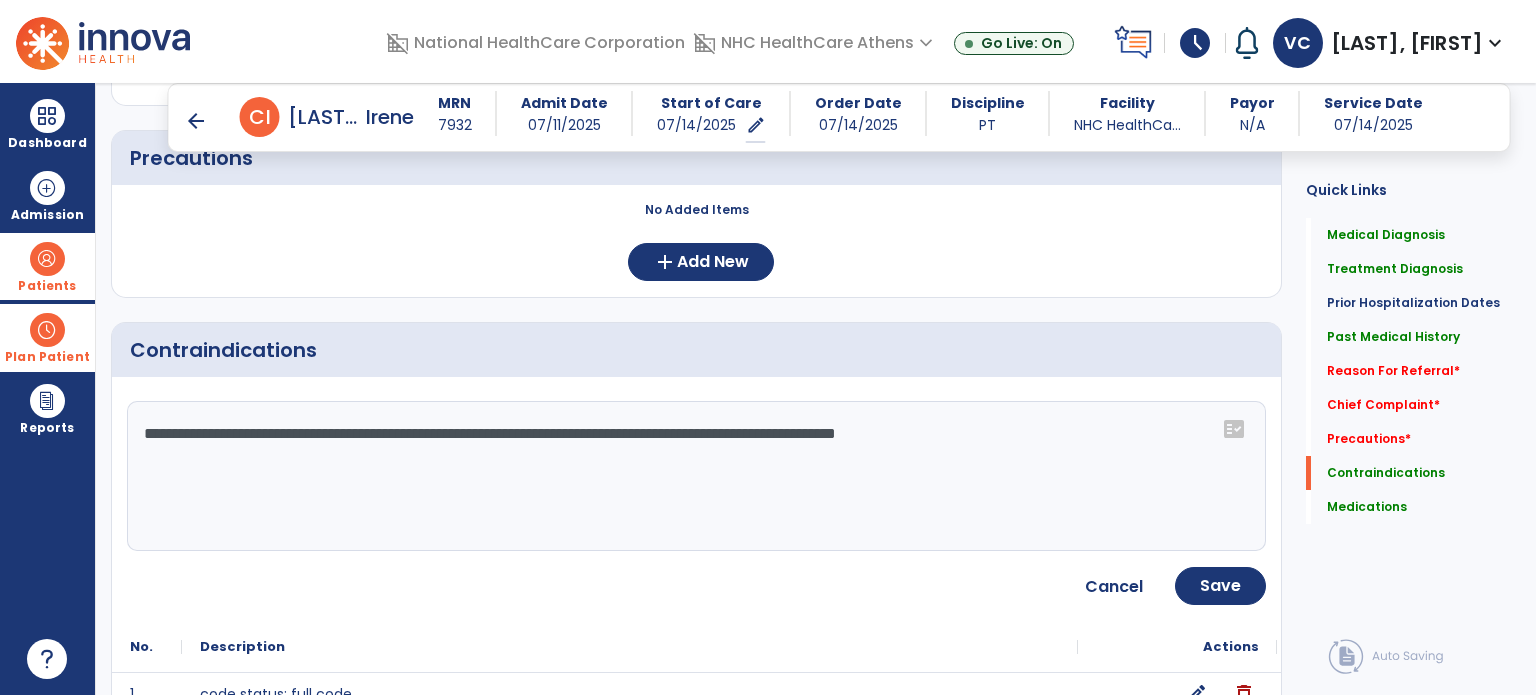 type on "**********" 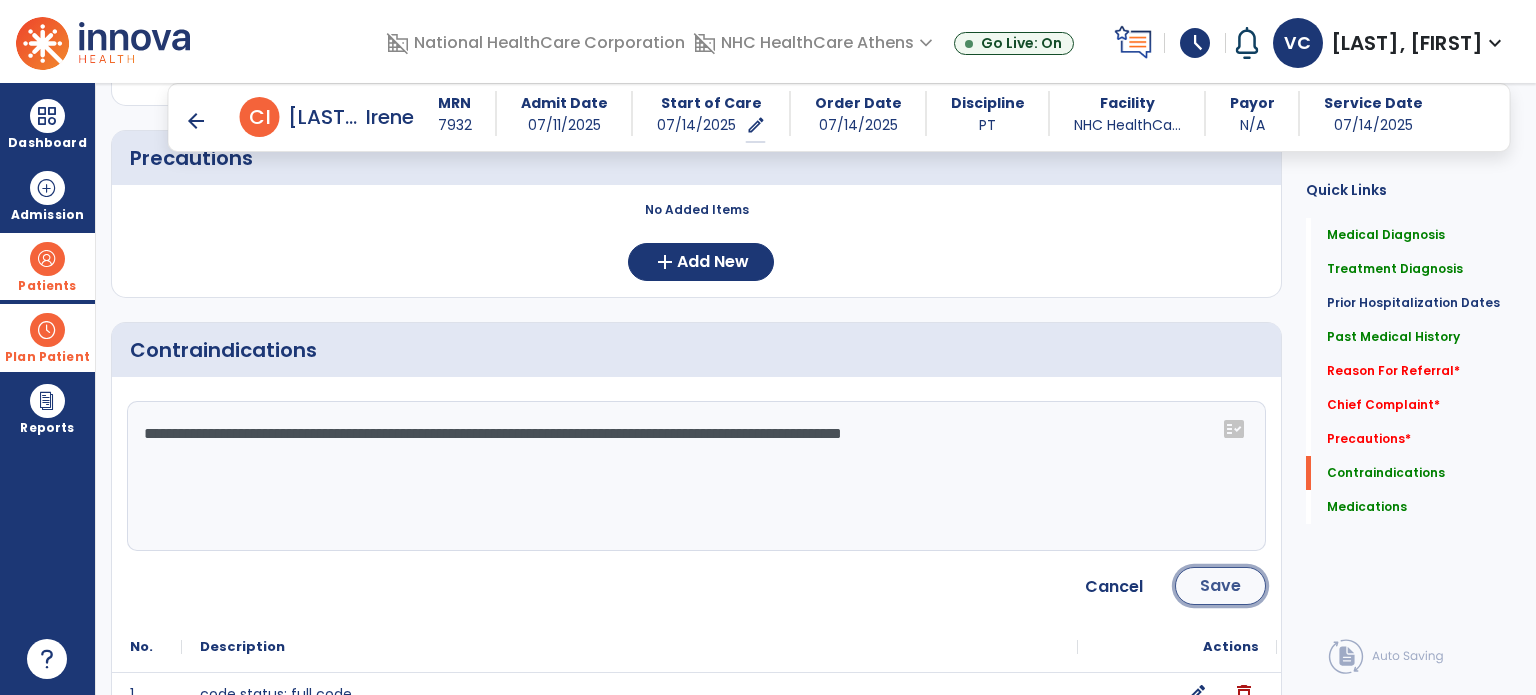 click on "Save" 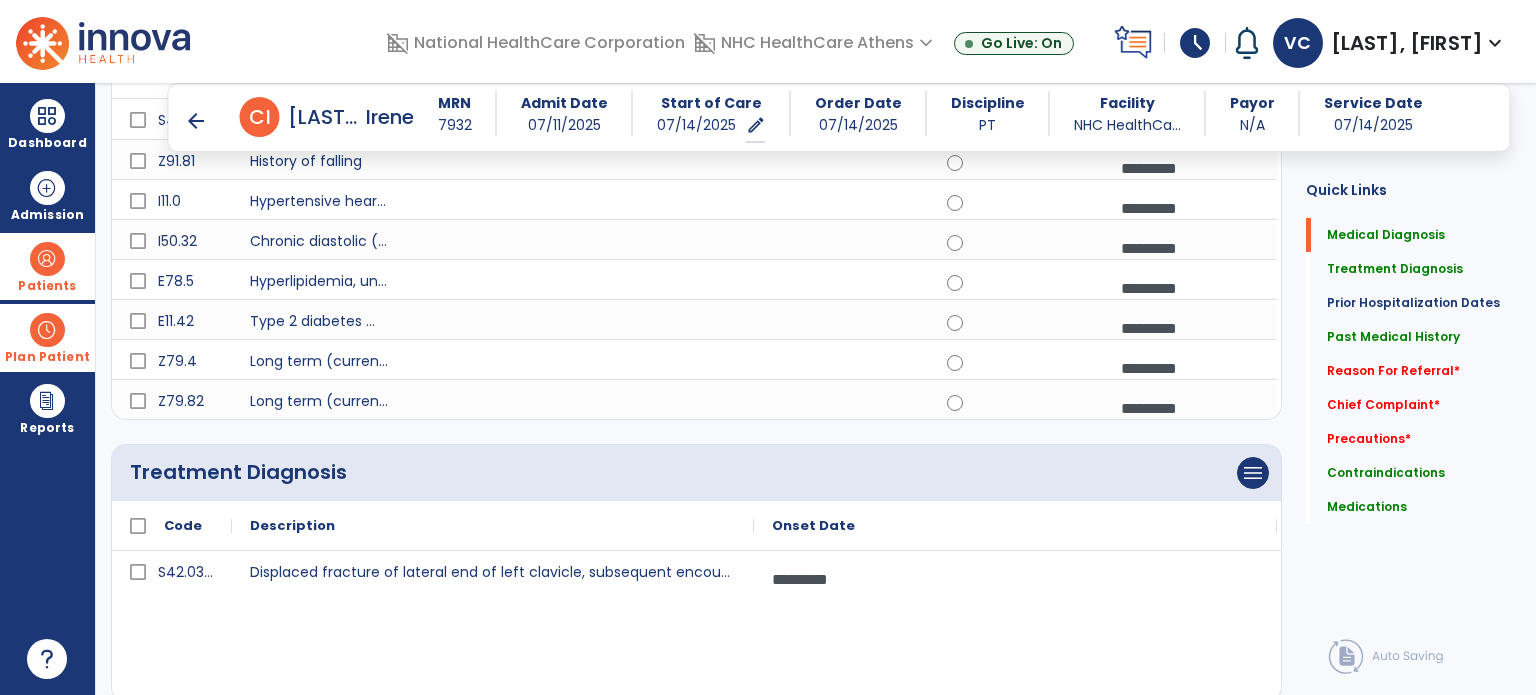 scroll, scrollTop: 0, scrollLeft: 0, axis: both 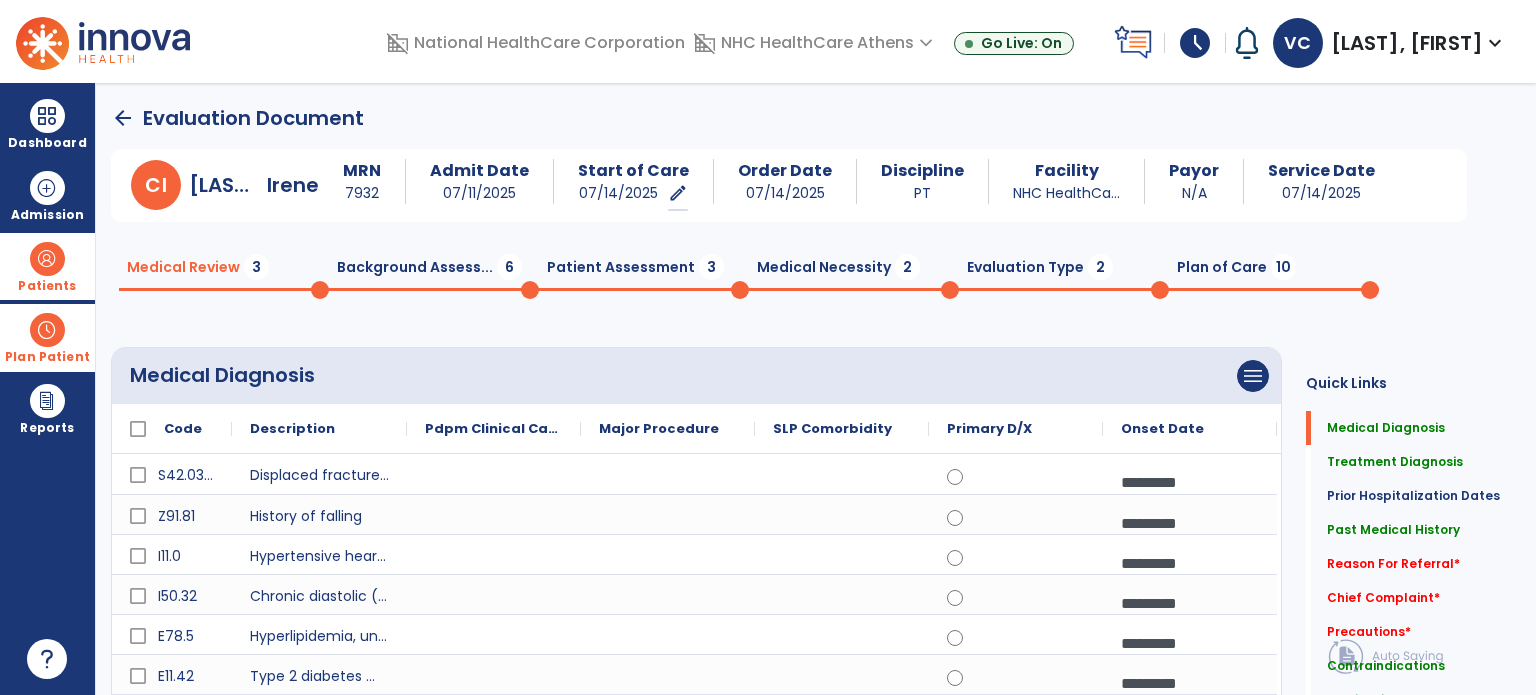 click on "Background Assess...  6" 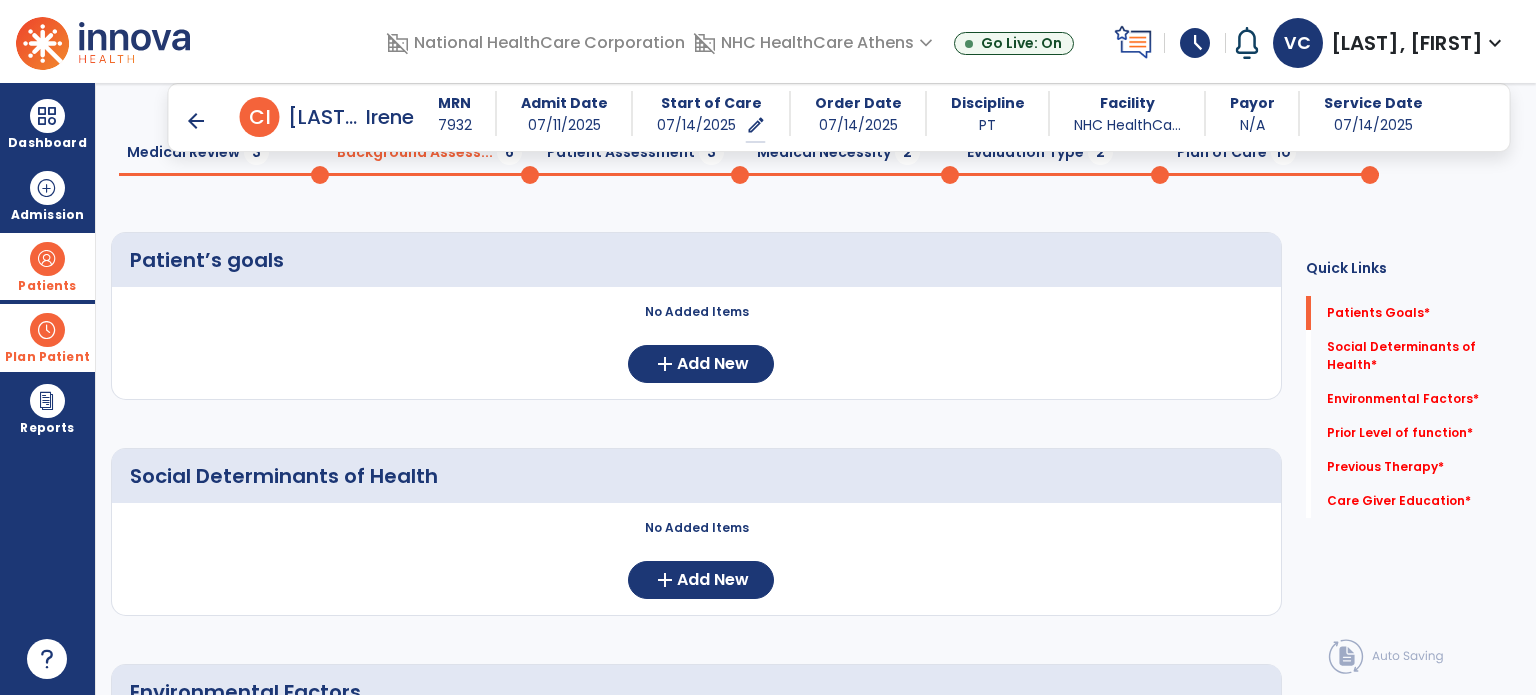 scroll, scrollTop: 0, scrollLeft: 0, axis: both 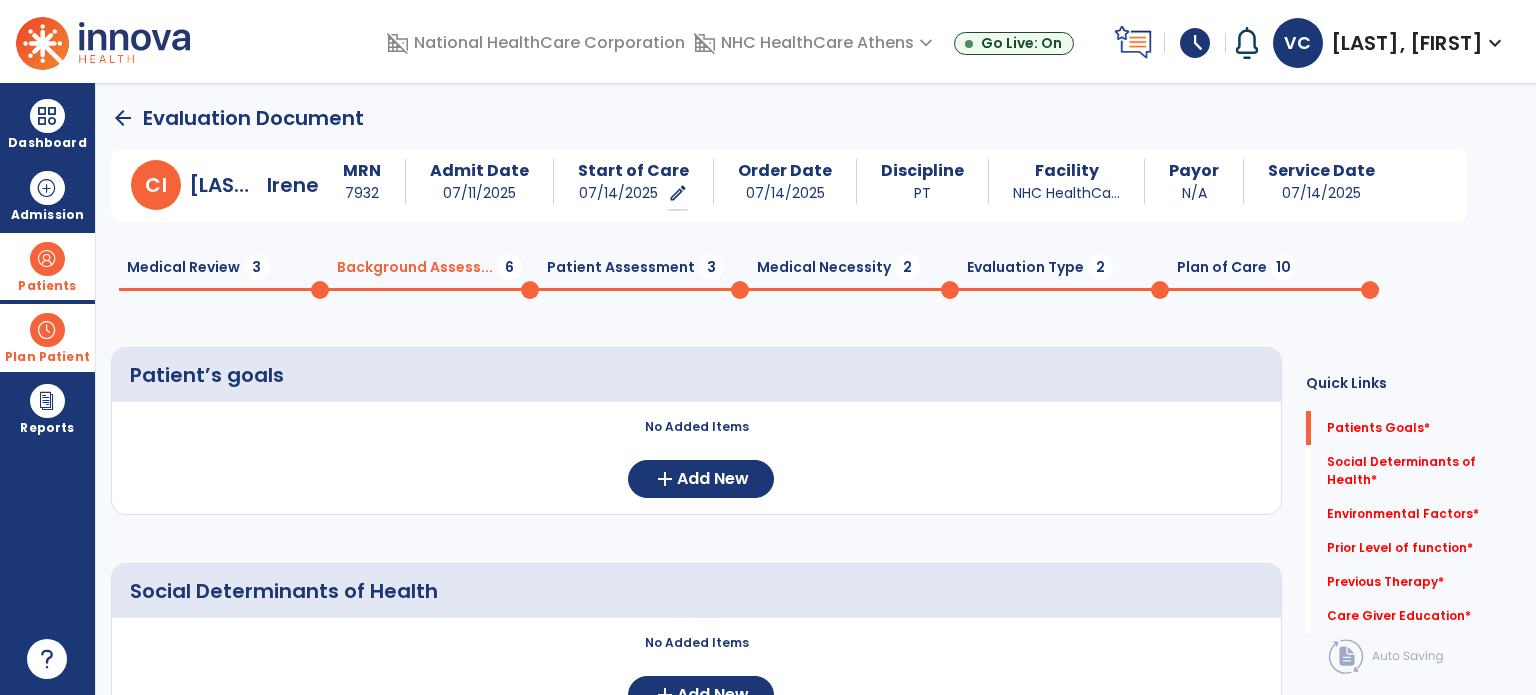click on "Patient Assessment  3" 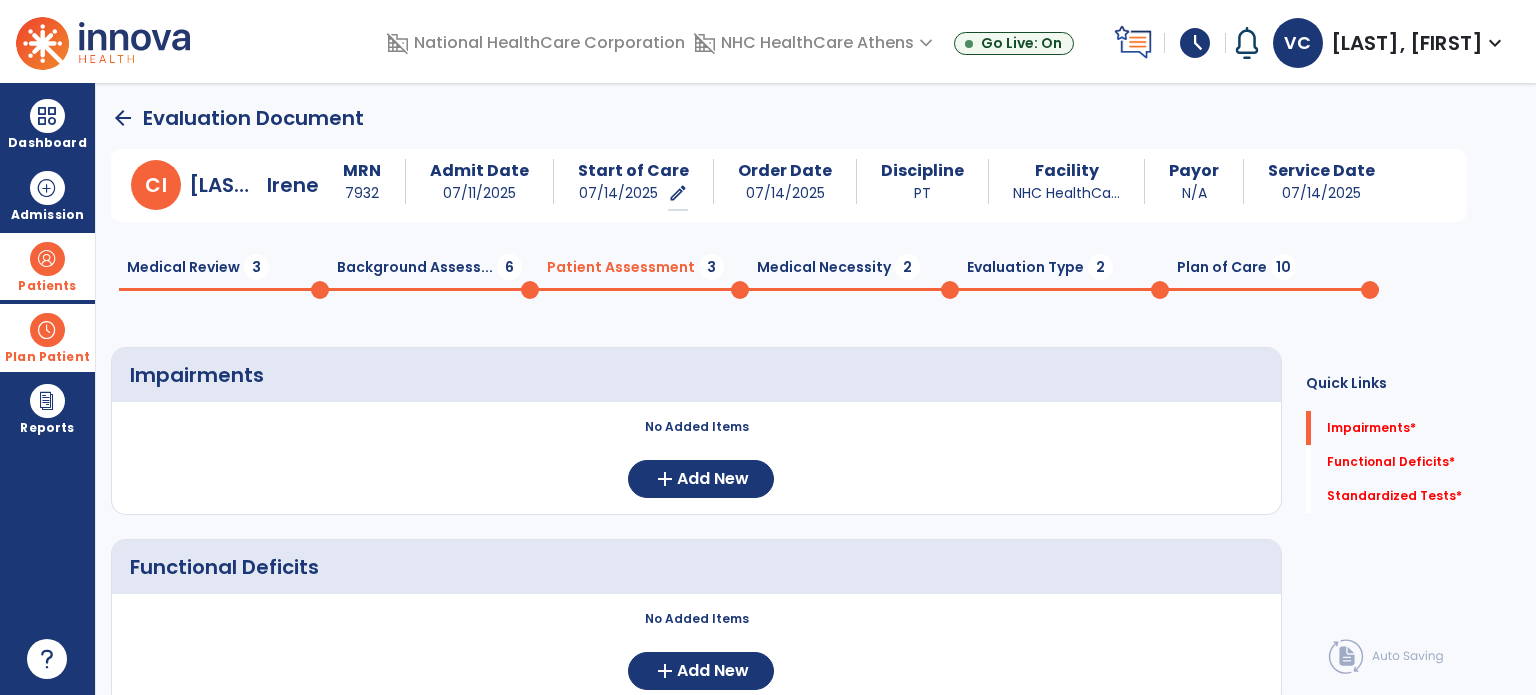 click on "Medical Necessity  2" 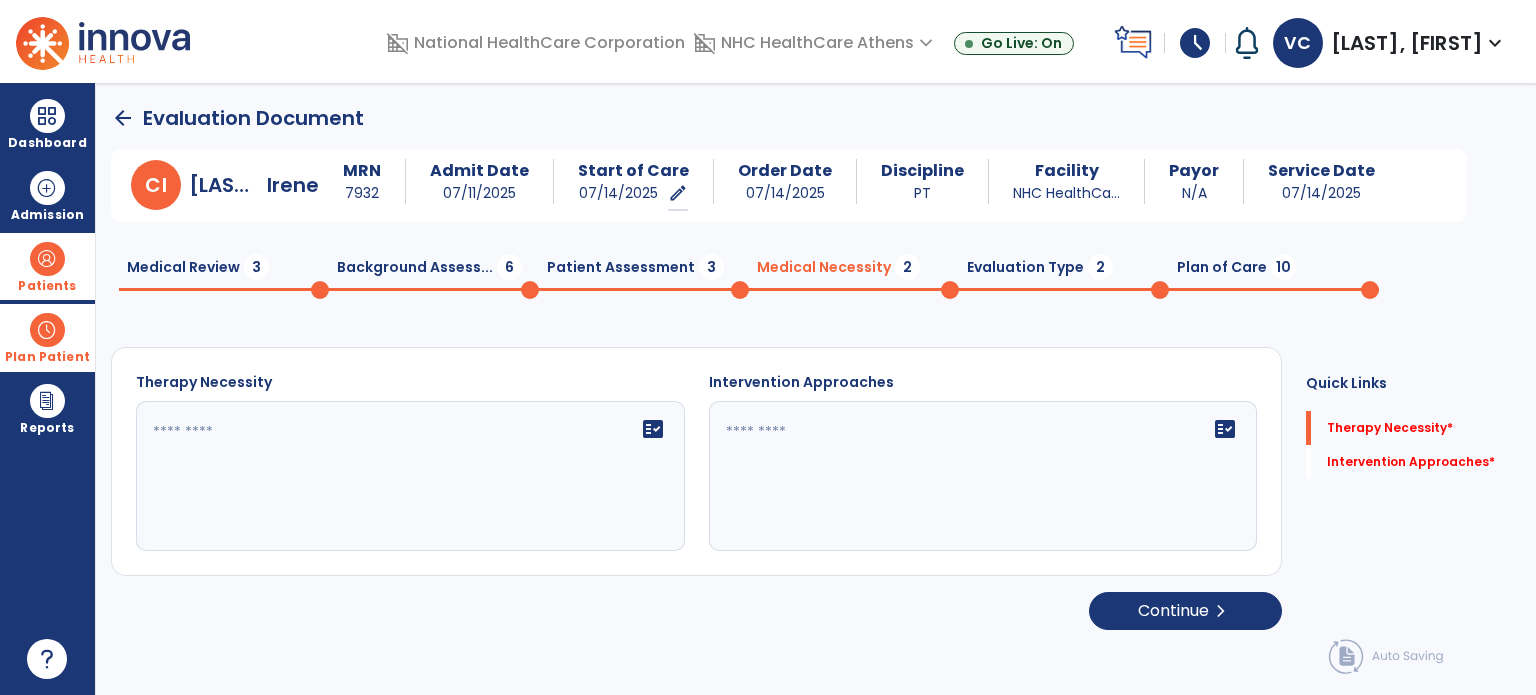 click on "fact_check" 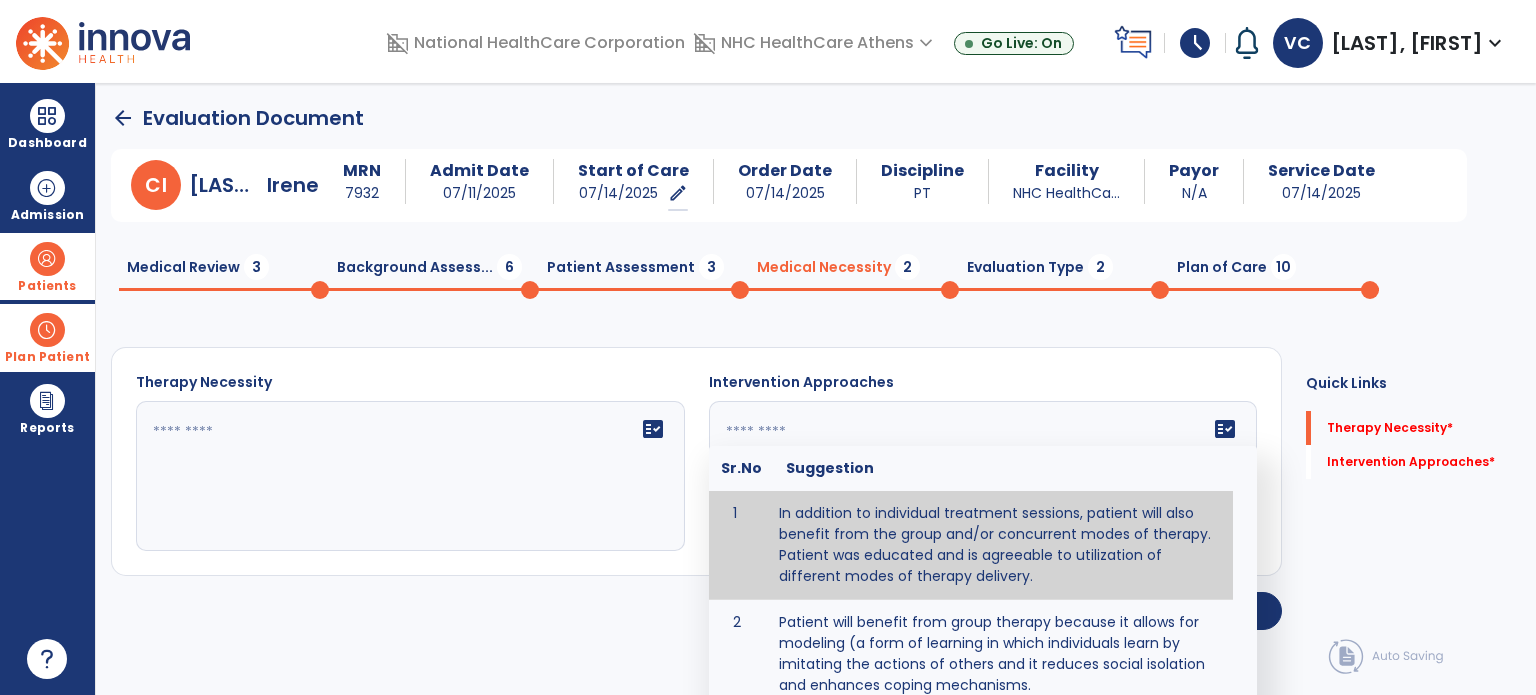 type on "**********" 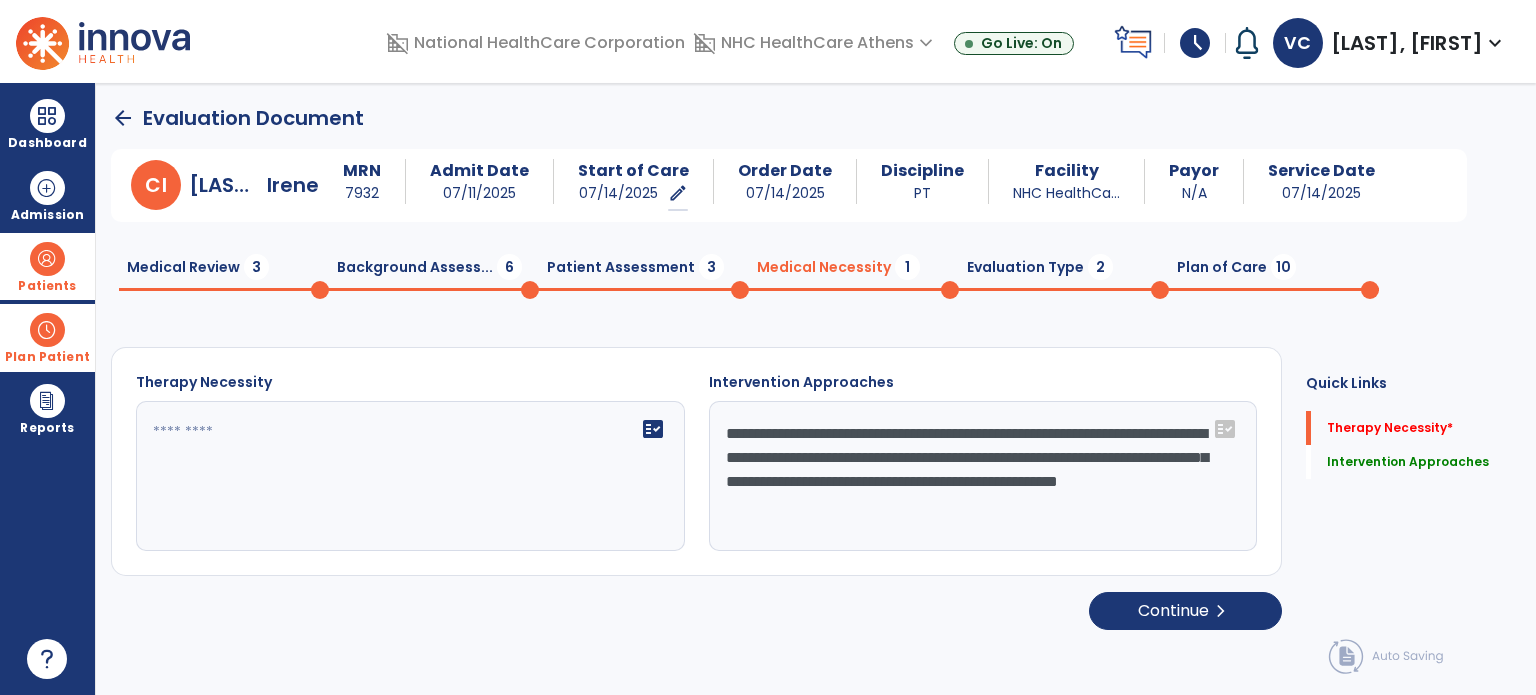 click on "Evaluation Type  2" 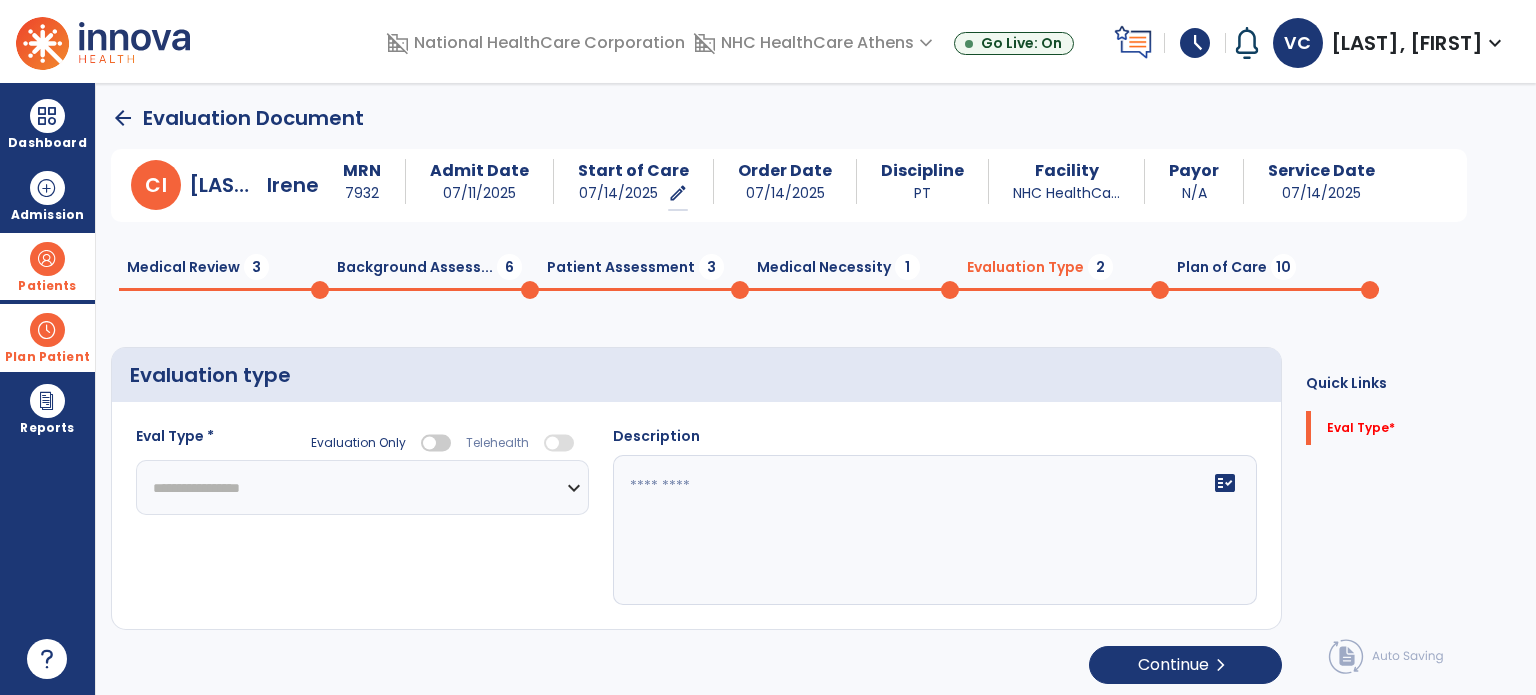 click on "**********" 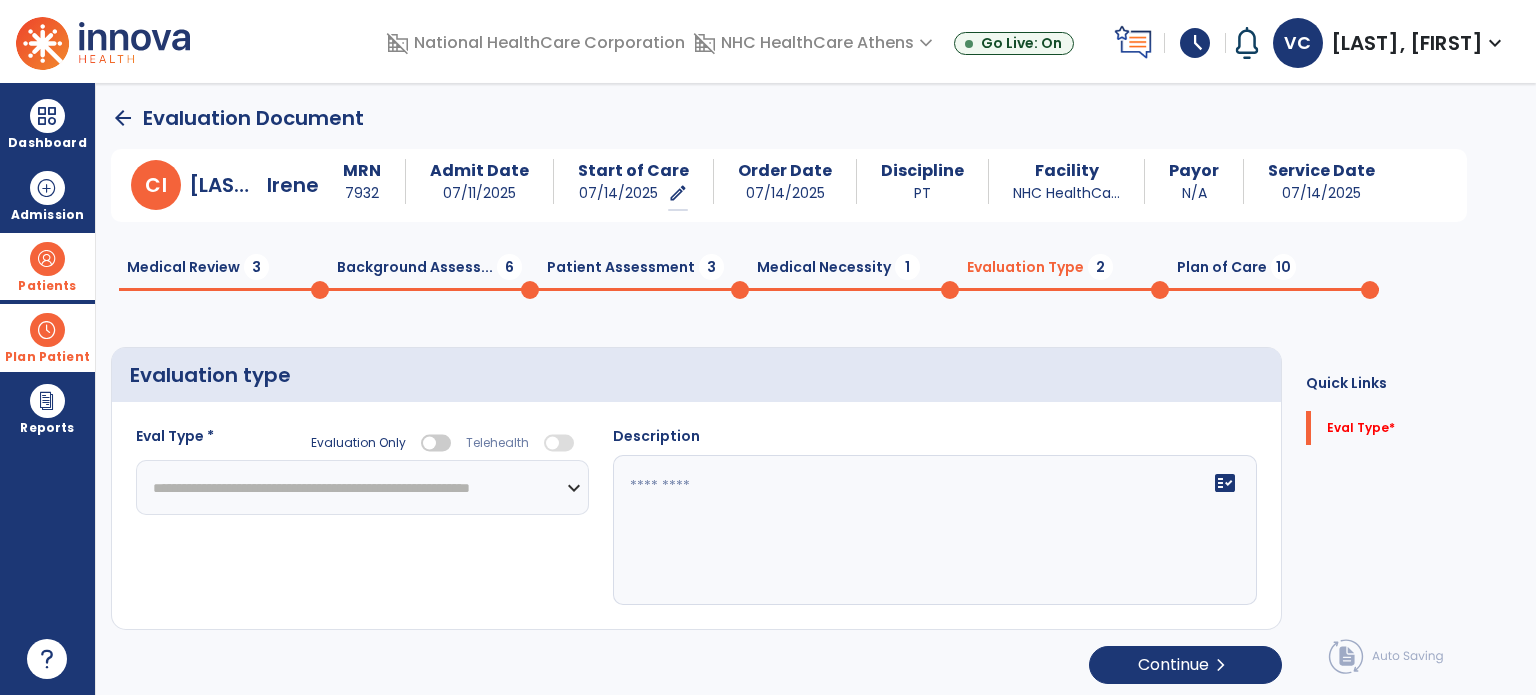 click on "**********" 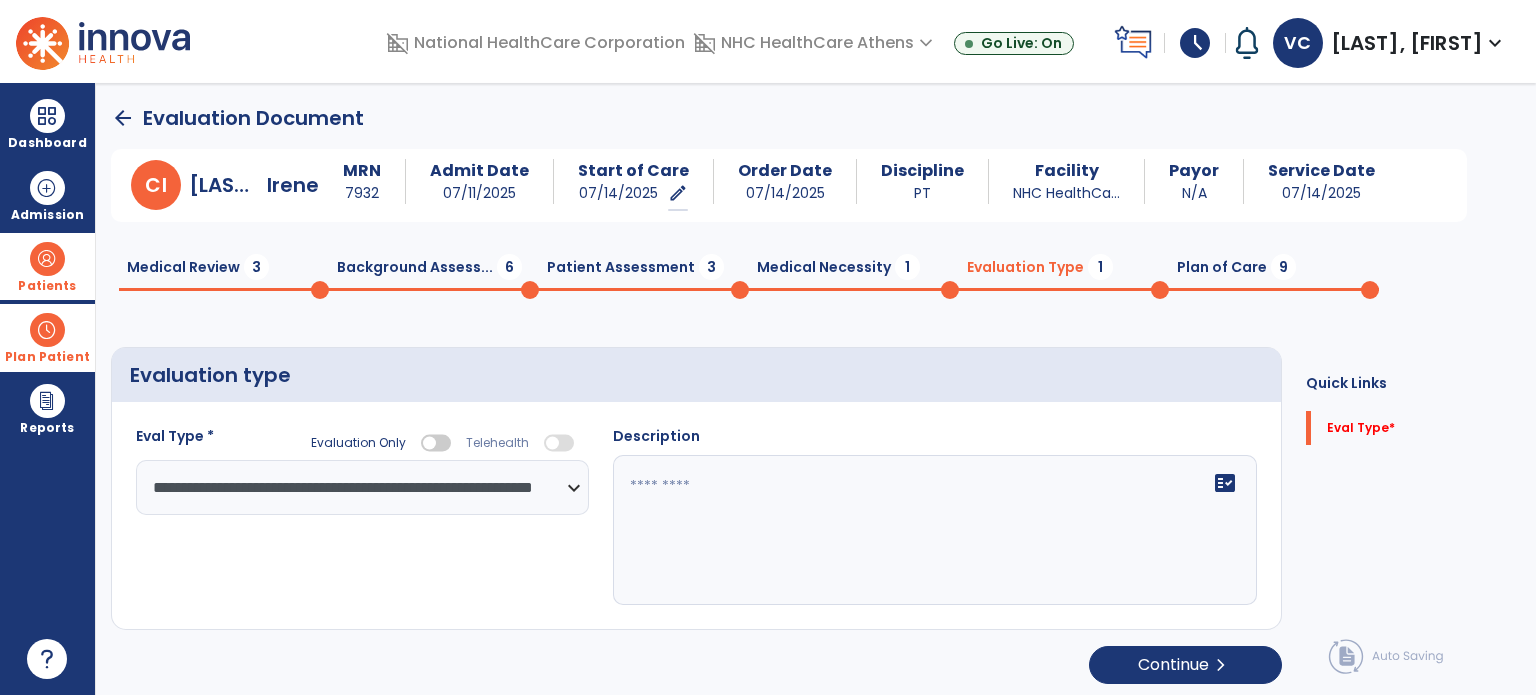 click on "Plan of Care  9" 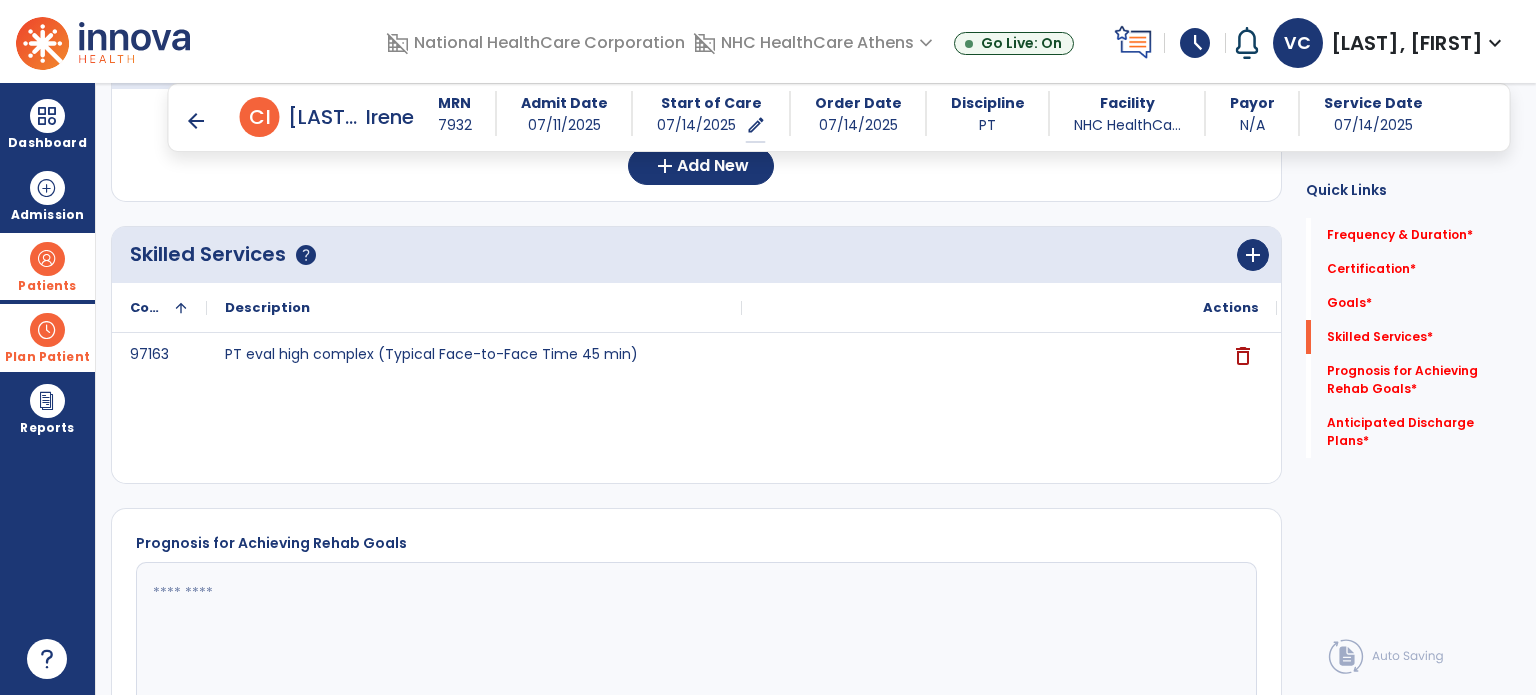 scroll, scrollTop: 597, scrollLeft: 0, axis: vertical 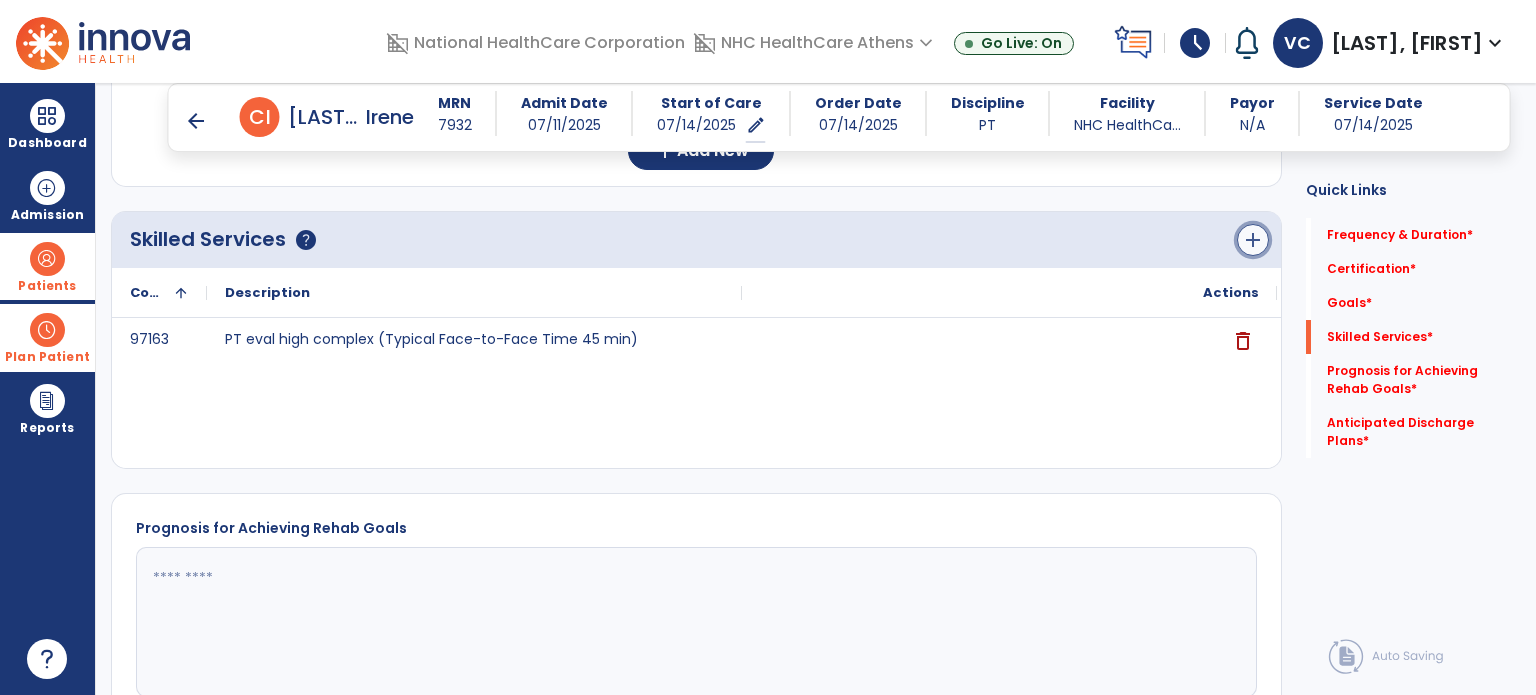 click on "add" 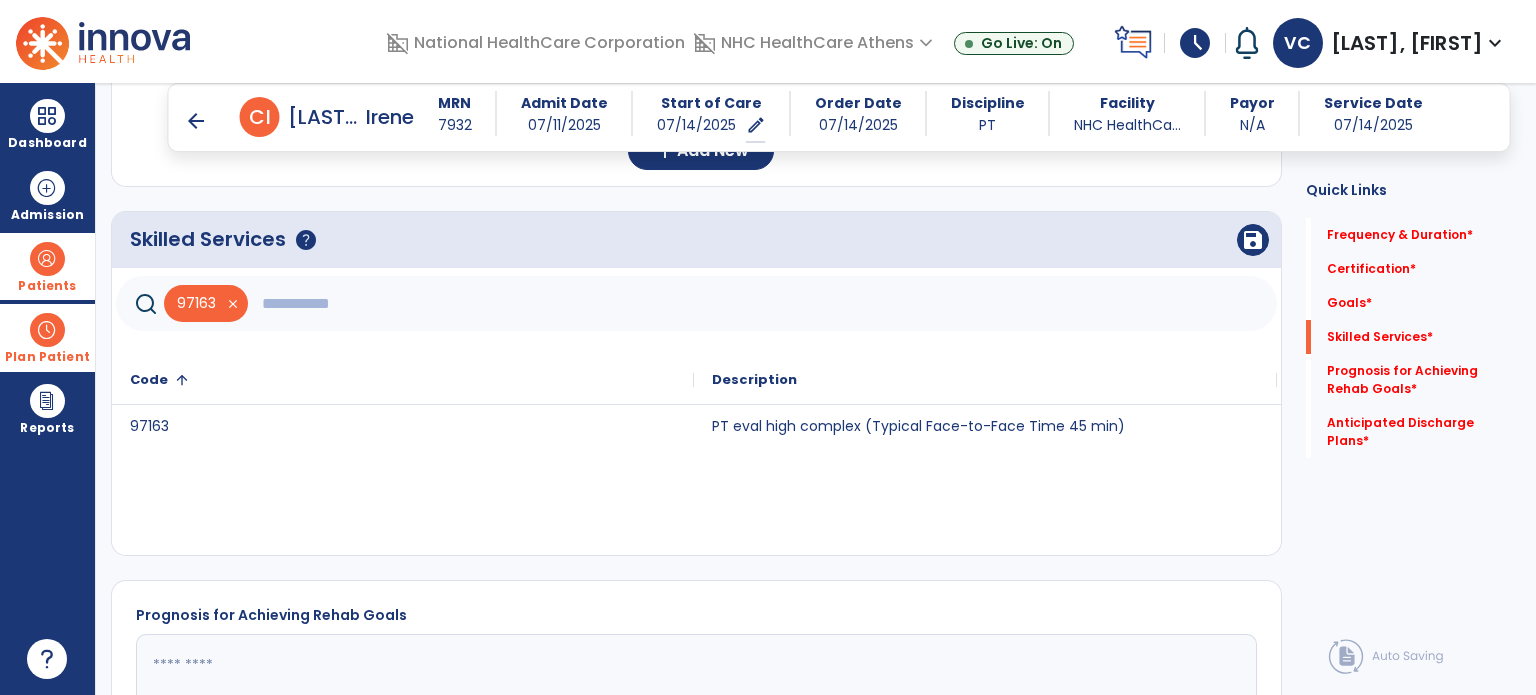 click 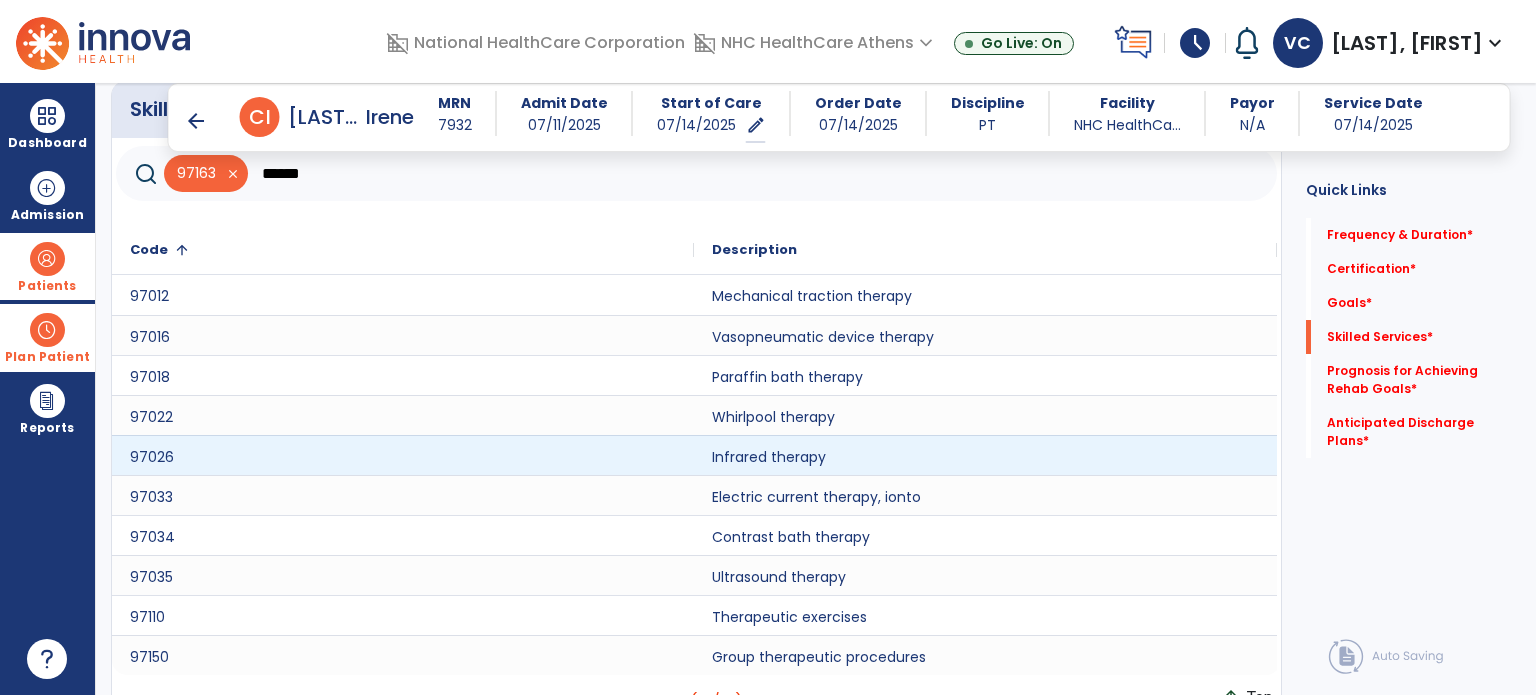 scroll, scrollTop: 752, scrollLeft: 0, axis: vertical 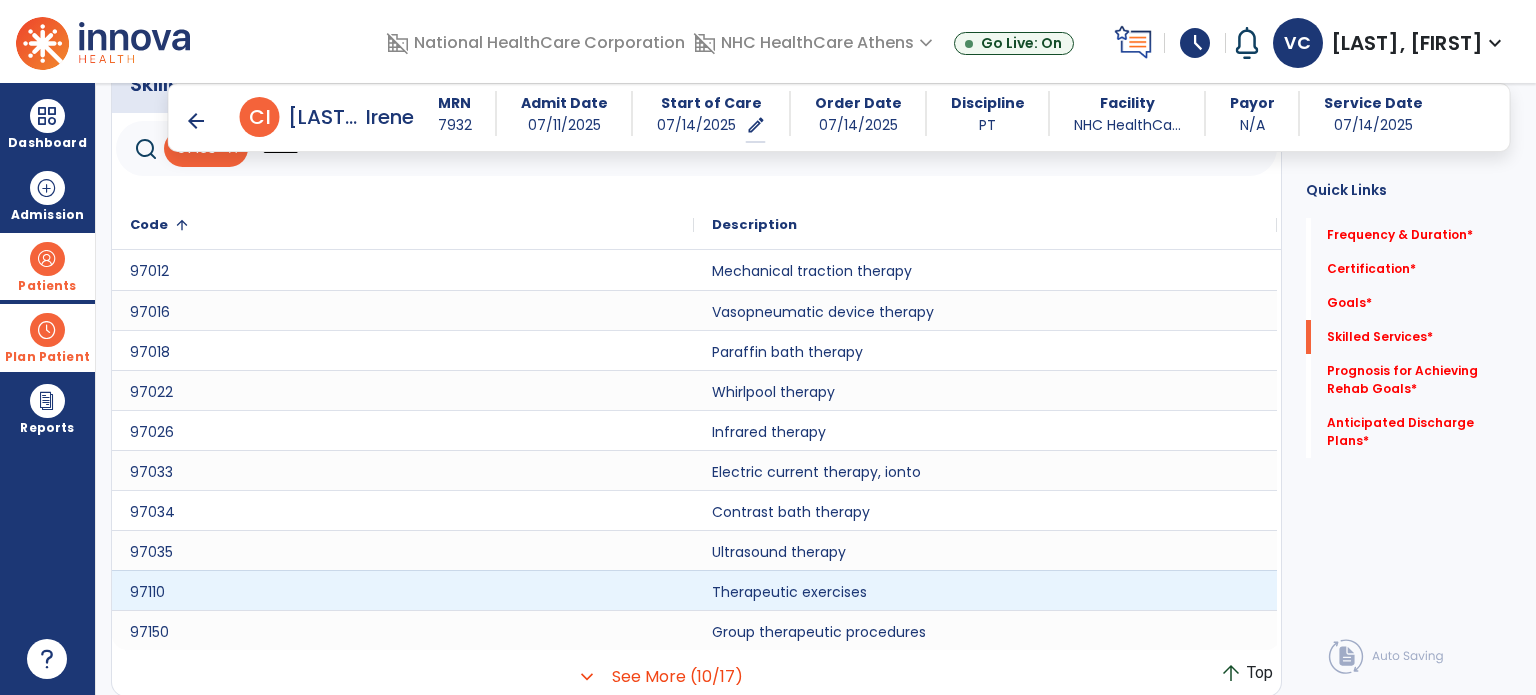 type on "******" 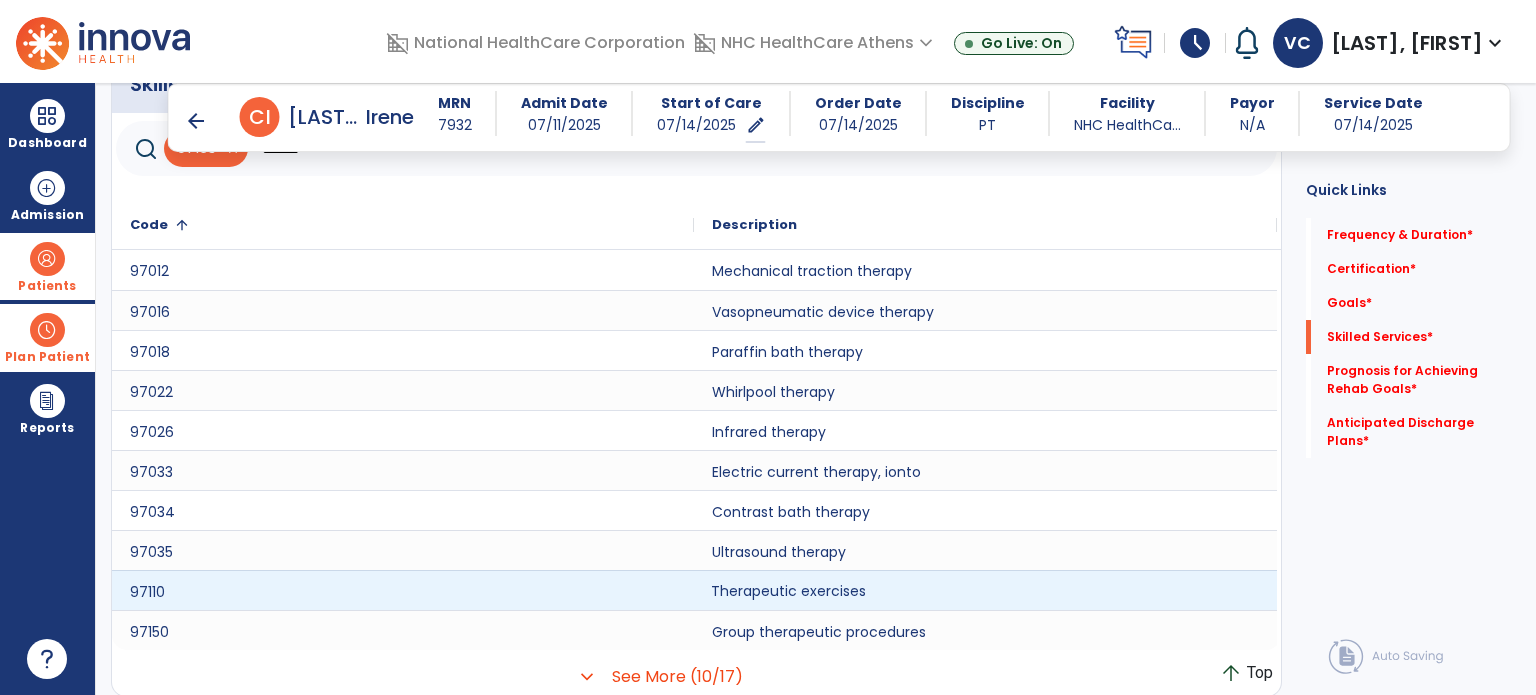 click on "Therapeutic exercises" 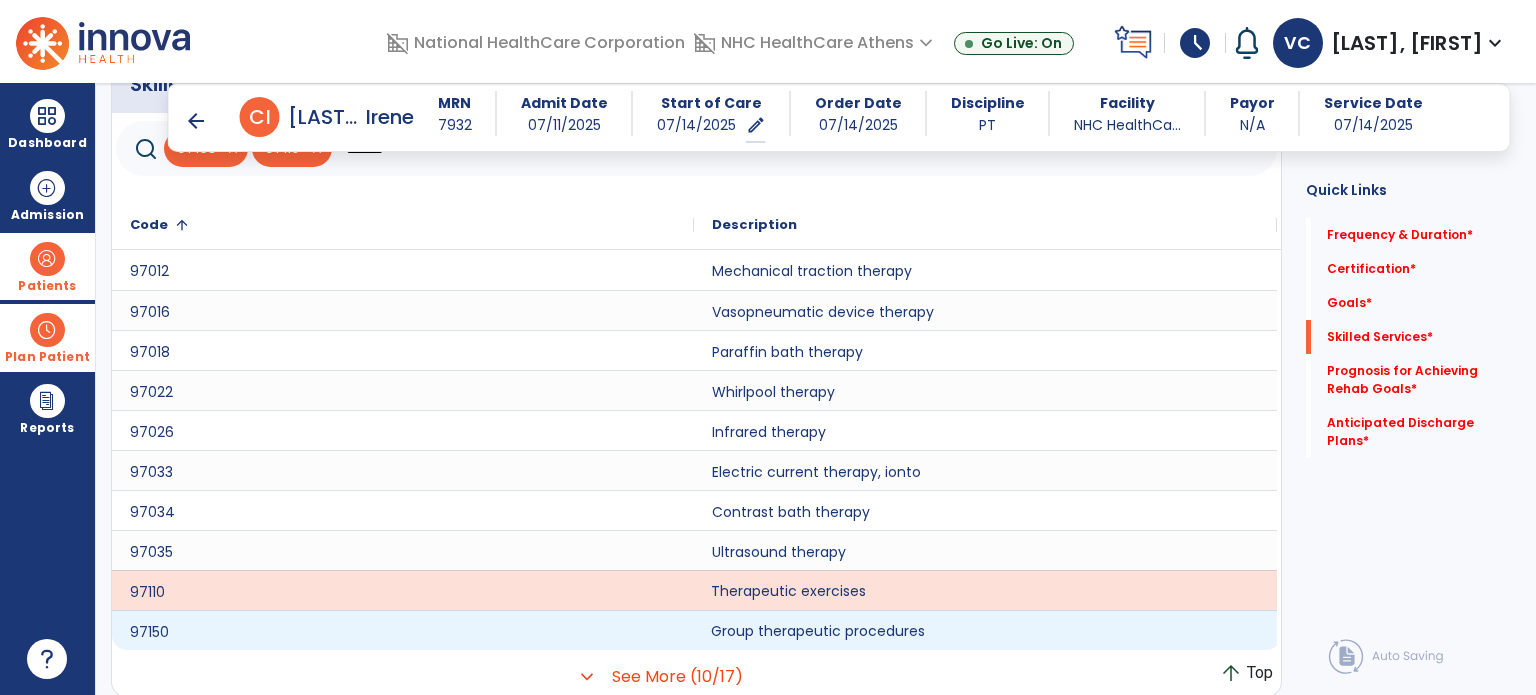 click on "Group therapeutic procedures" 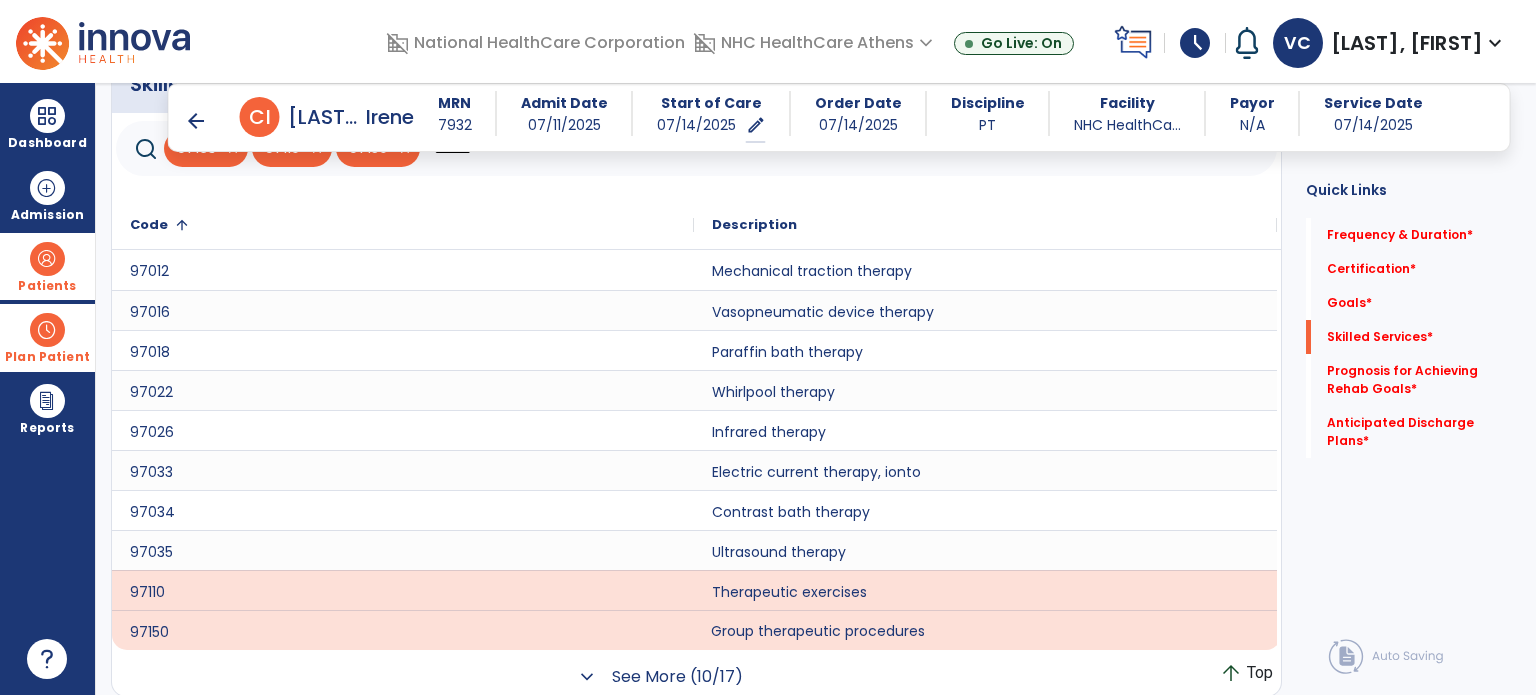 click on "See More (10/17)" 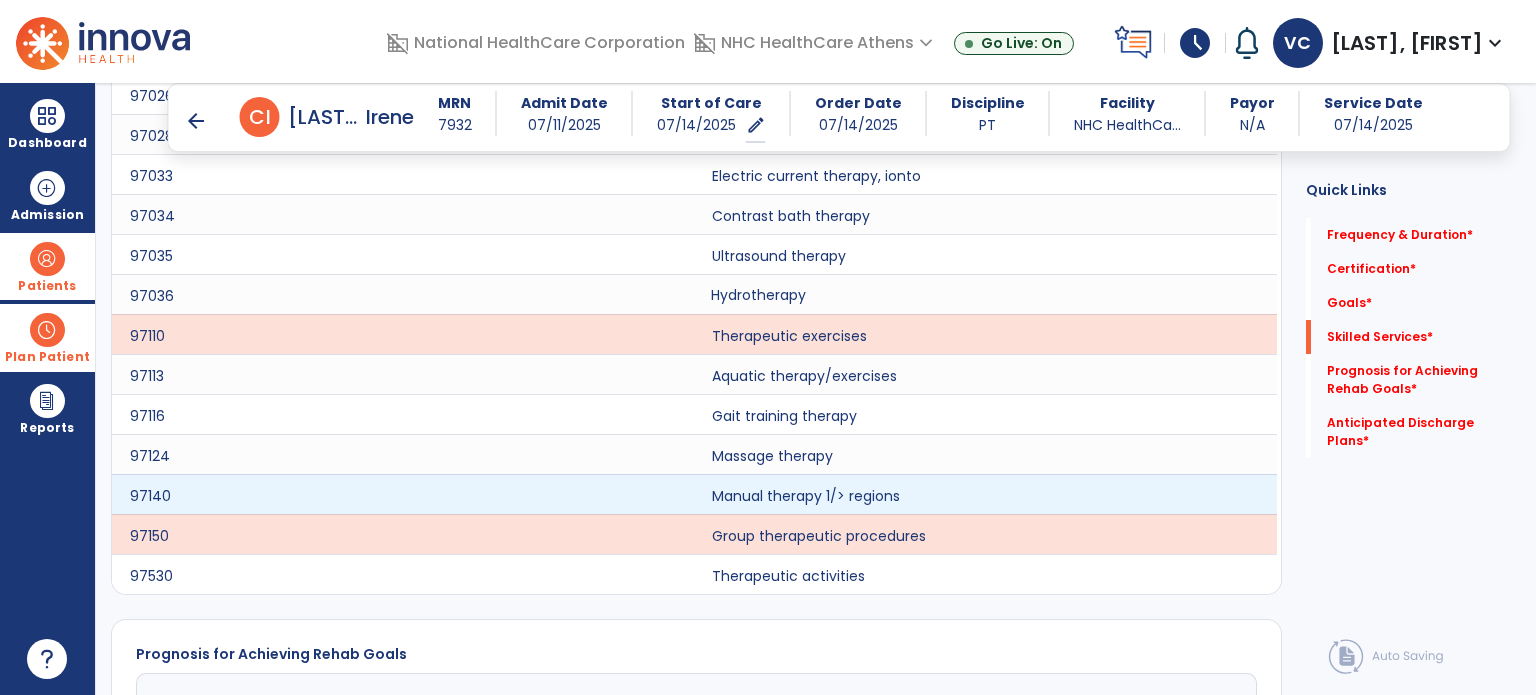 scroll, scrollTop: 1103, scrollLeft: 0, axis: vertical 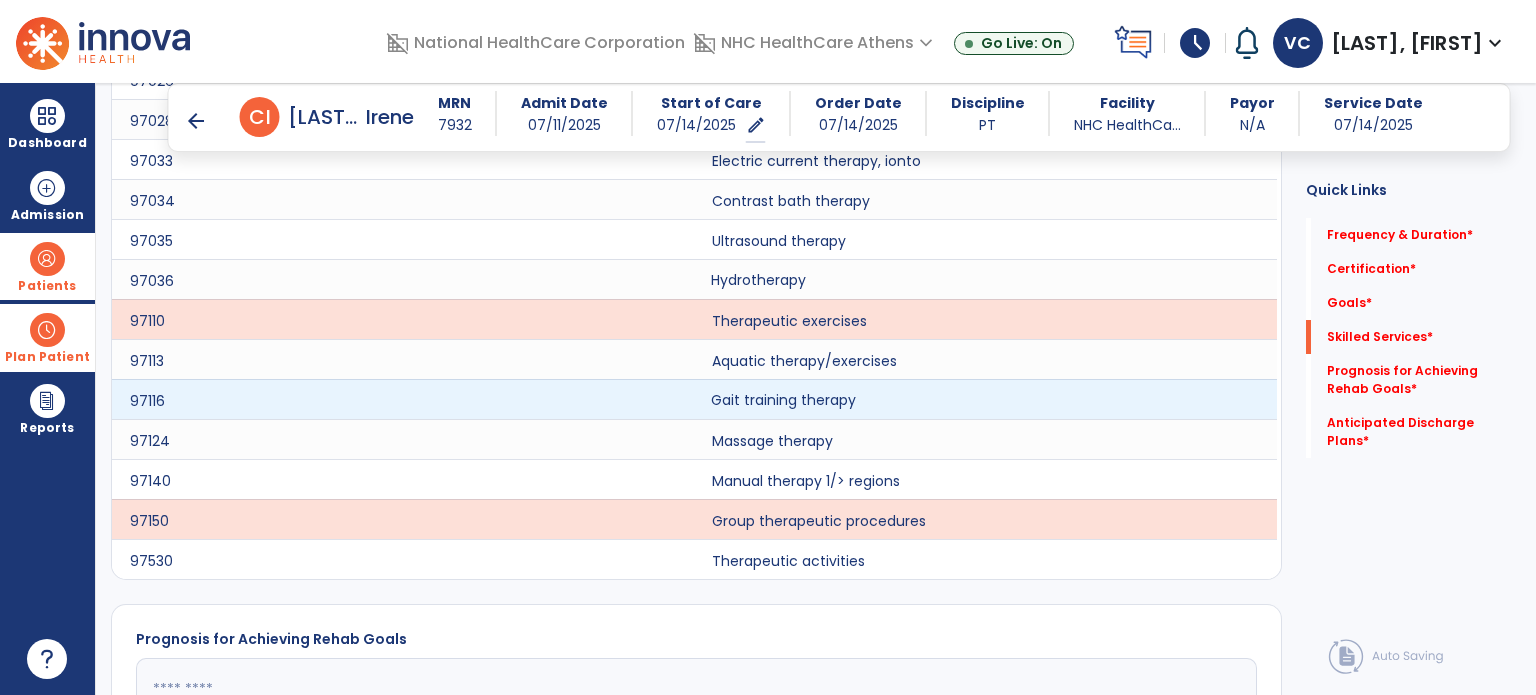 click on "Gait training therapy" 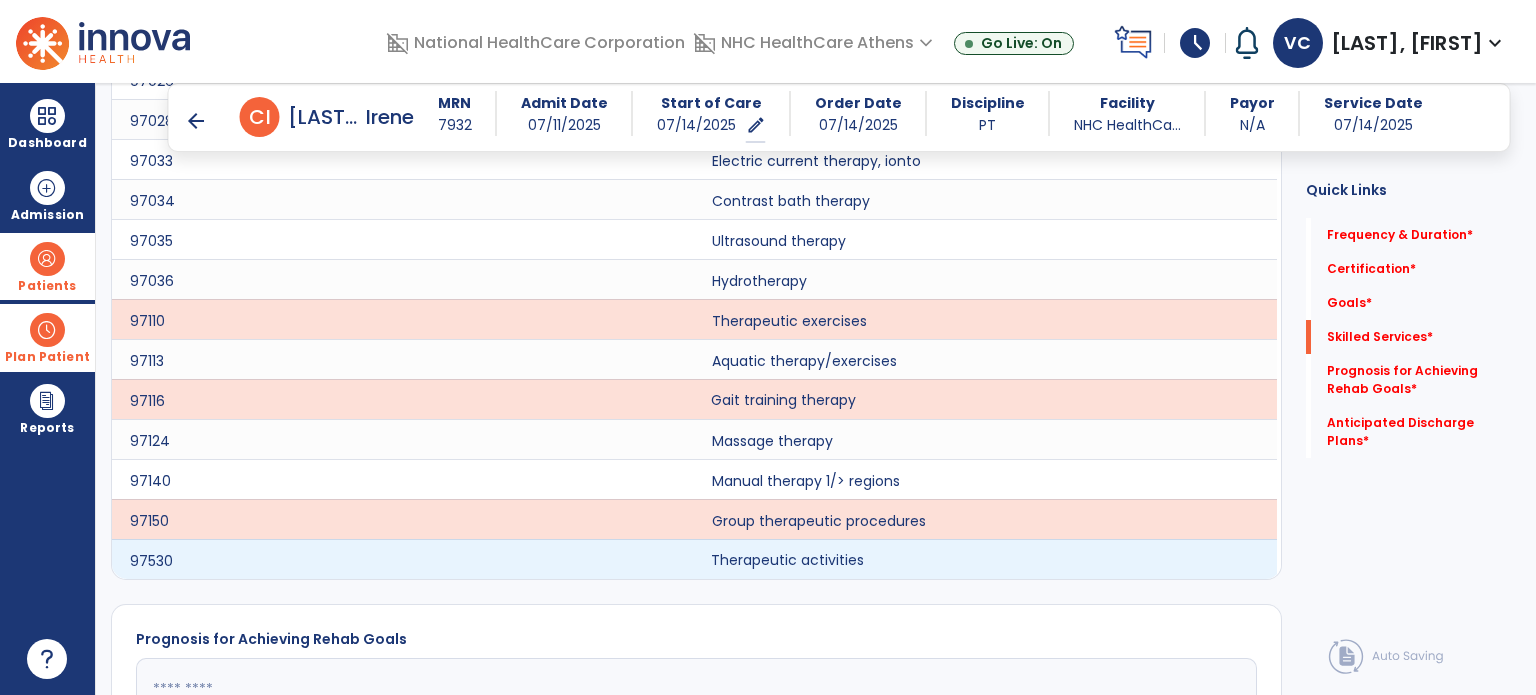 click on "Therapeutic activities" 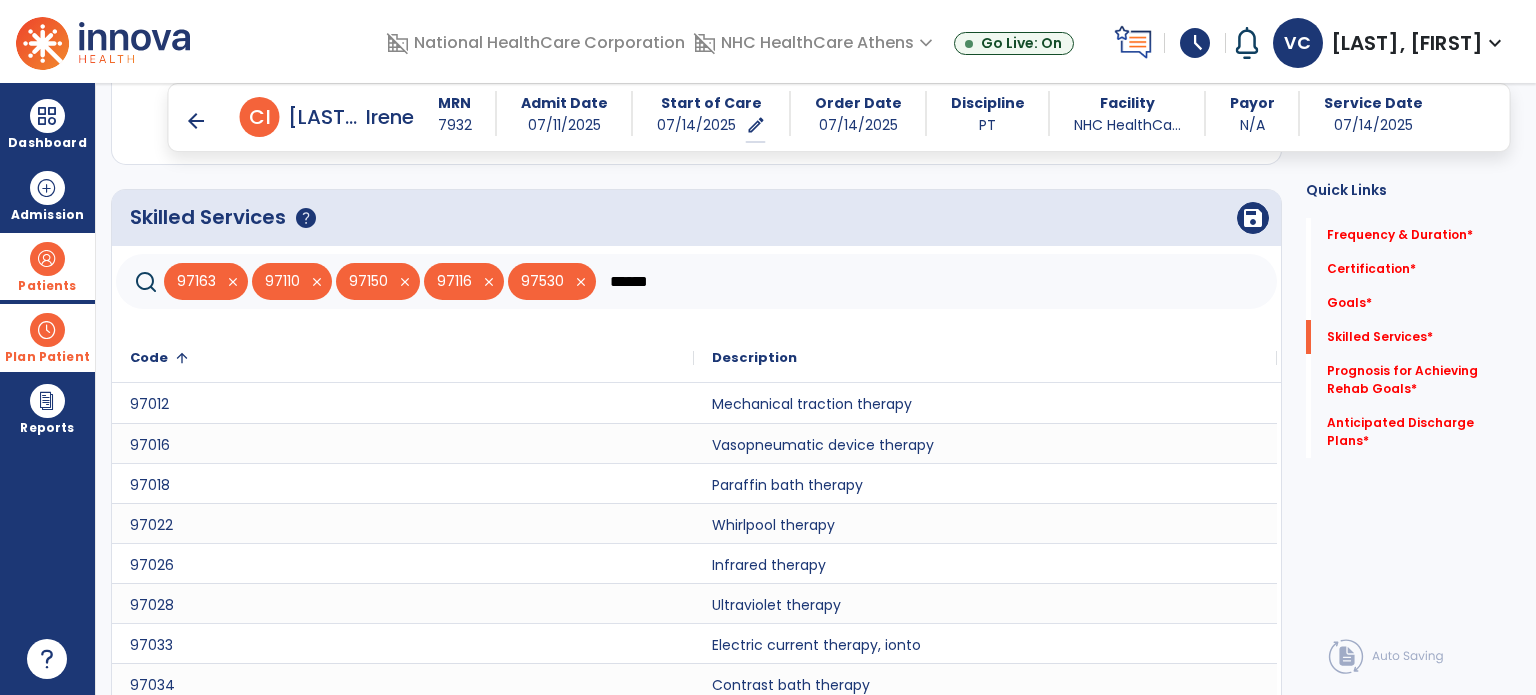 scroll, scrollTop: 611, scrollLeft: 0, axis: vertical 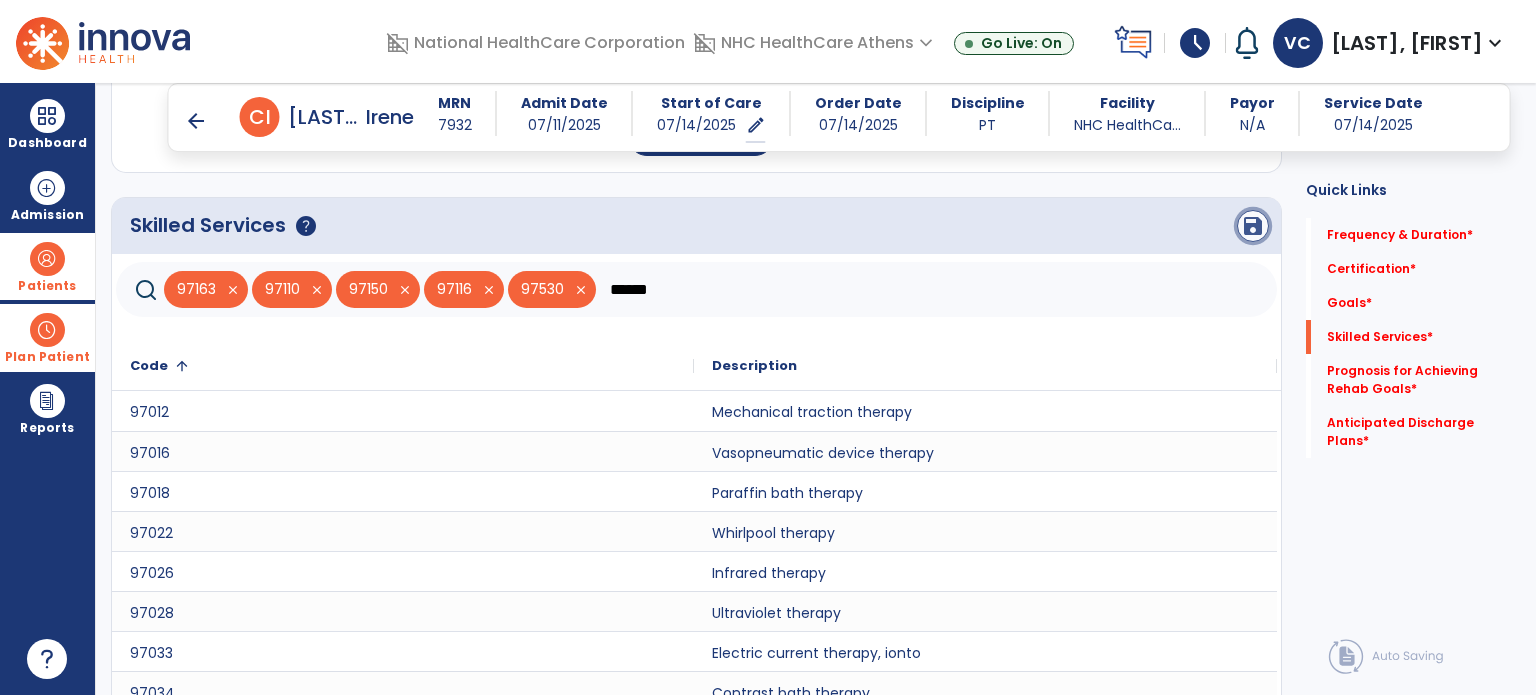 click on "save" 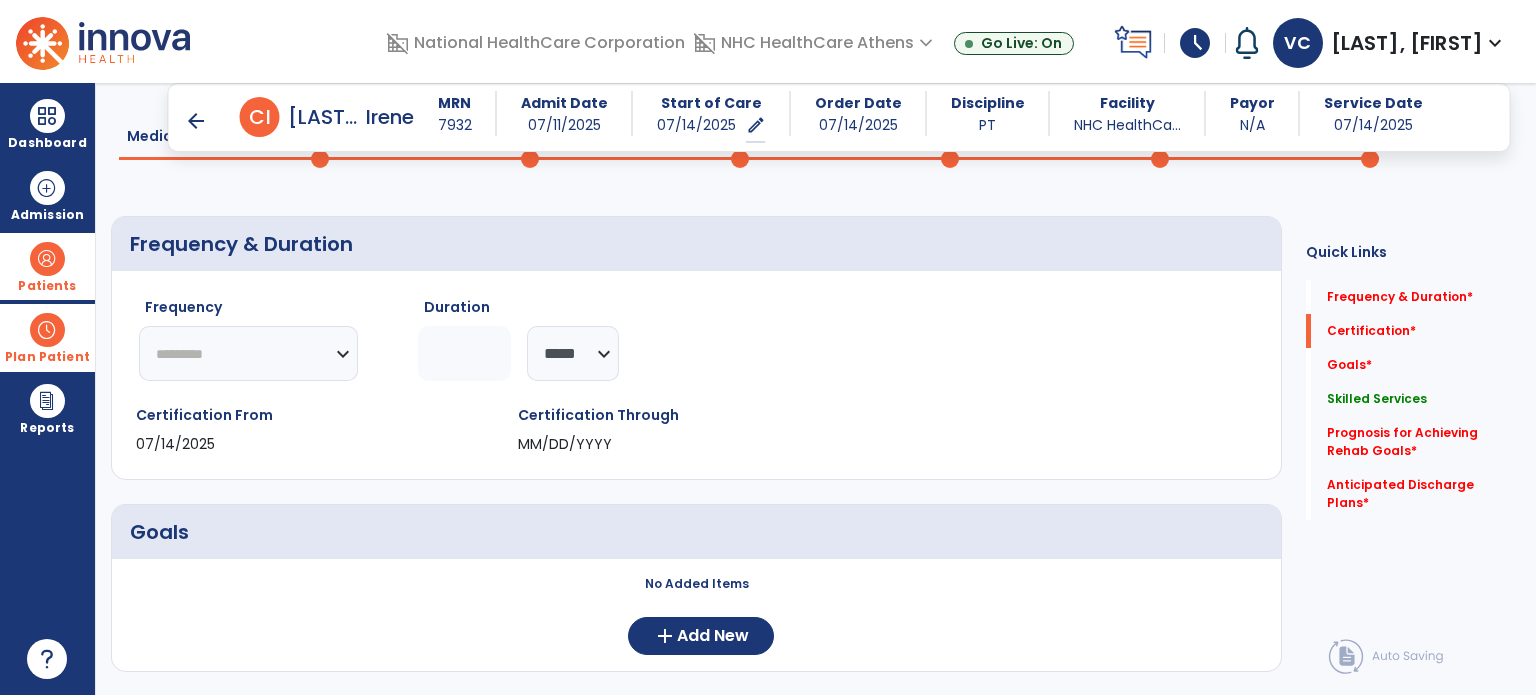 scroll, scrollTop: 0, scrollLeft: 0, axis: both 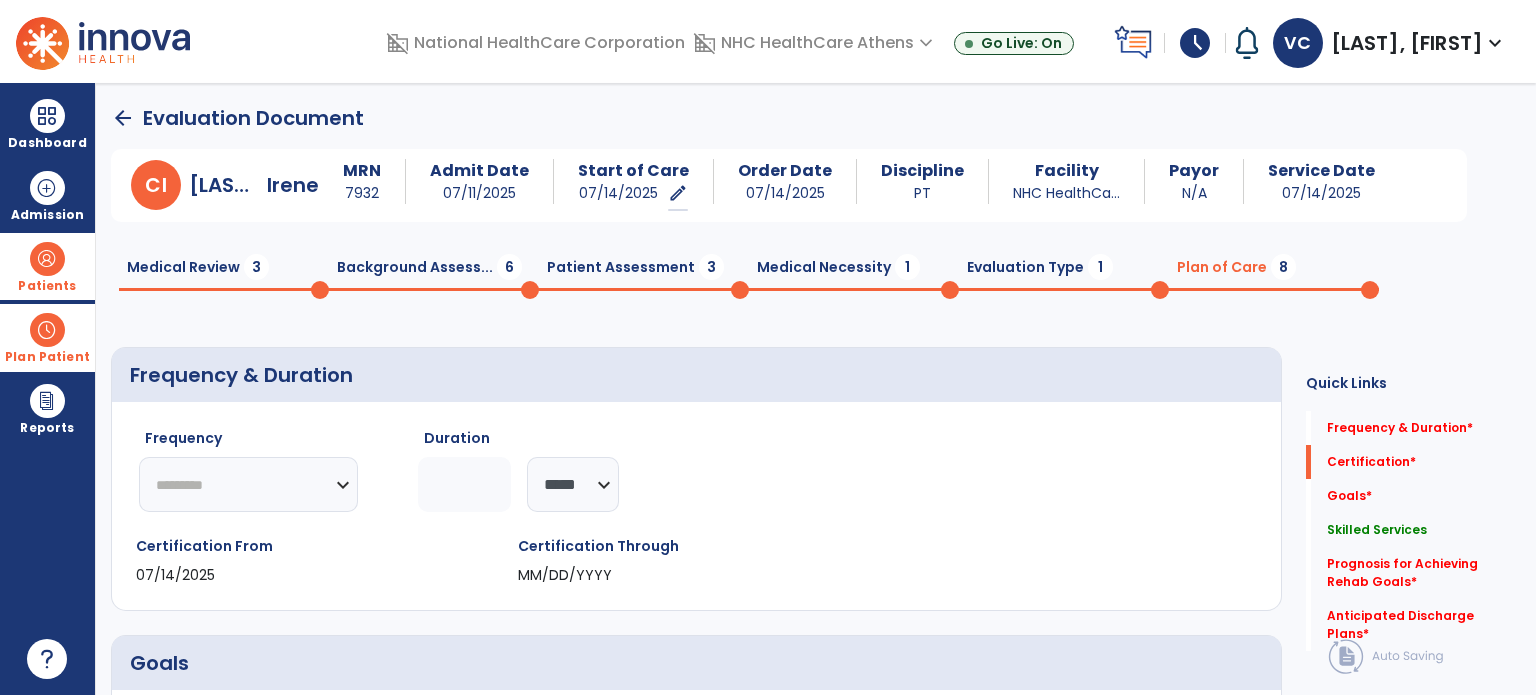 click on "Medical Review  3" 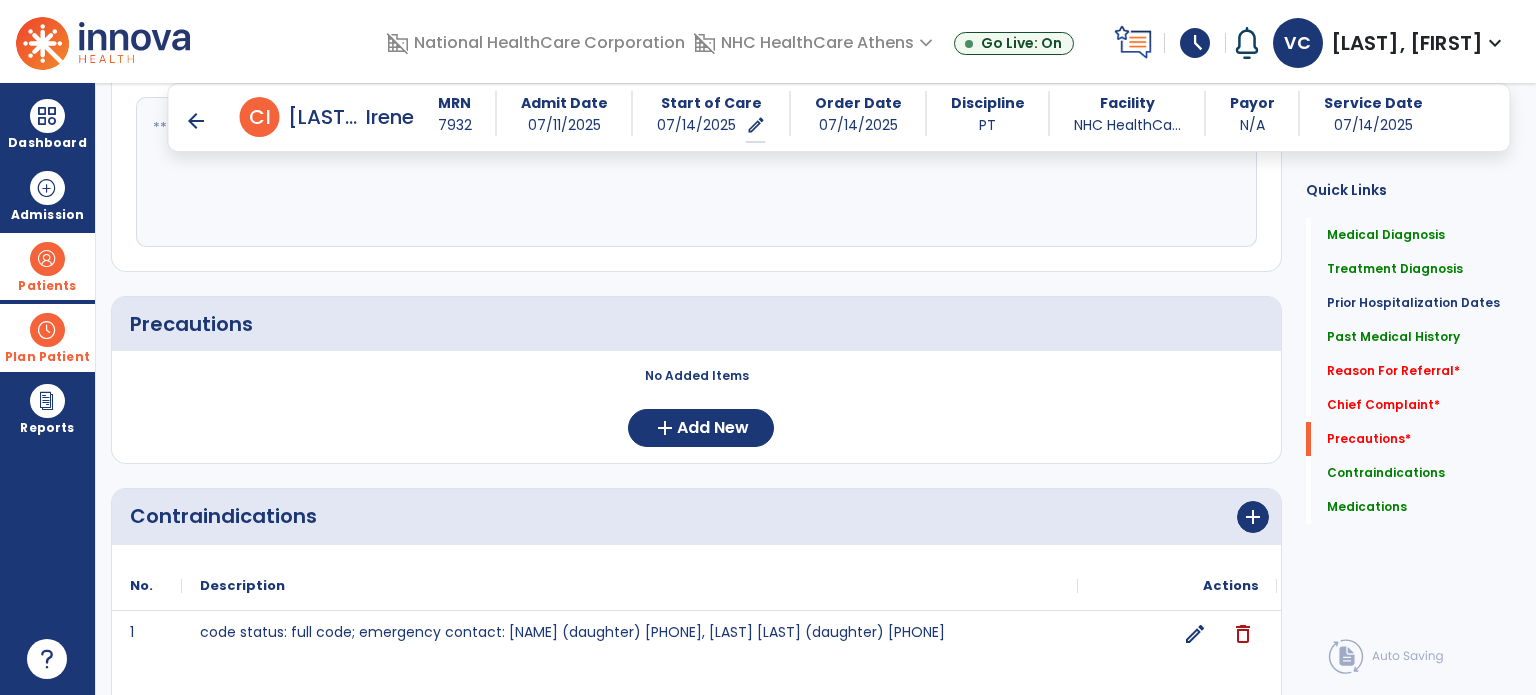 scroll, scrollTop: 1856, scrollLeft: 0, axis: vertical 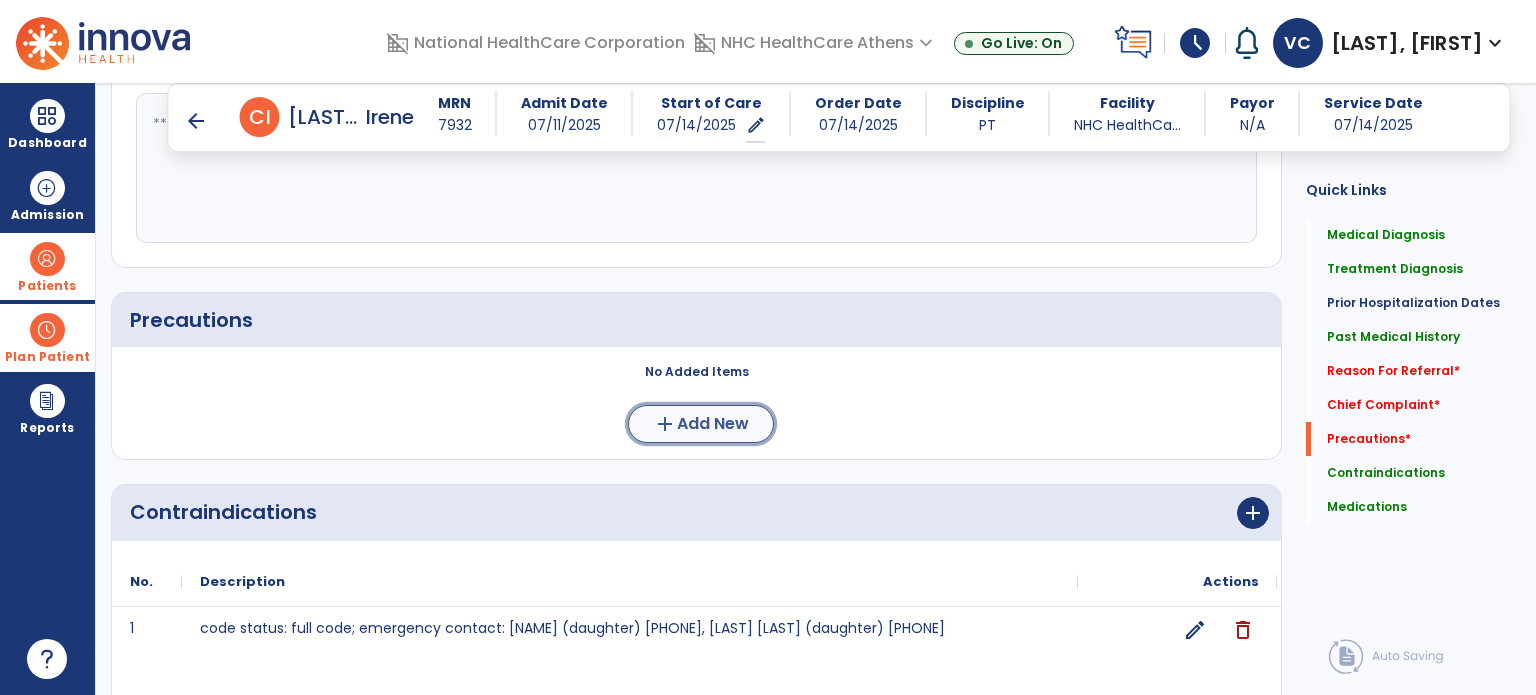 click on "Add New" 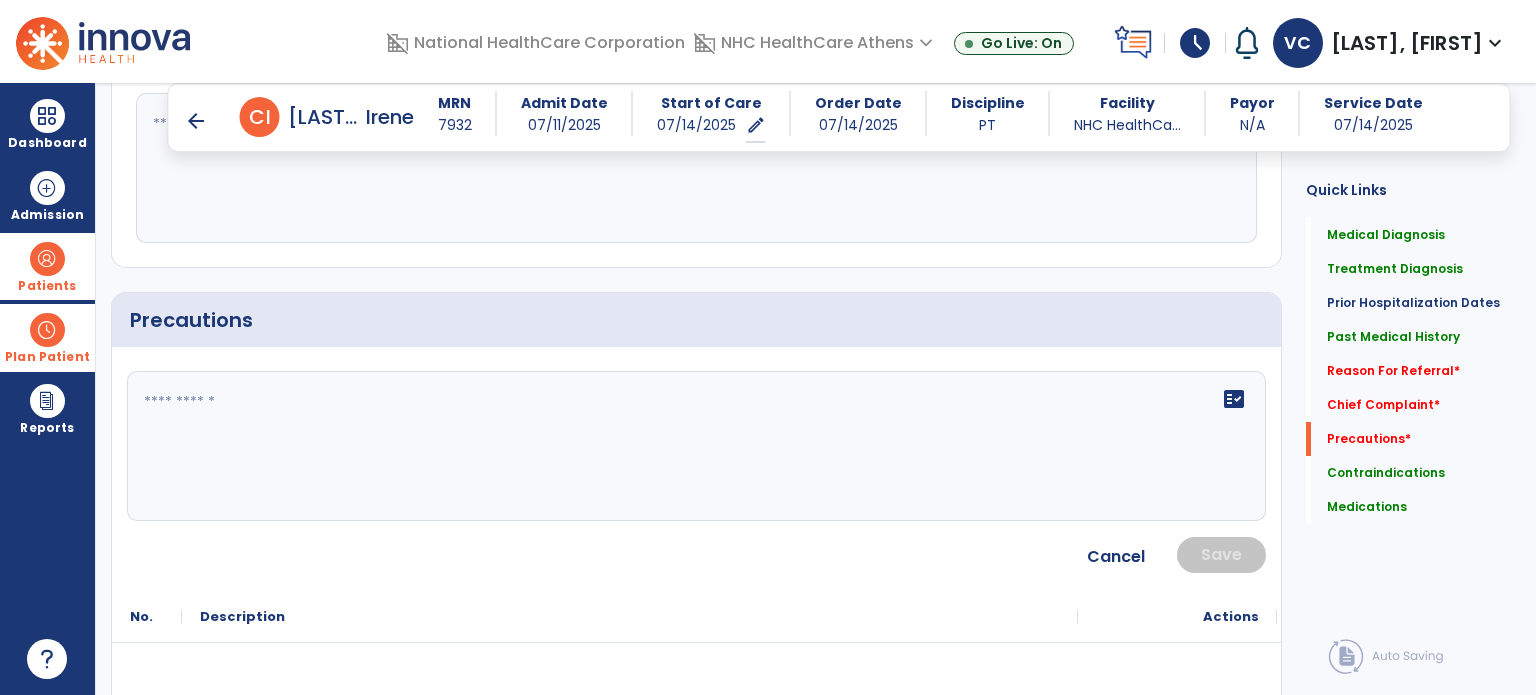 click on "fact_check" 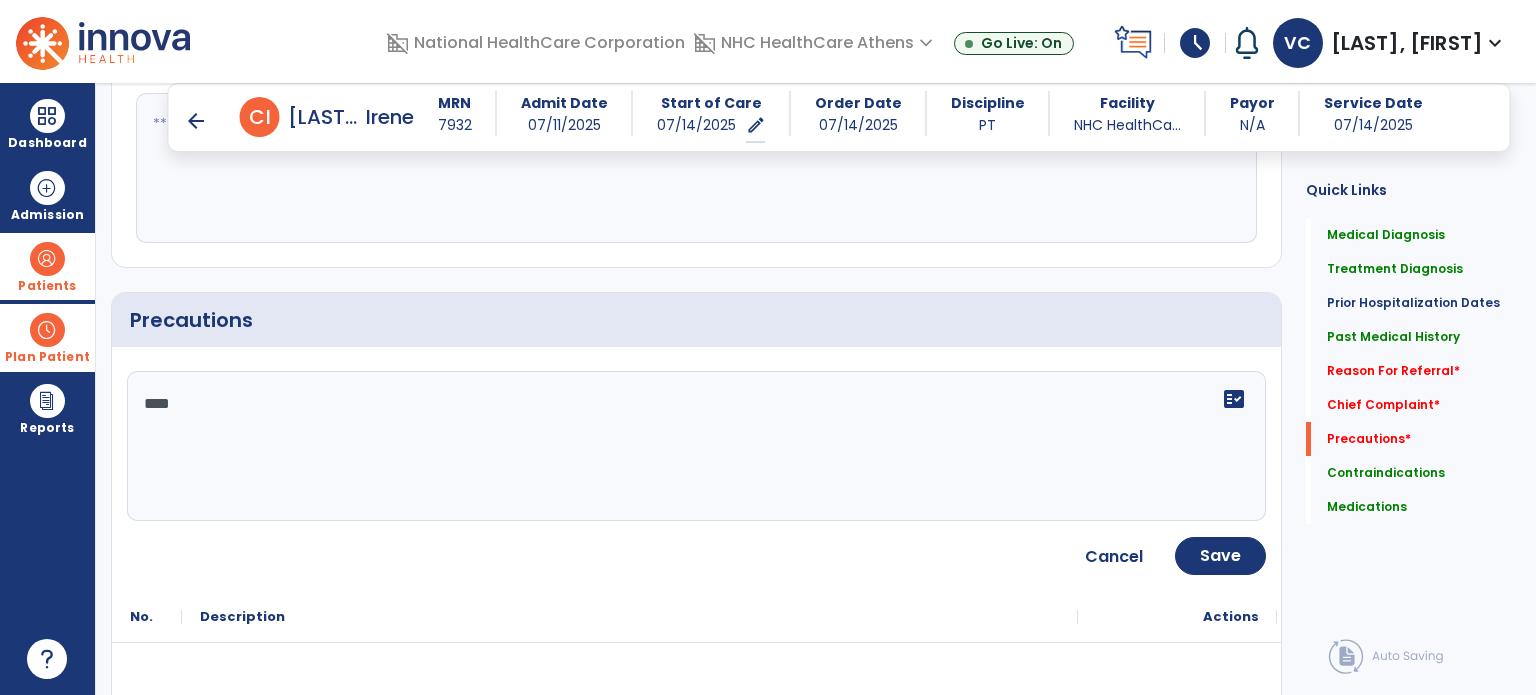 click on "***" 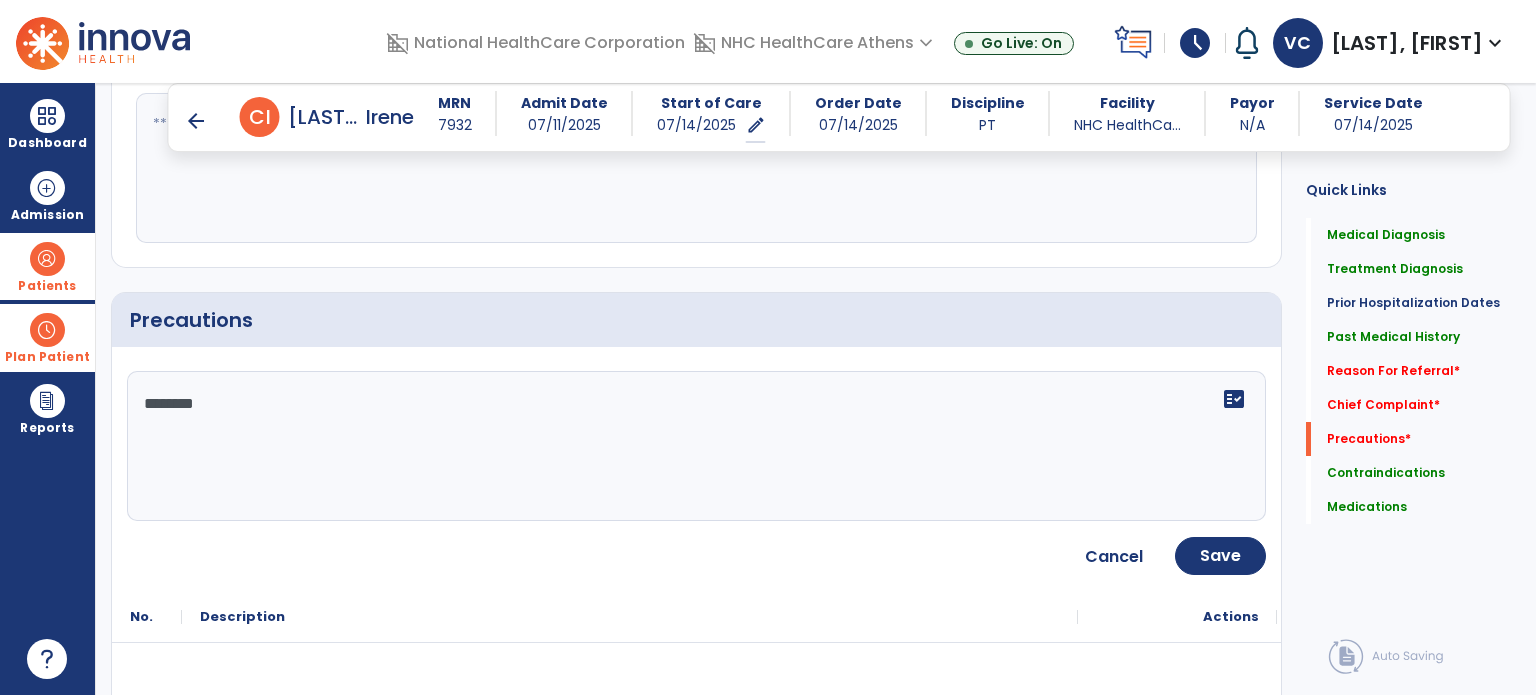 click on "*******" 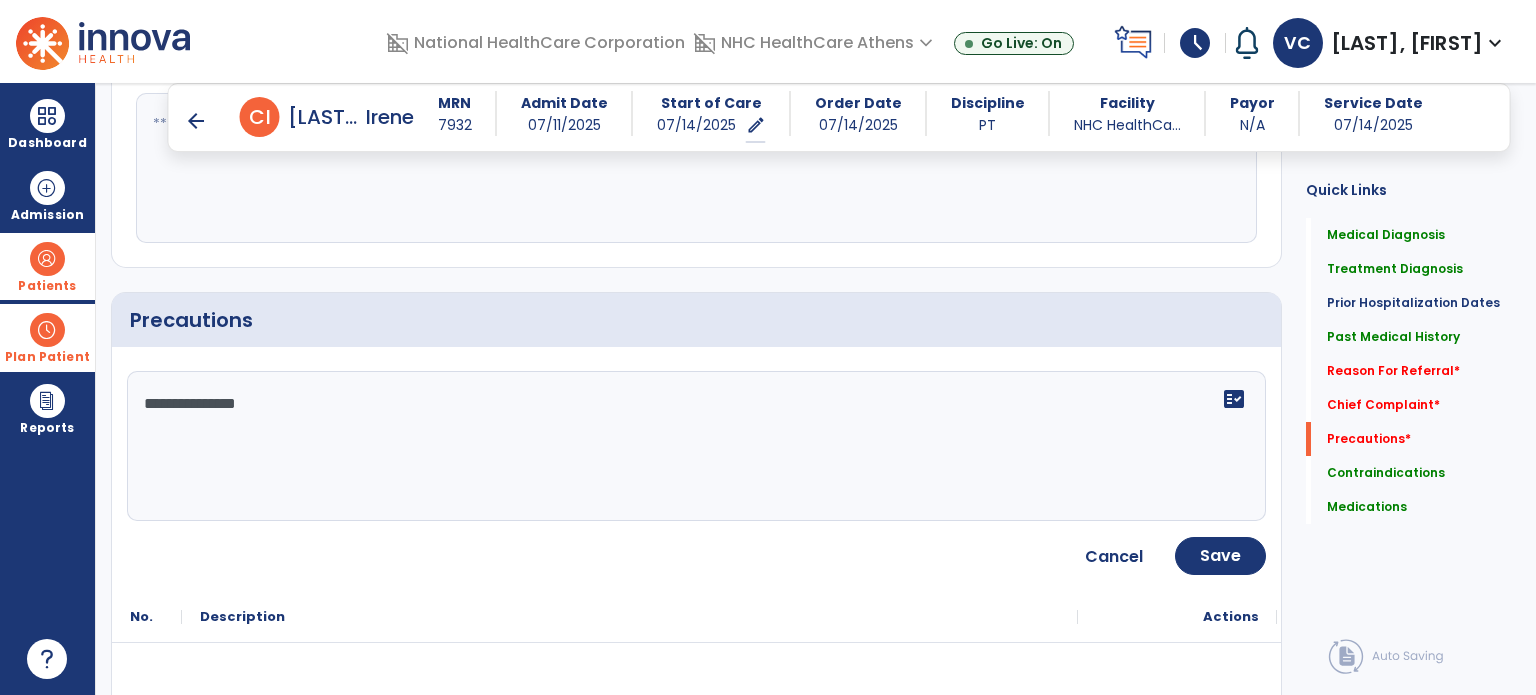 type on "**********" 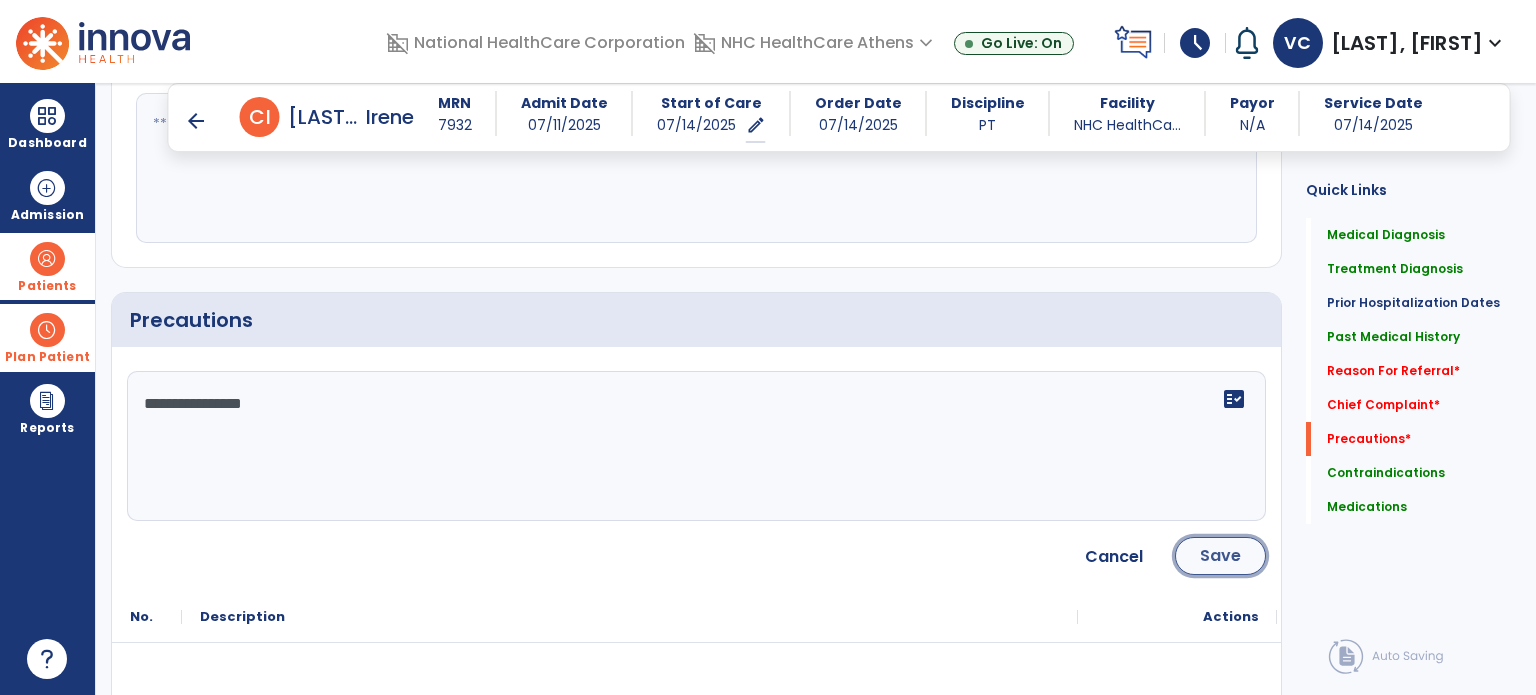 click on "Save" 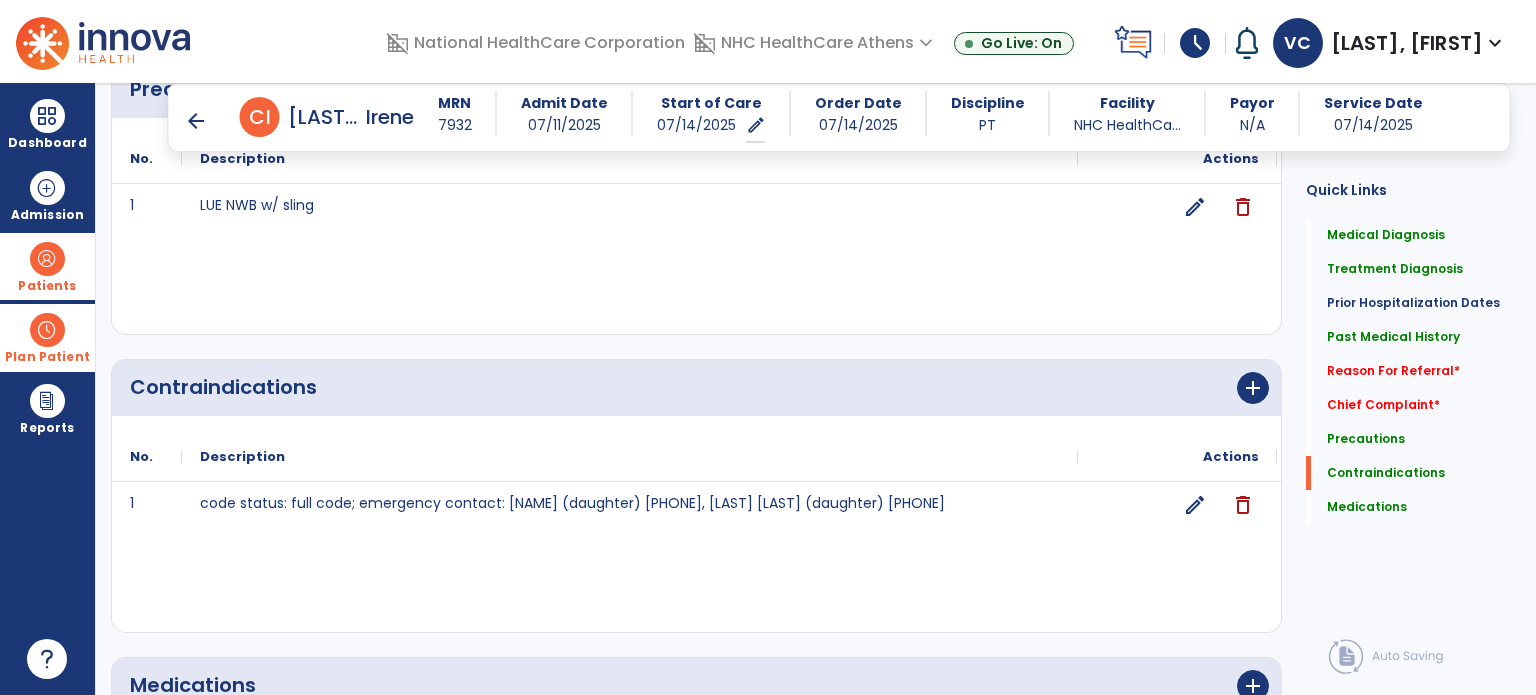 scroll, scrollTop: 2232, scrollLeft: 0, axis: vertical 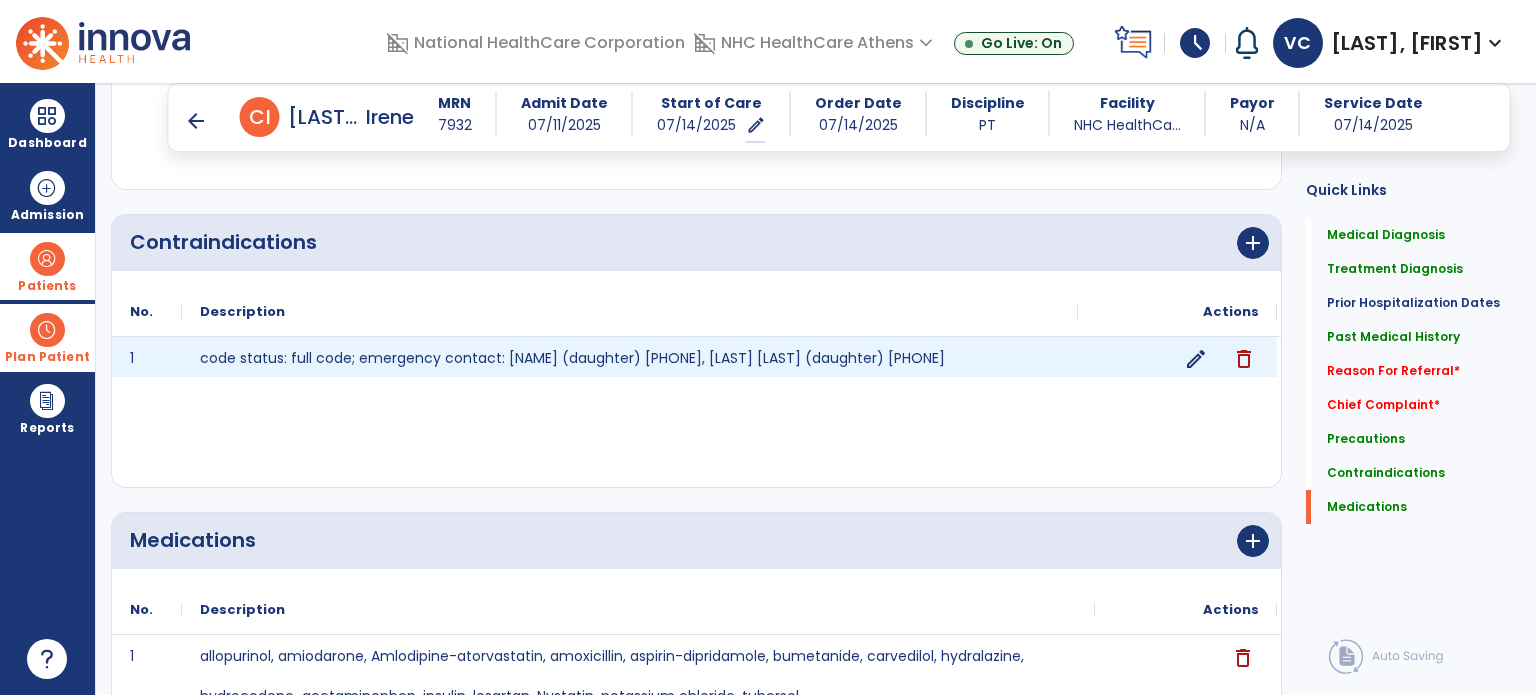 click on "edit" 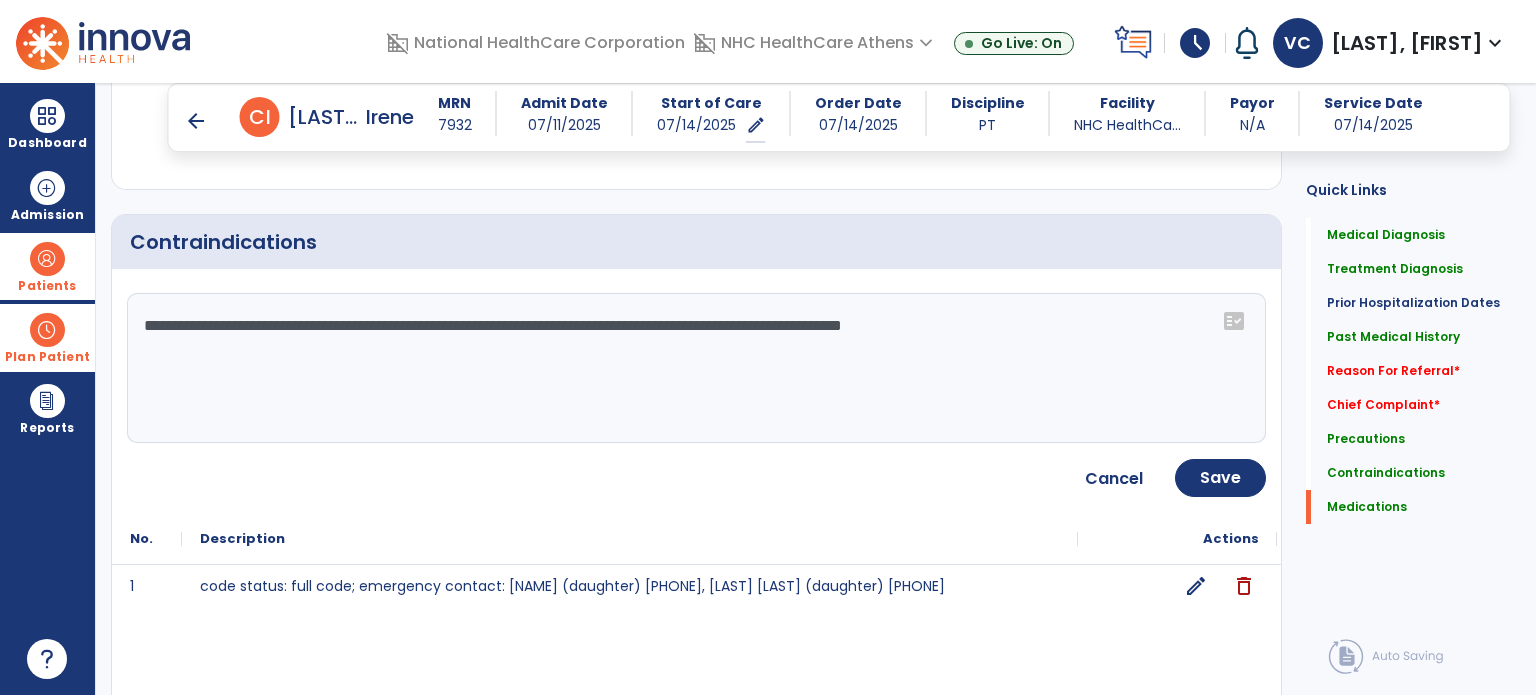 click on "**********" 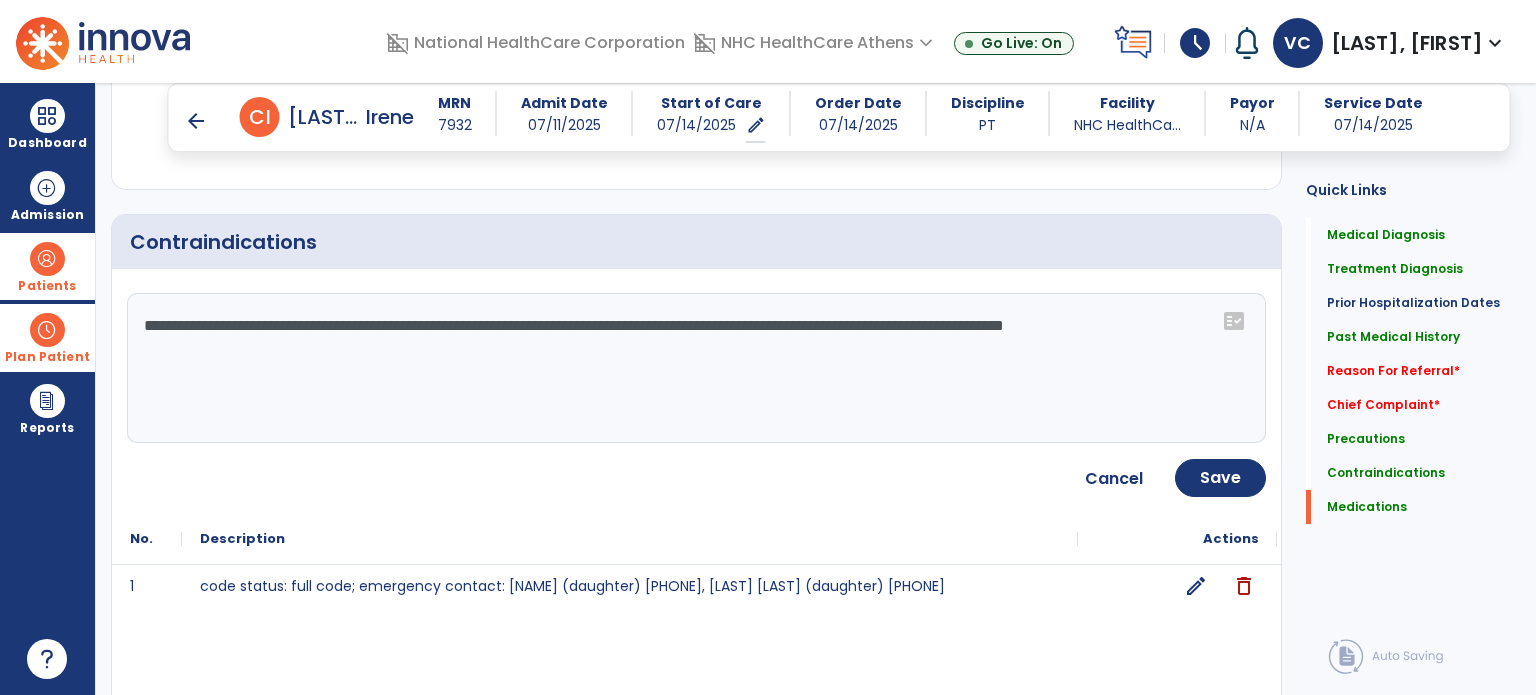 type on "**********" 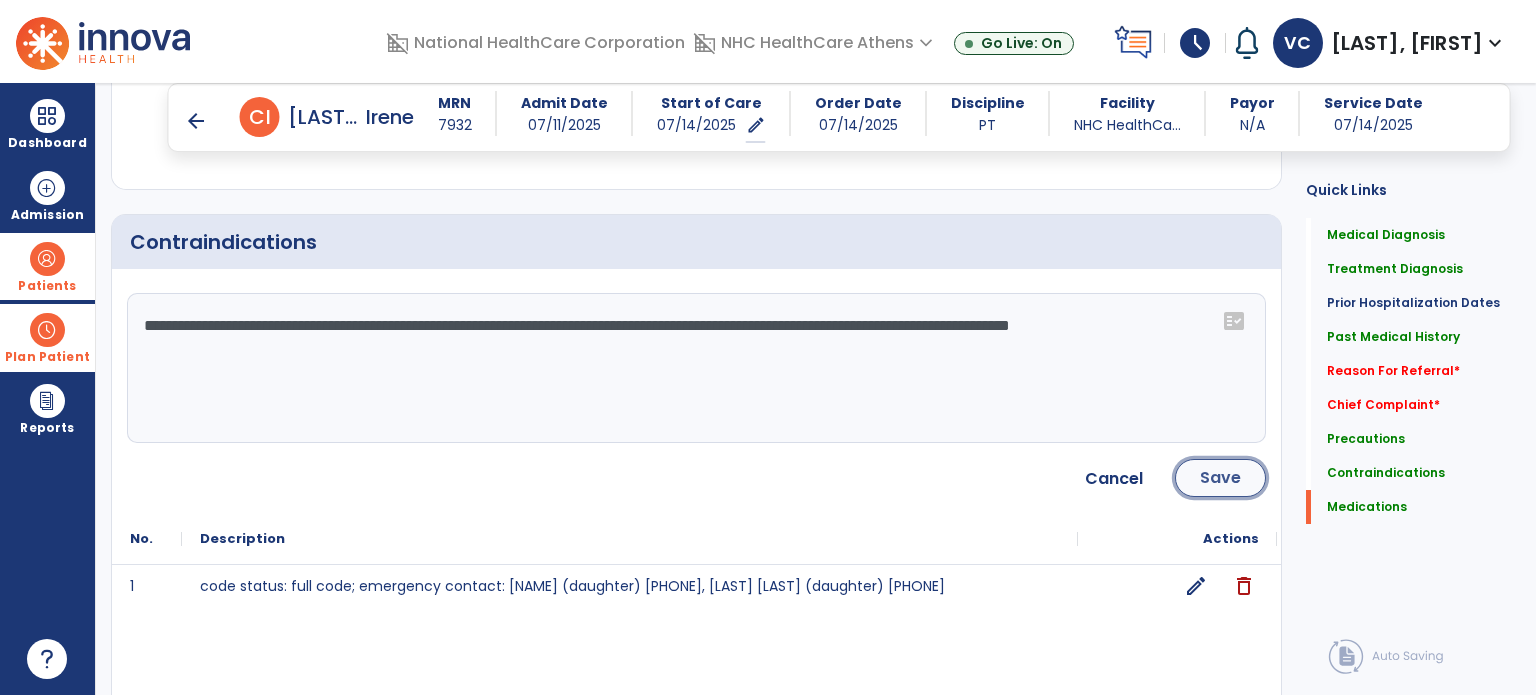 click on "Save" 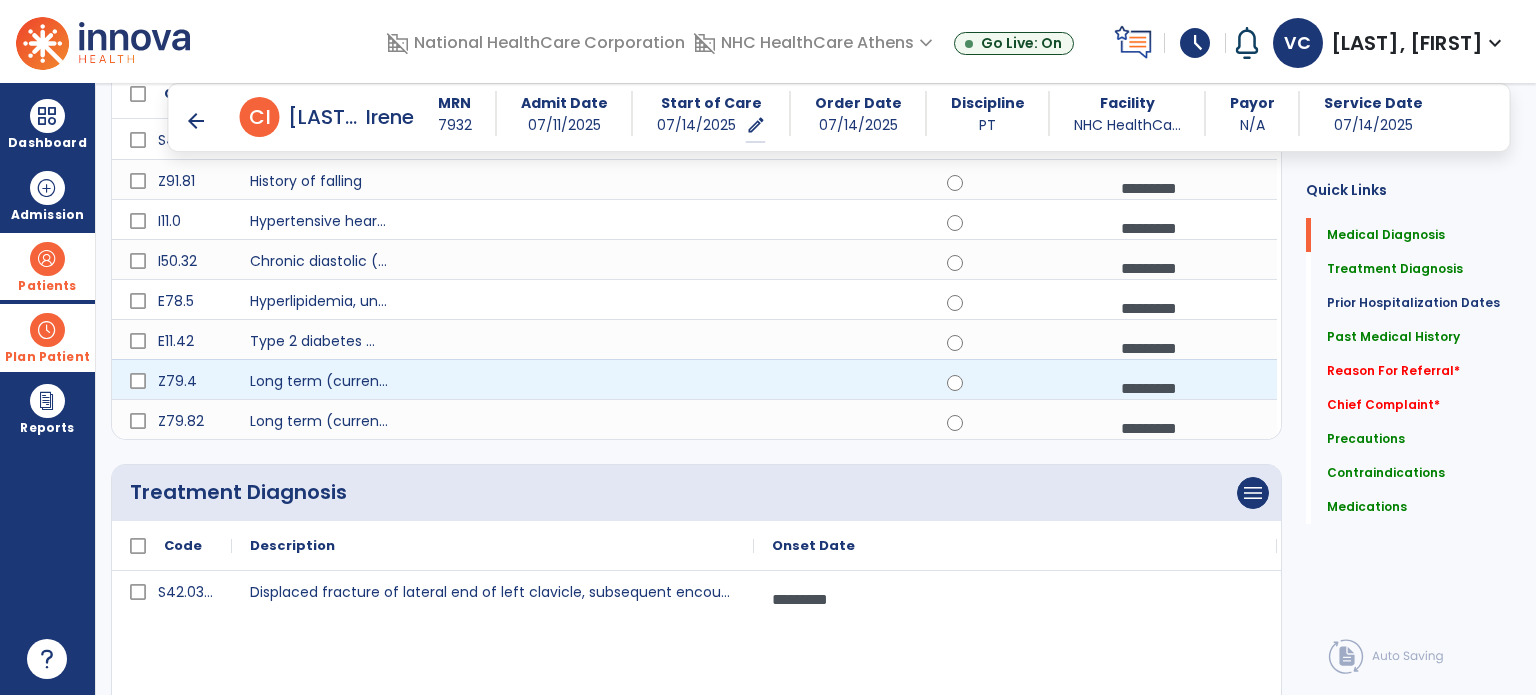scroll, scrollTop: 0, scrollLeft: 0, axis: both 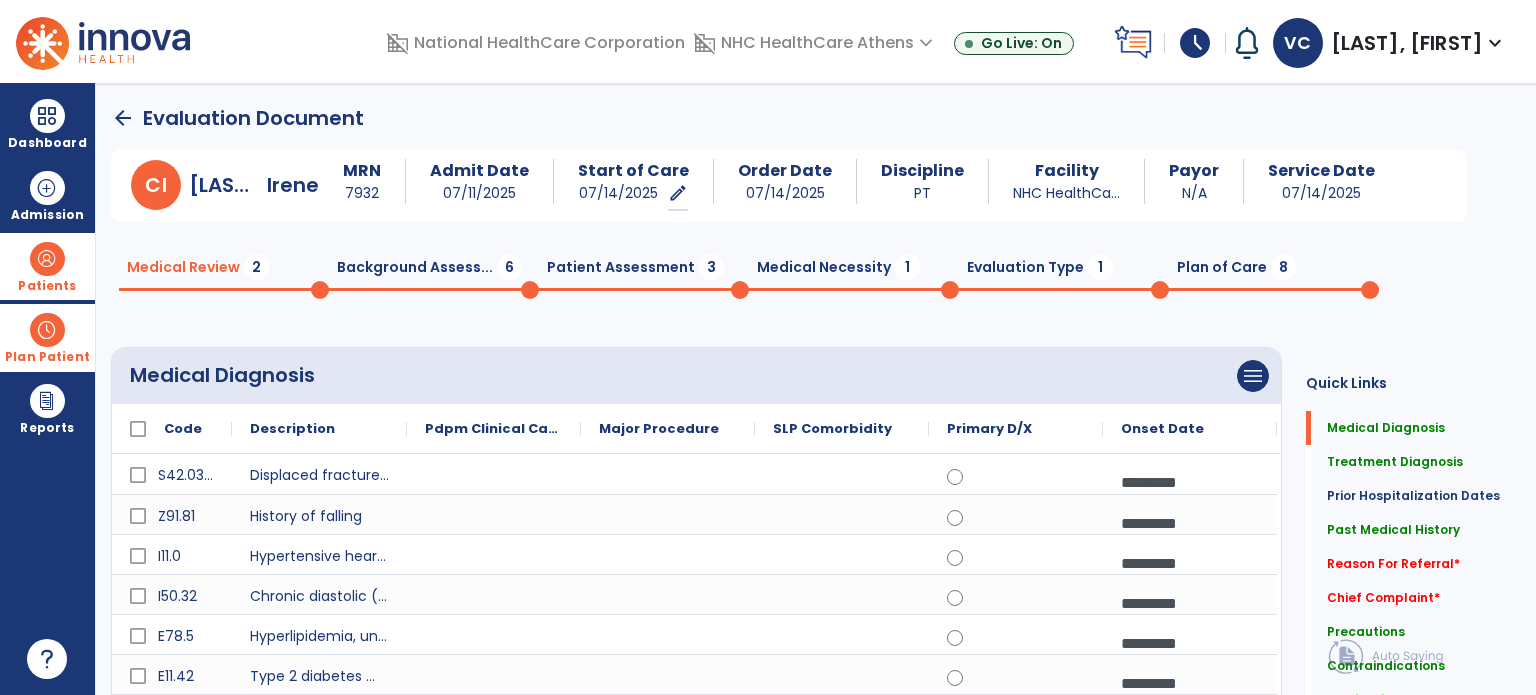 click on "Background Assess...  6" 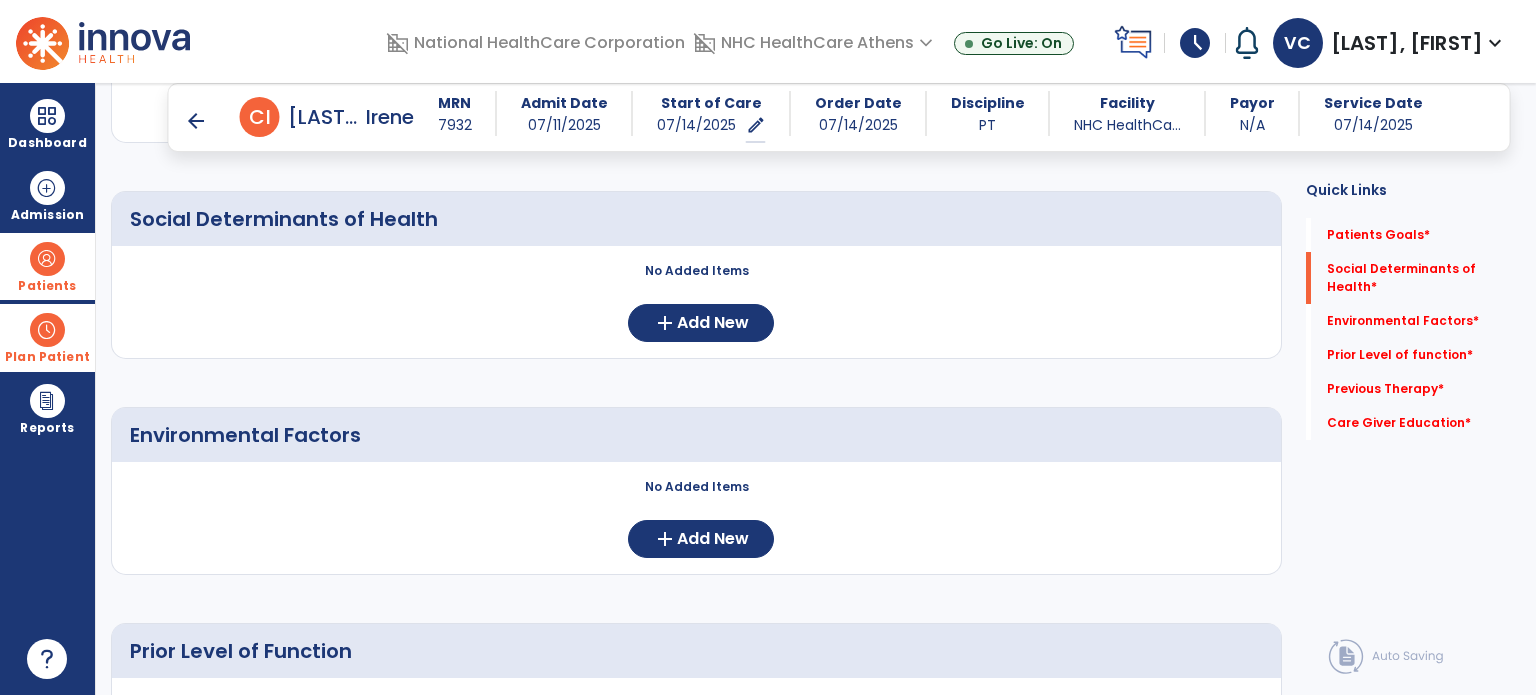 scroll, scrollTop: 0, scrollLeft: 0, axis: both 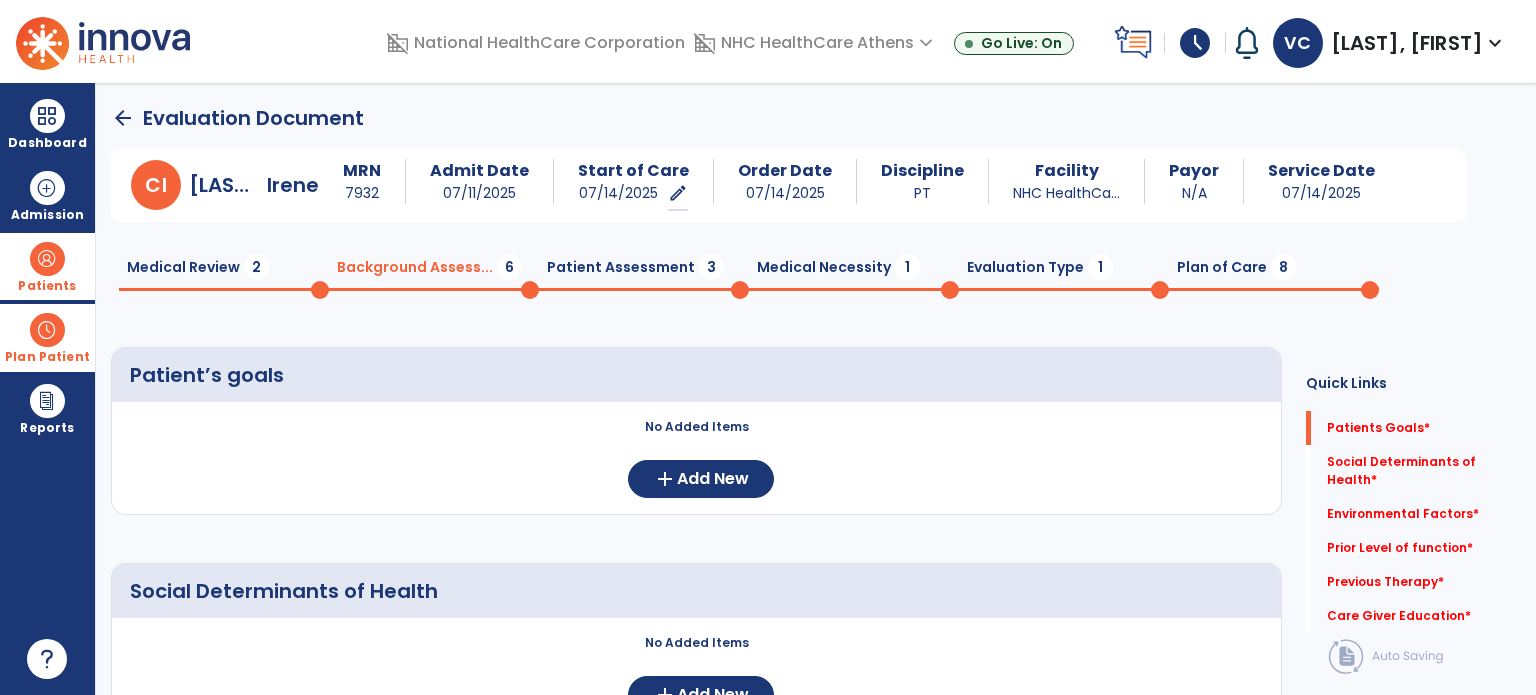 click on "Patient Assessment  3" 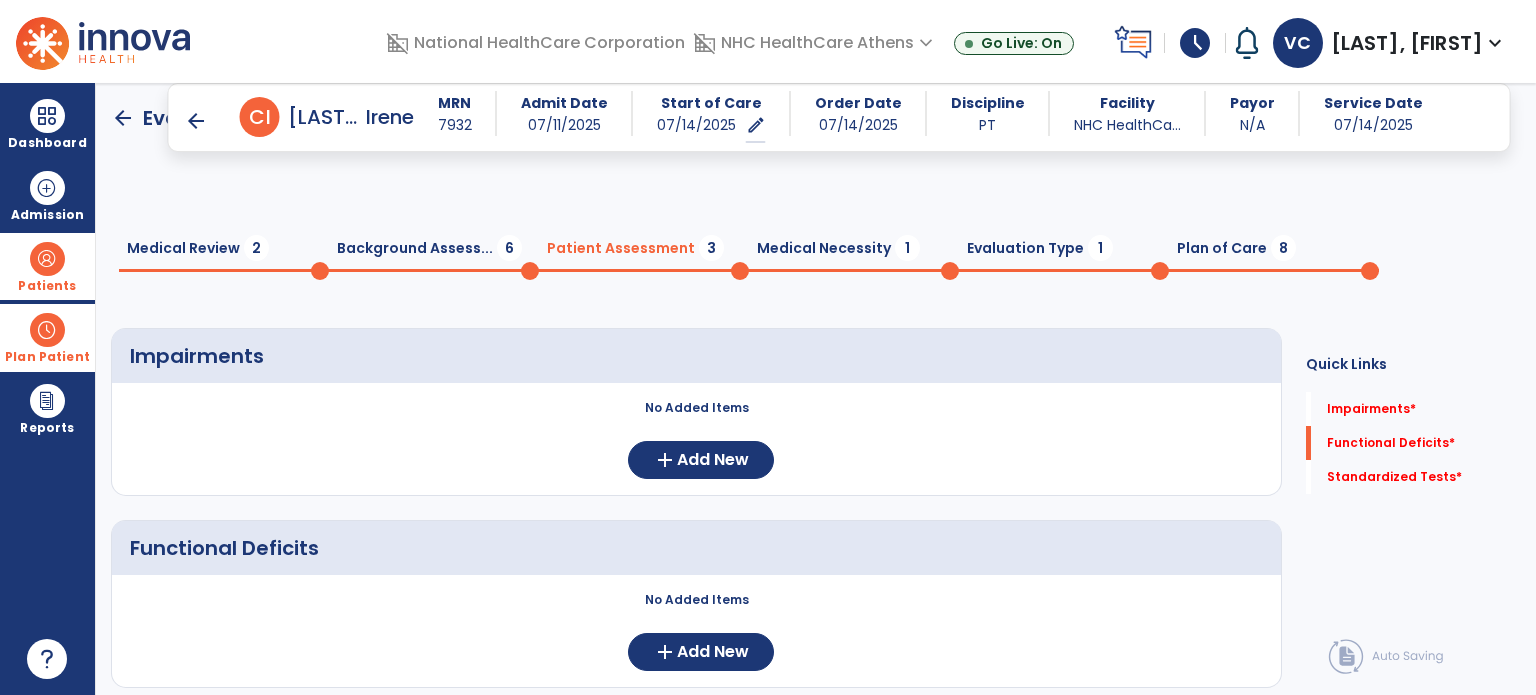 scroll, scrollTop: 252, scrollLeft: 0, axis: vertical 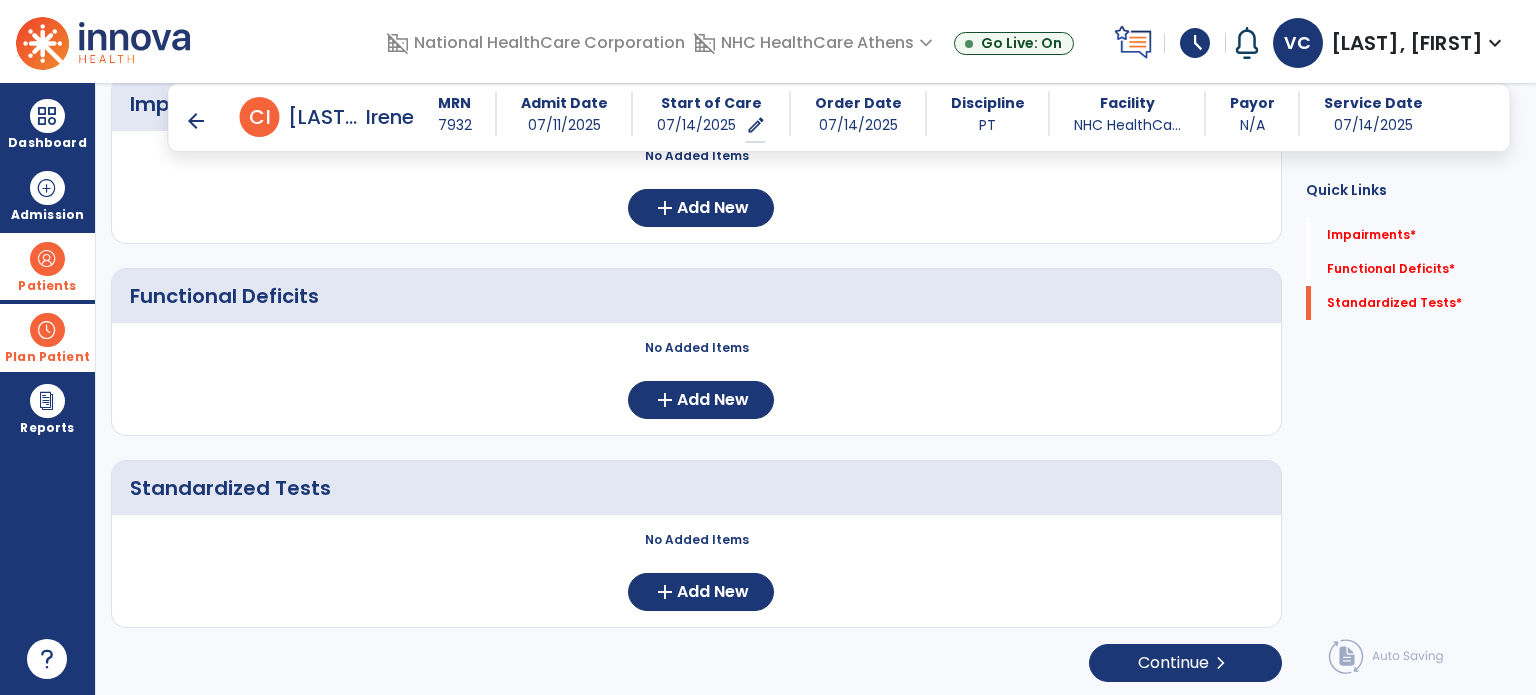 click on "No Added Items" 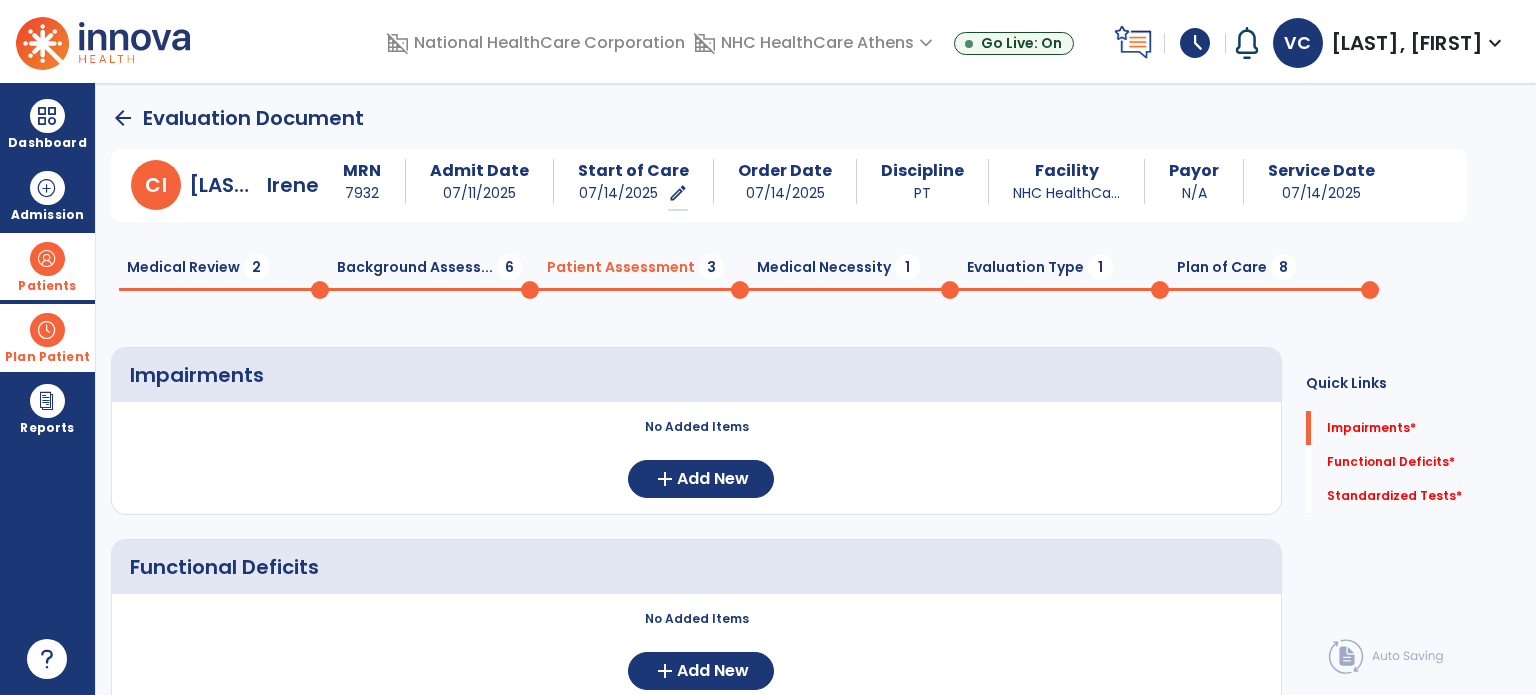 click on "2" 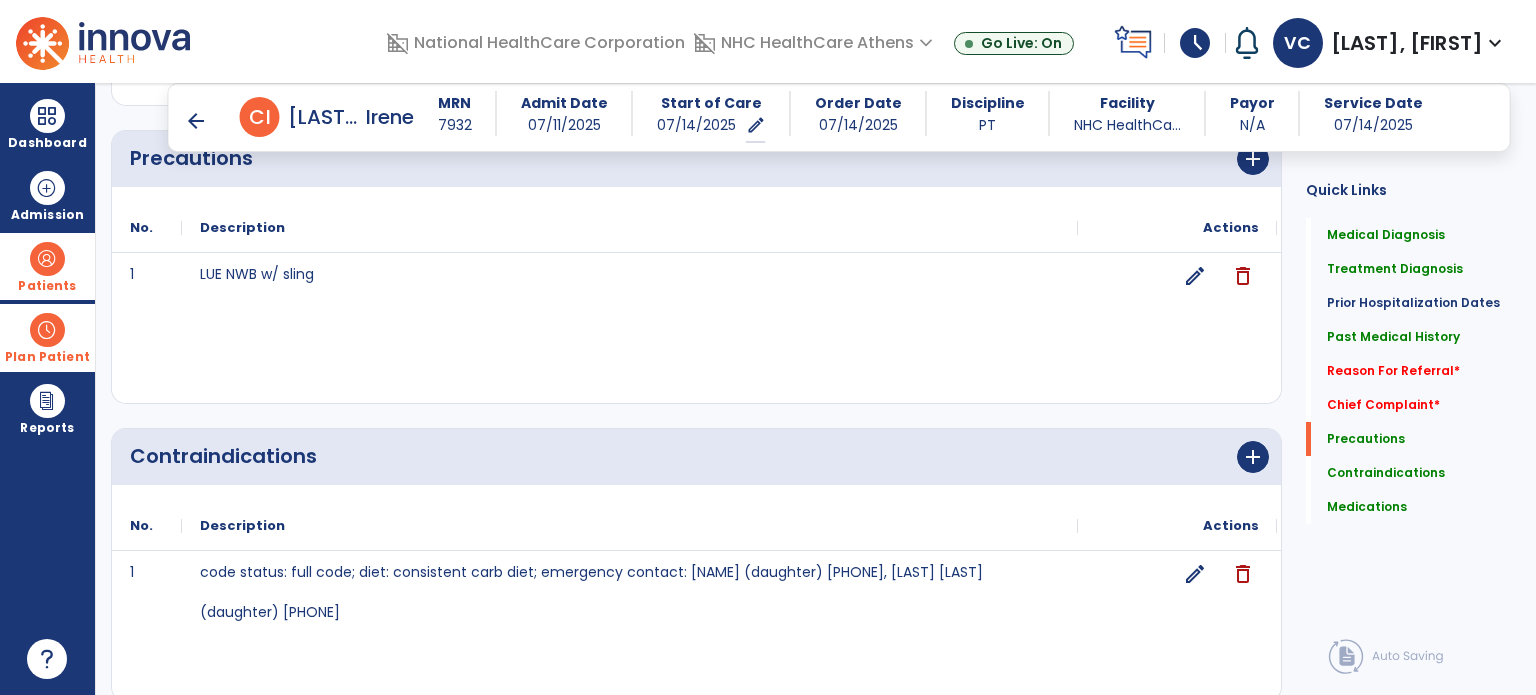 scroll, scrollTop: 2027, scrollLeft: 0, axis: vertical 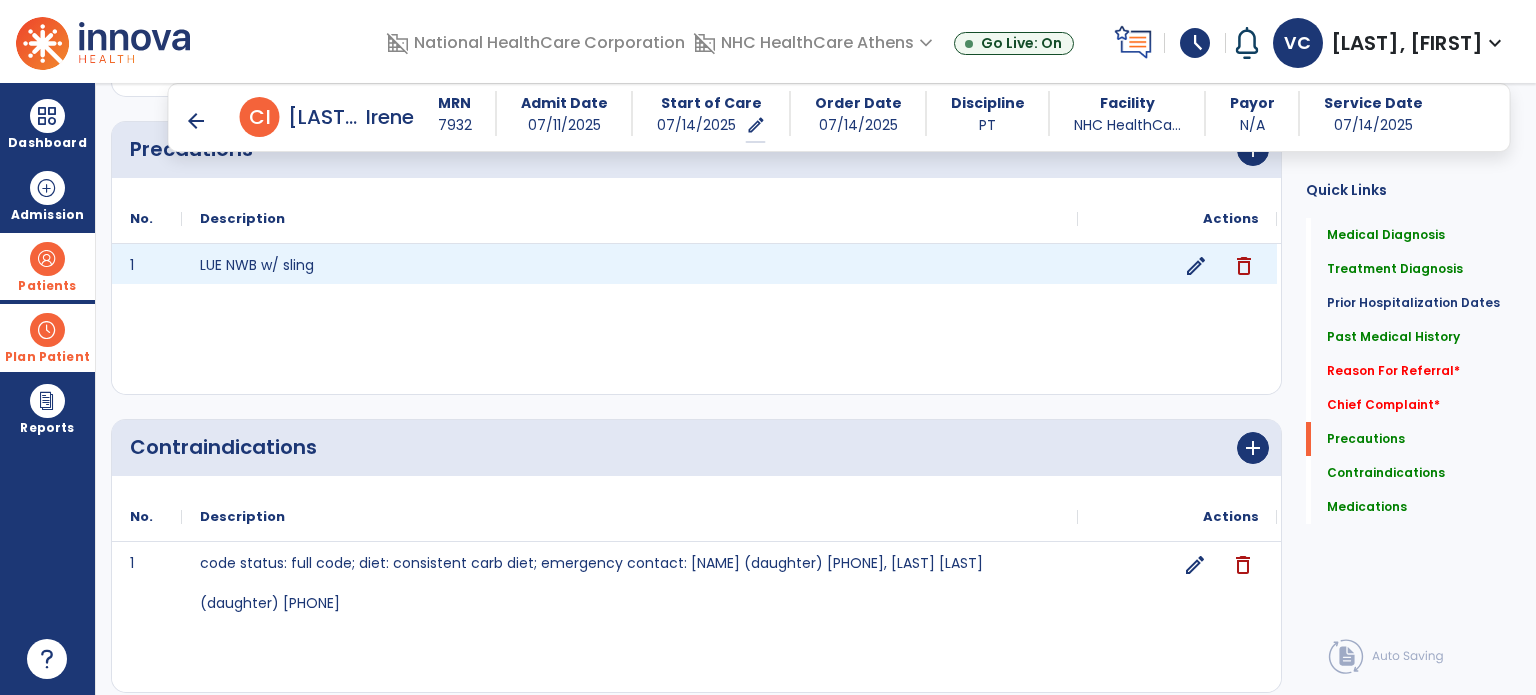 click on "edit" 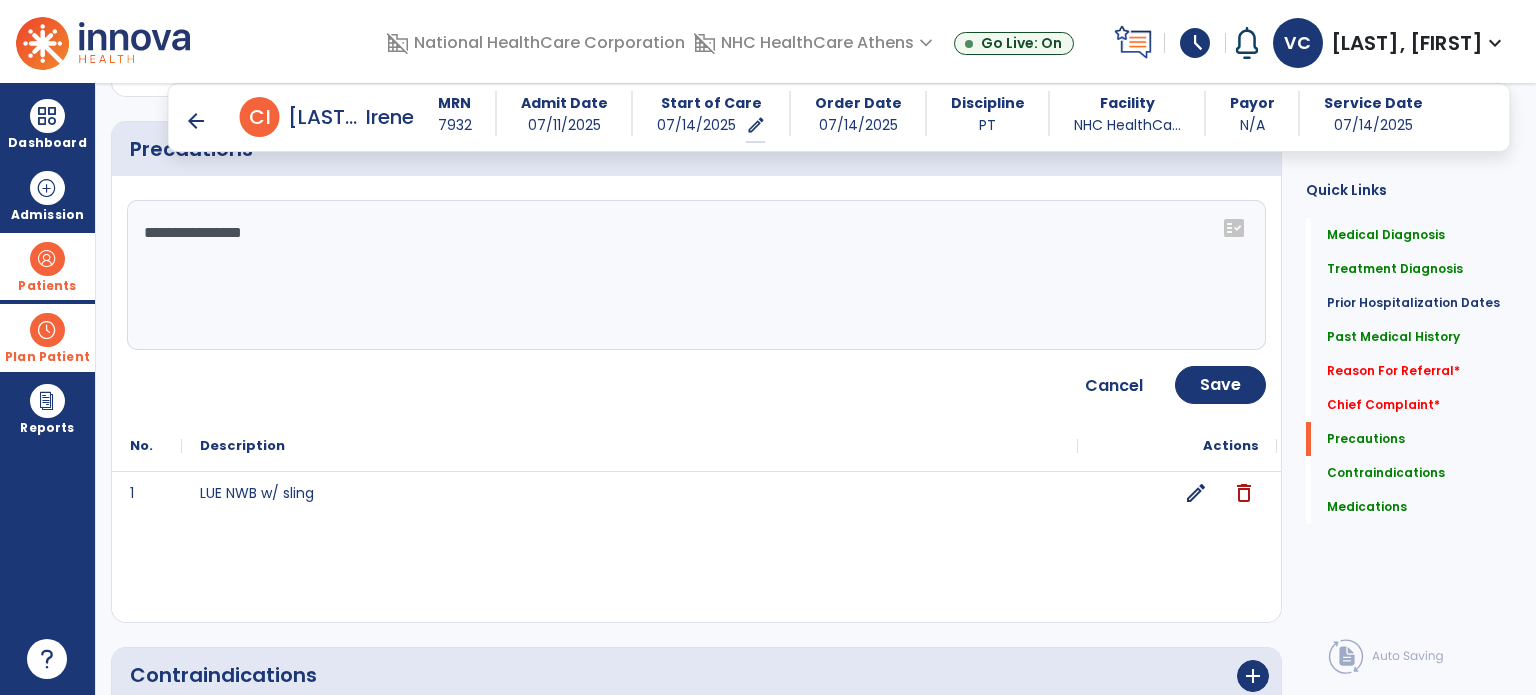click on "**********" 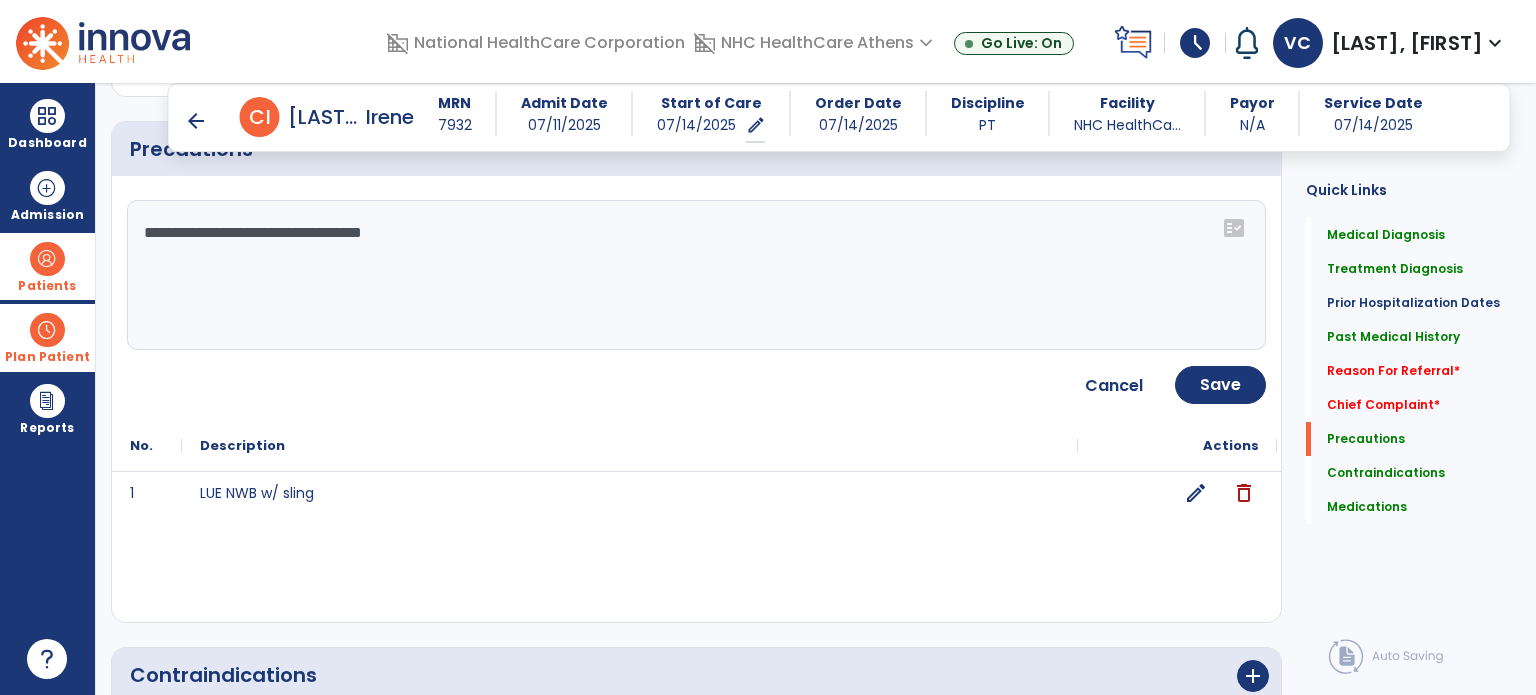 type on "**********" 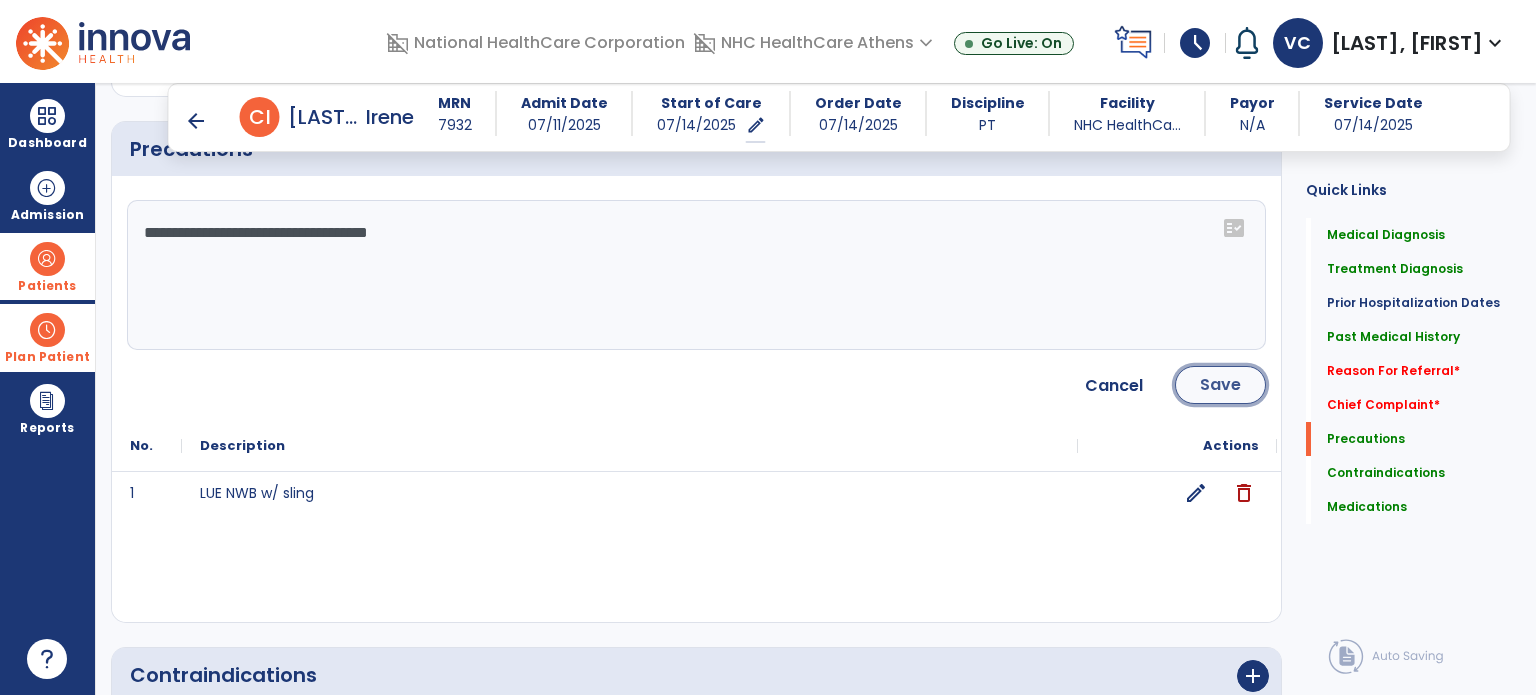 click on "Save" 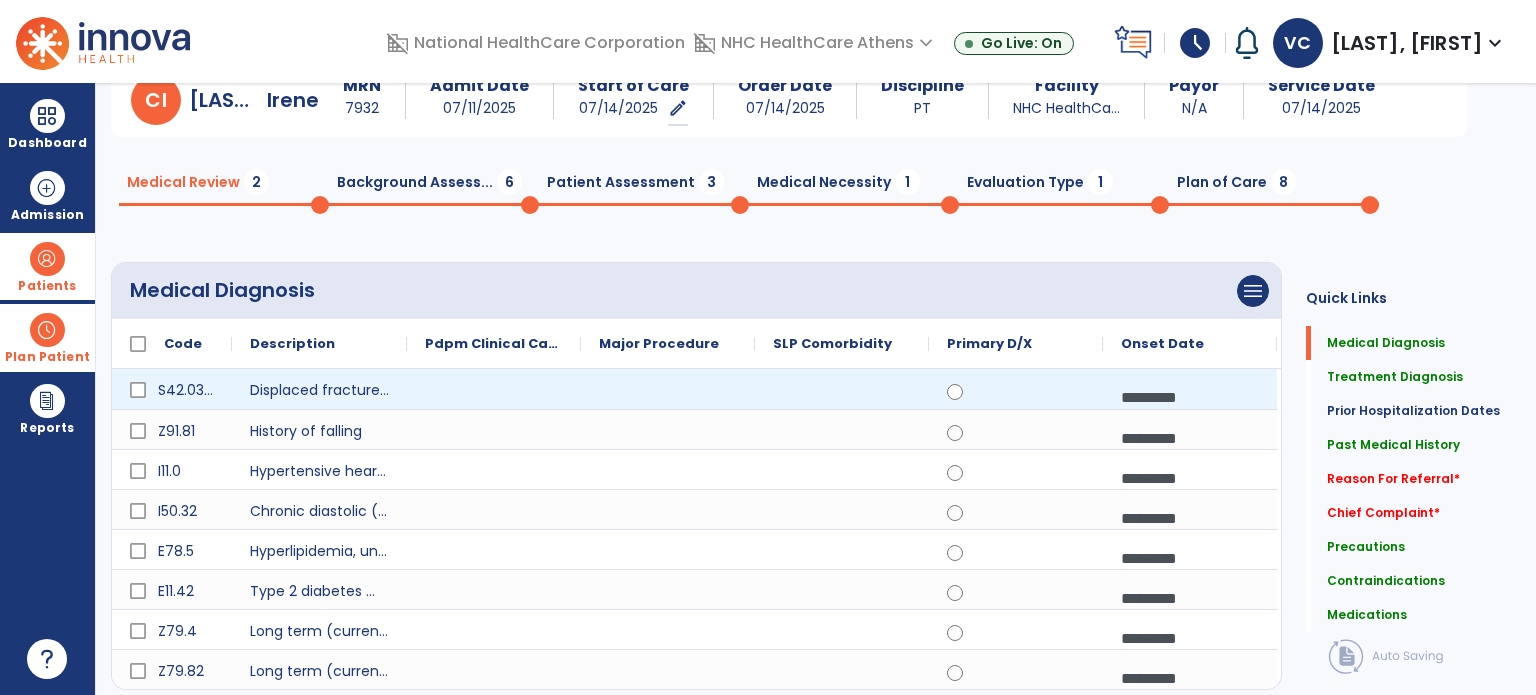 scroll, scrollTop: 0, scrollLeft: 0, axis: both 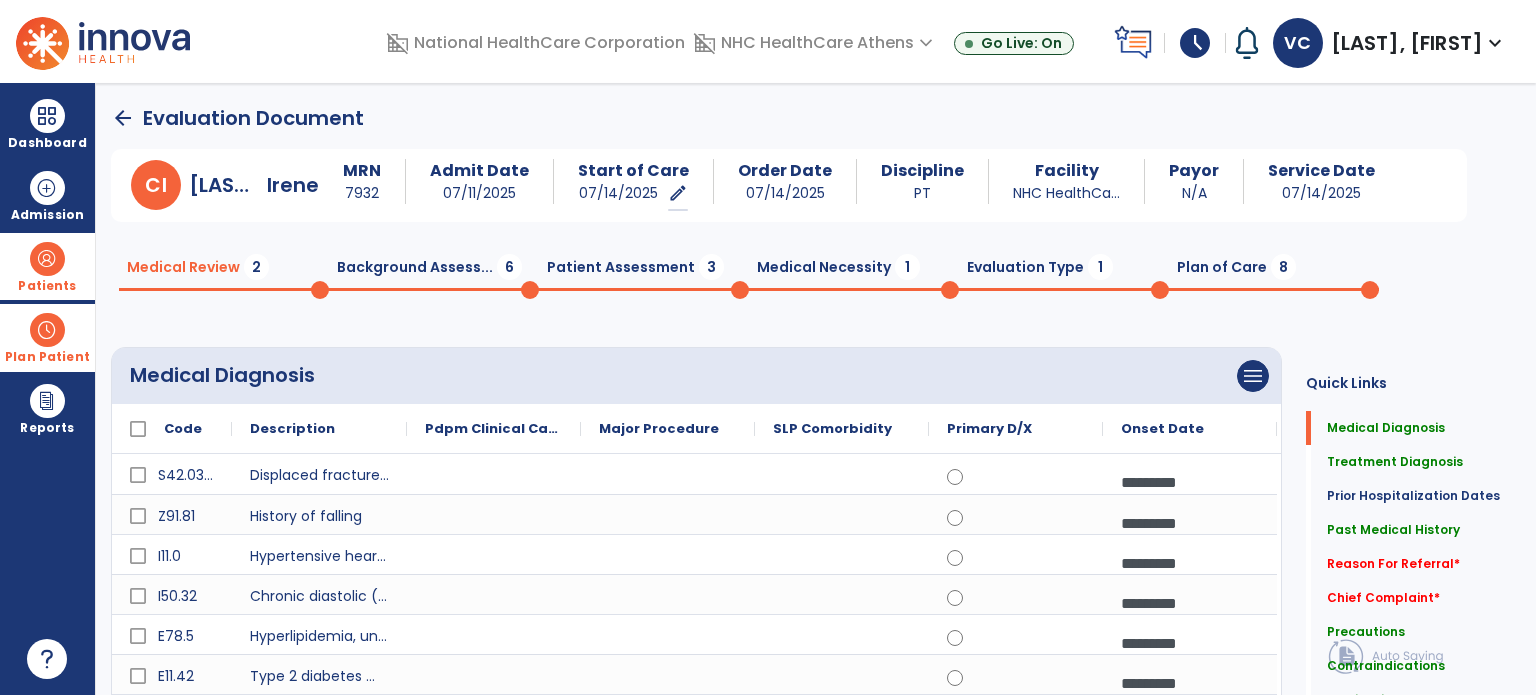 click on "arrow_back" 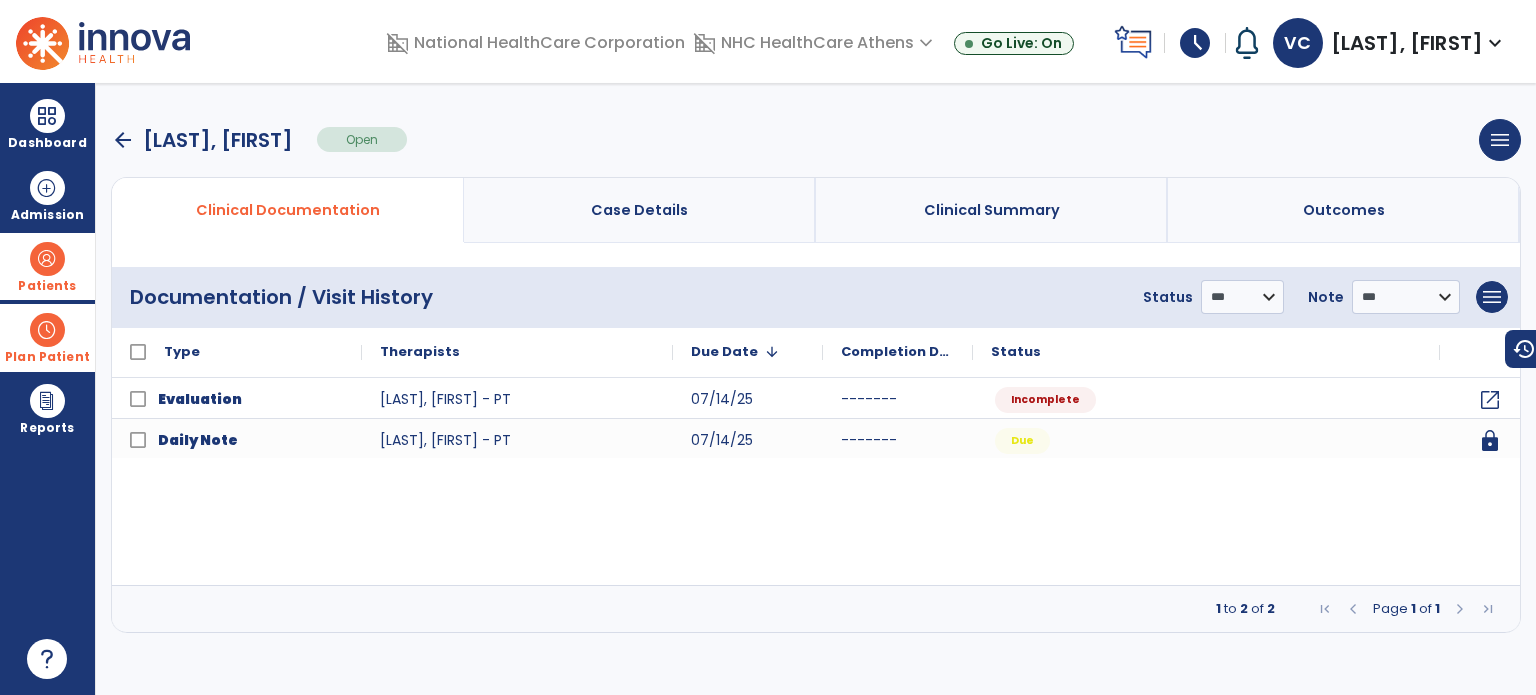 click on "arrow_back" at bounding box center [123, 140] 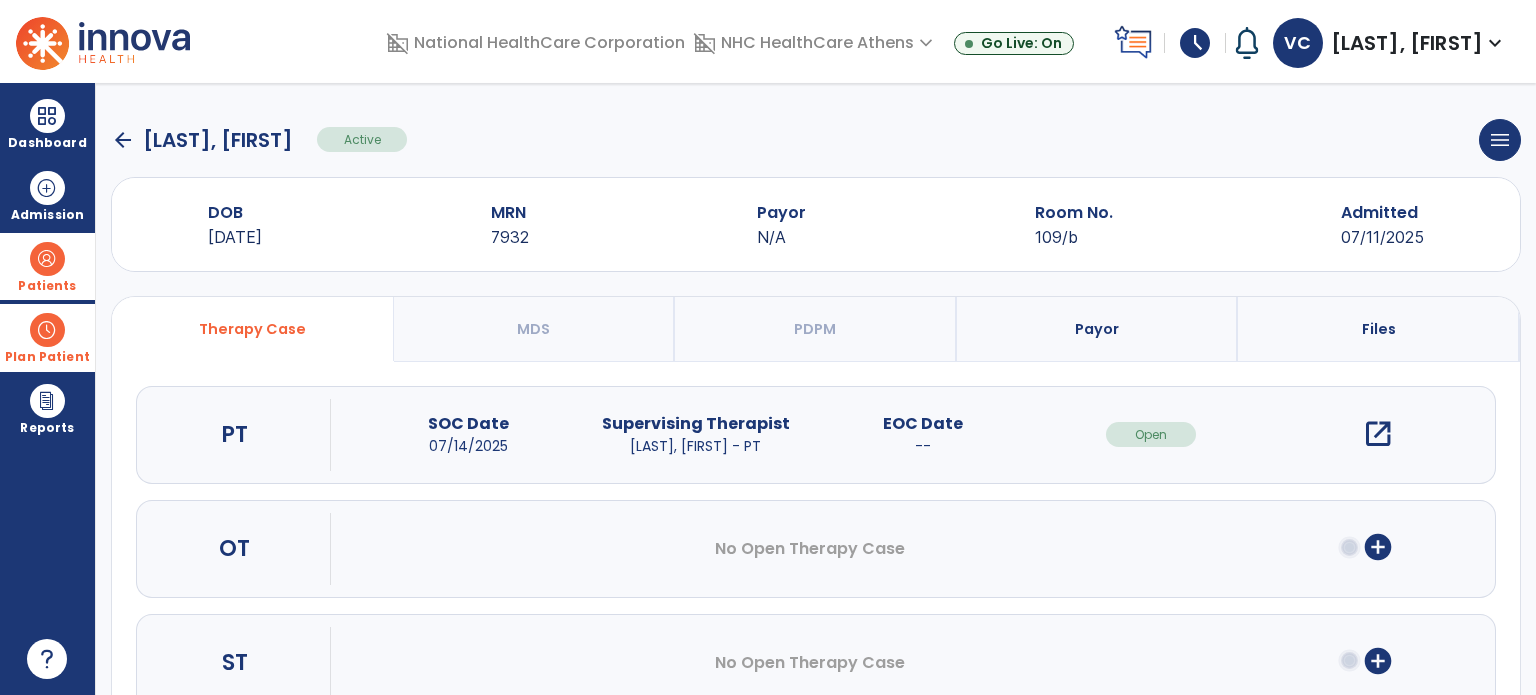 click on "arrow_back" 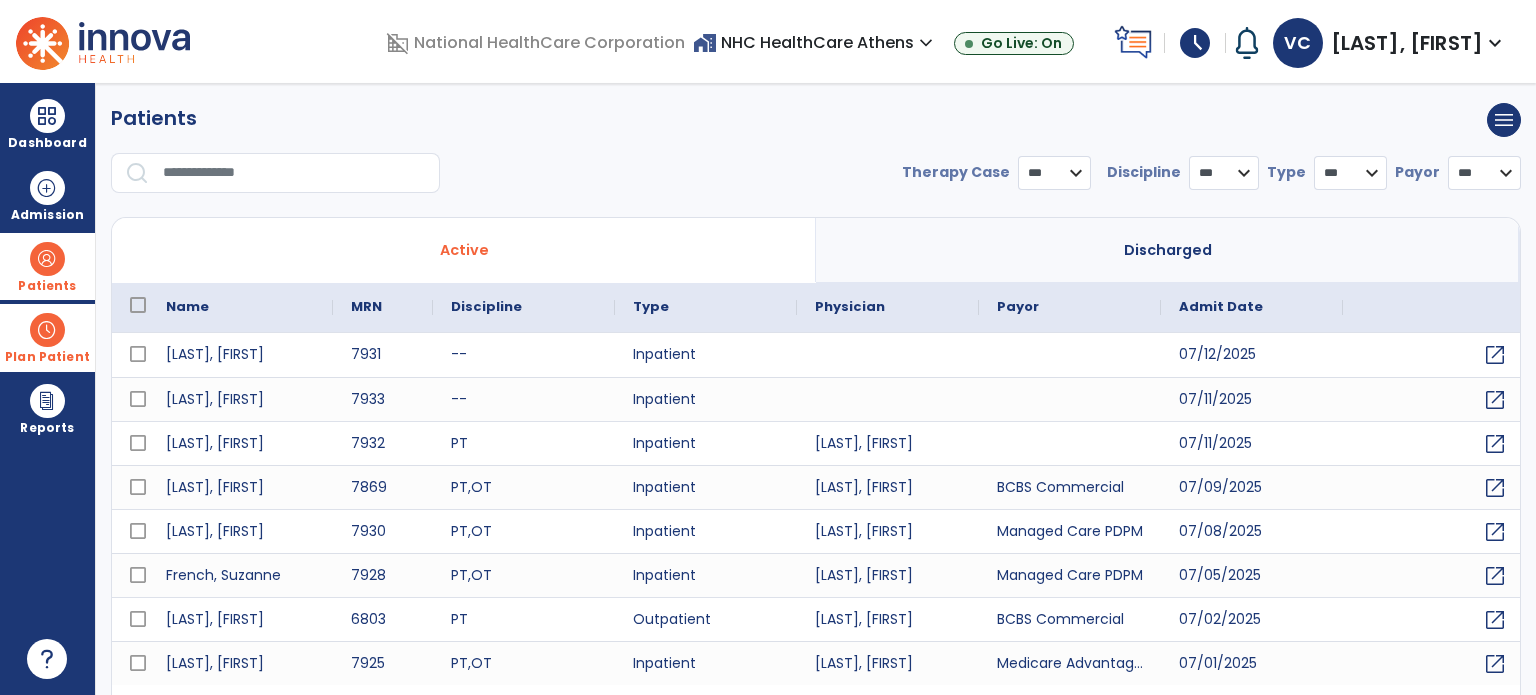select on "***" 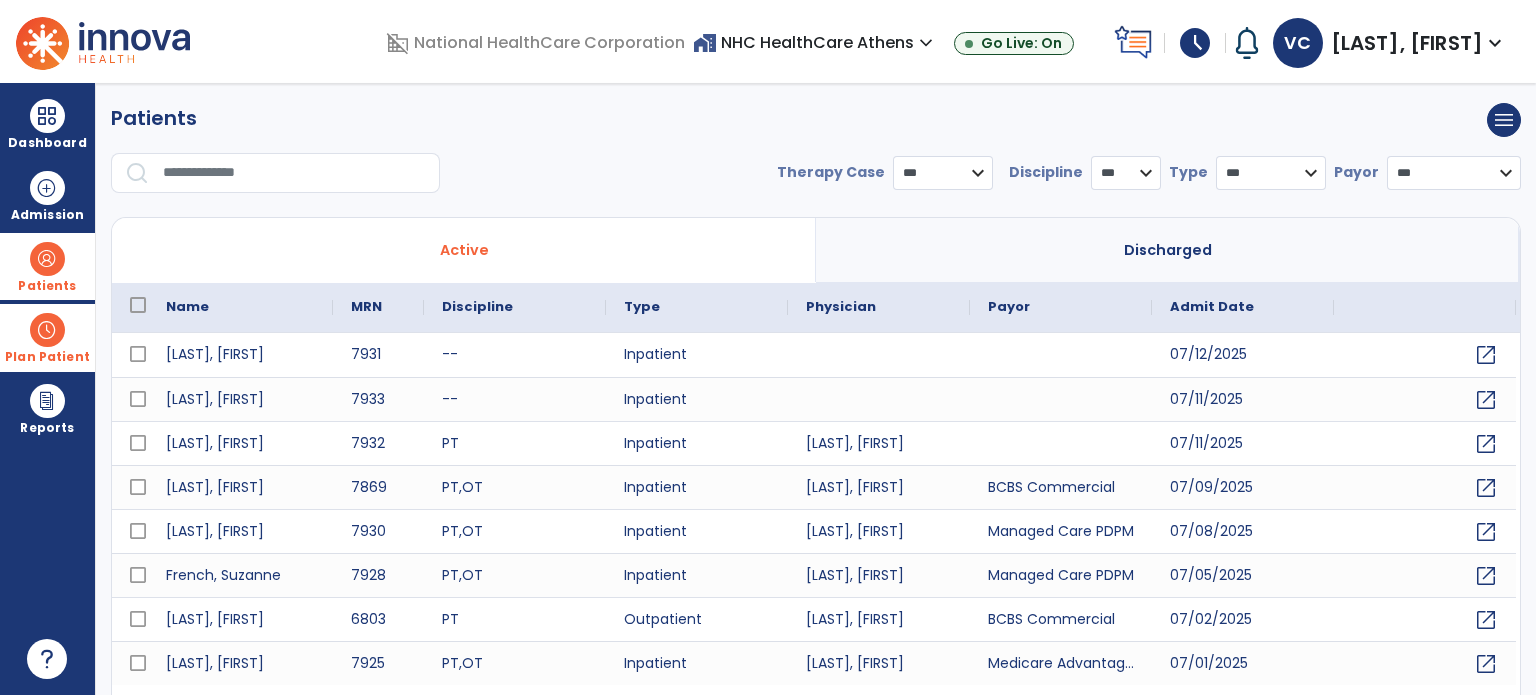 click at bounding box center (294, 173) 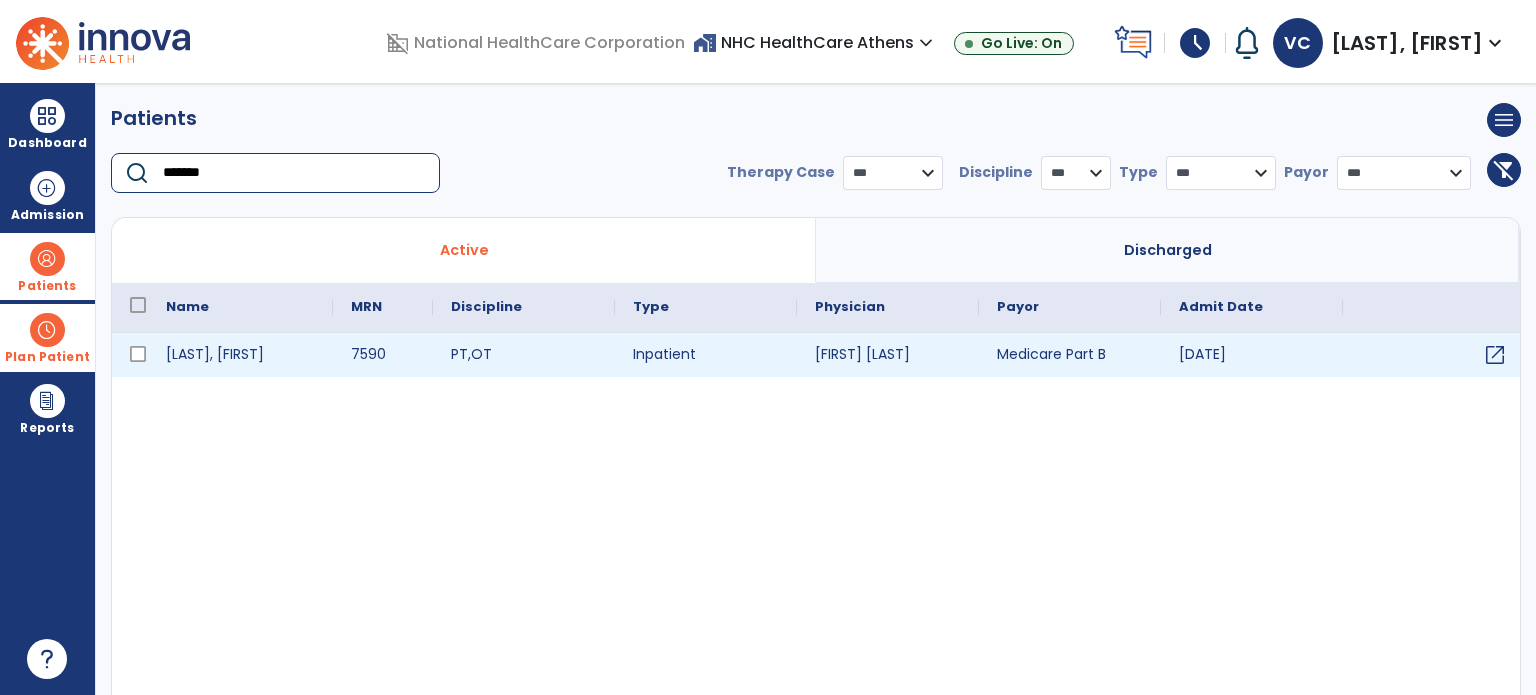 type on "*******" 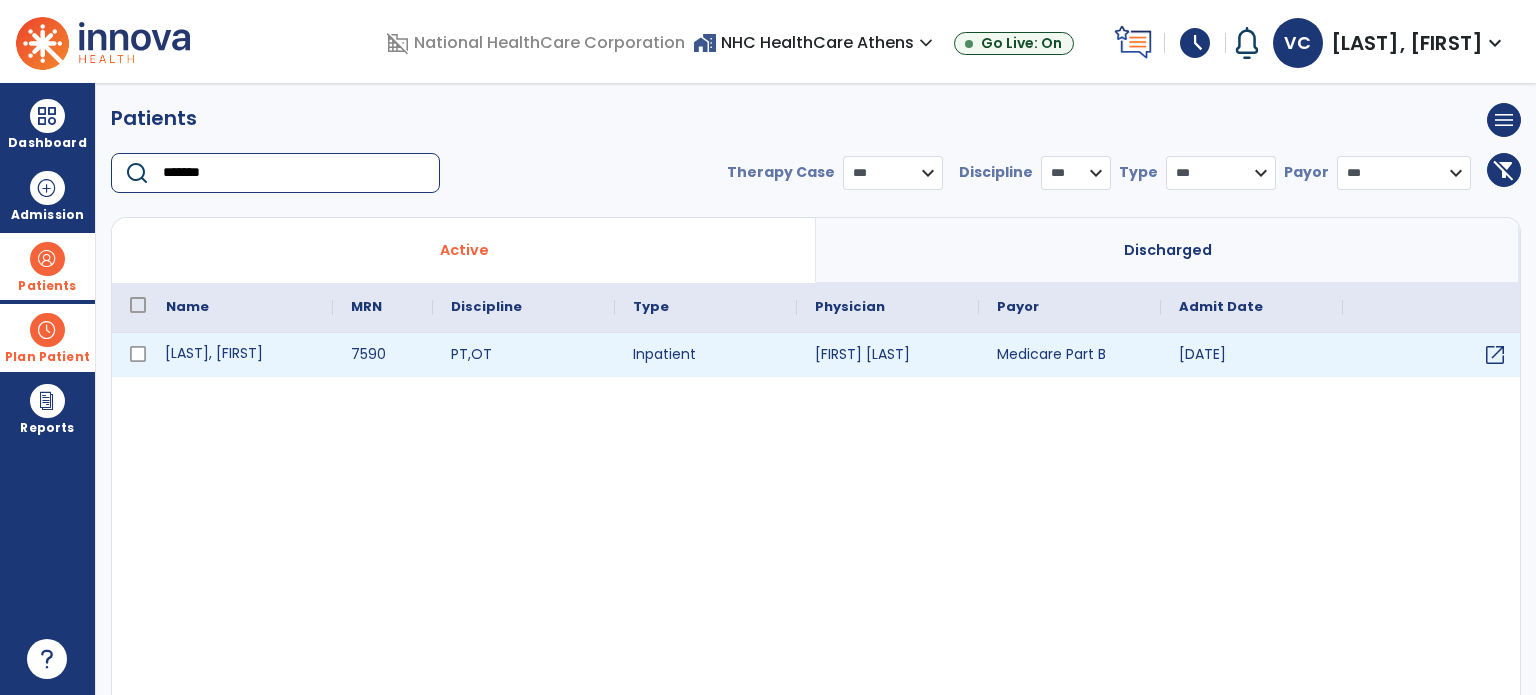 click on "[LAST], [FIRST]" at bounding box center (240, 355) 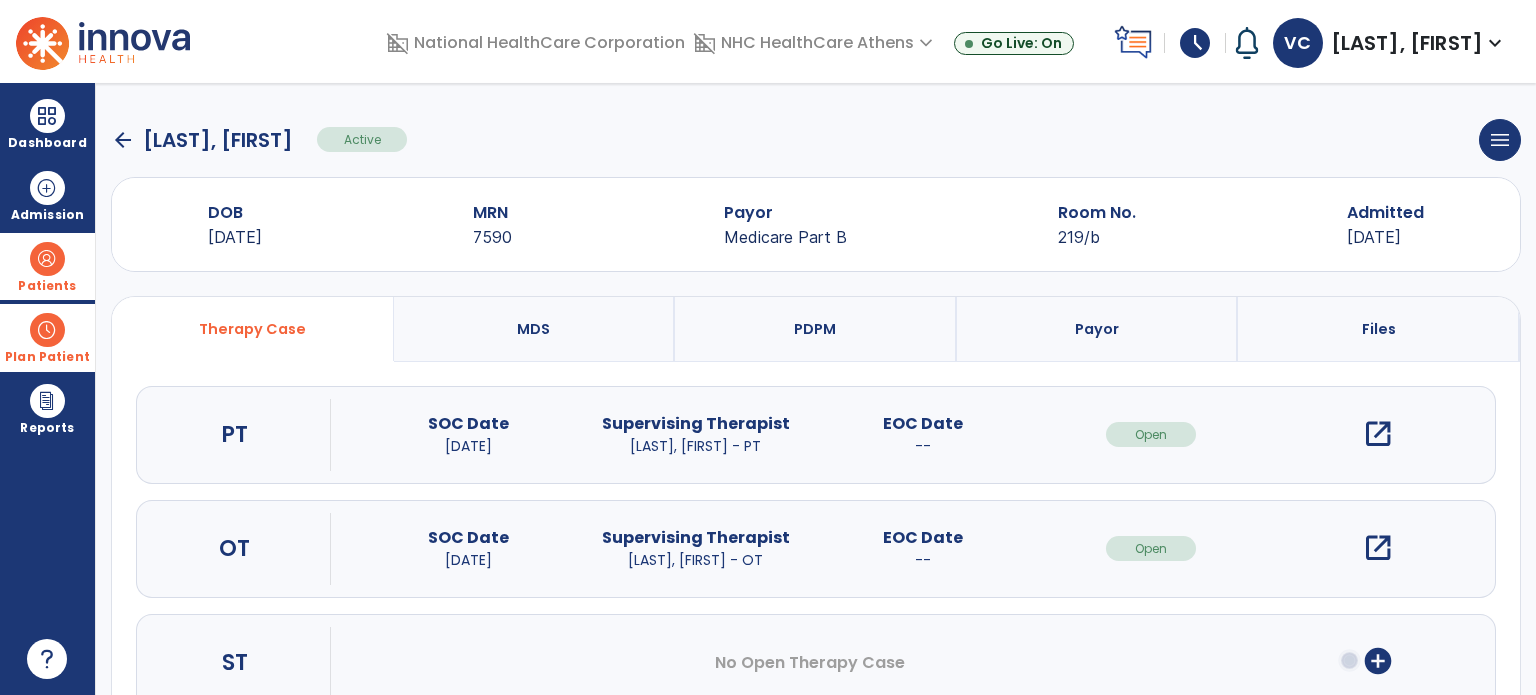 click on "open_in_new" at bounding box center (1378, 434) 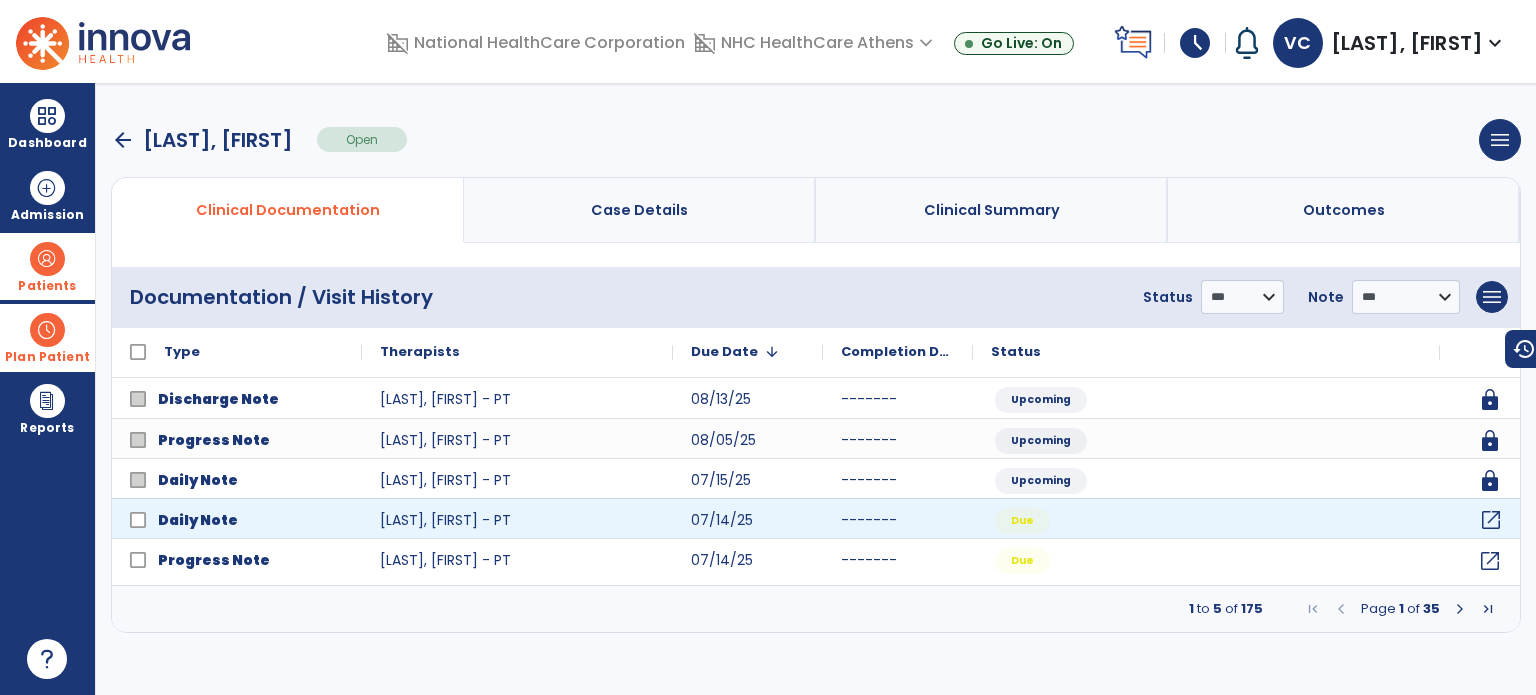 click on "open_in_new" 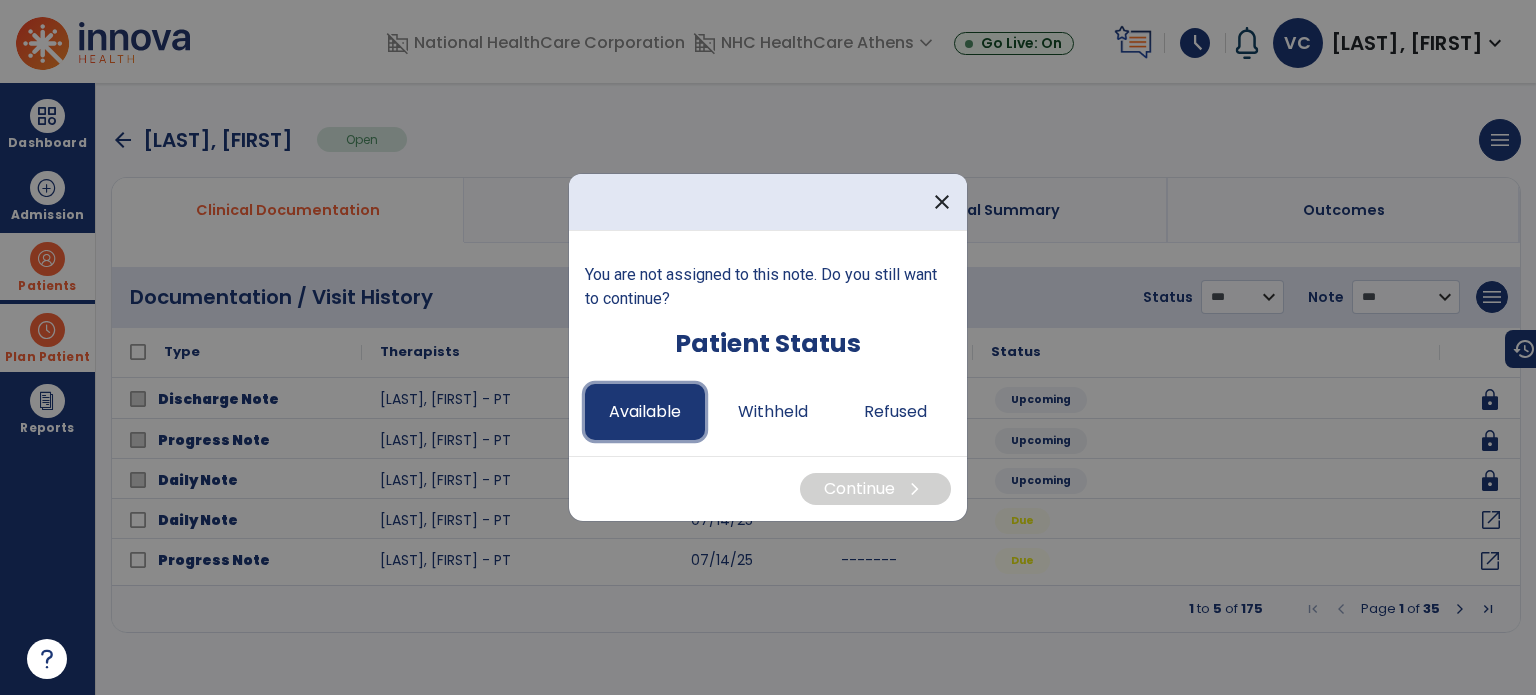 click on "Available" at bounding box center [645, 412] 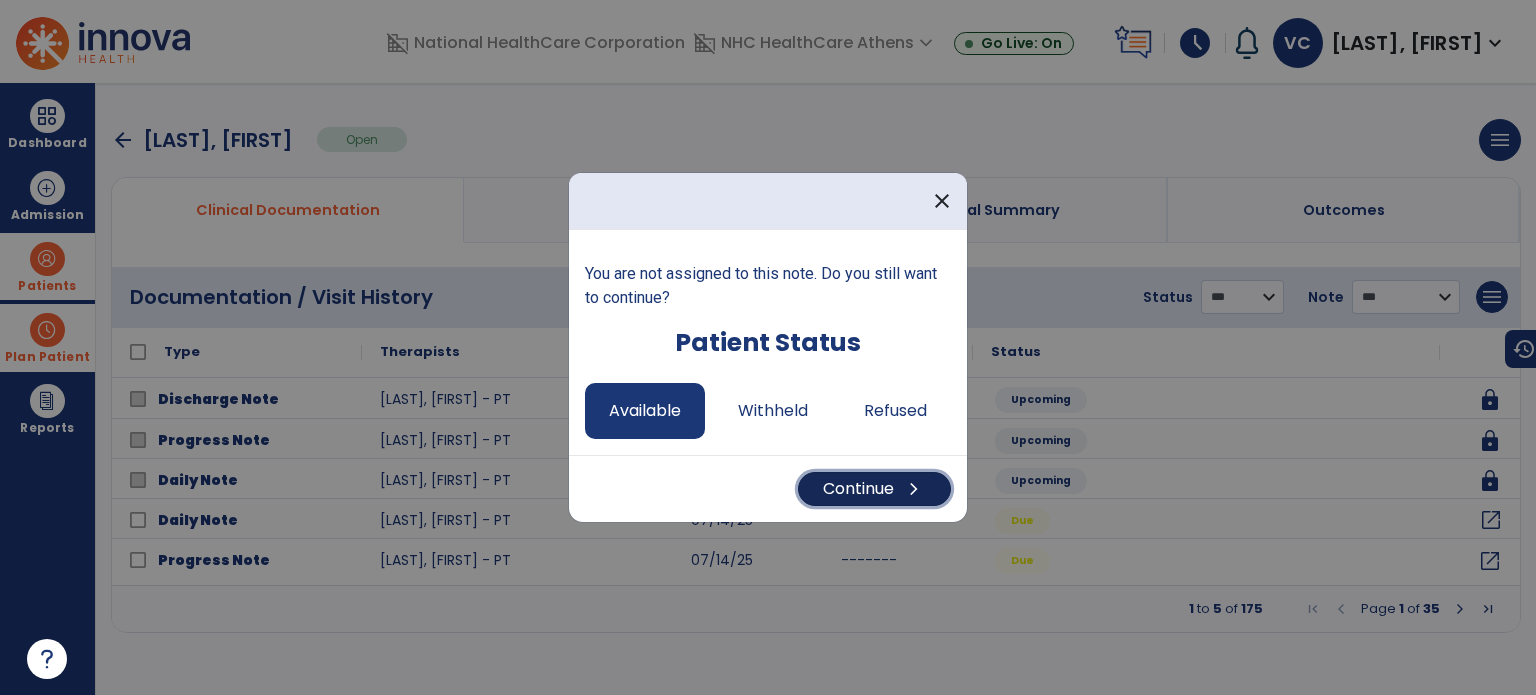 click on "Continue   chevron_right" at bounding box center (874, 489) 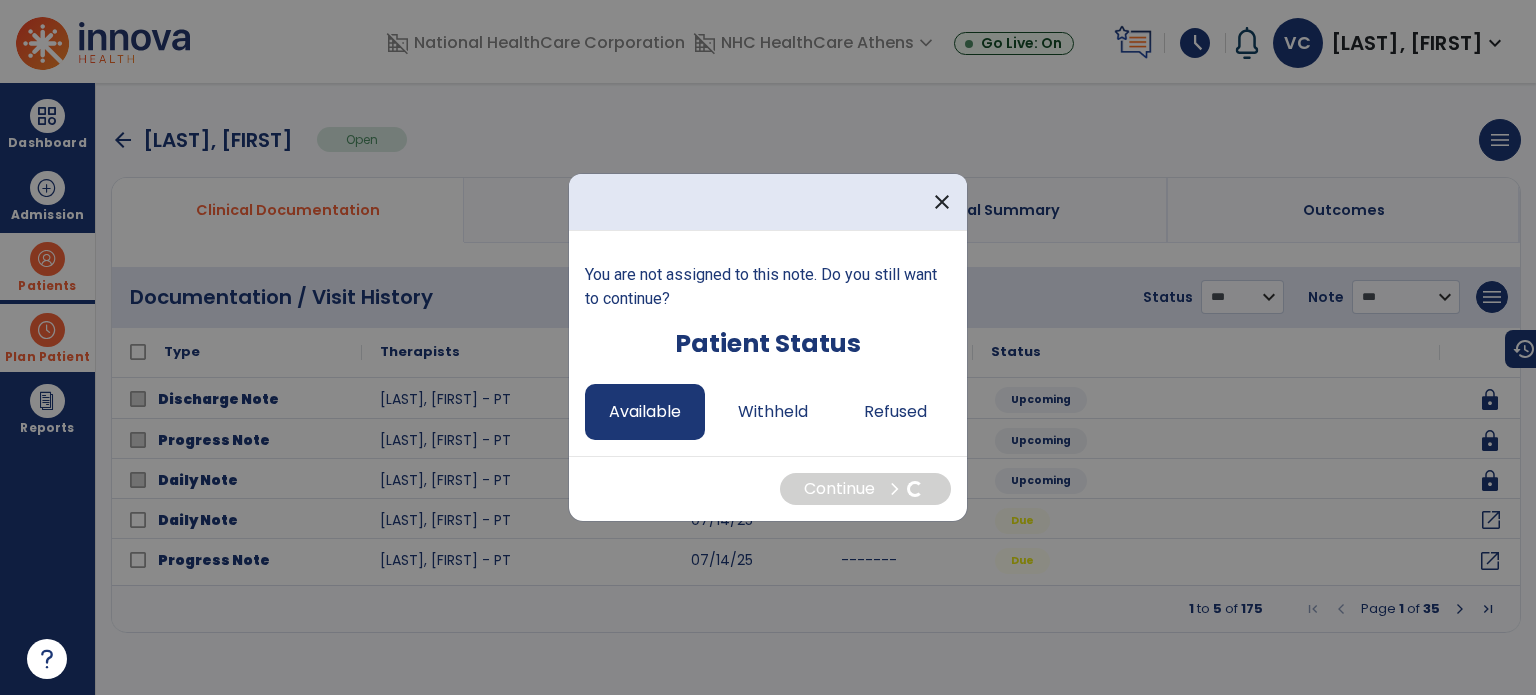 select on "*" 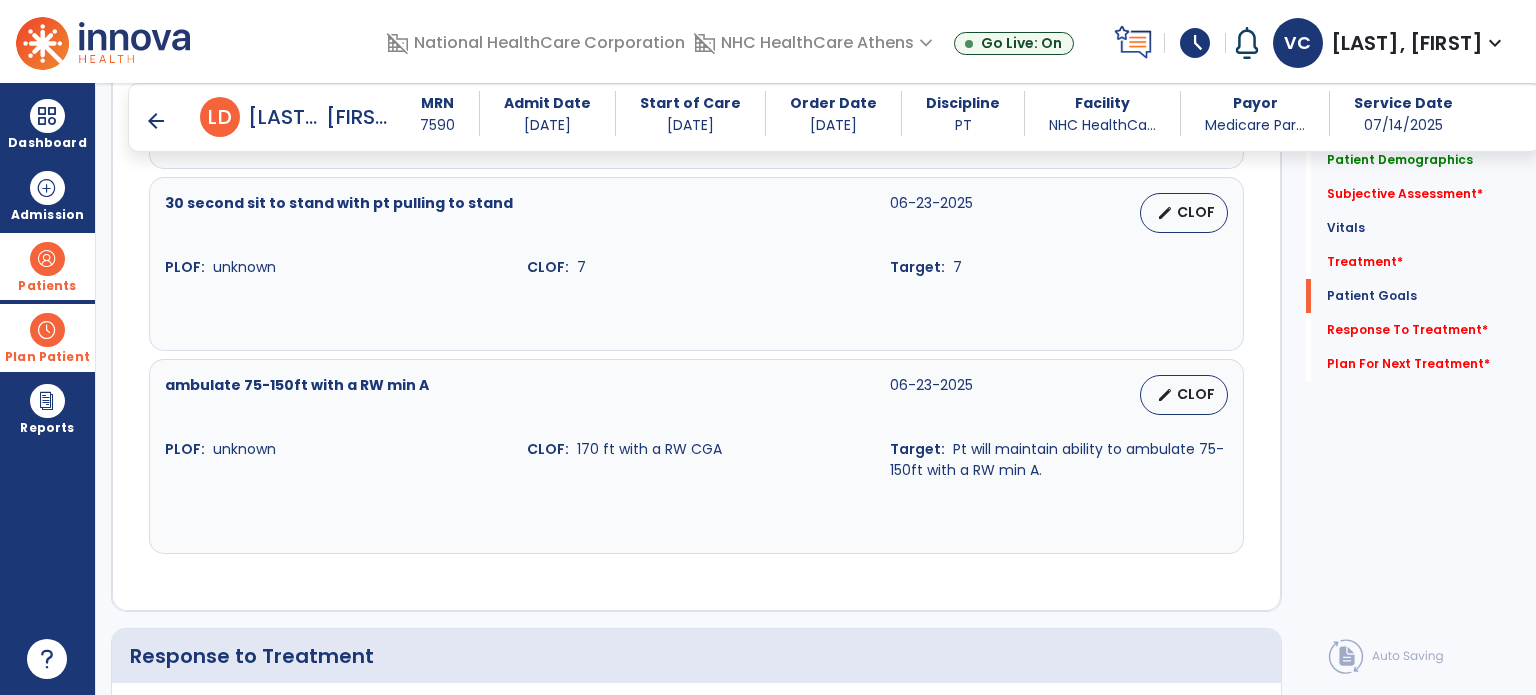 scroll, scrollTop: 3190, scrollLeft: 0, axis: vertical 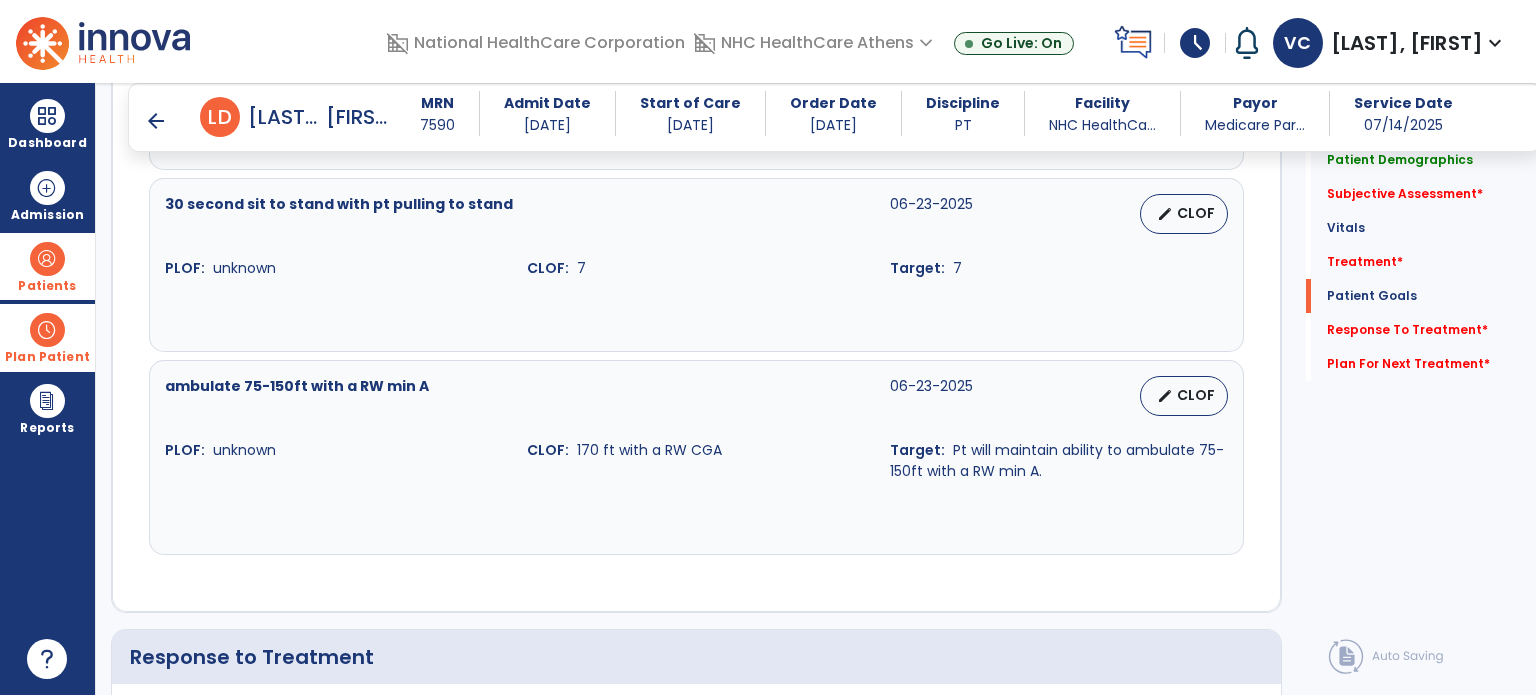 click on "arrow_back" at bounding box center [156, 121] 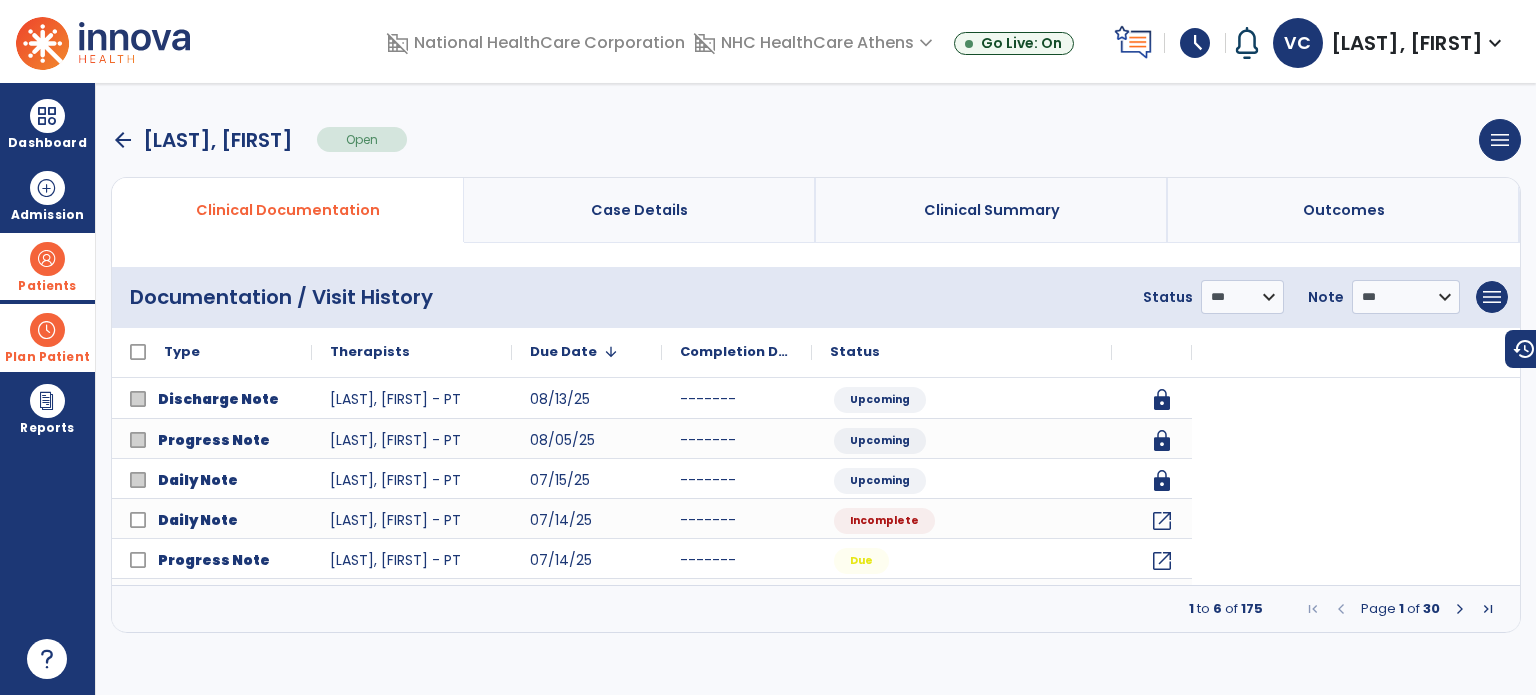 scroll, scrollTop: 0, scrollLeft: 0, axis: both 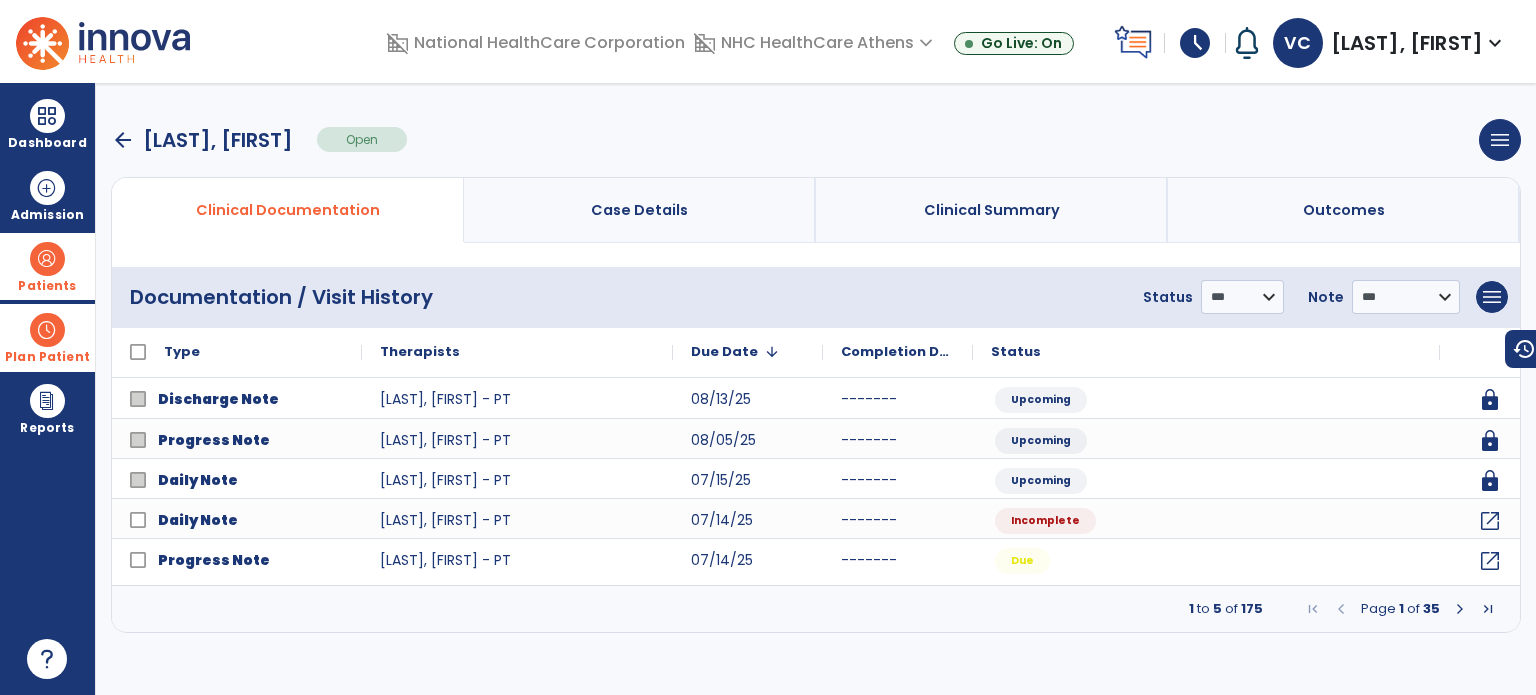 click on "arrow_back" at bounding box center (123, 140) 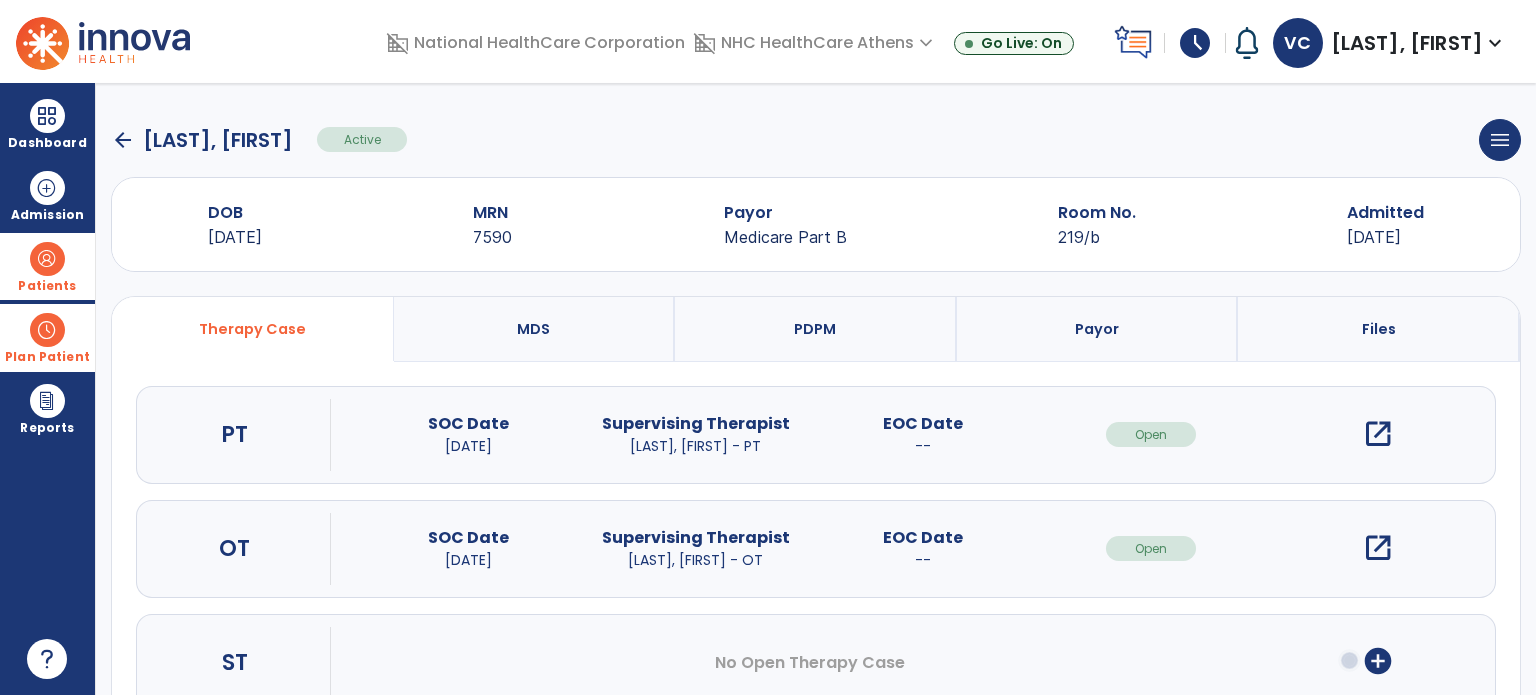 click on "arrow_back" 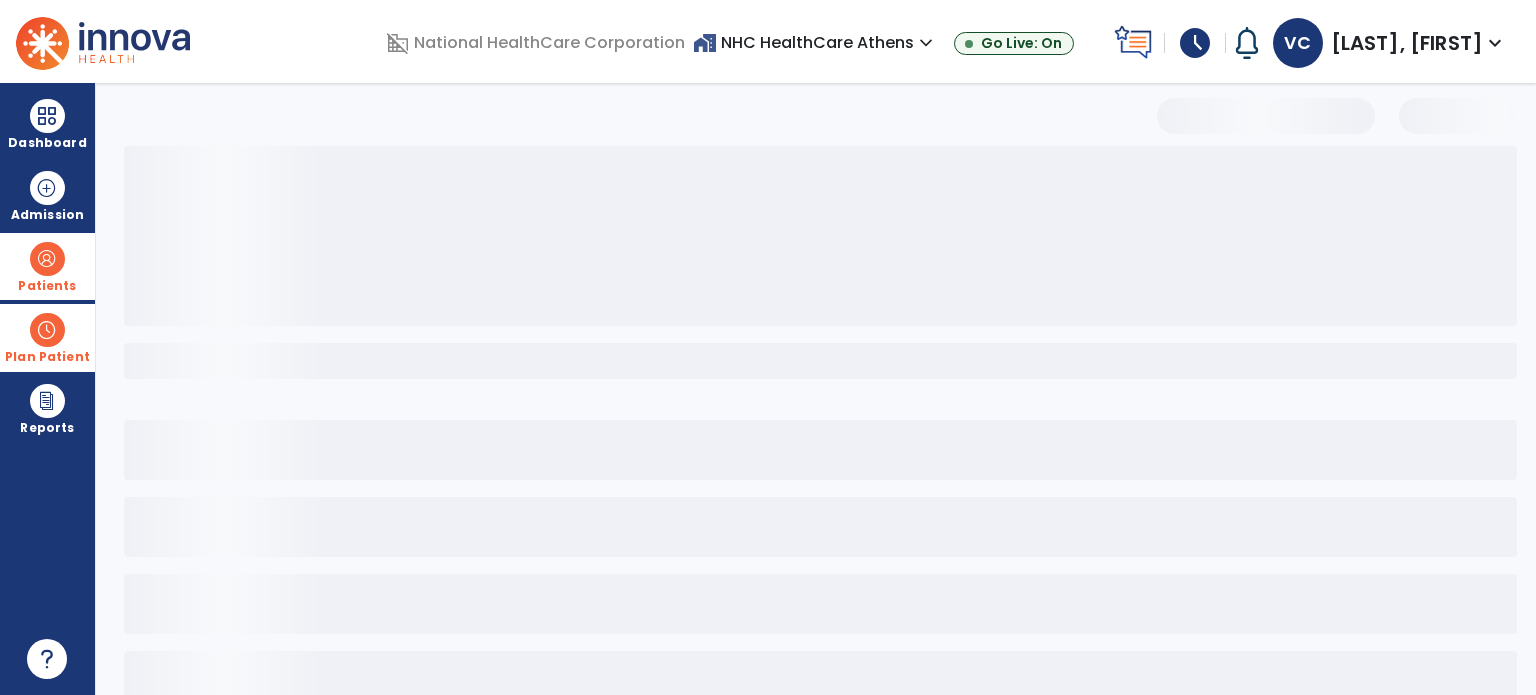 select on "***" 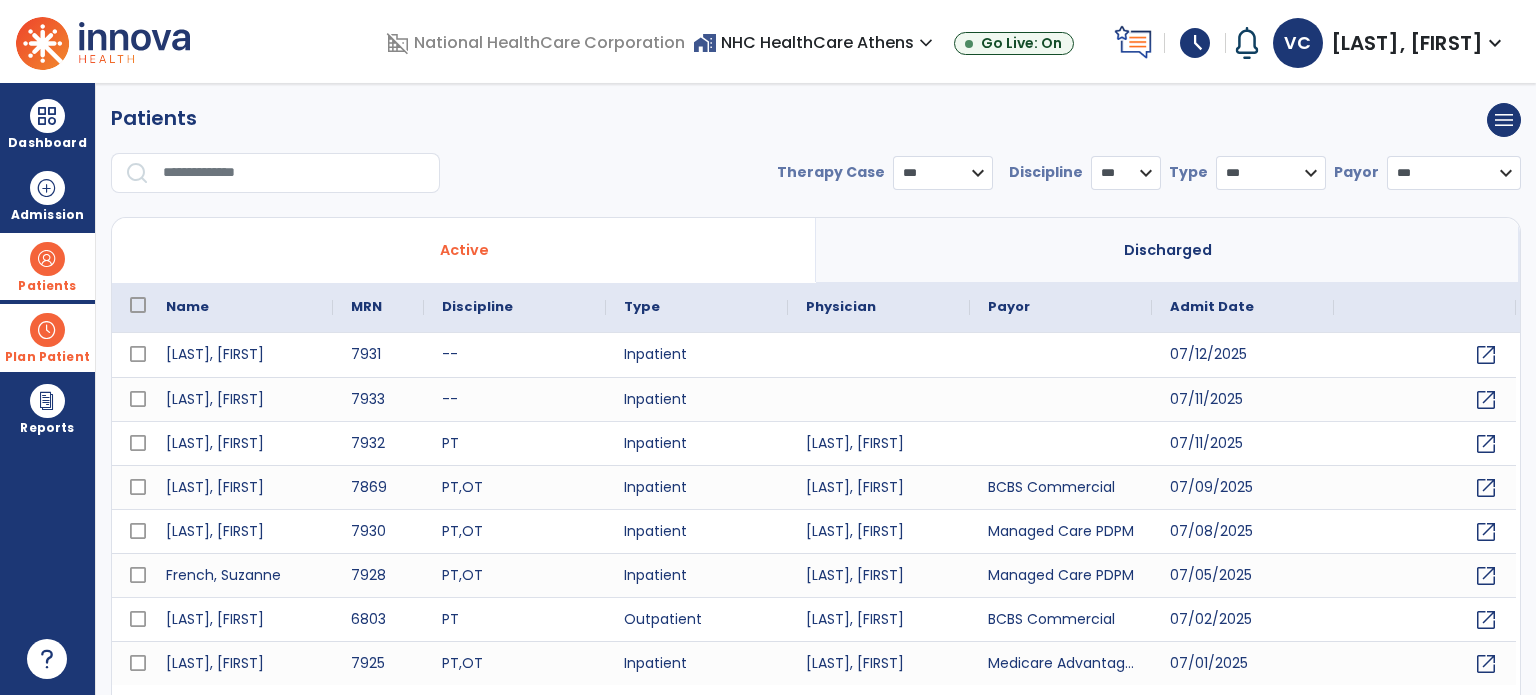 click at bounding box center (294, 173) 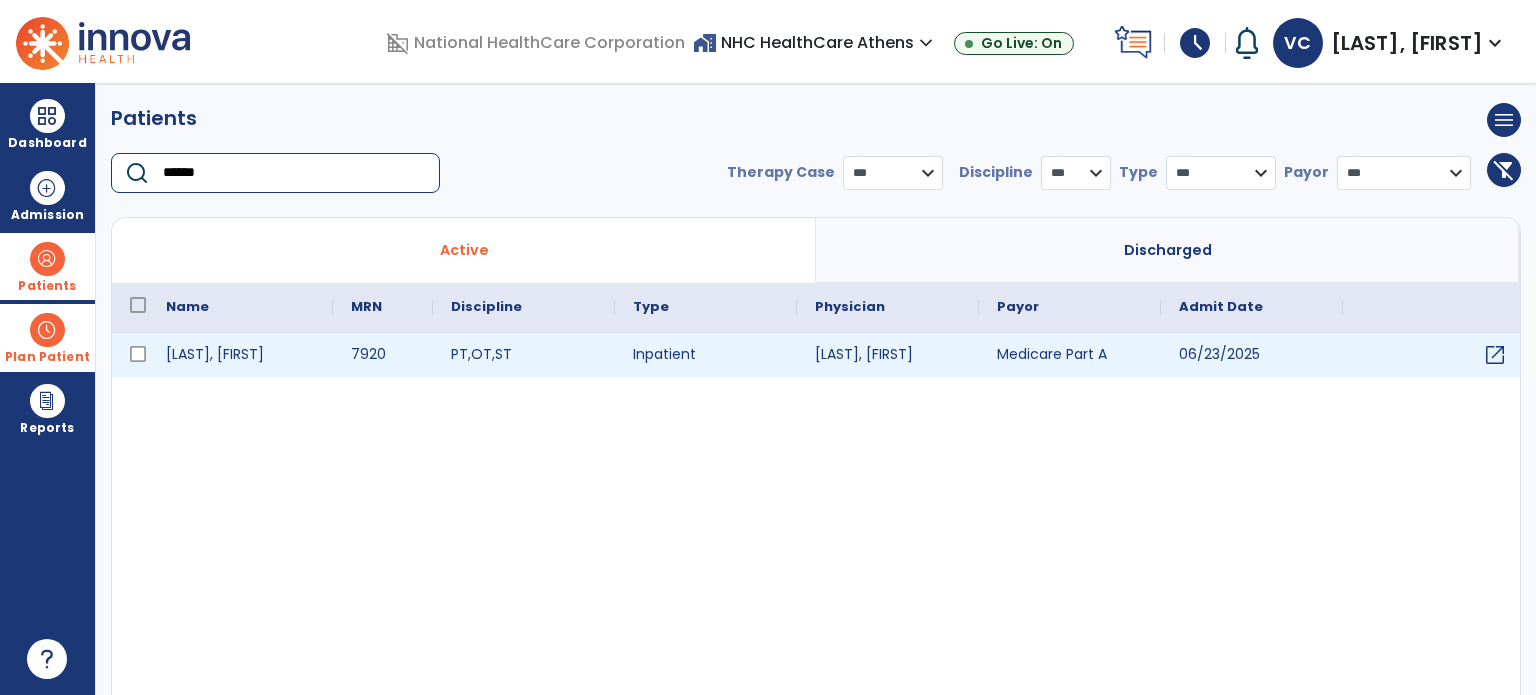 type on "******" 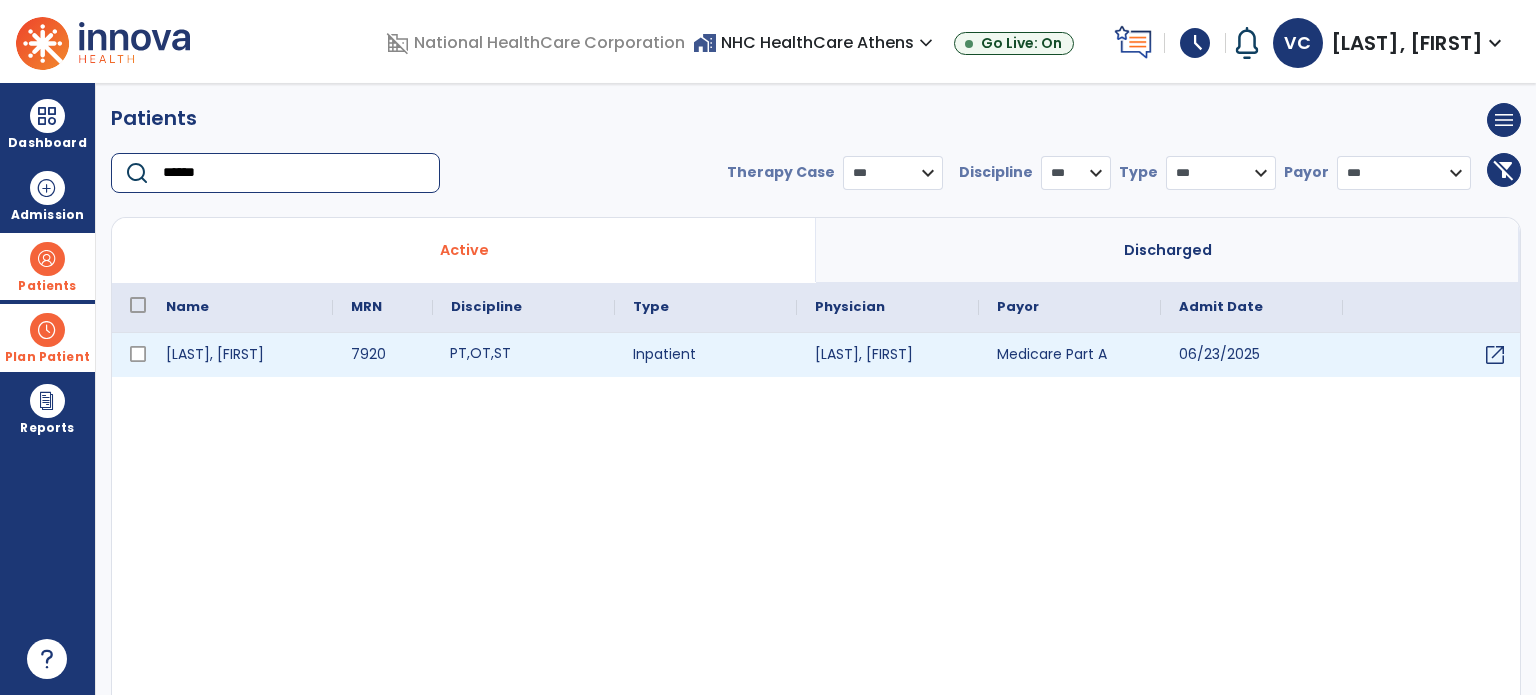 click on "PT , OT , ST" at bounding box center [524, 355] 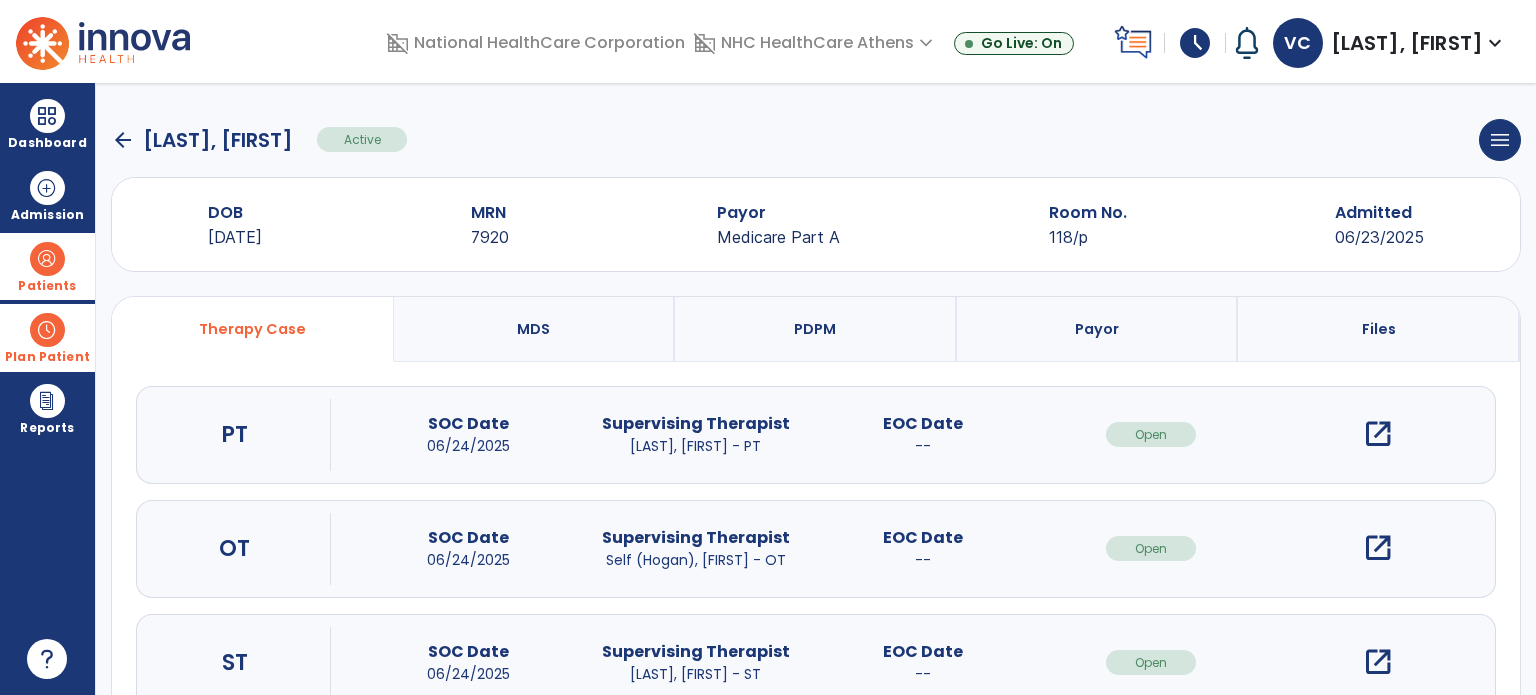 click on "open_in_new" at bounding box center [1378, 434] 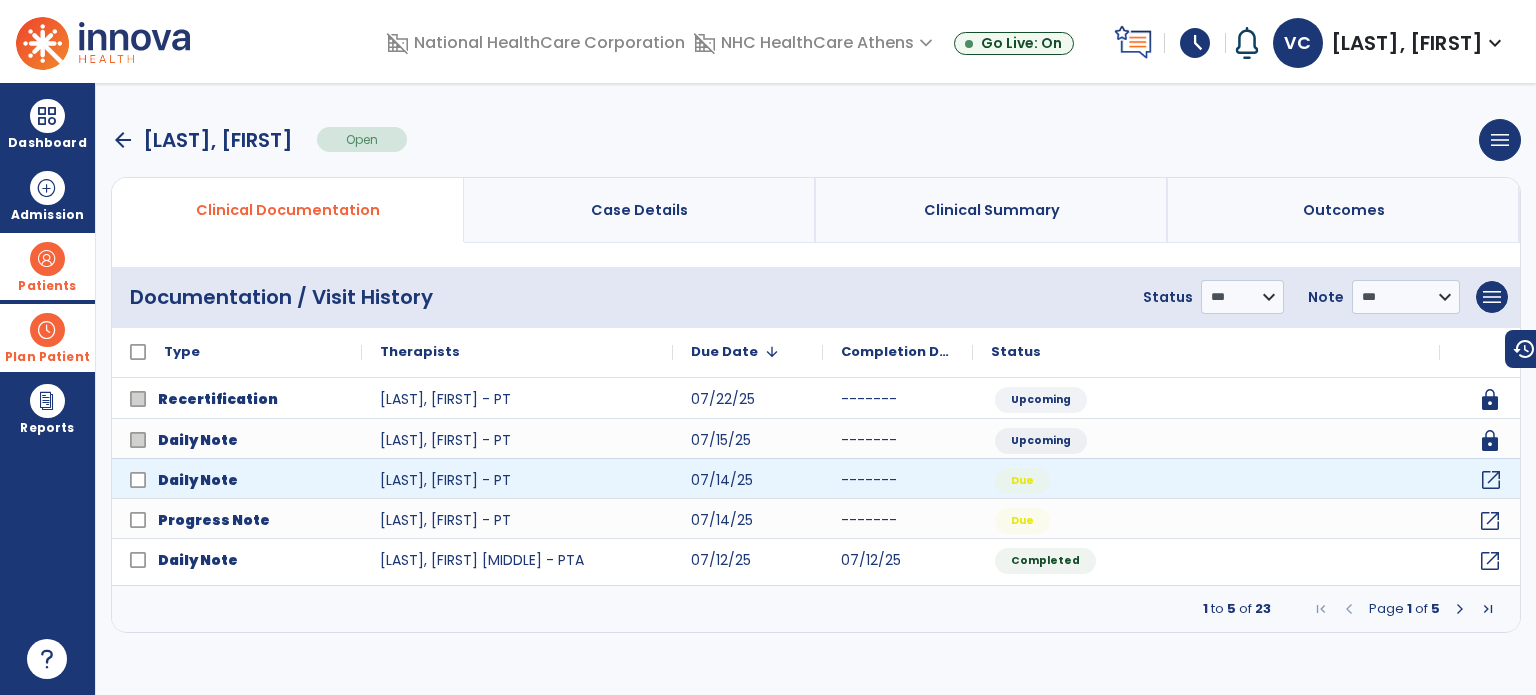 click on "open_in_new" 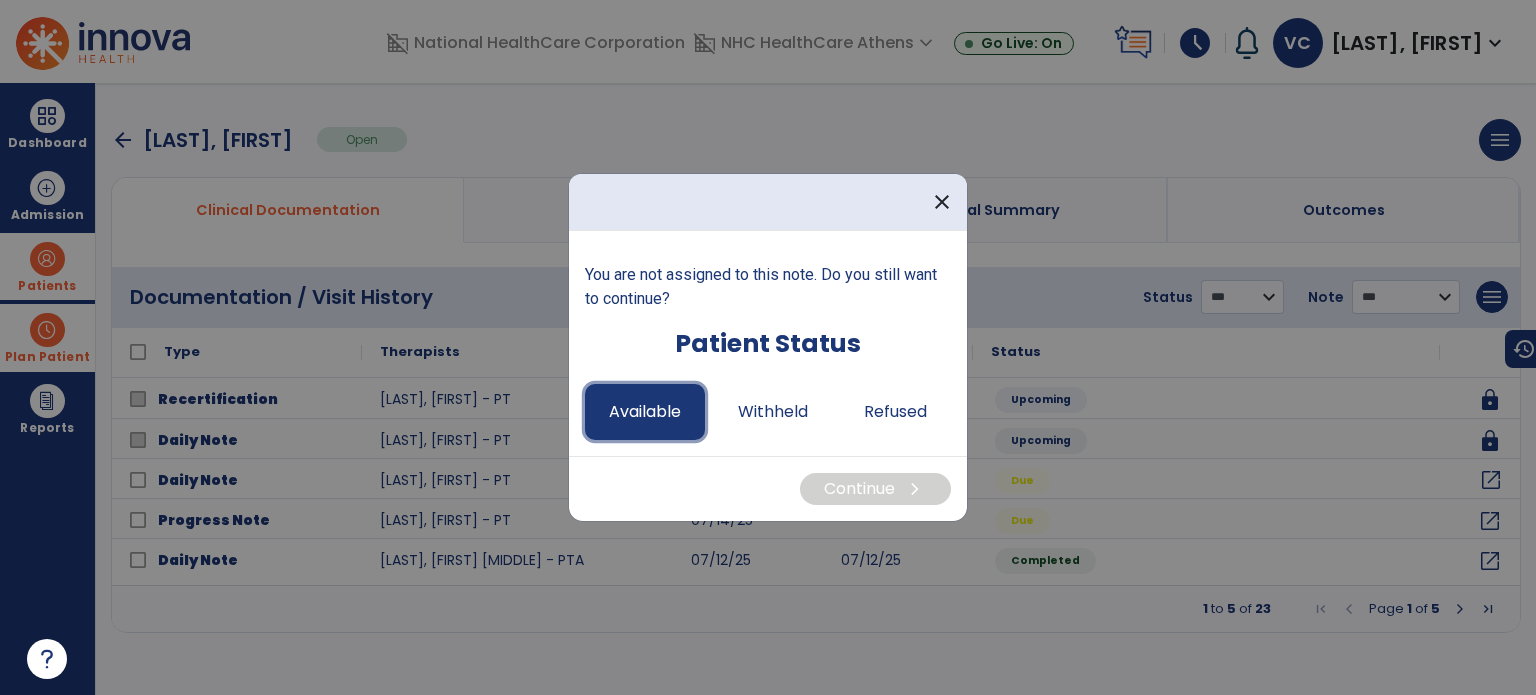 click on "Available" at bounding box center [645, 412] 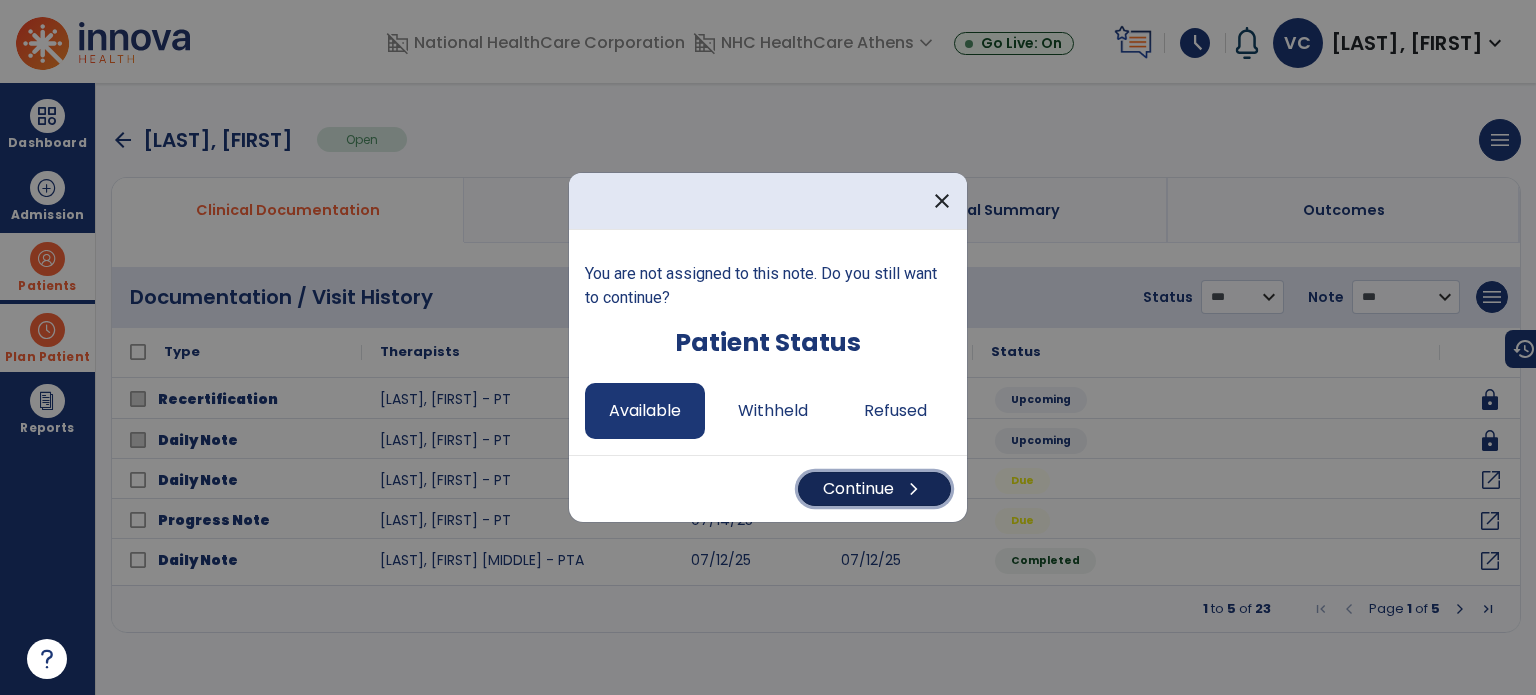 click on "Continue   chevron_right" at bounding box center (874, 489) 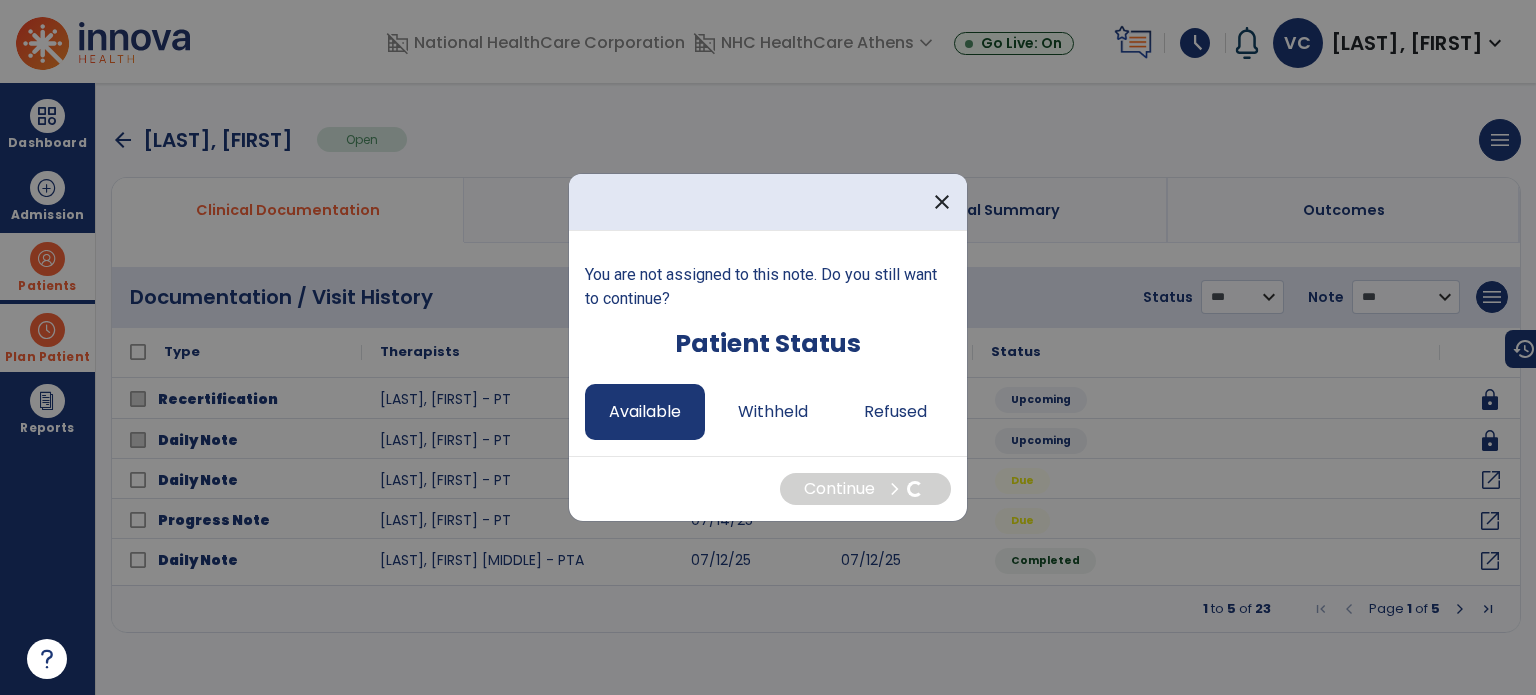 select on "*" 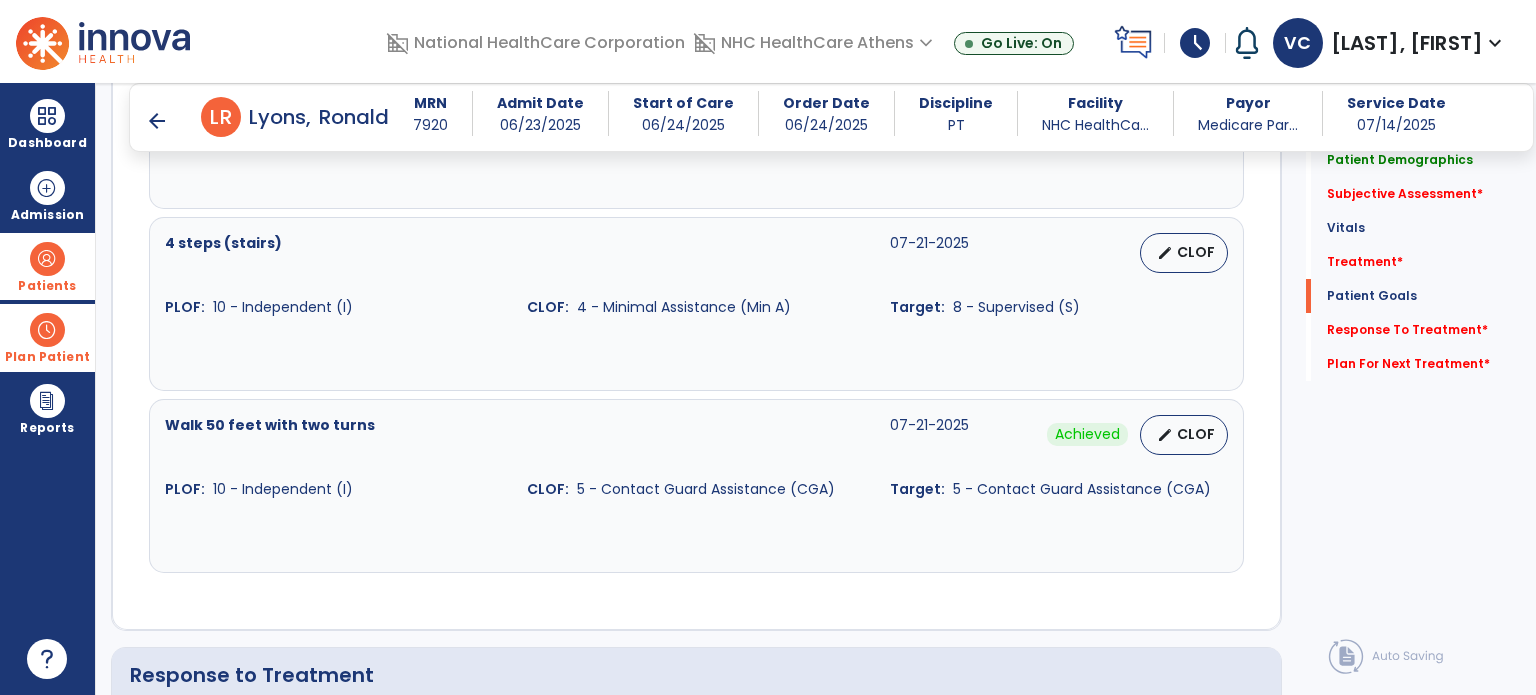 scroll, scrollTop: 2069, scrollLeft: 0, axis: vertical 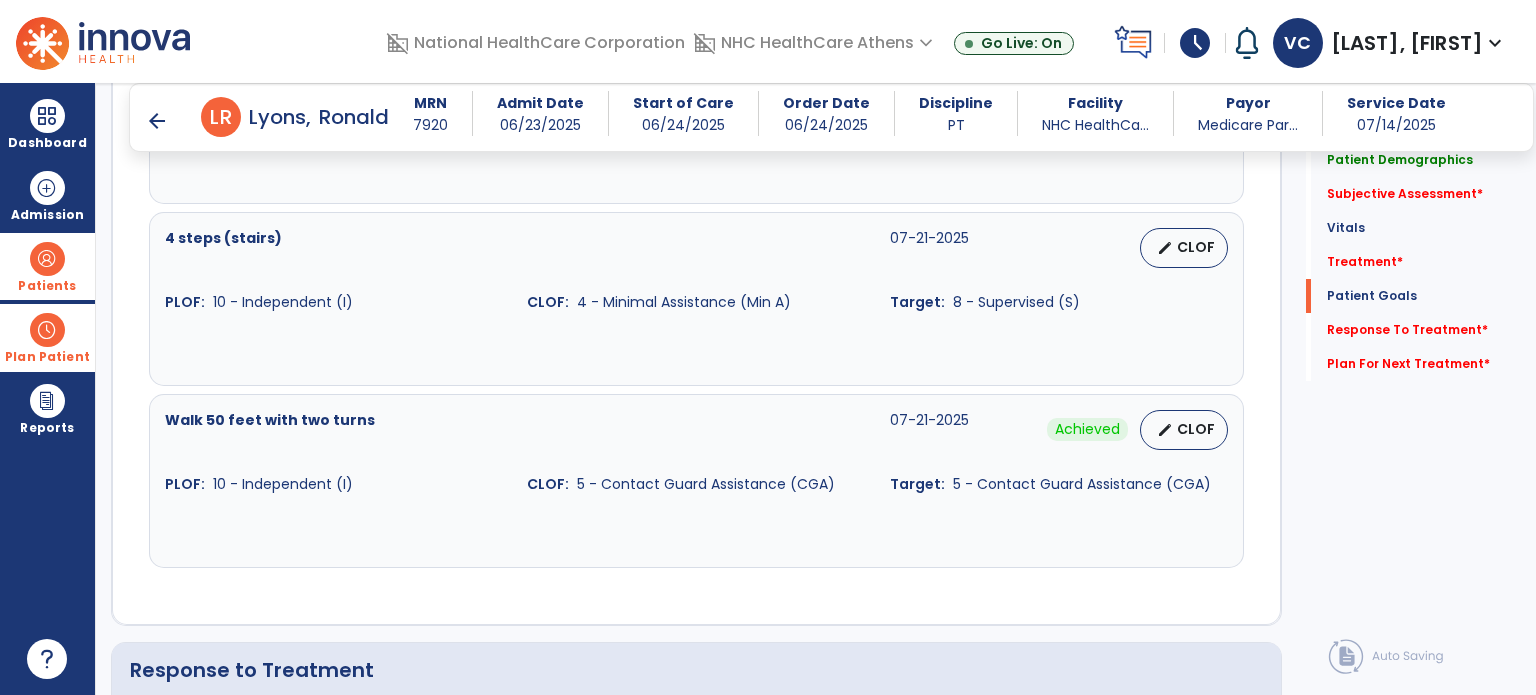 click on "arrow_back" at bounding box center (157, 121) 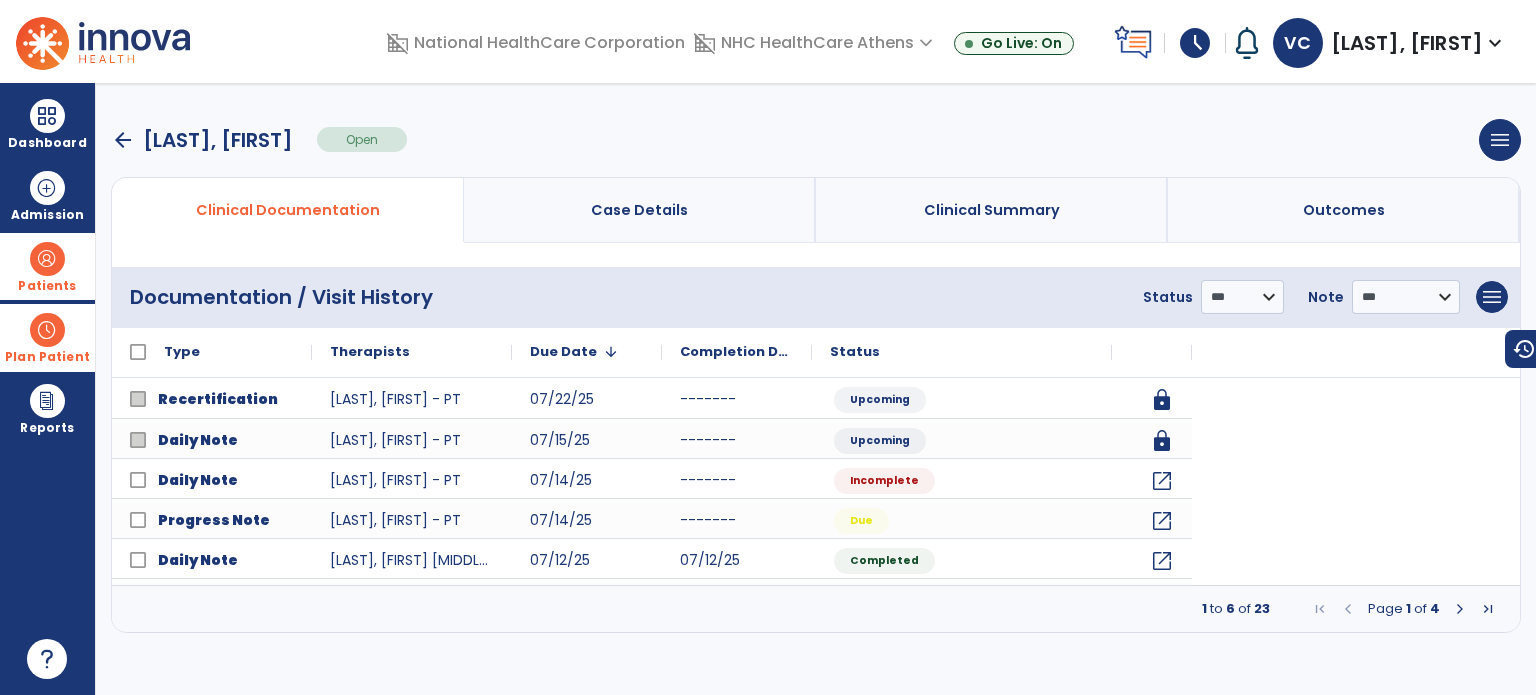 scroll, scrollTop: 0, scrollLeft: 0, axis: both 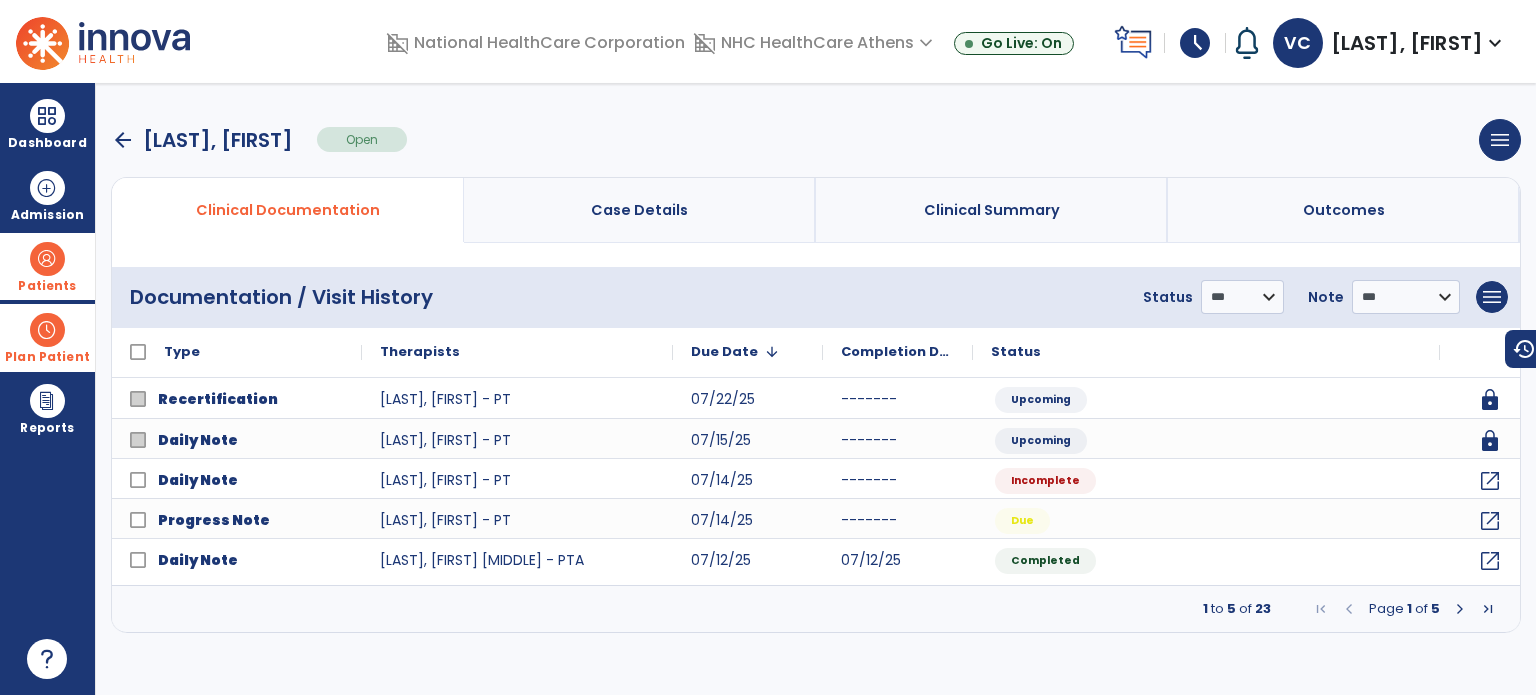 click on "arrow_back" at bounding box center [123, 140] 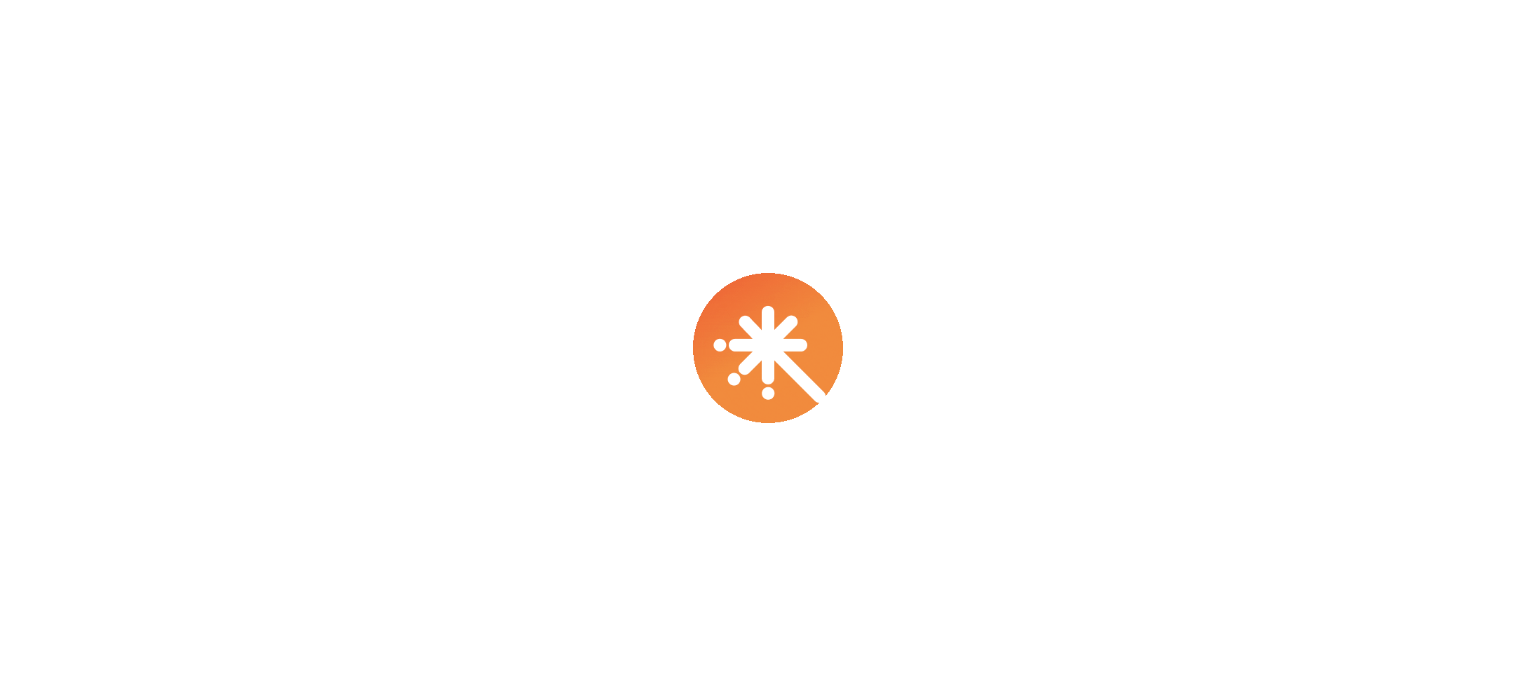 scroll, scrollTop: 0, scrollLeft: 0, axis: both 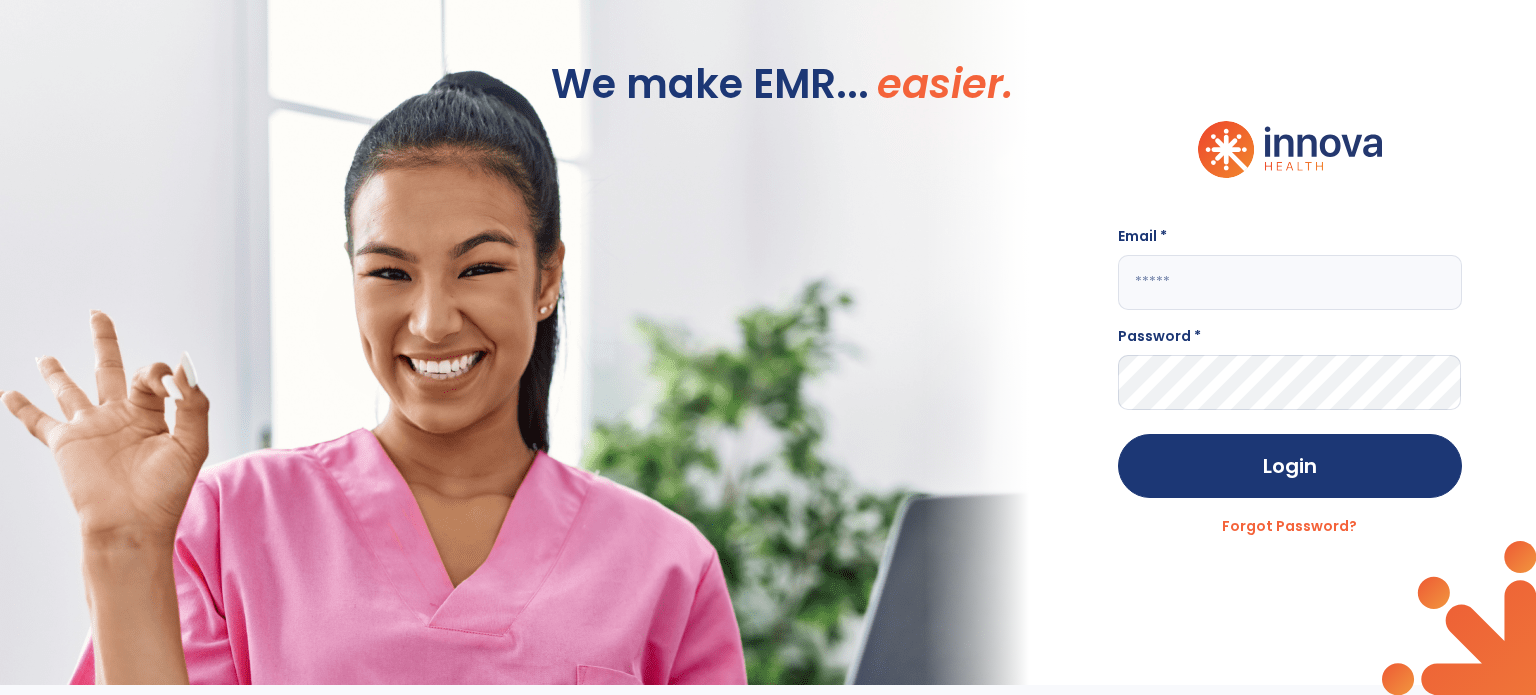 click 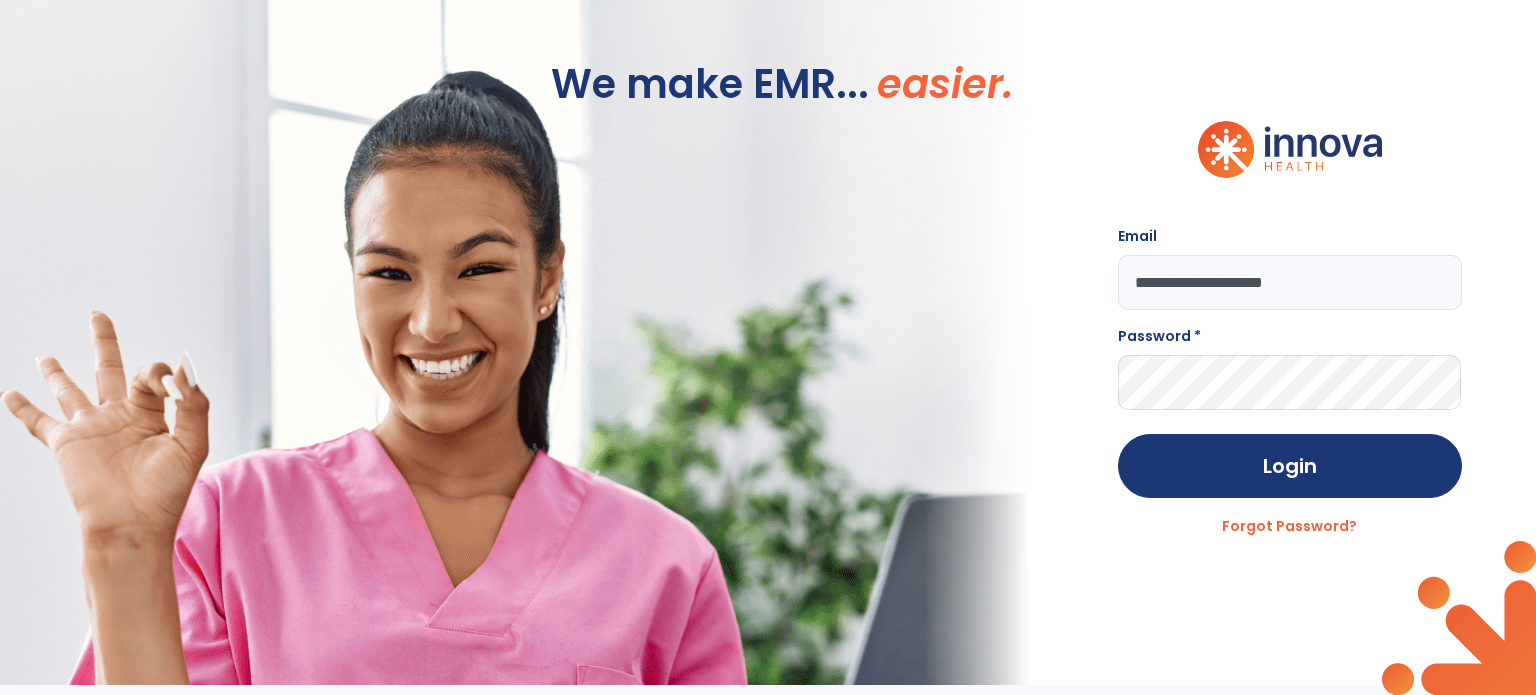 type on "**********" 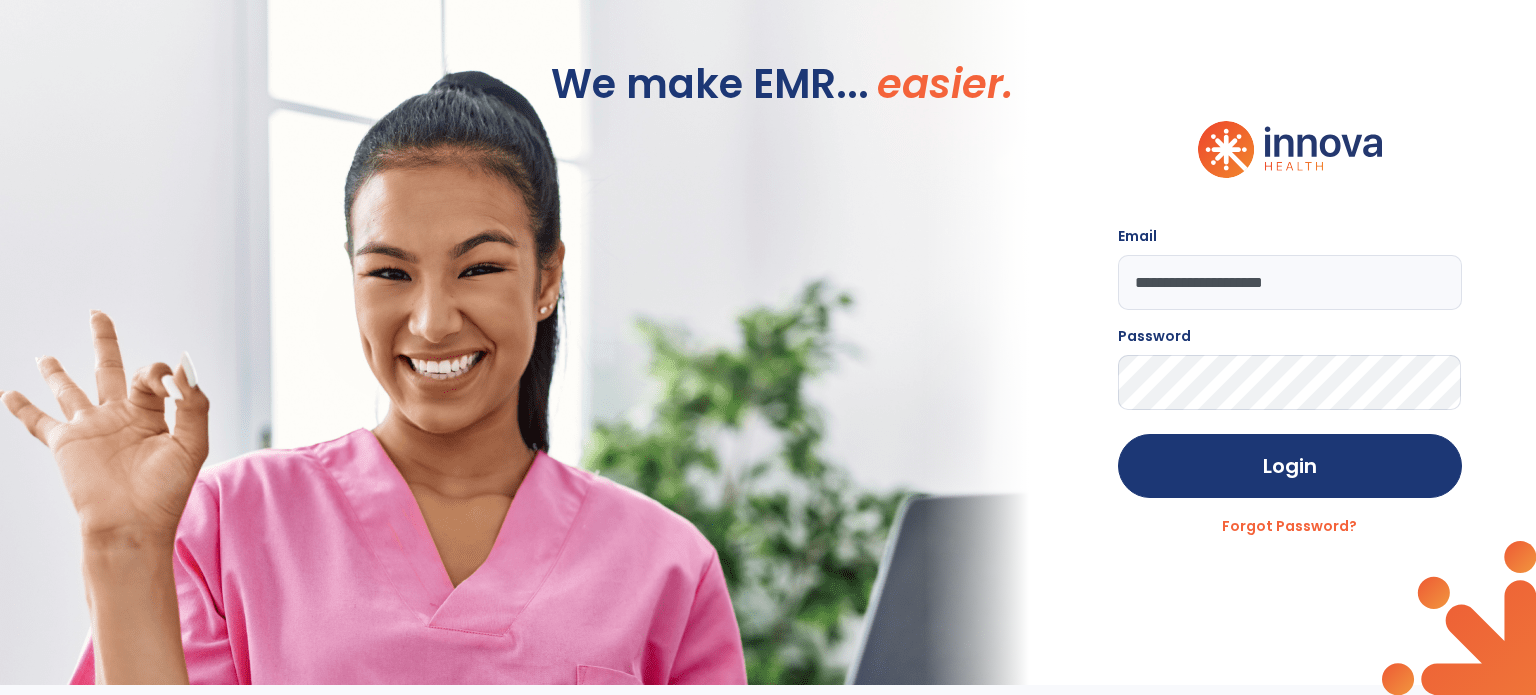 click on "Login" 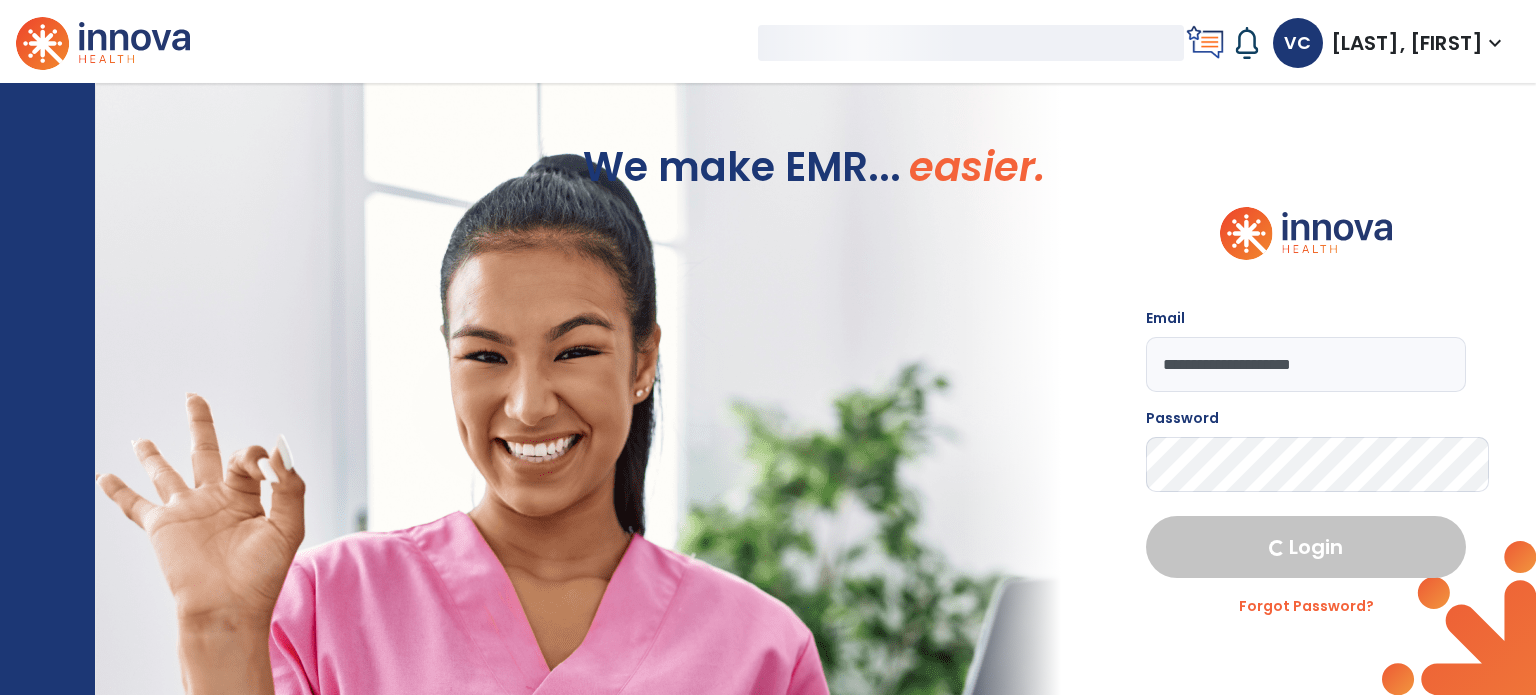 select on "****" 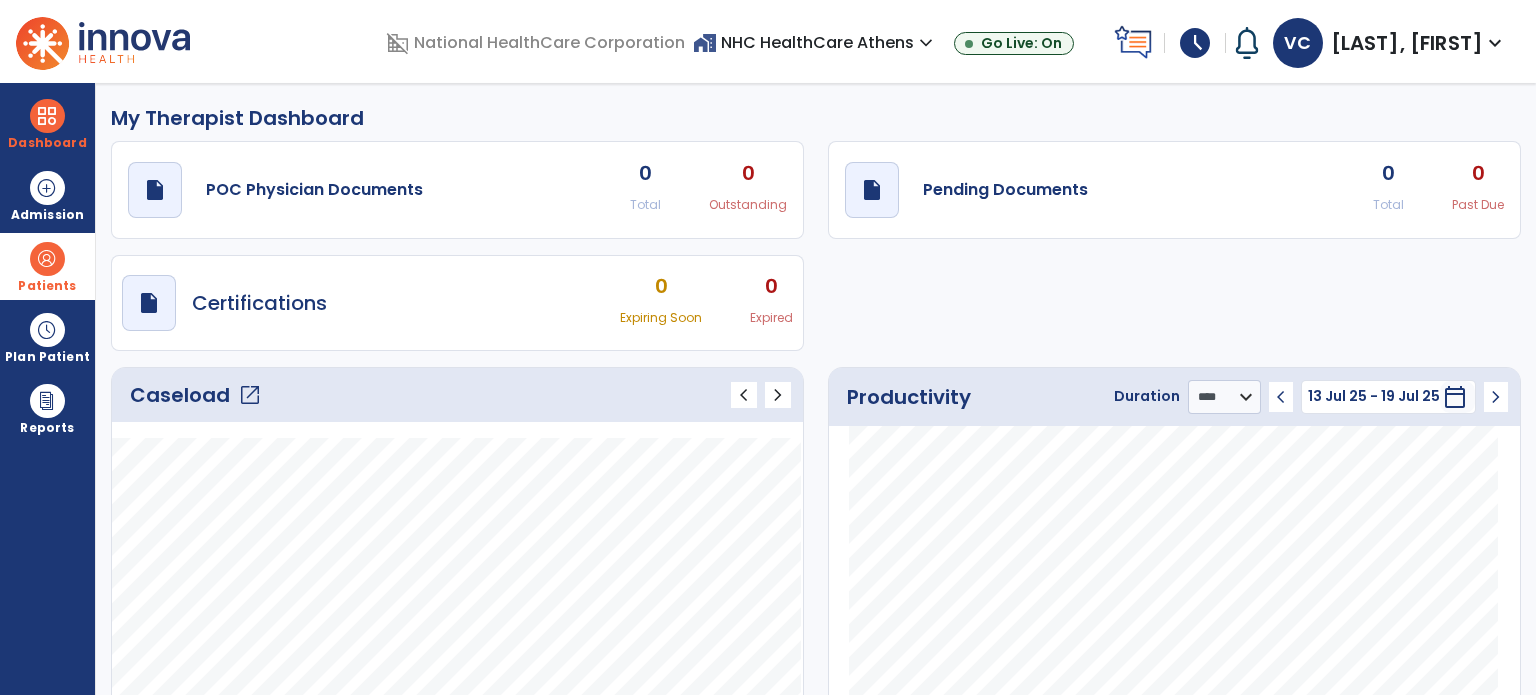 click at bounding box center [47, 259] 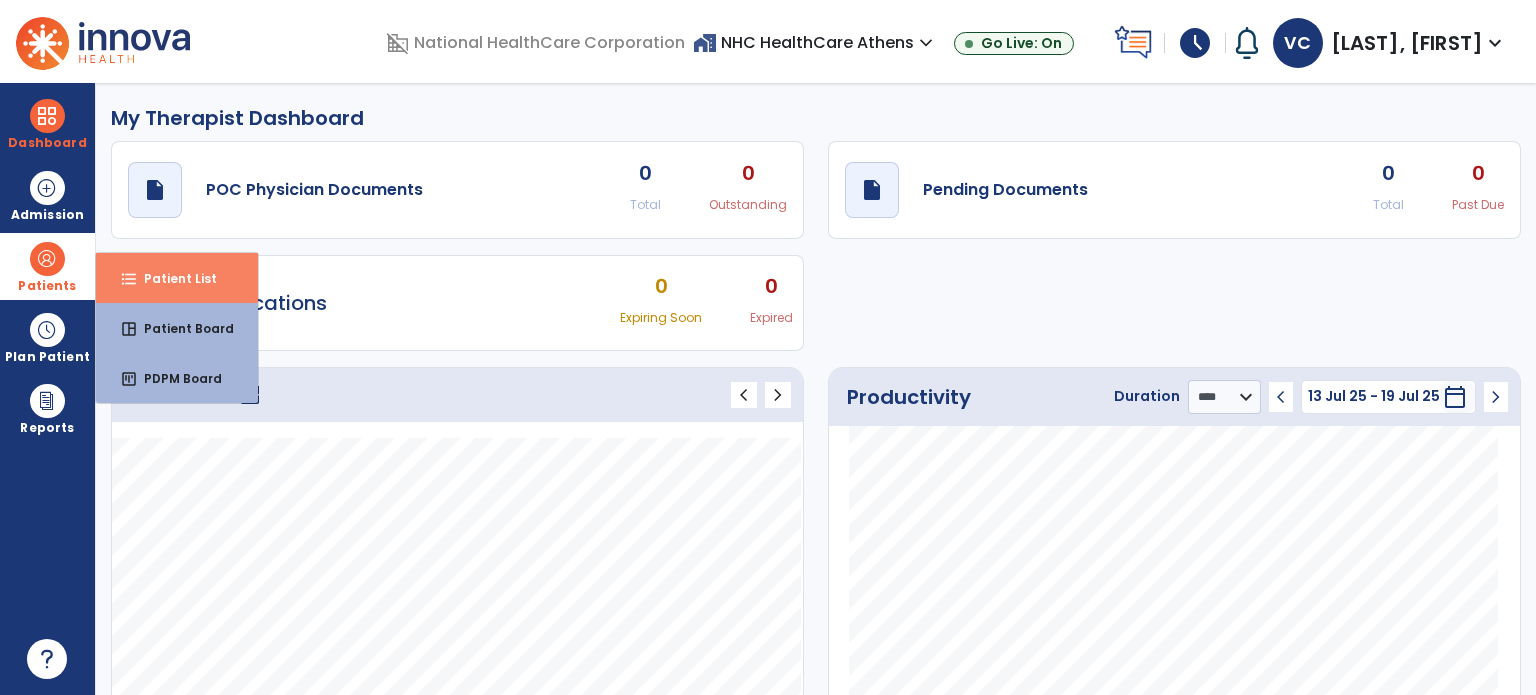 click on "Patient List" at bounding box center [172, 278] 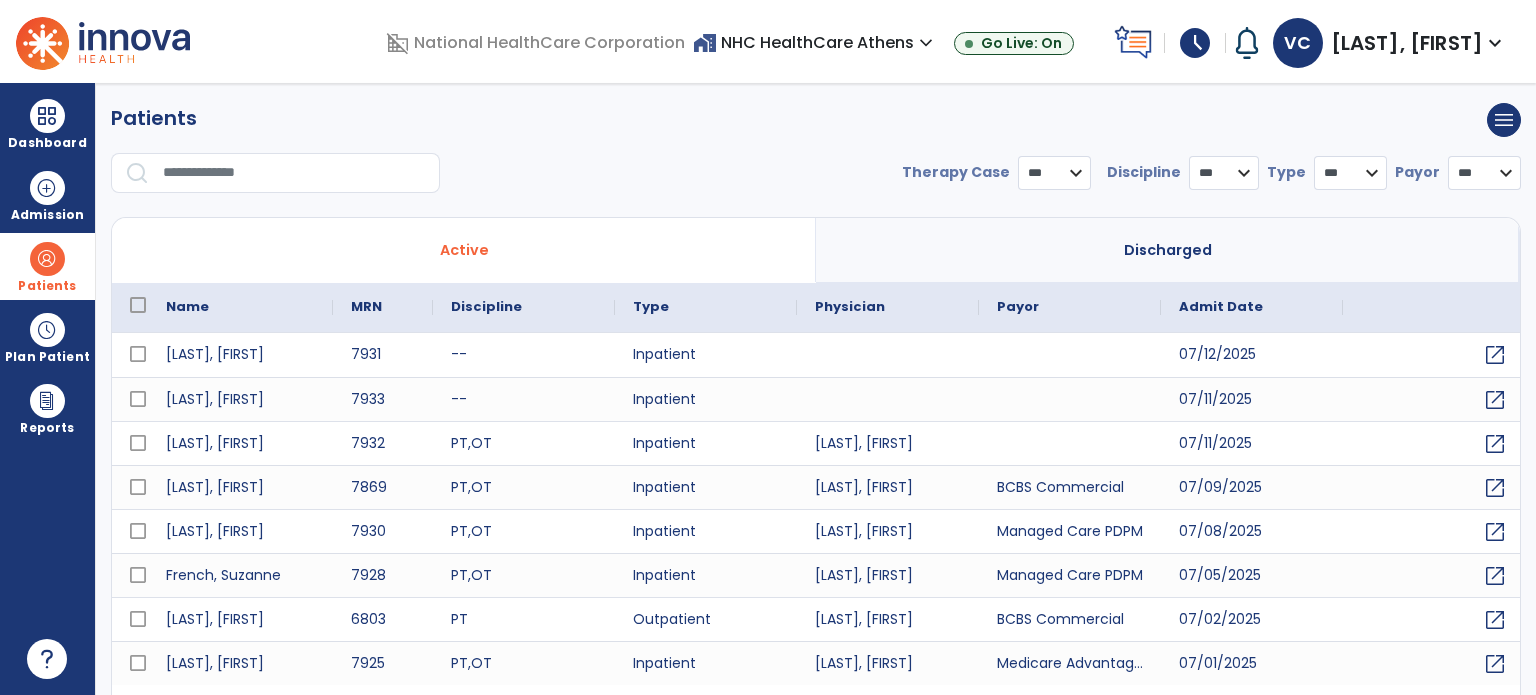 select on "***" 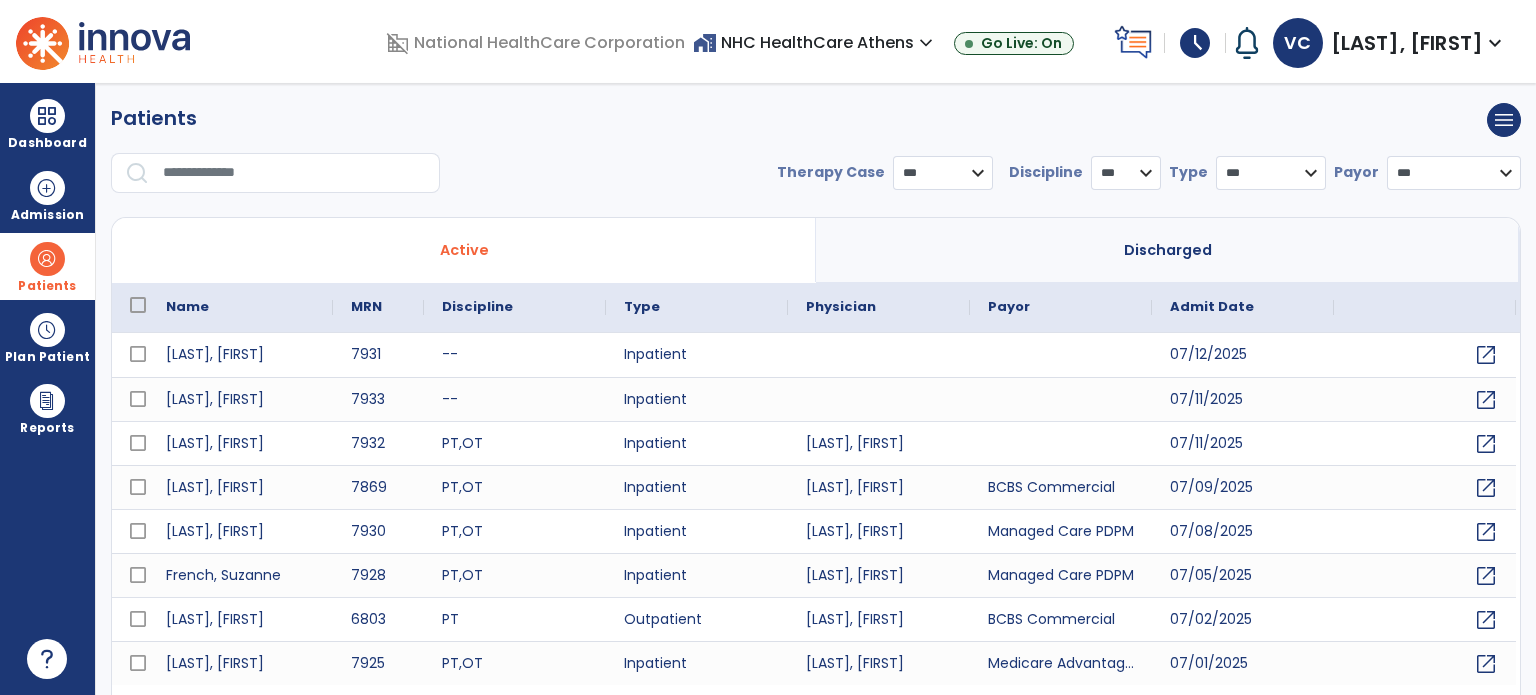 click at bounding box center [294, 173] 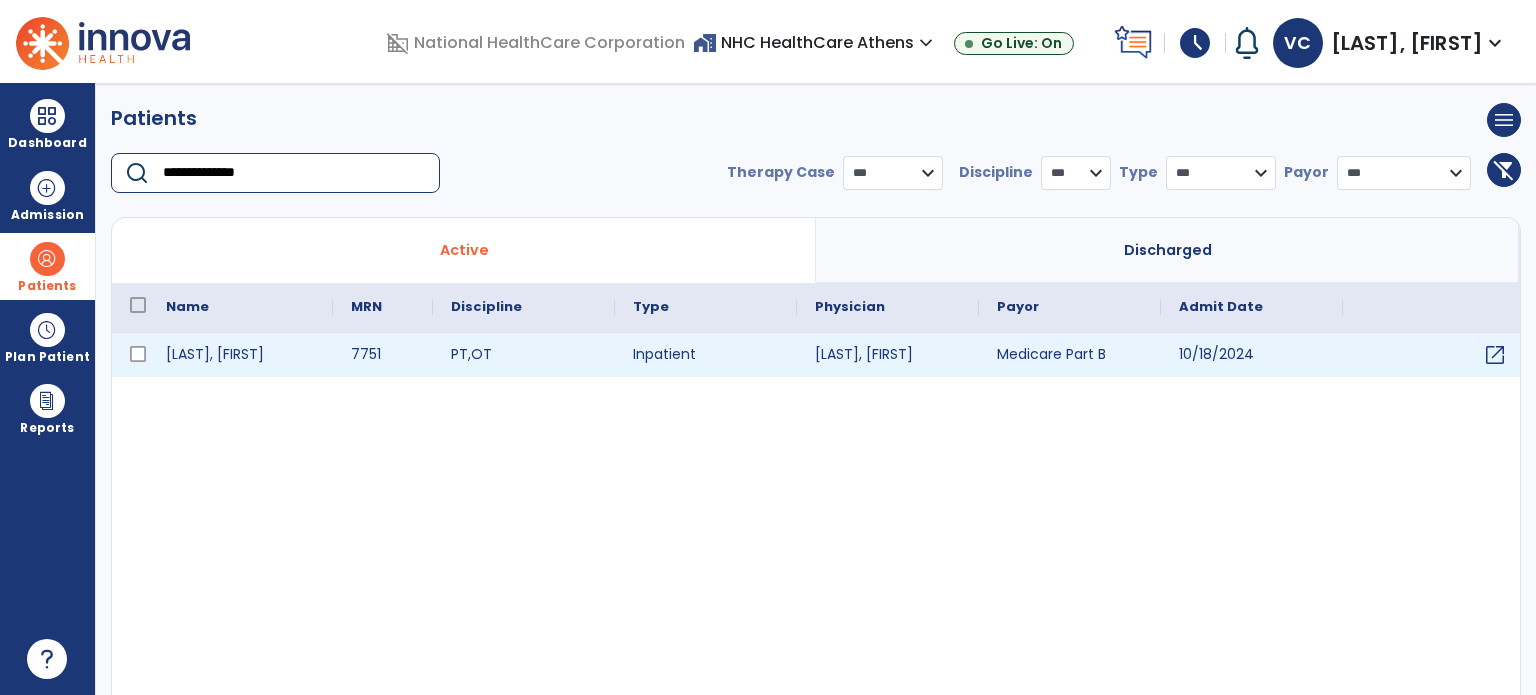 type on "**********" 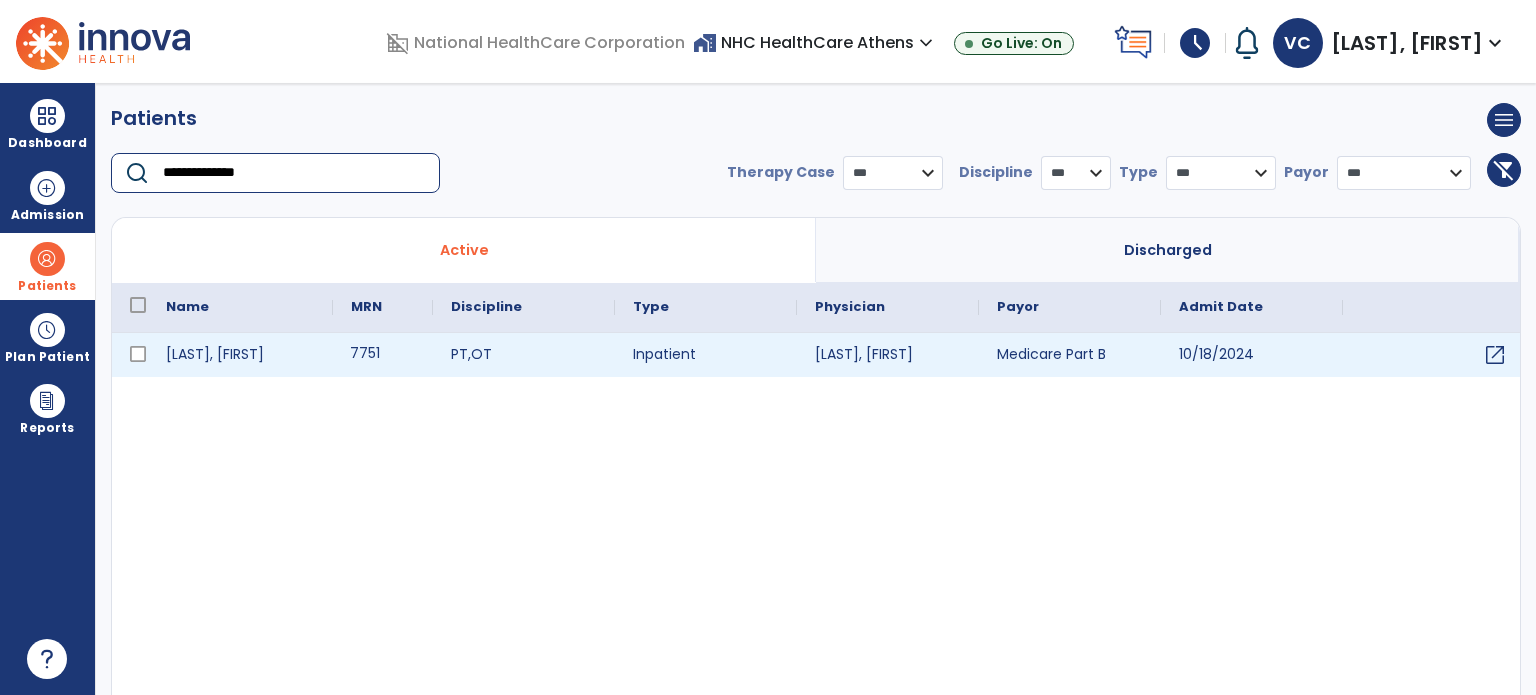 click on "7751" at bounding box center [383, 355] 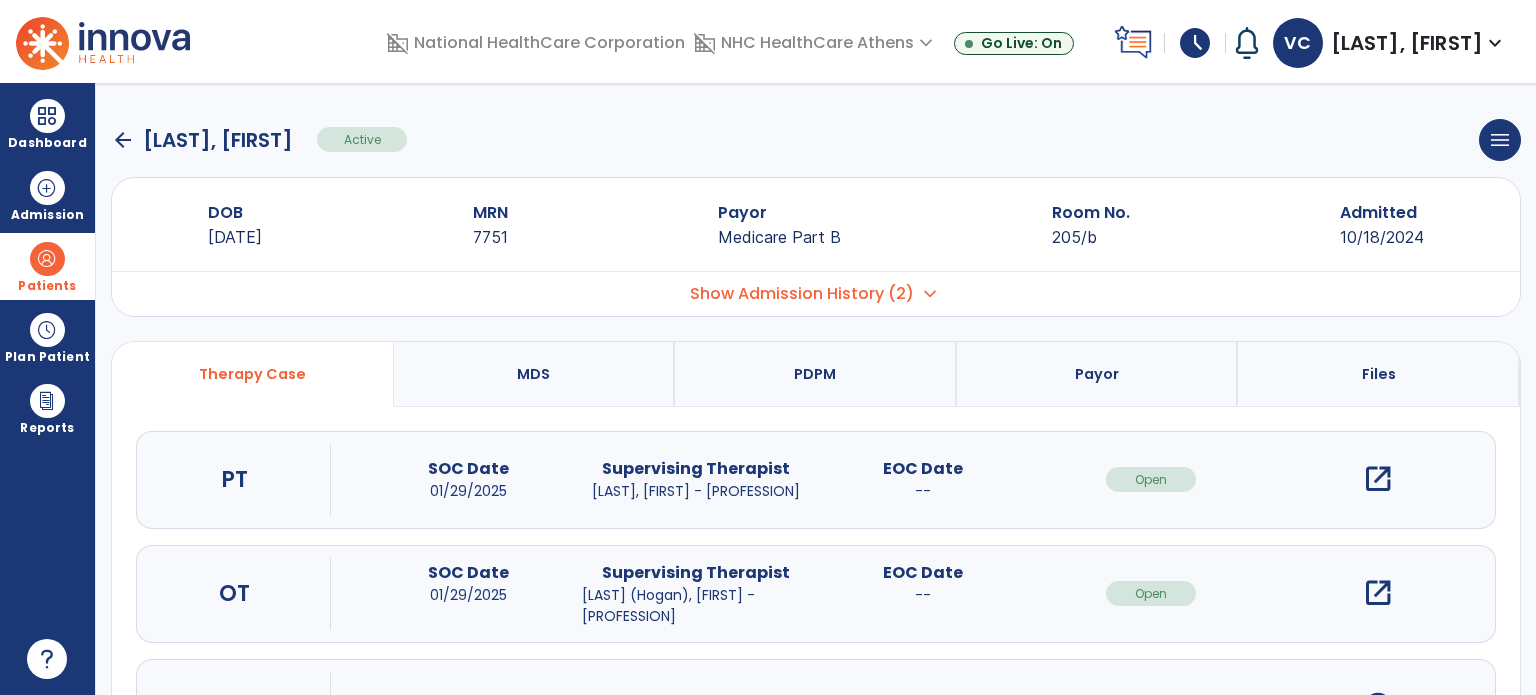 click on "open_in_new" at bounding box center (1378, 479) 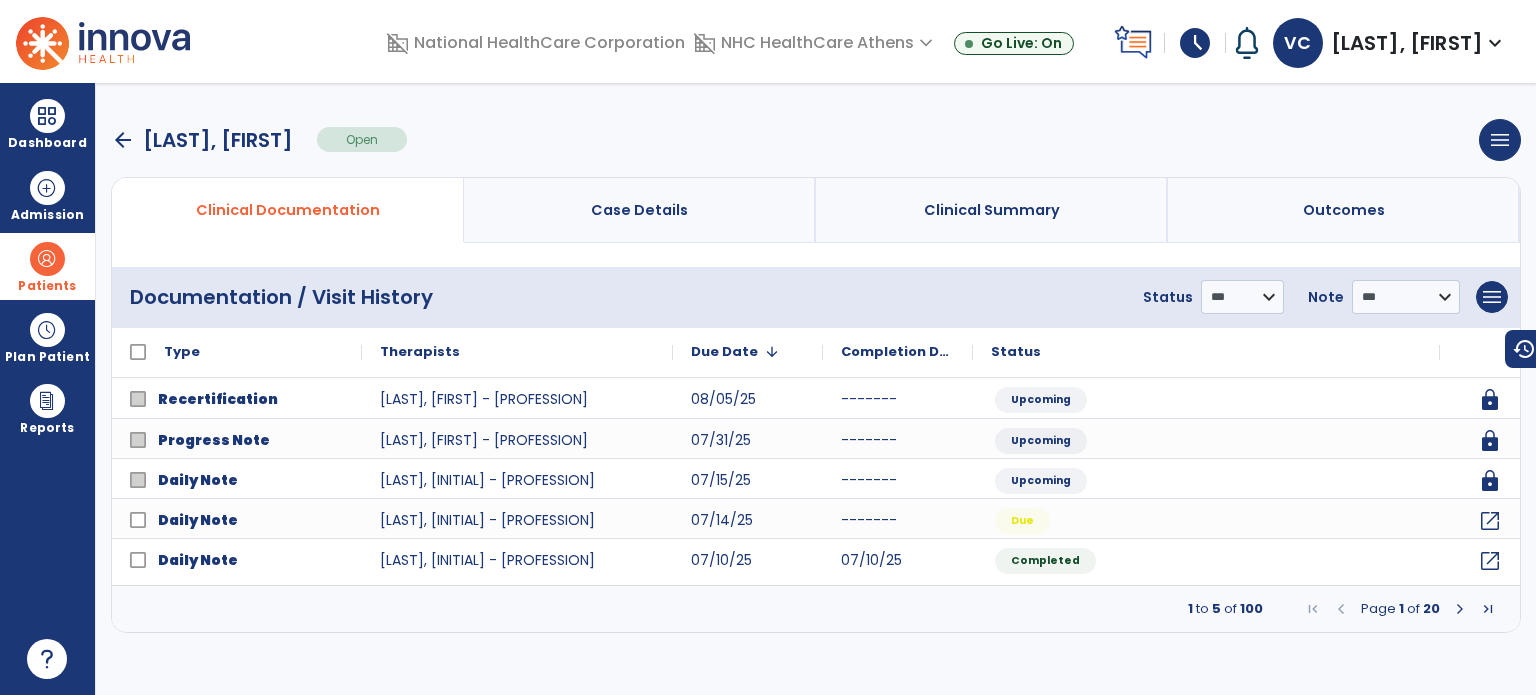 click on "arrow_back" at bounding box center [123, 140] 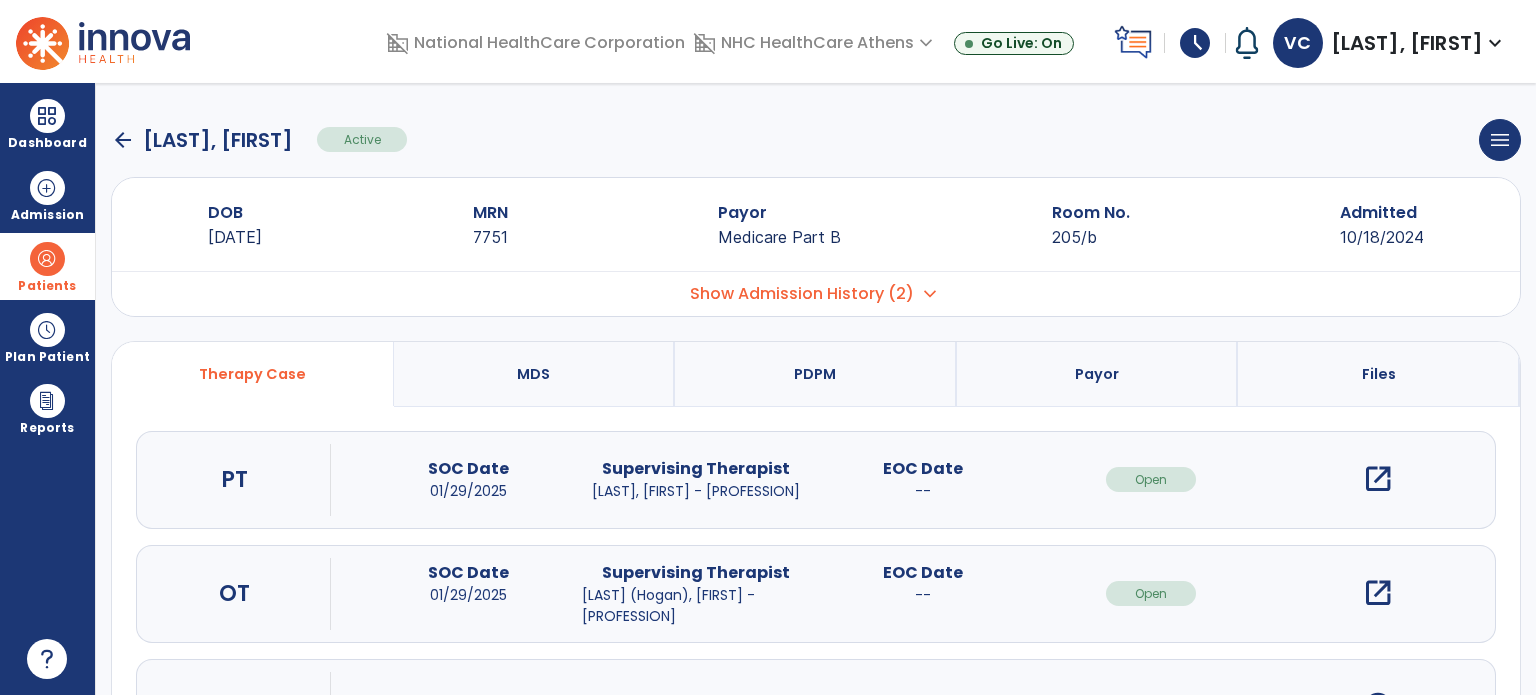 click on "open_in_new" at bounding box center [1378, 593] 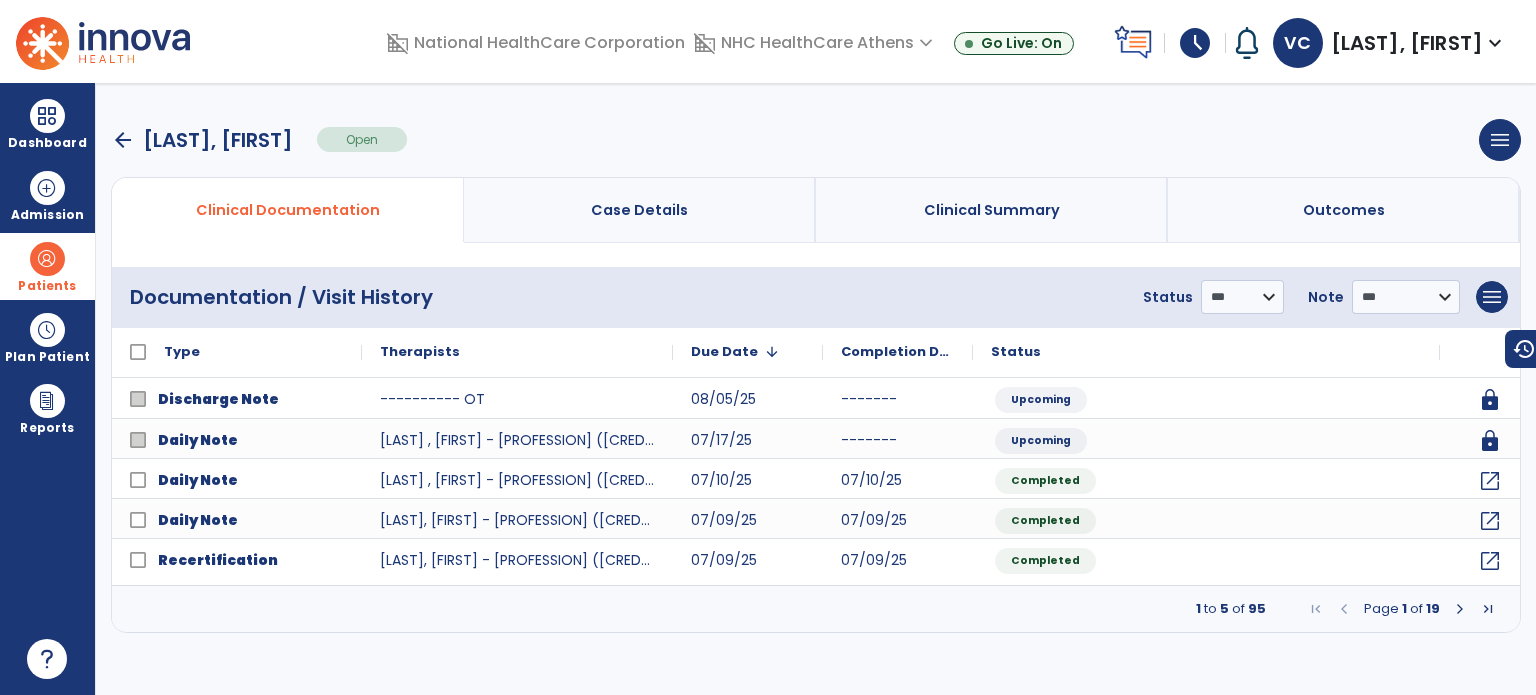 click on "arrow_back" at bounding box center (123, 140) 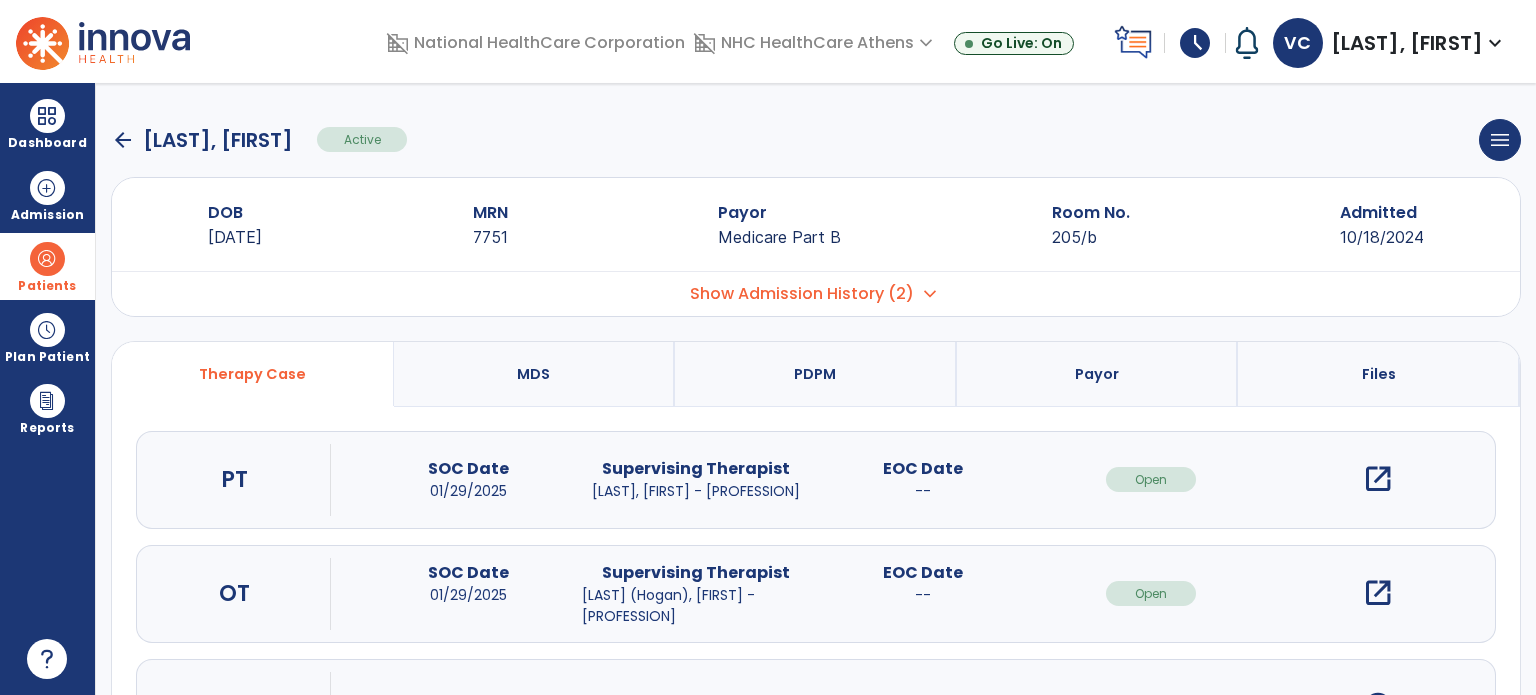 click on "arrow_back" 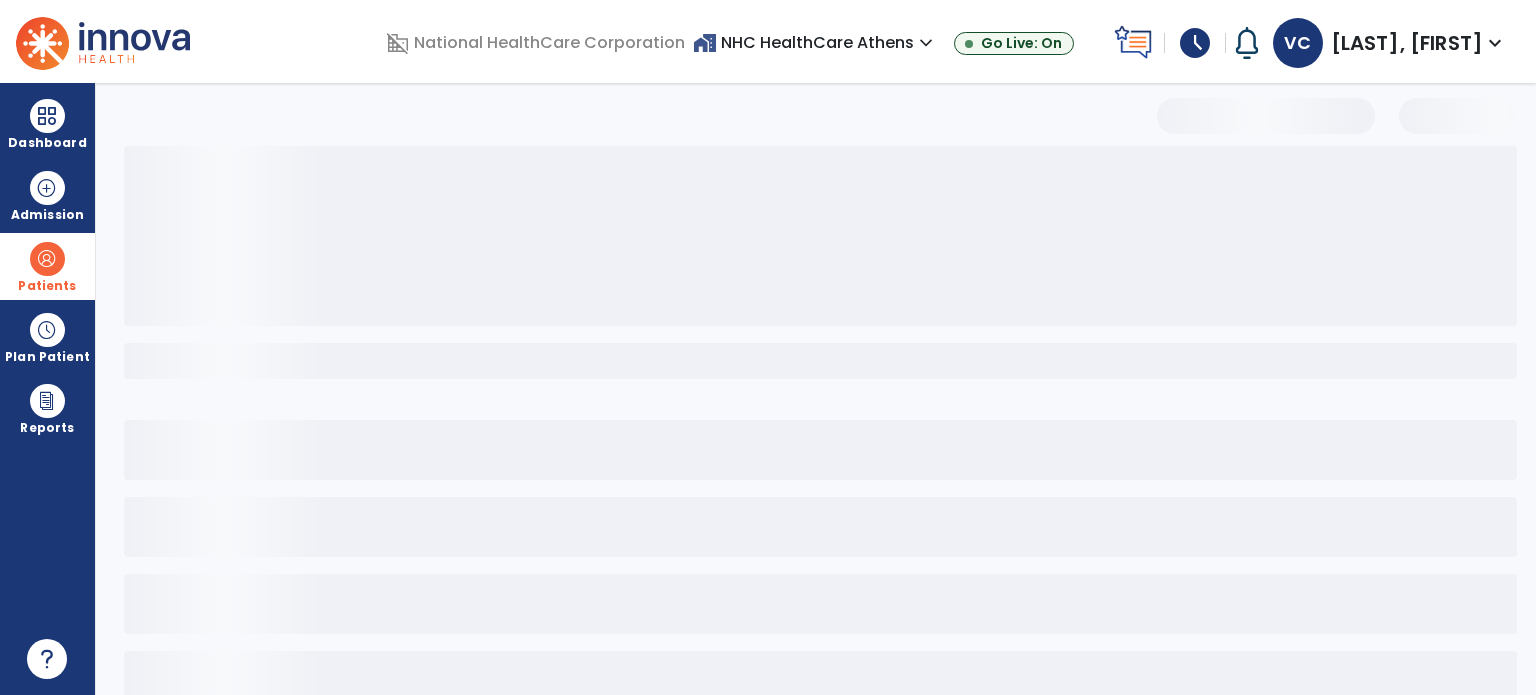 select on "***" 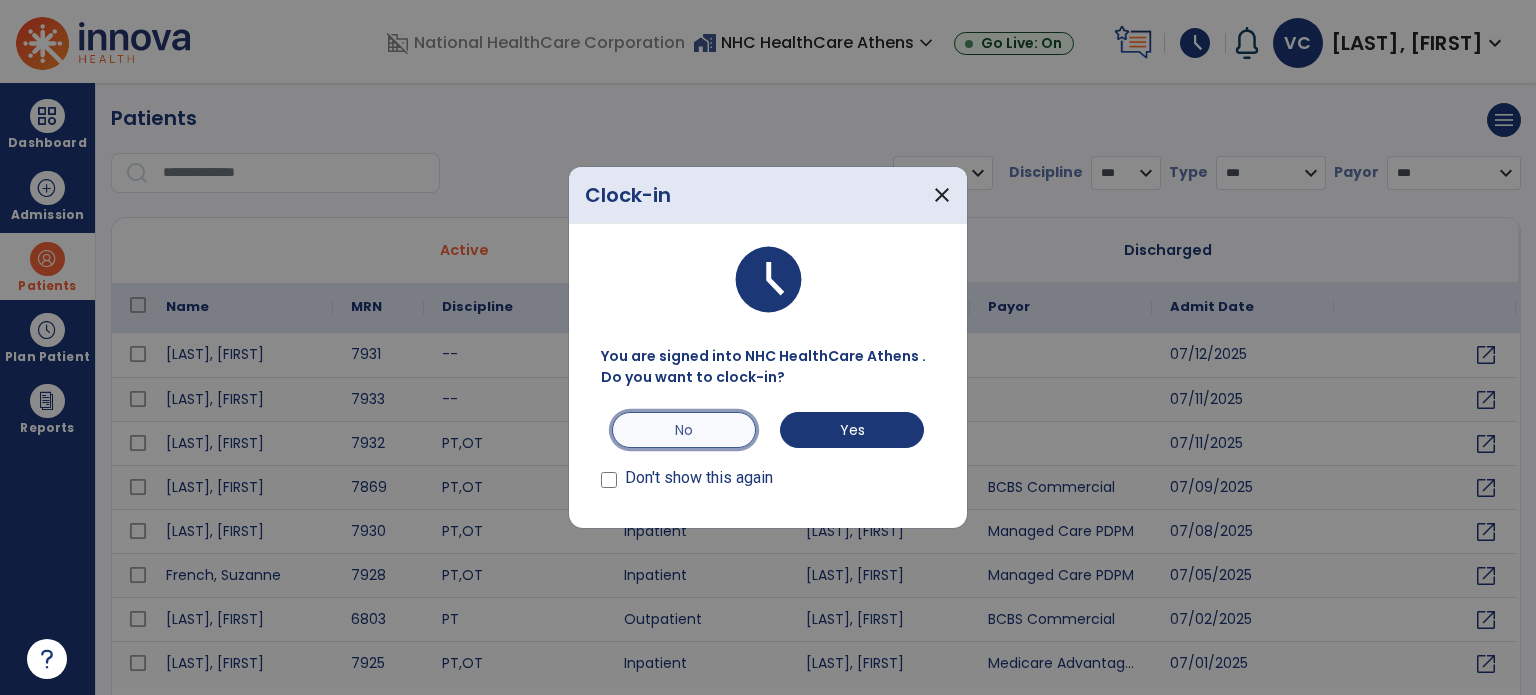 click on "No" at bounding box center (684, 430) 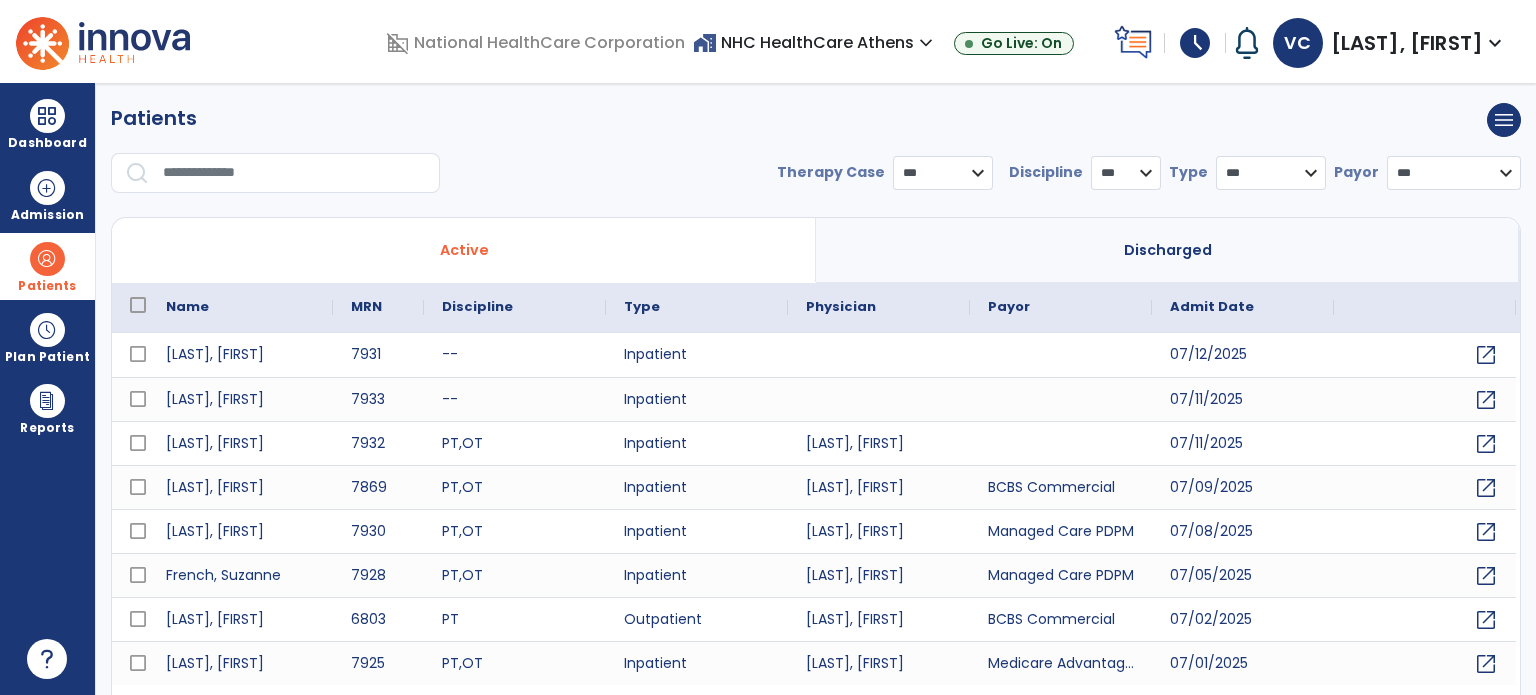 click at bounding box center [294, 173] 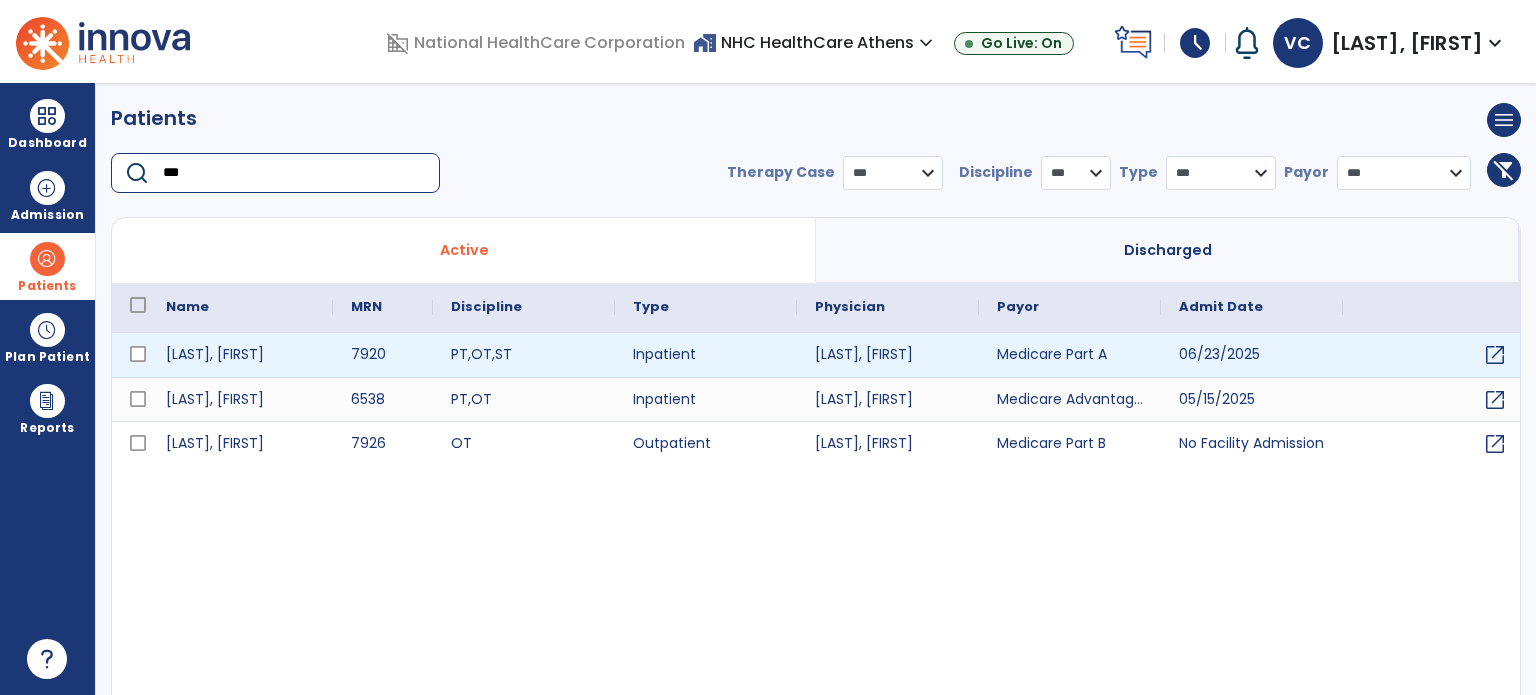 type on "***" 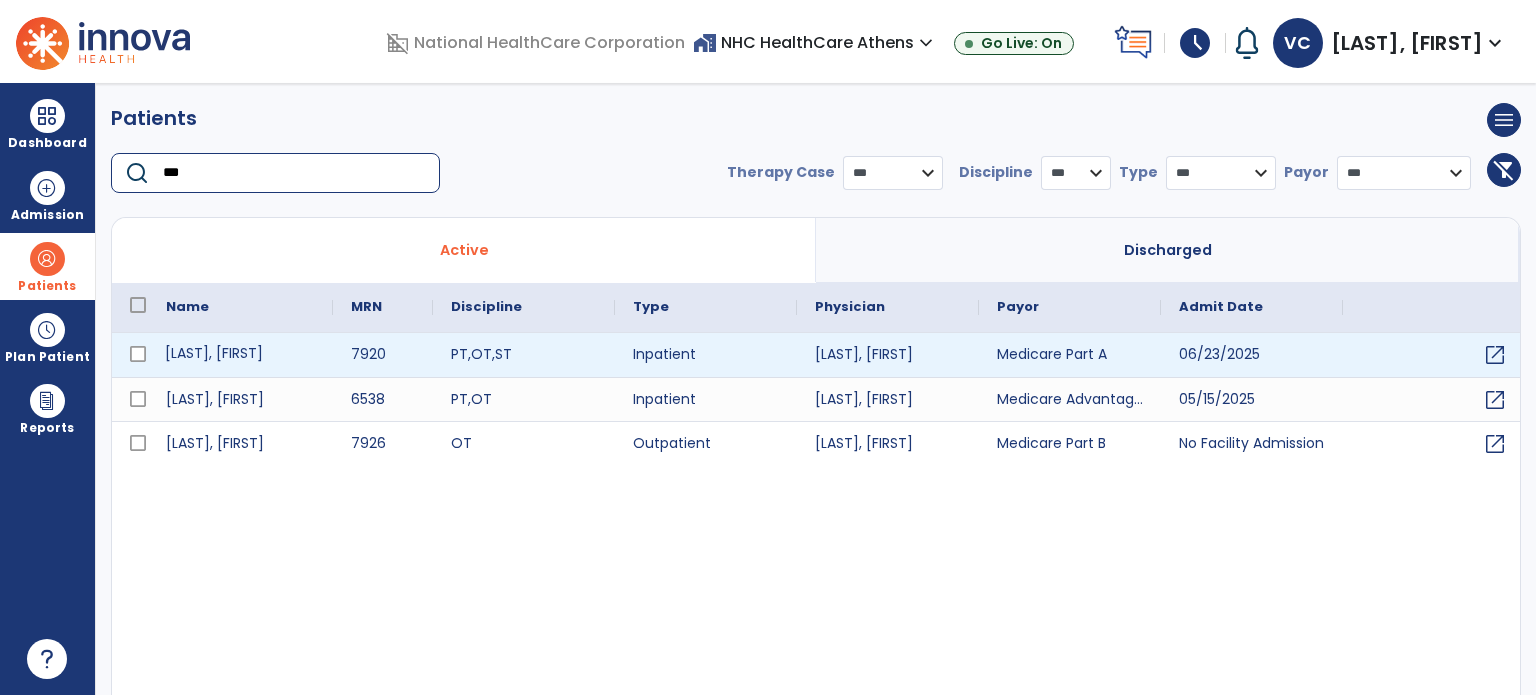 click on "[LAST], [FIRST]" at bounding box center (240, 355) 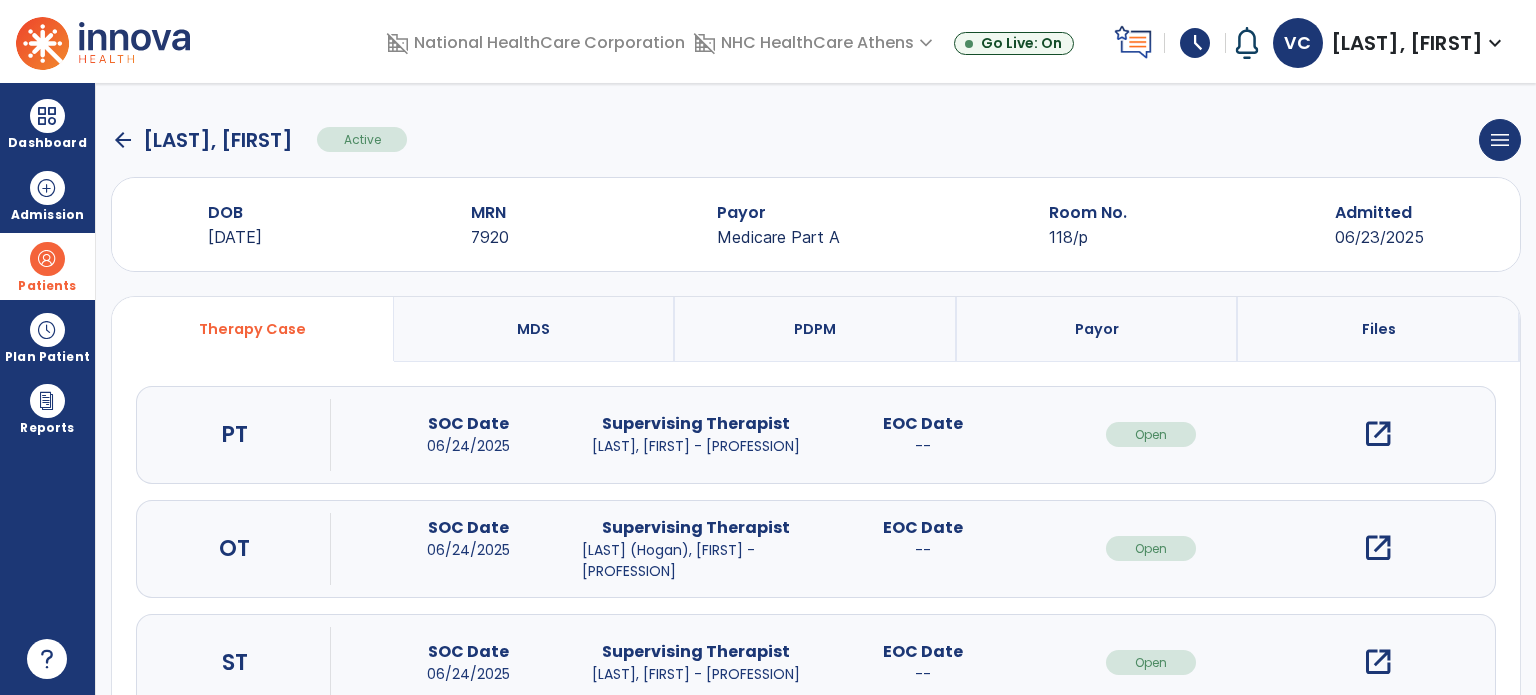 click on "open_in_new" at bounding box center (1378, 434) 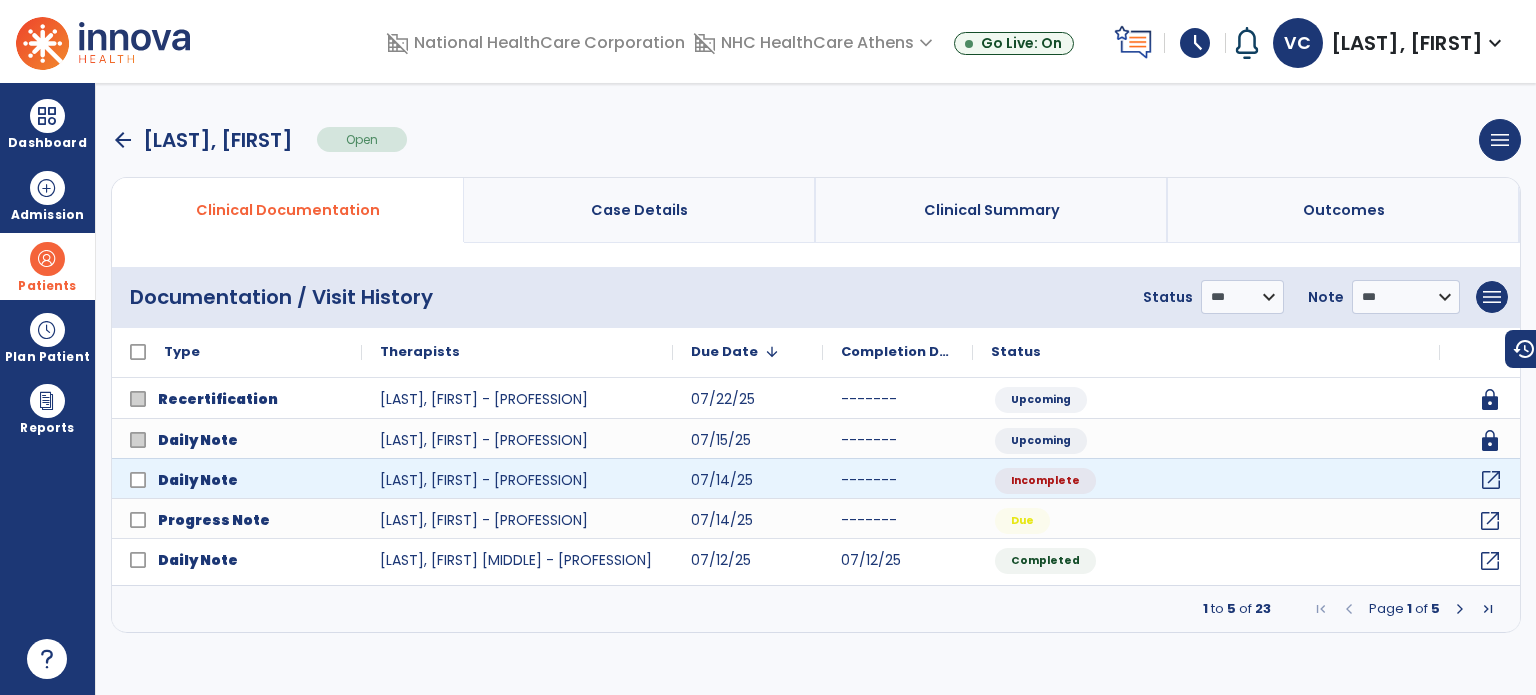 click on "open_in_new" 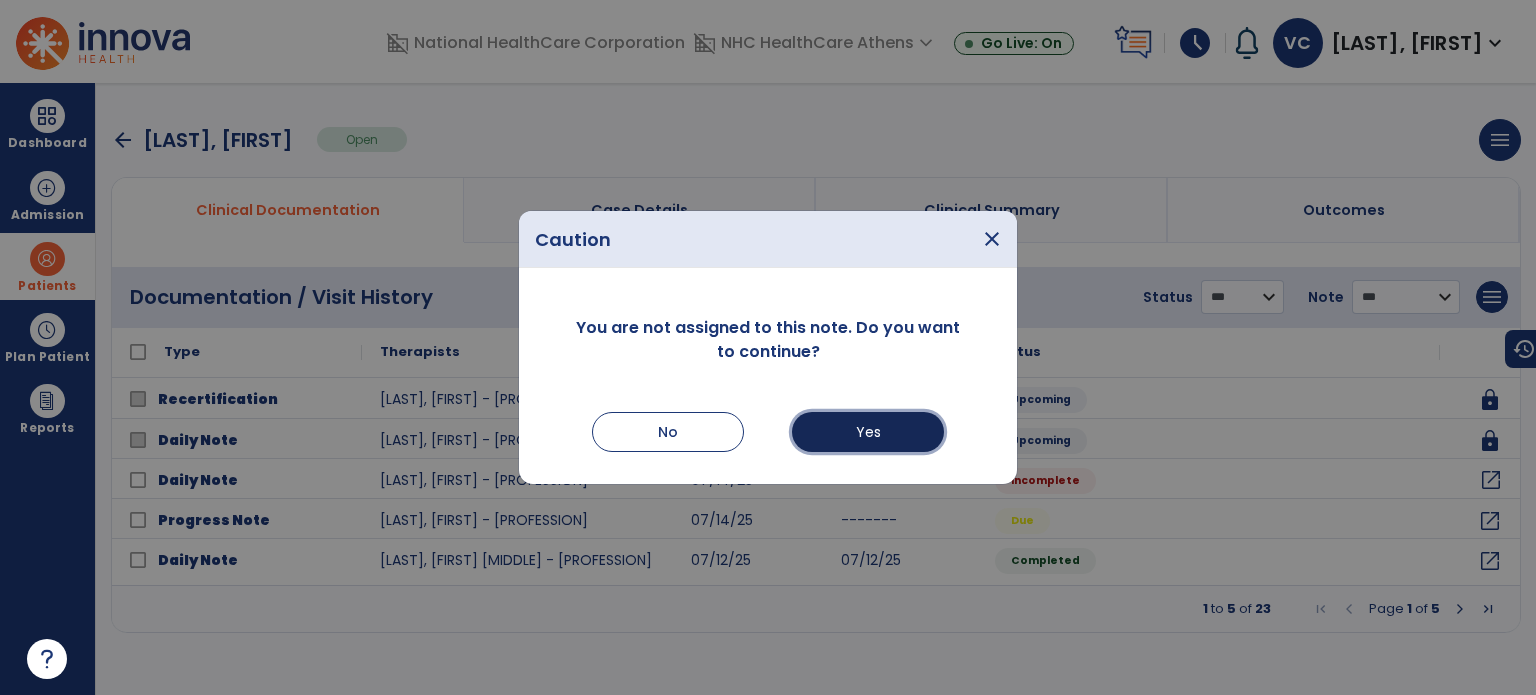 click on "Yes" at bounding box center (868, 432) 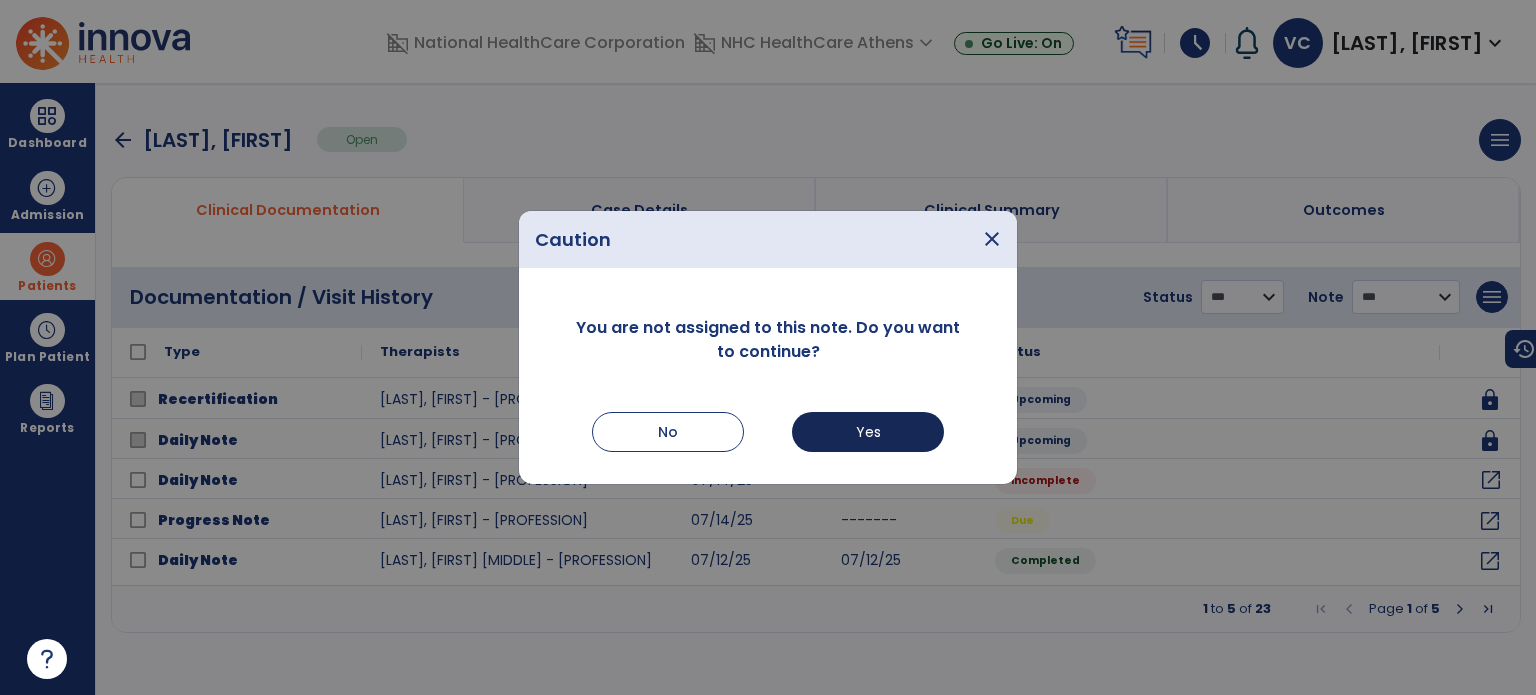 select on "*" 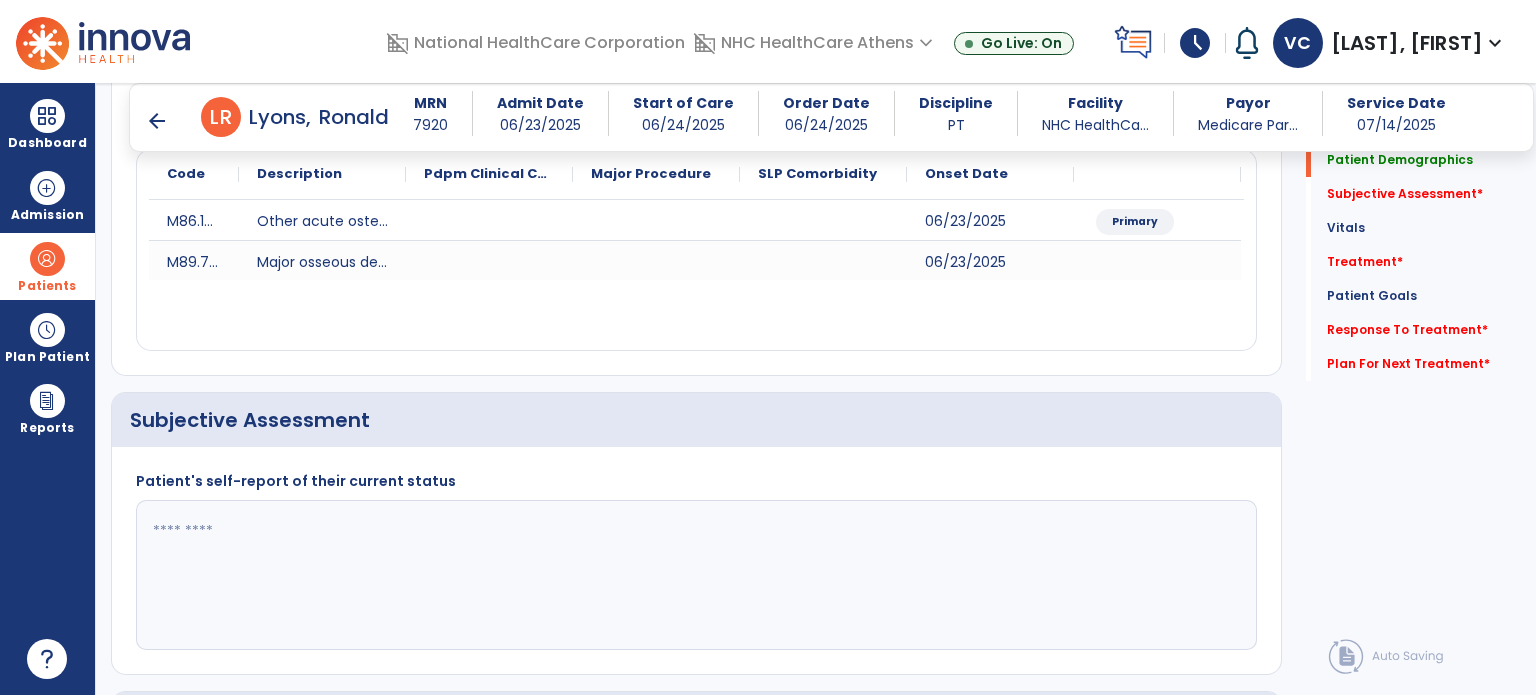 scroll, scrollTop: 277, scrollLeft: 0, axis: vertical 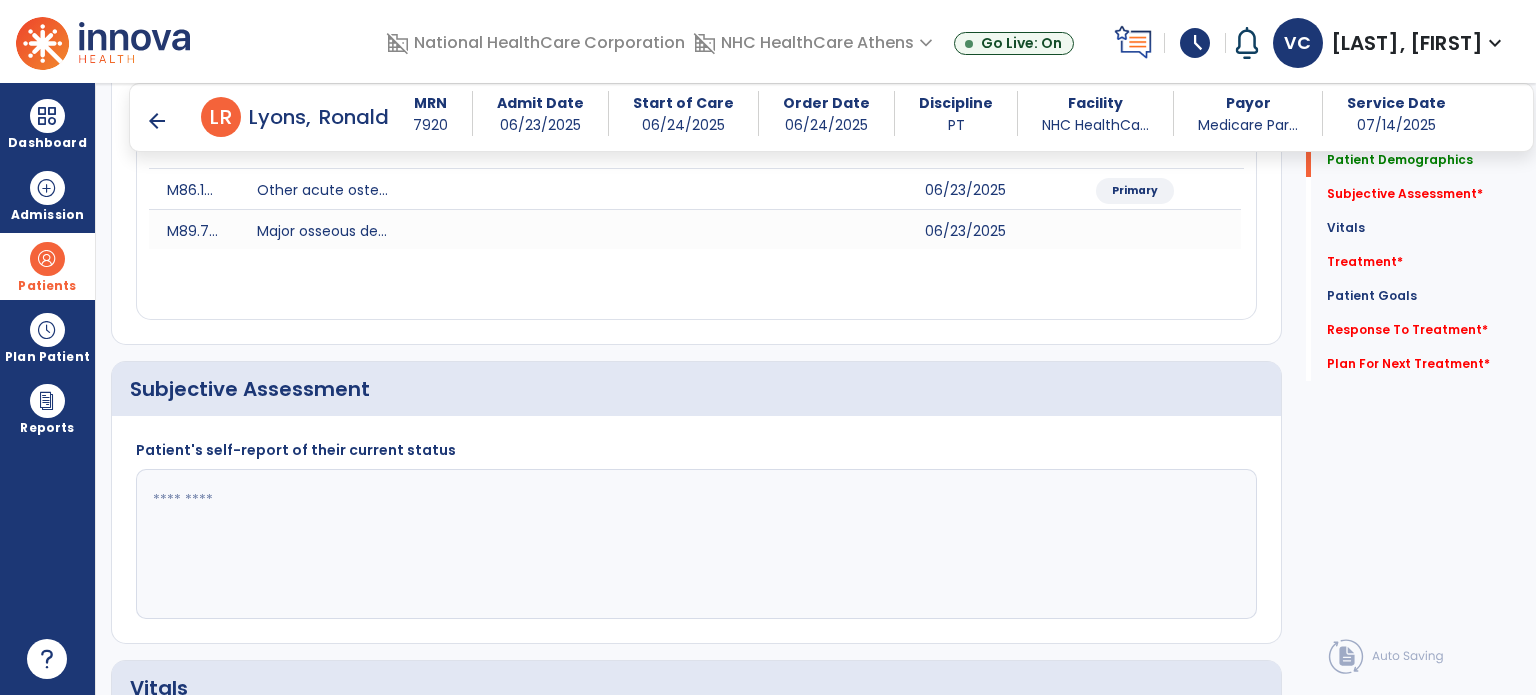 click 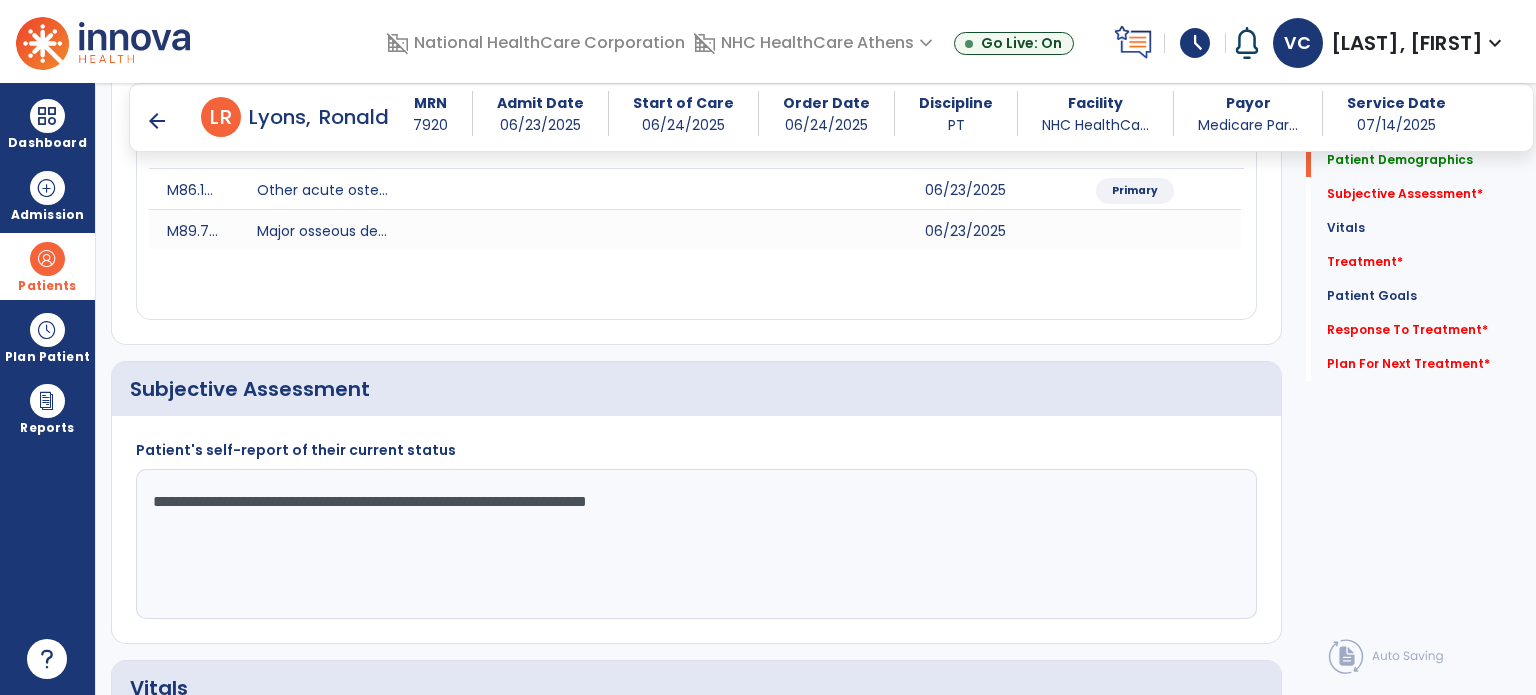 type on "**********" 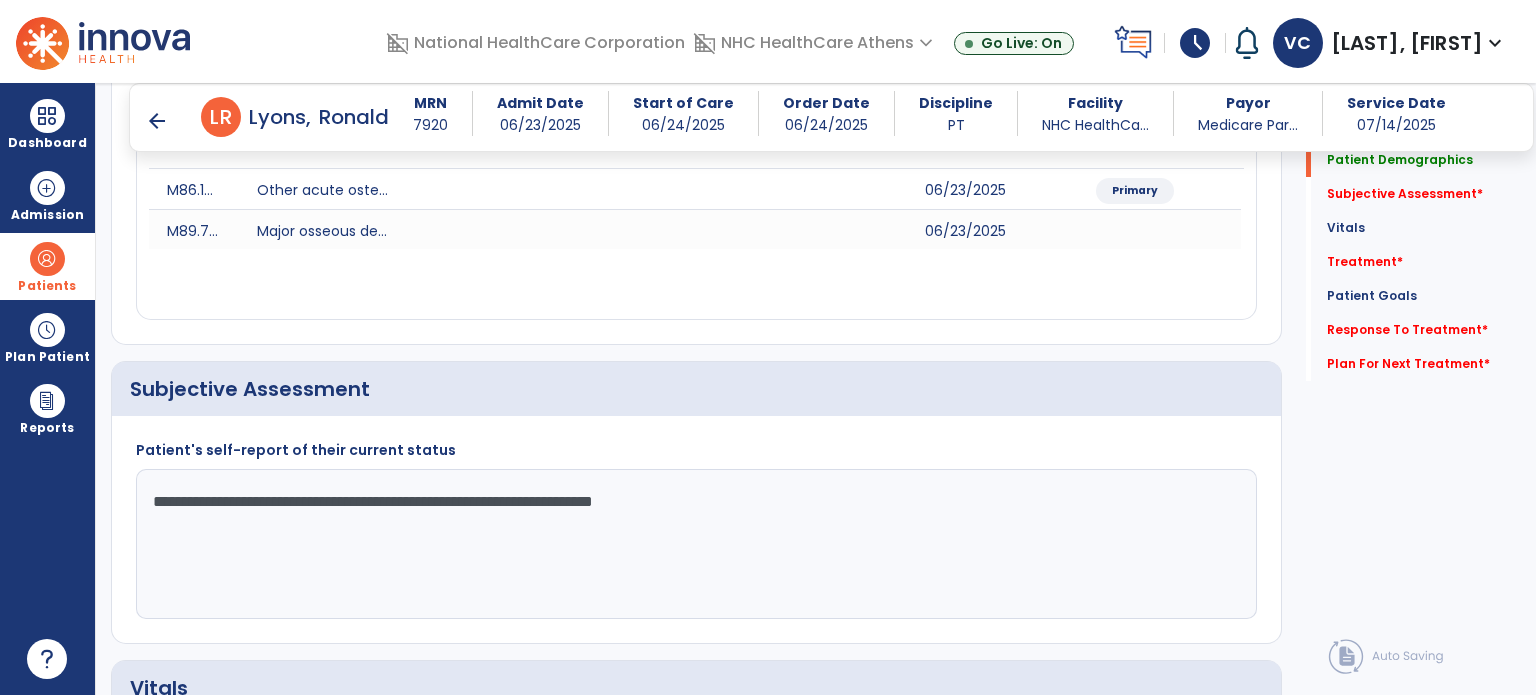 click on "arrow_back" at bounding box center (157, 121) 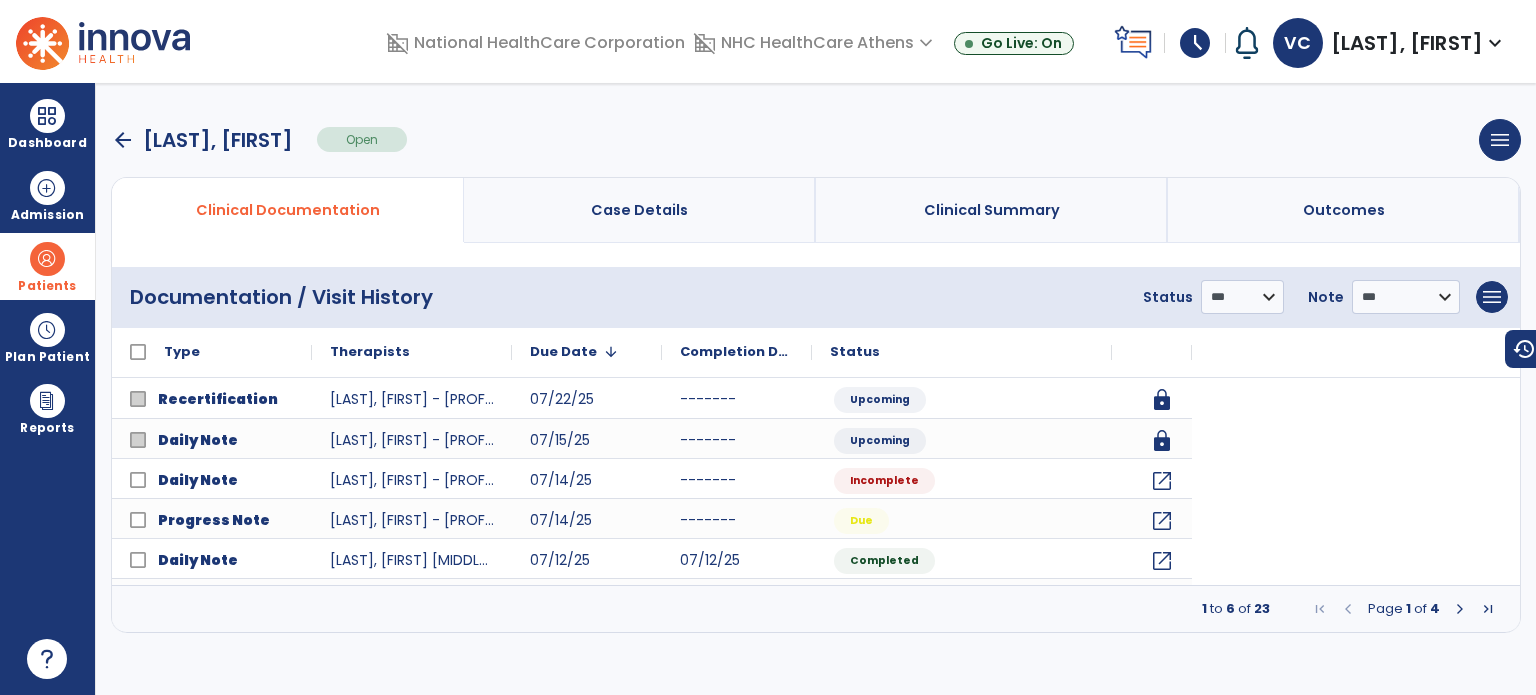 scroll, scrollTop: 0, scrollLeft: 0, axis: both 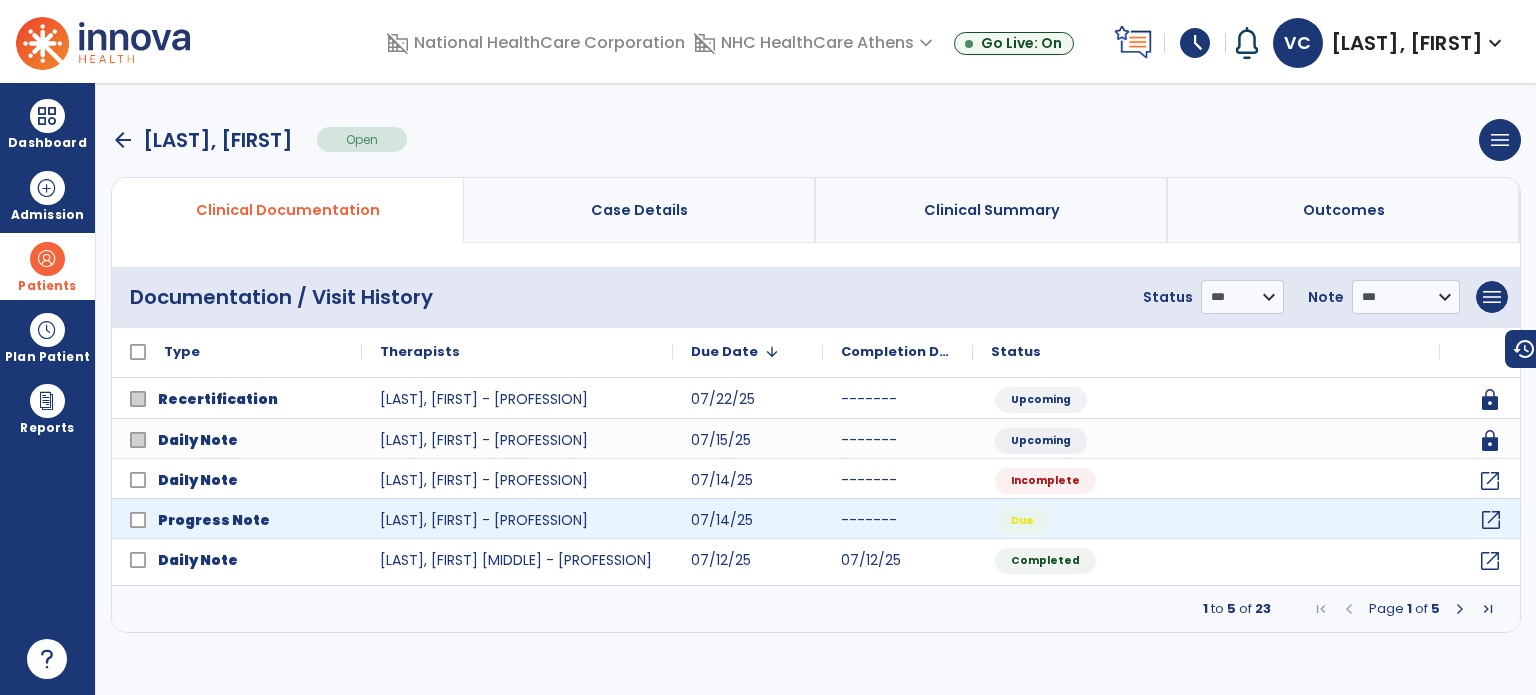 click on "open_in_new" 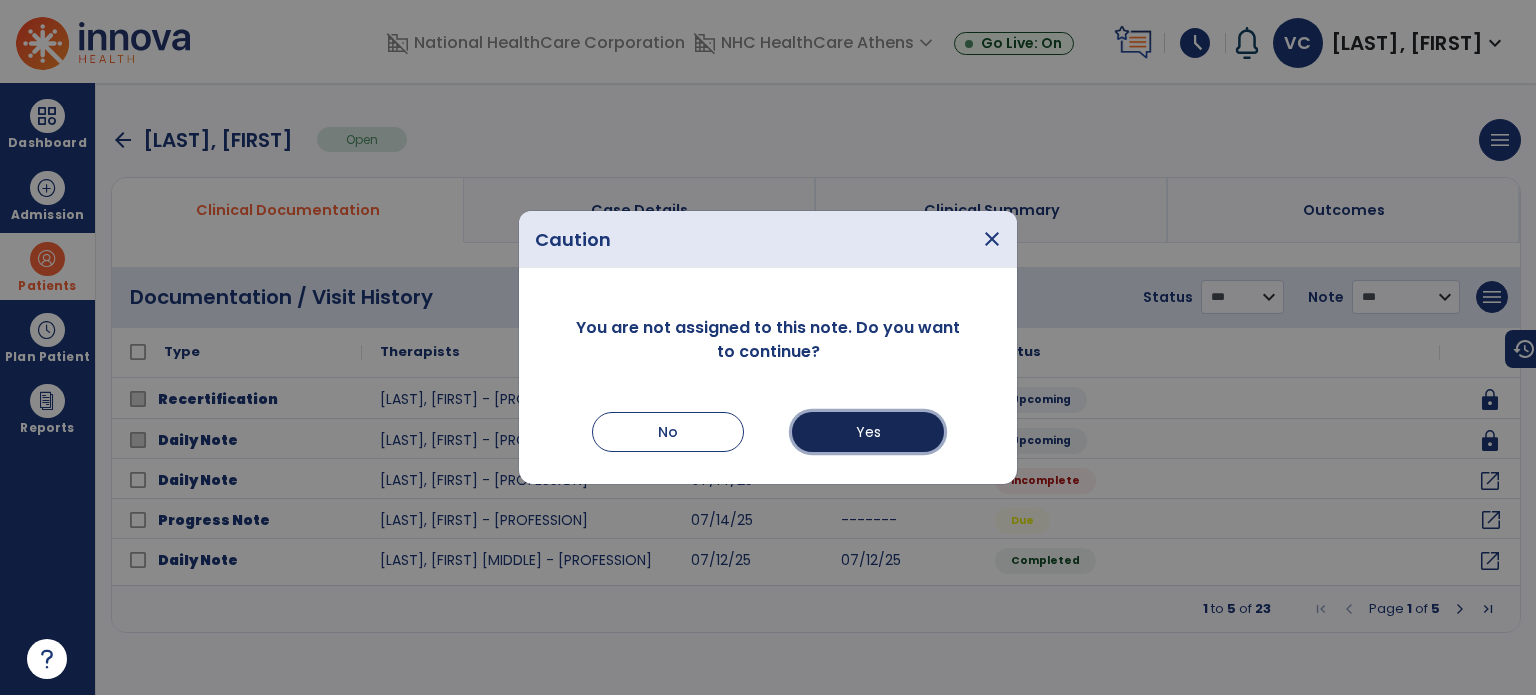 click on "Yes" at bounding box center [868, 432] 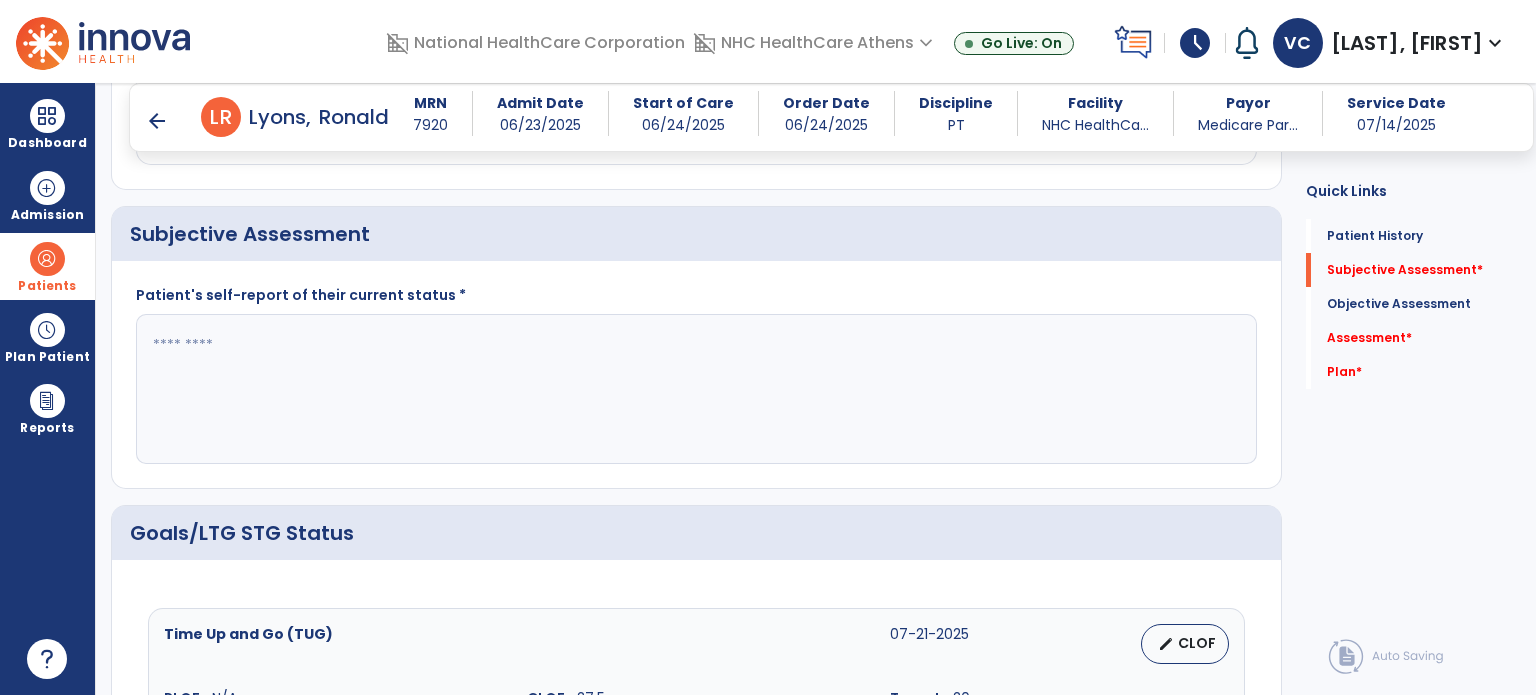 scroll, scrollTop: 435, scrollLeft: 0, axis: vertical 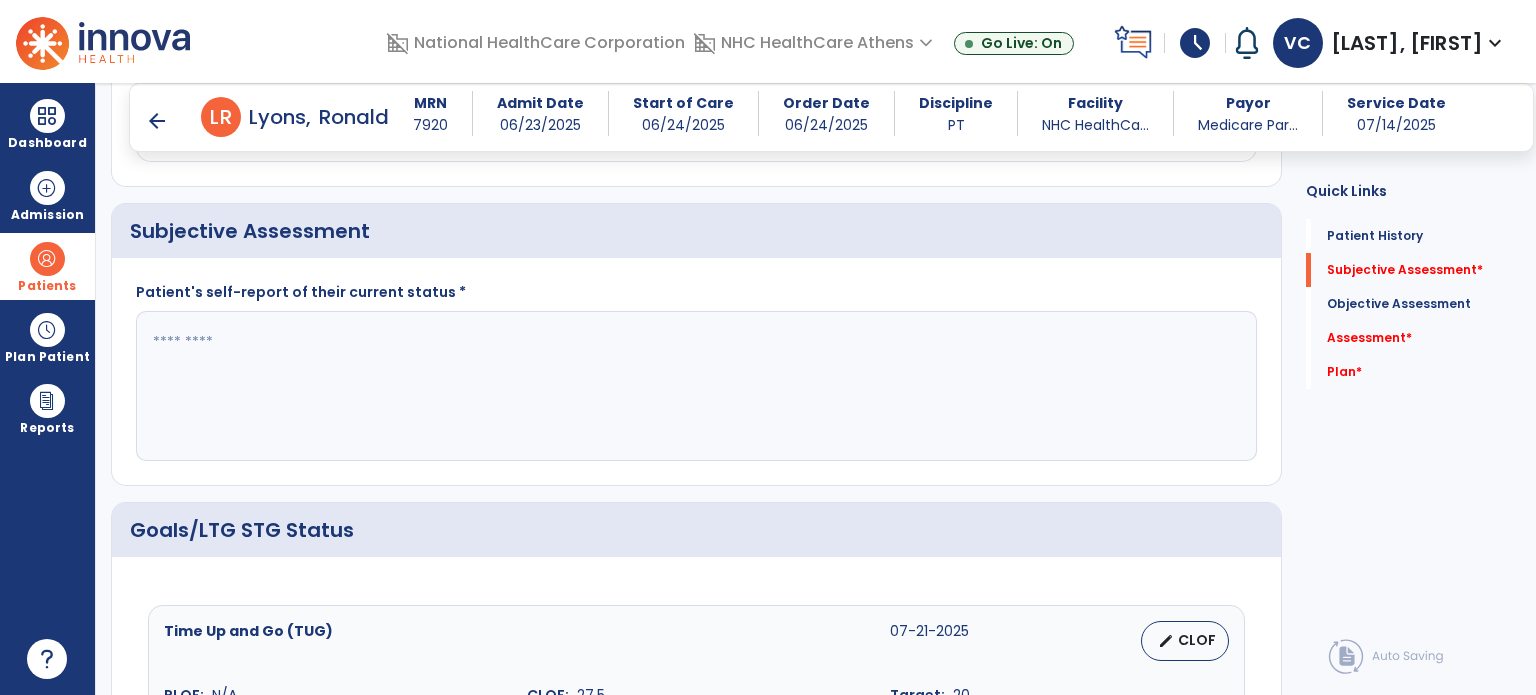 click 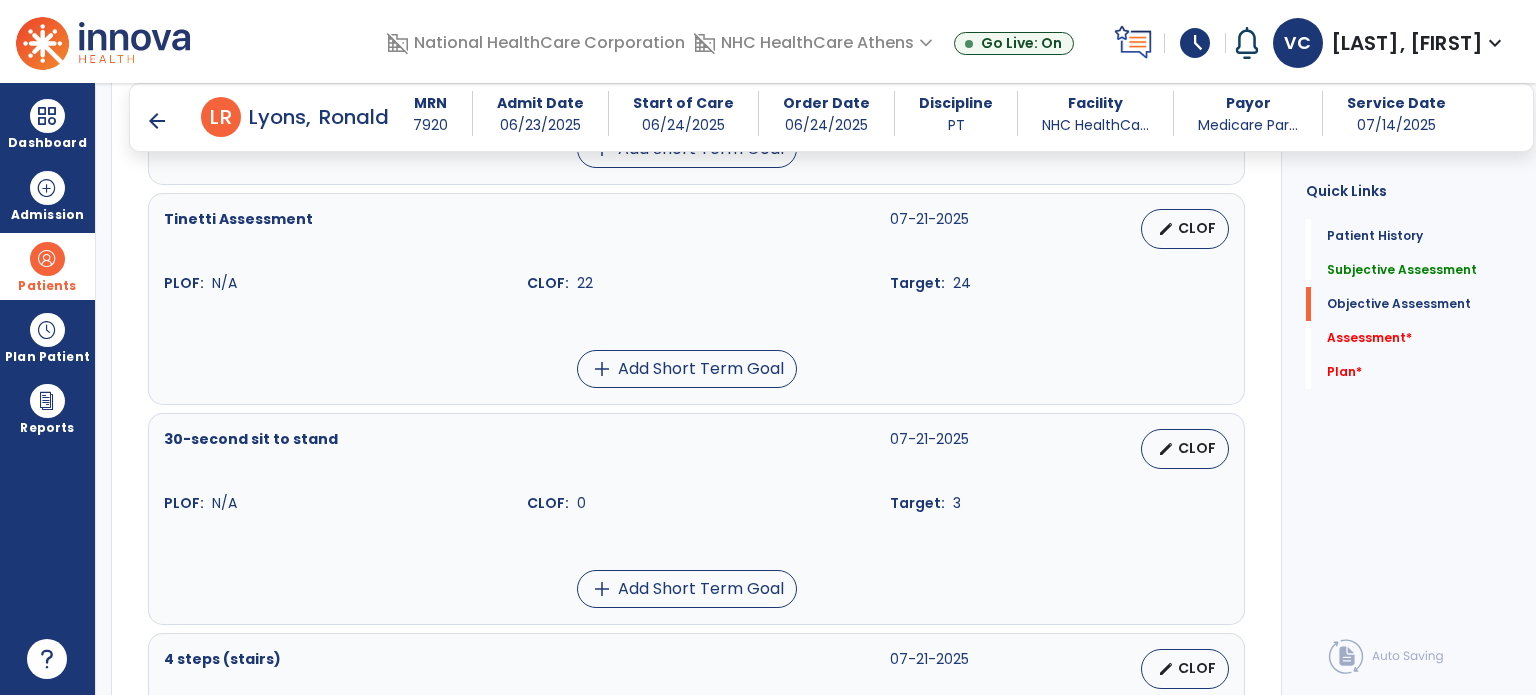scroll, scrollTop: 1065, scrollLeft: 0, axis: vertical 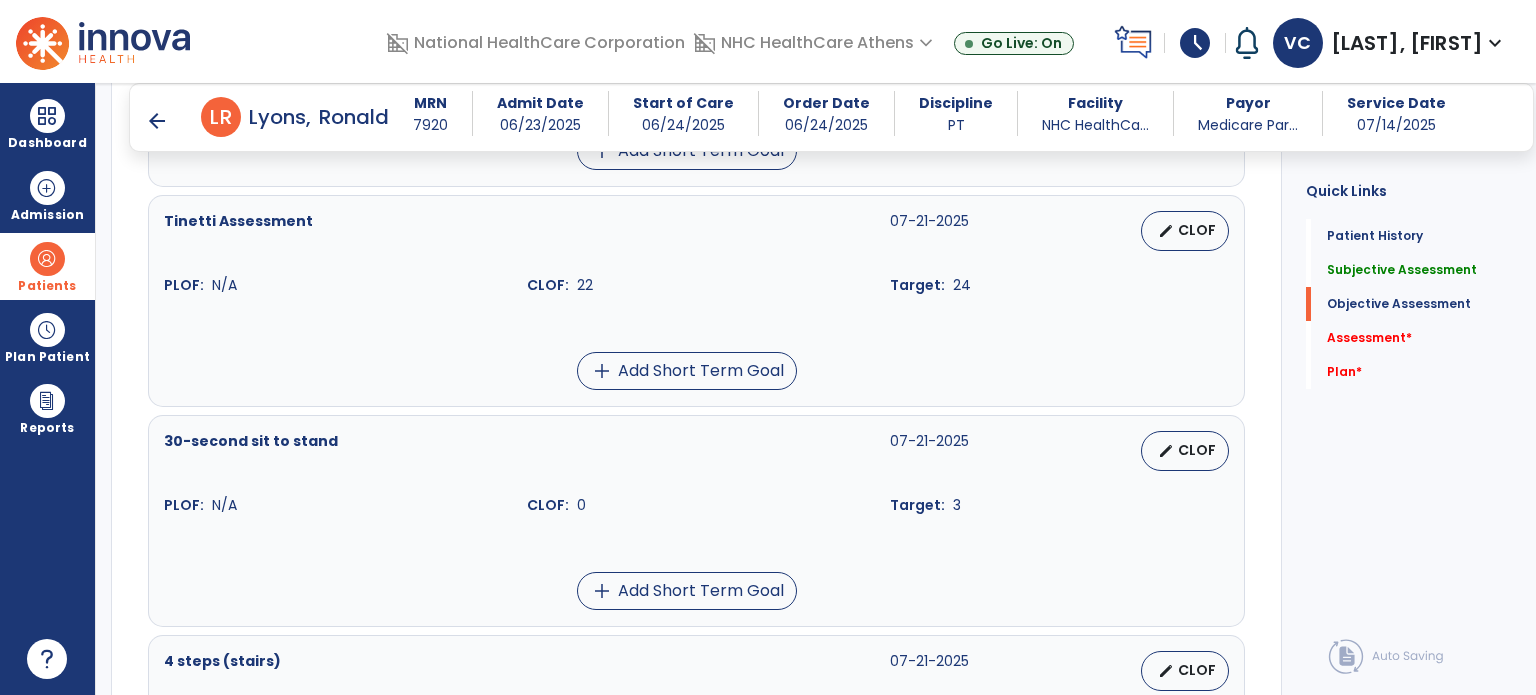 type on "**********" 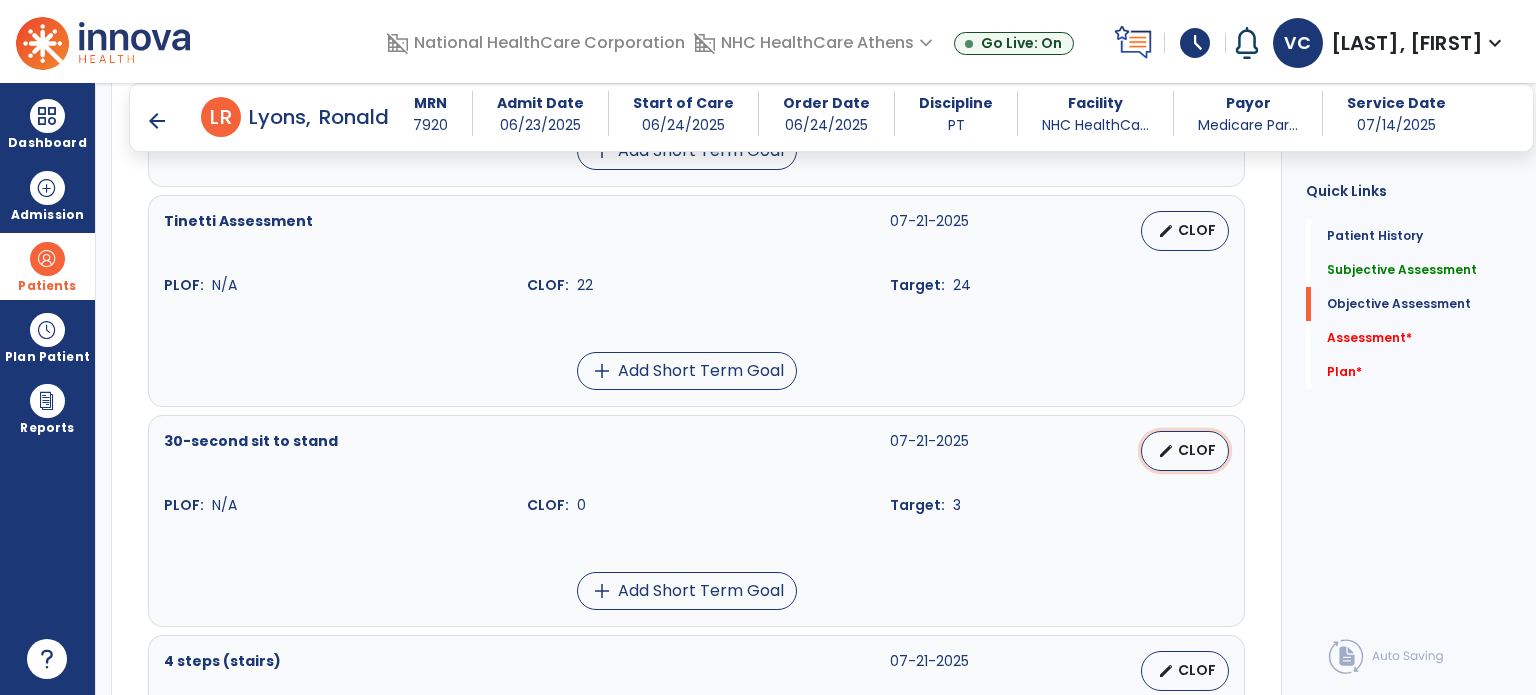 click on "edit   CLOF" at bounding box center [1185, 451] 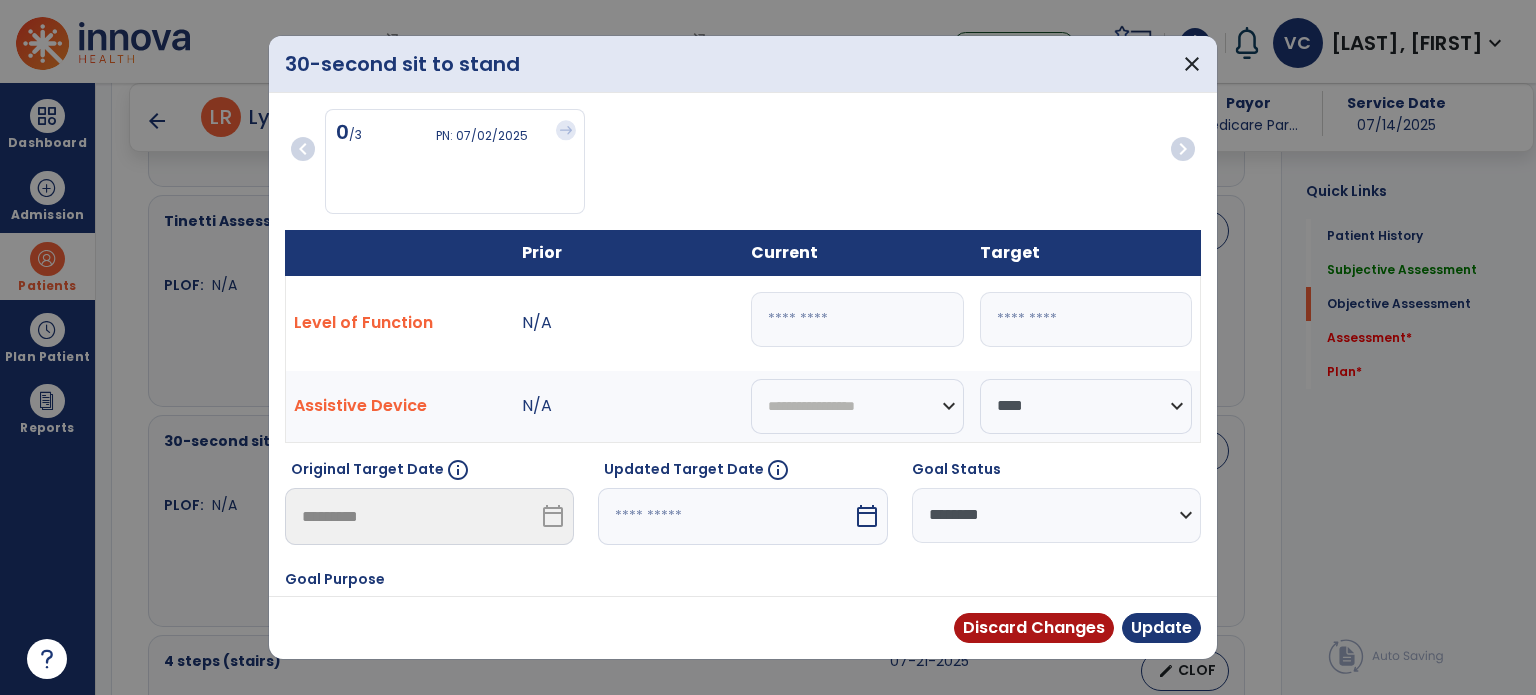 click on "*" at bounding box center [857, 319] 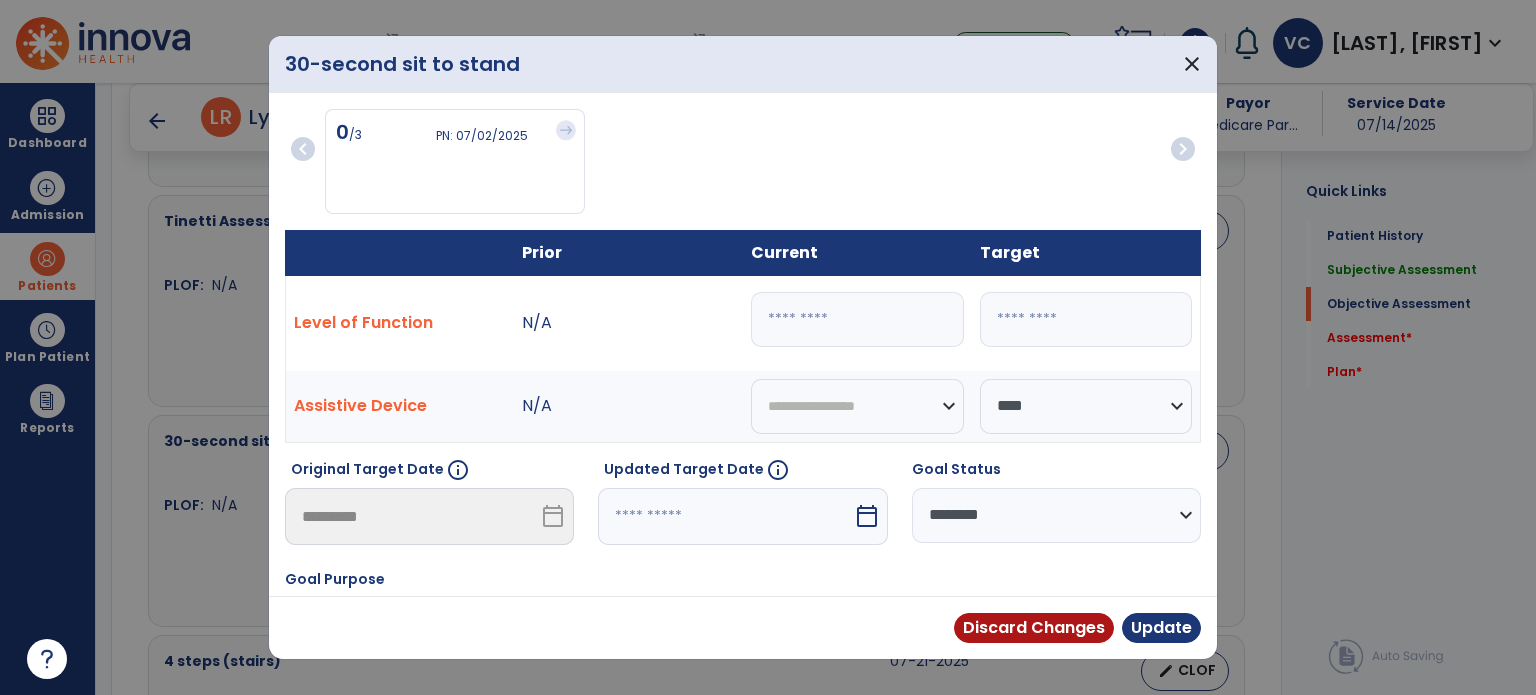 click on "**********" at bounding box center (1056, 515) 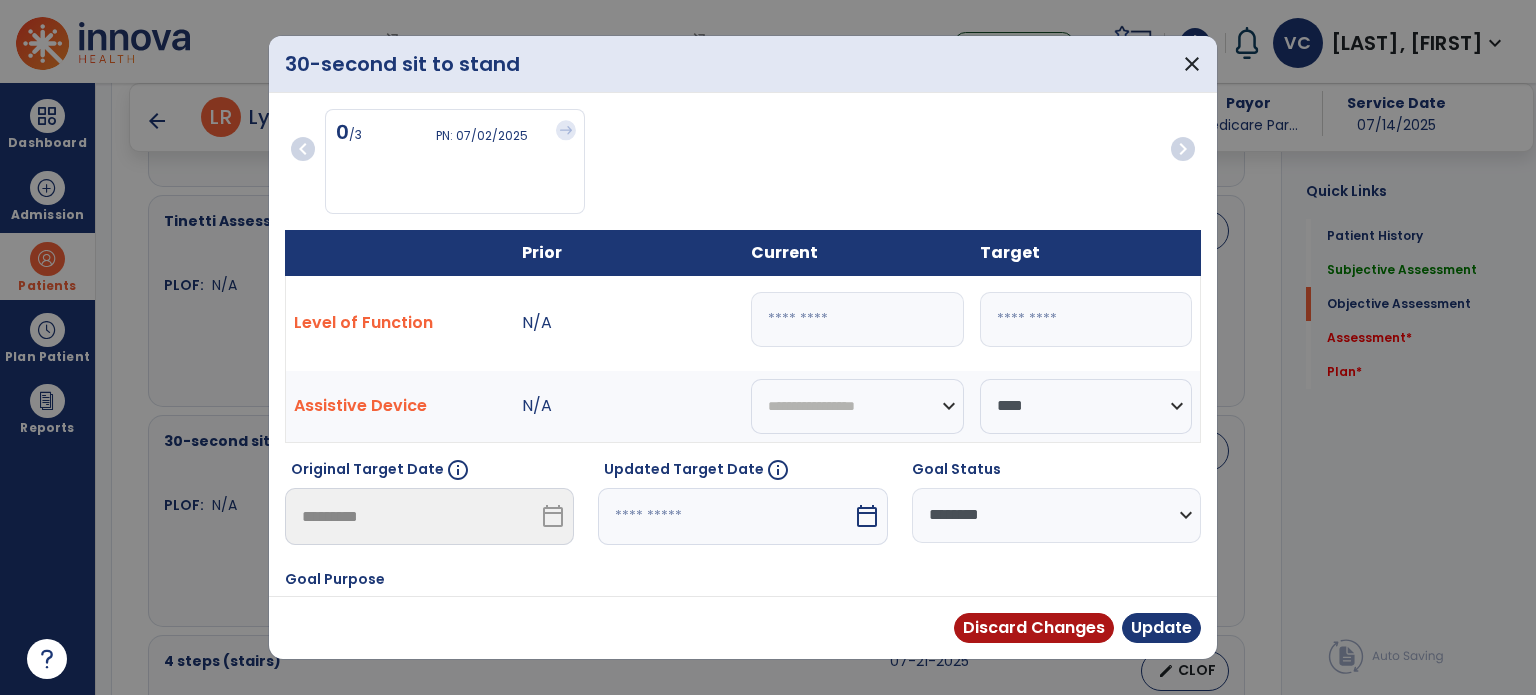 select on "********" 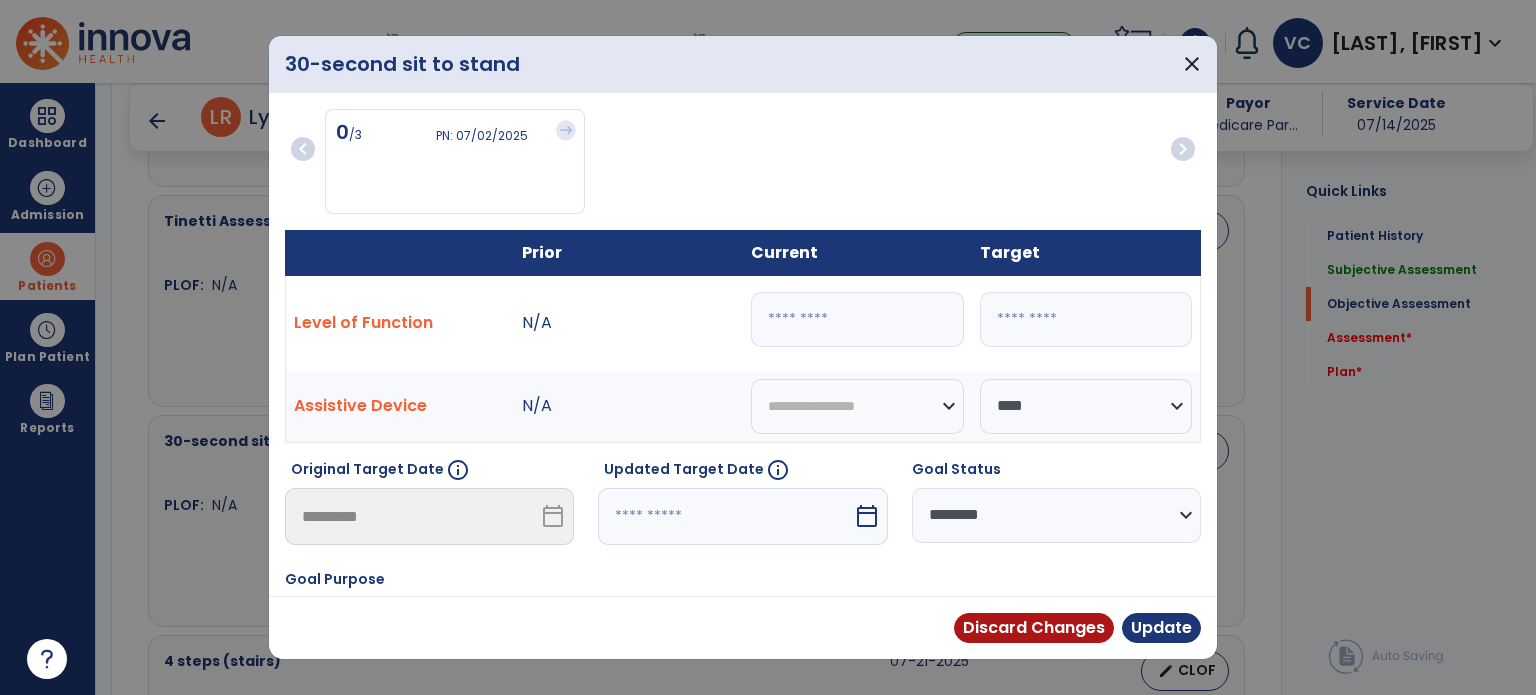 click on "**********" at bounding box center [1056, 515] 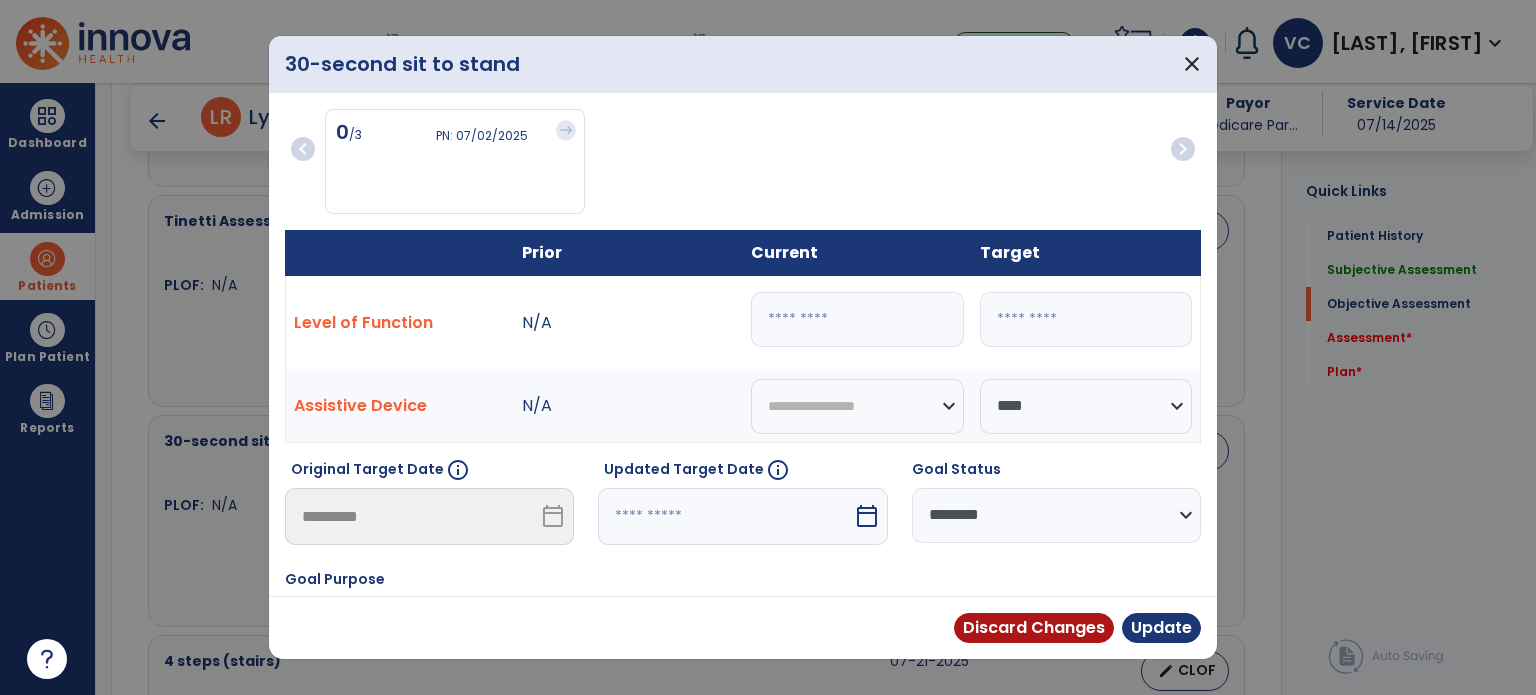 click on "*" at bounding box center [857, 319] 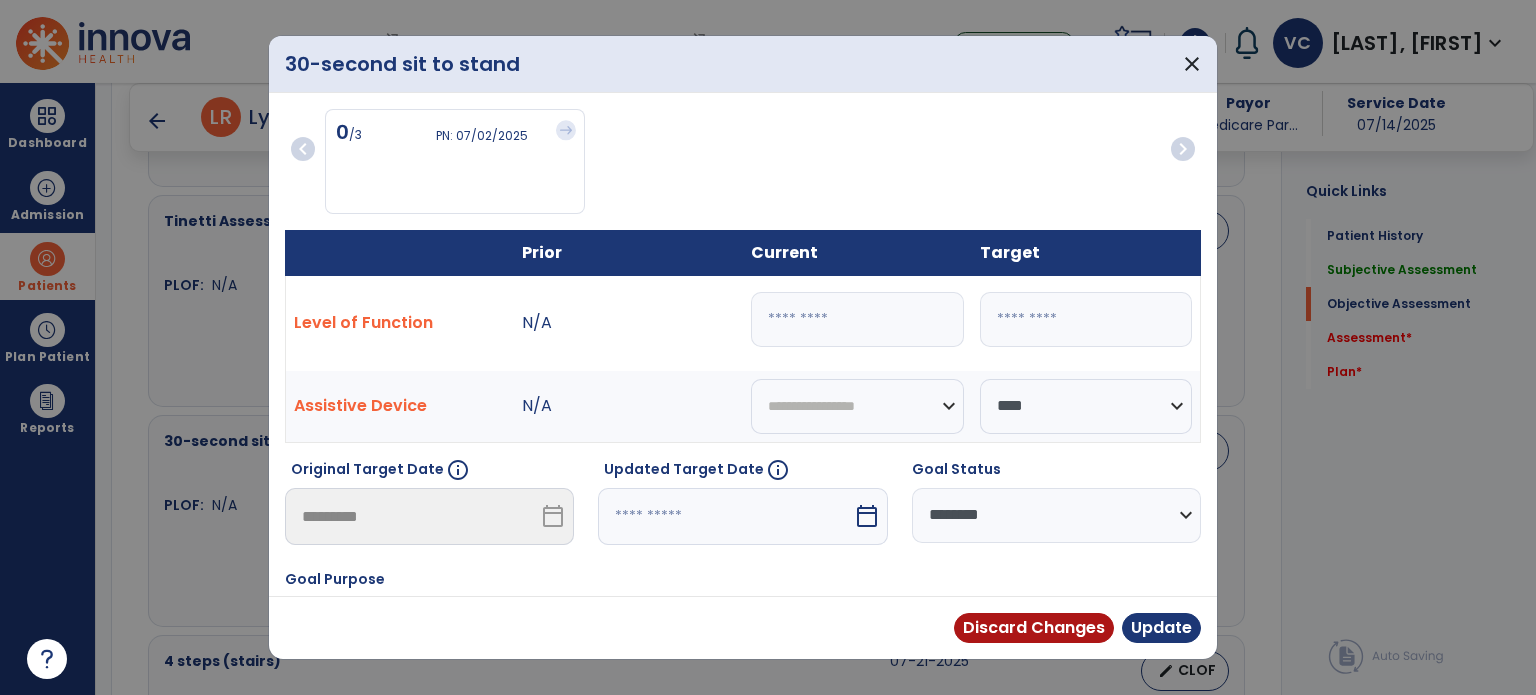 type on "*" 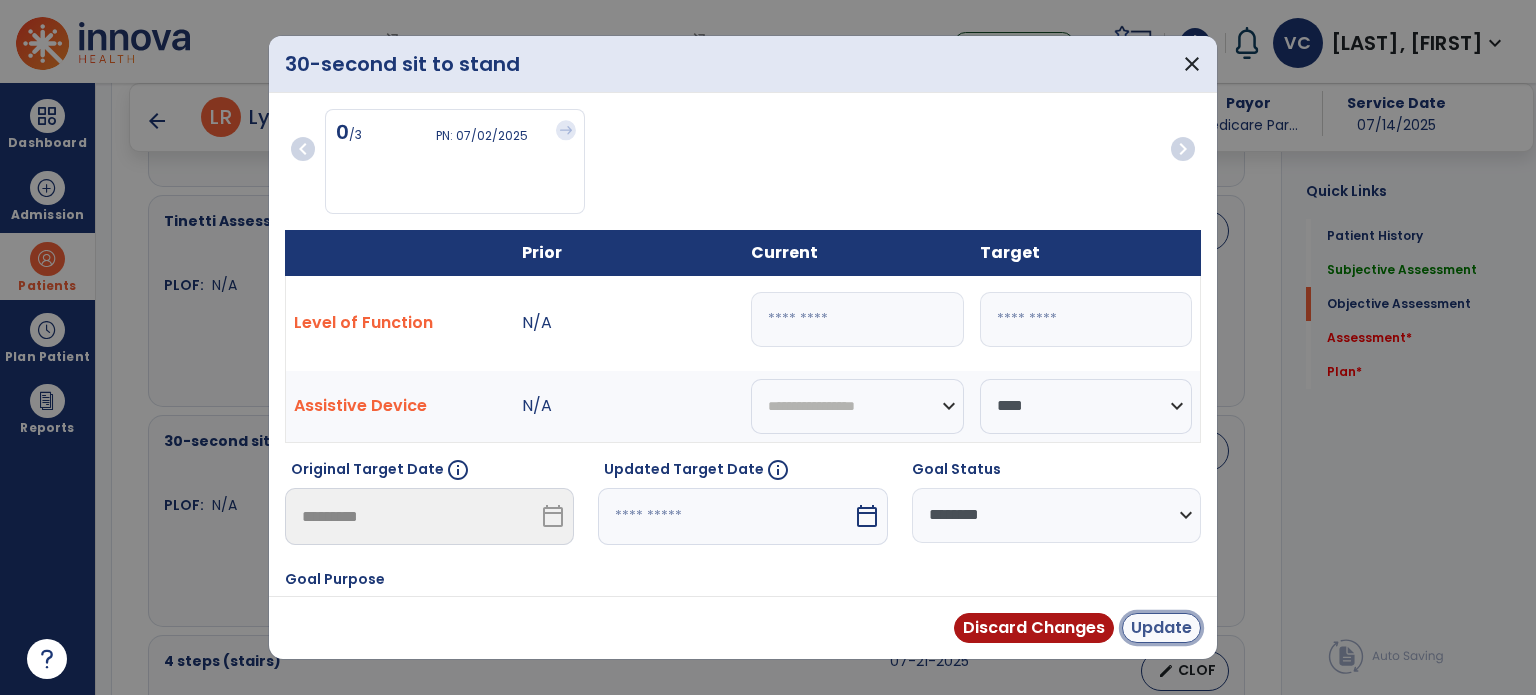 click on "Update" at bounding box center (1161, 628) 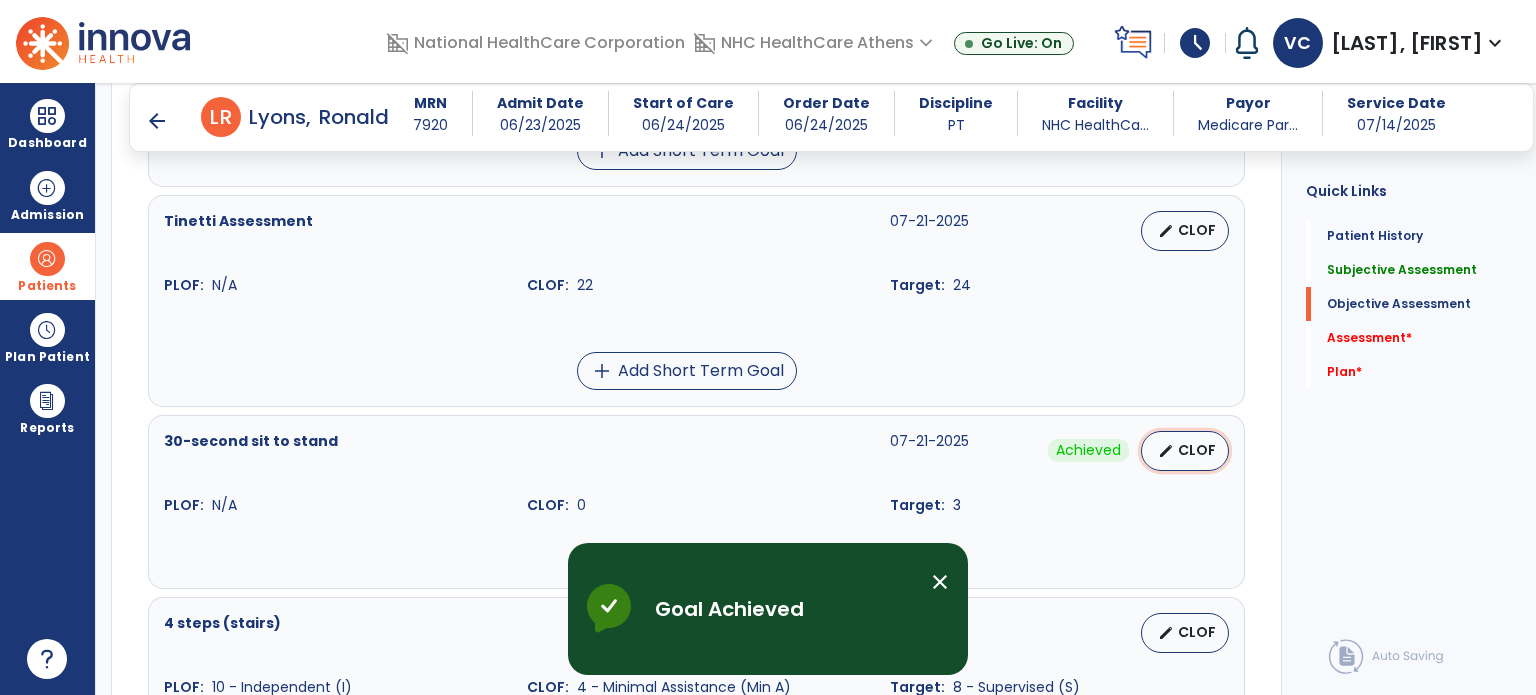 click on "edit   CLOF" at bounding box center [1185, 451] 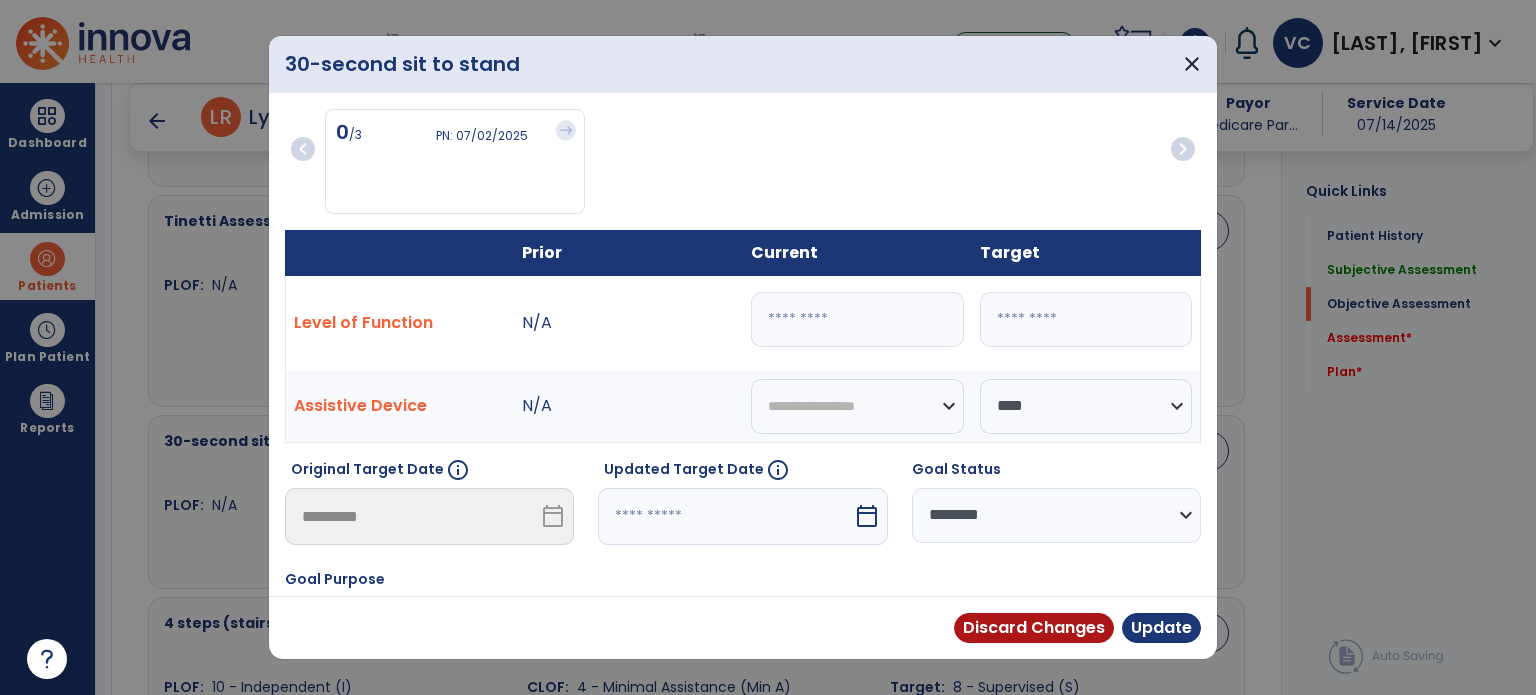 click on "**********" at bounding box center [1056, 515] 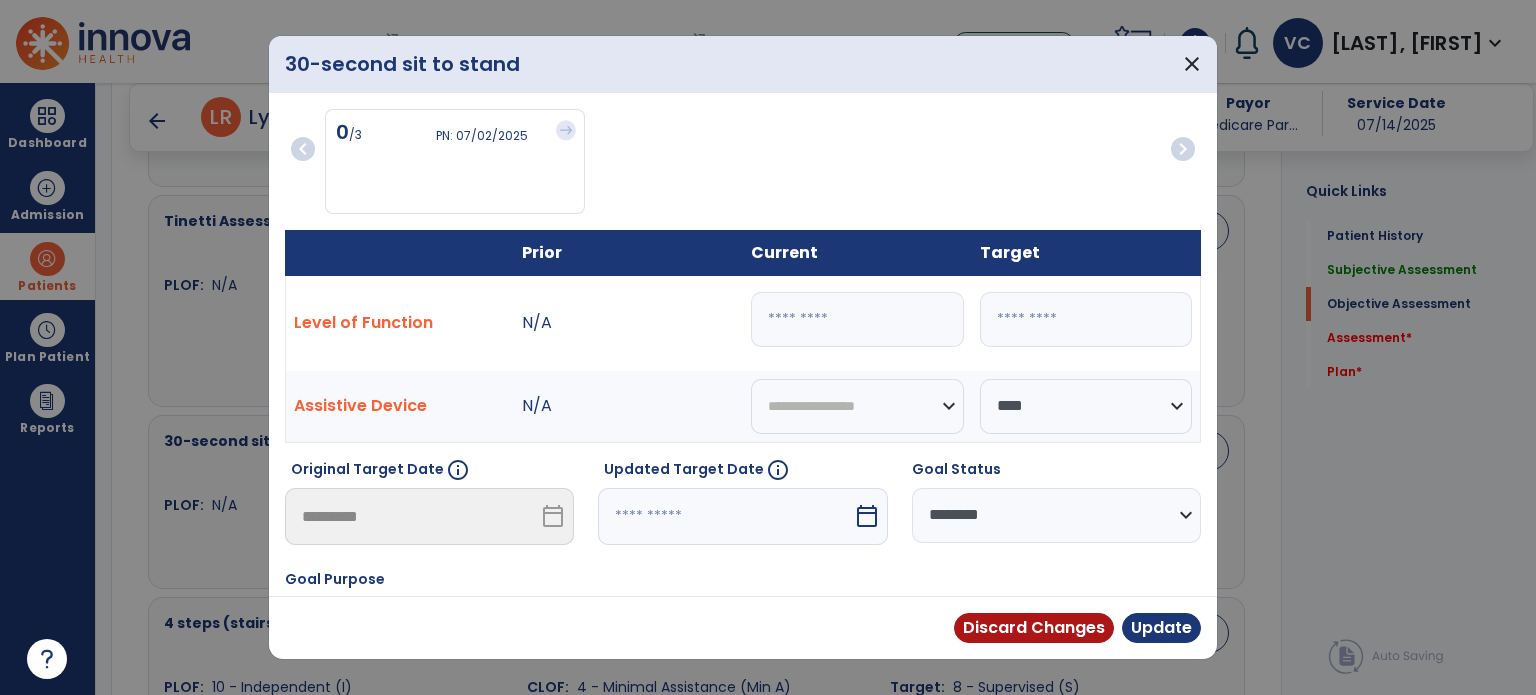 select on "********" 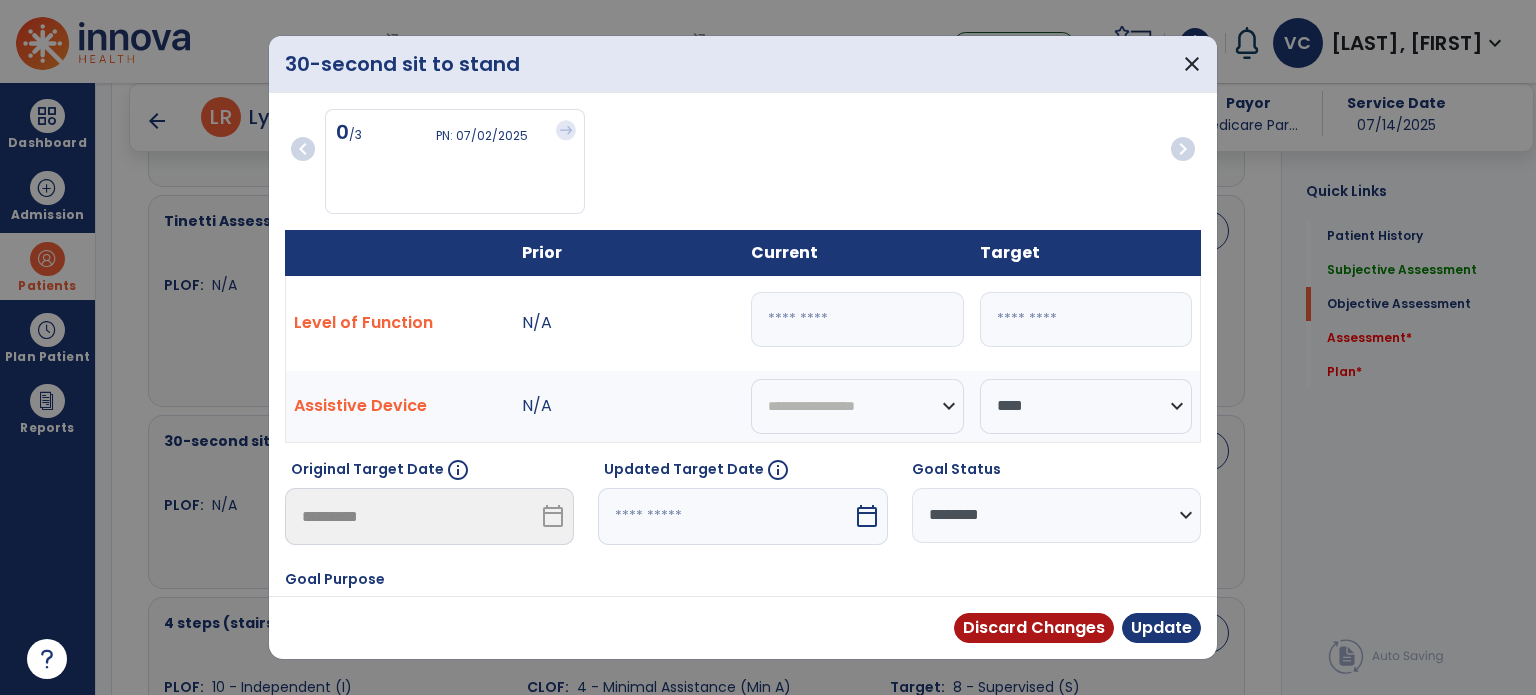click on "**********" at bounding box center (1056, 515) 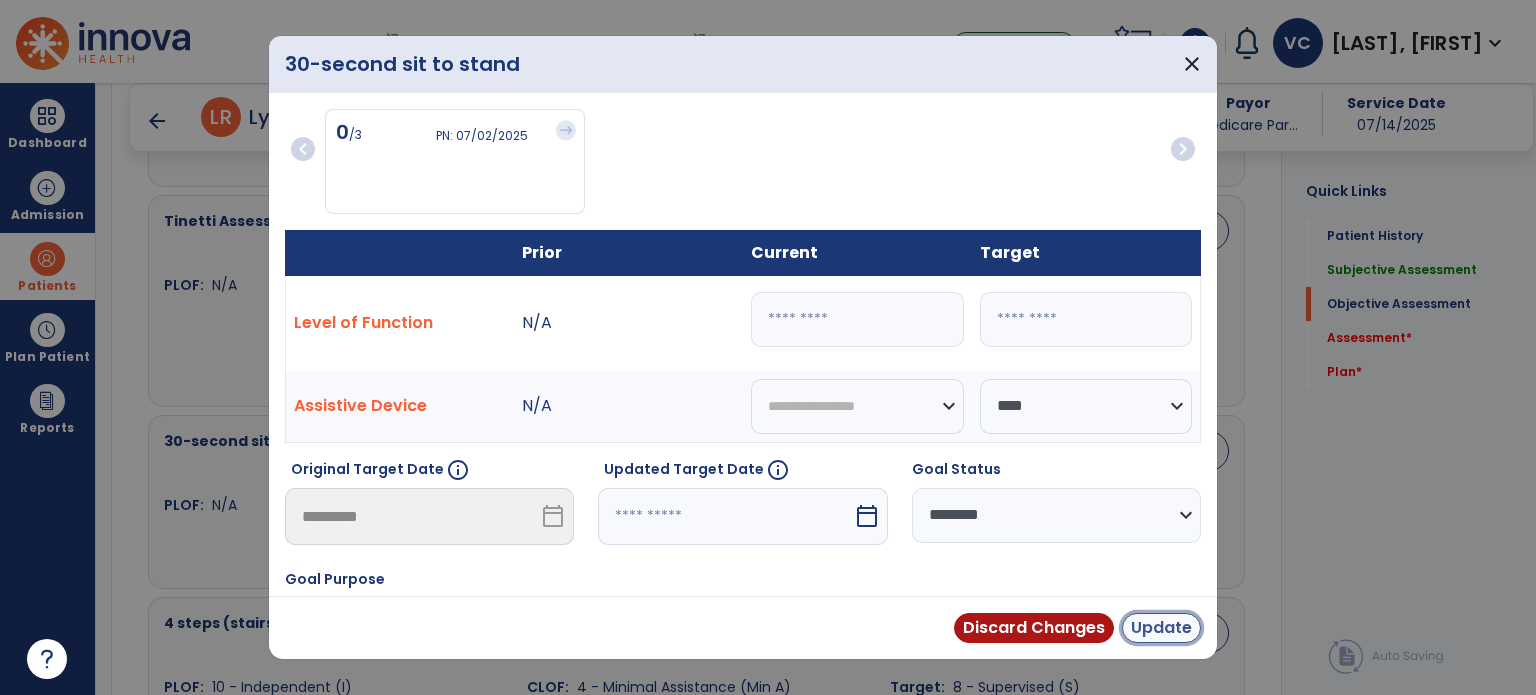 click on "Update" at bounding box center (1161, 628) 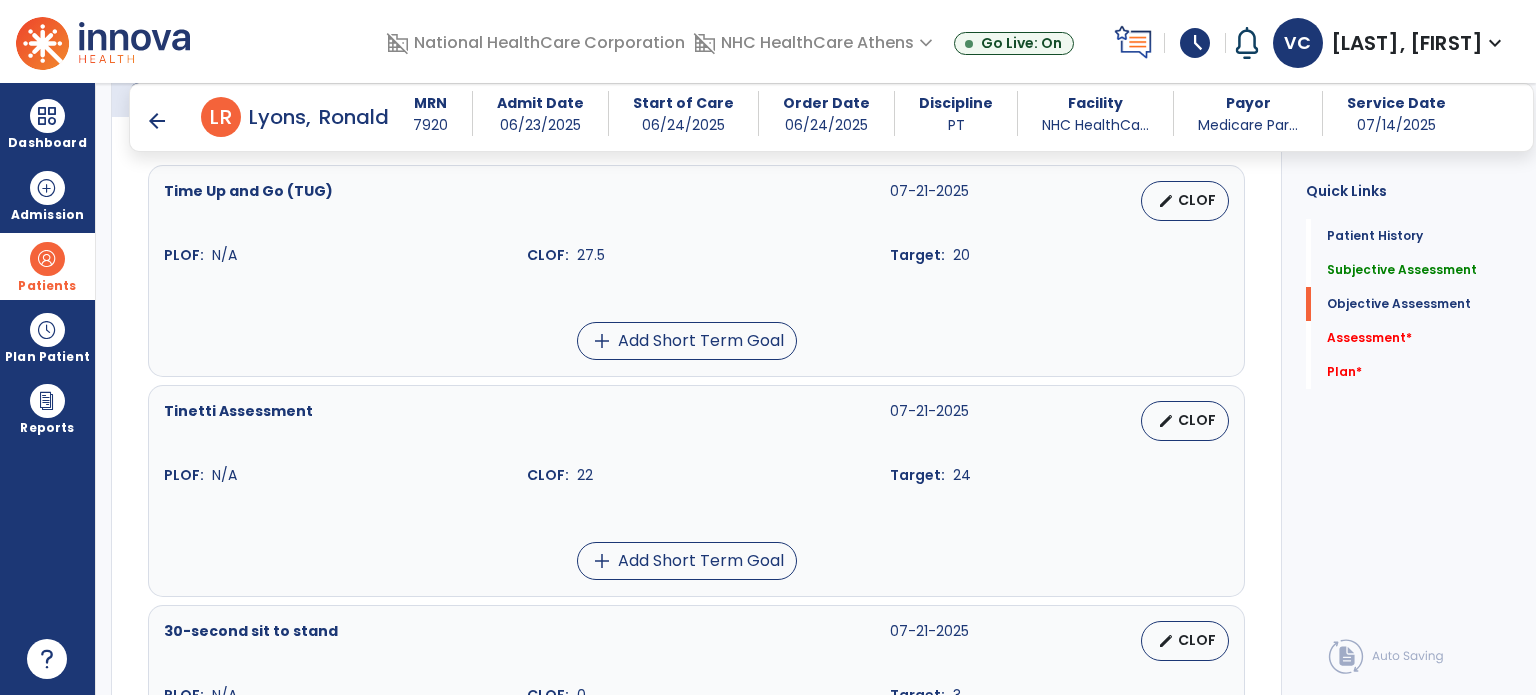 scroll, scrollTop: 876, scrollLeft: 0, axis: vertical 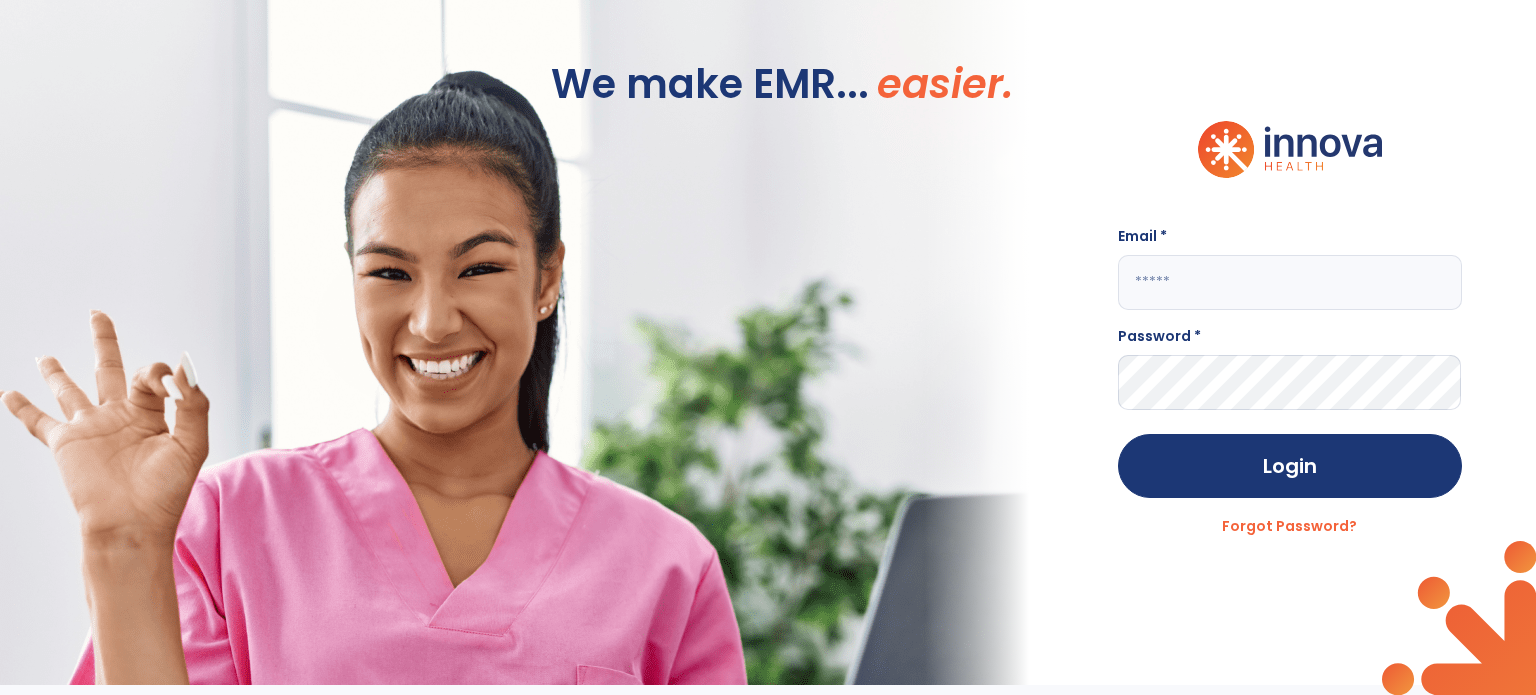 click 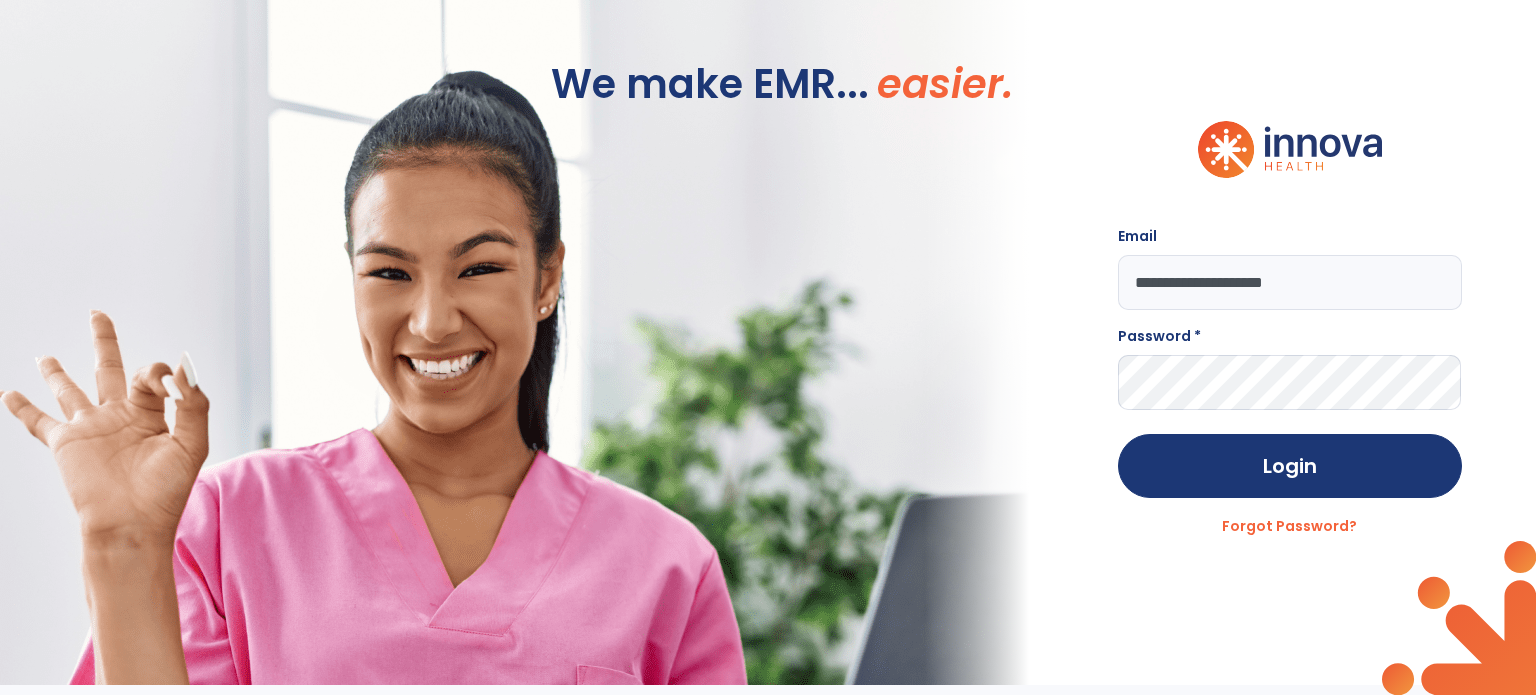 type on "**********" 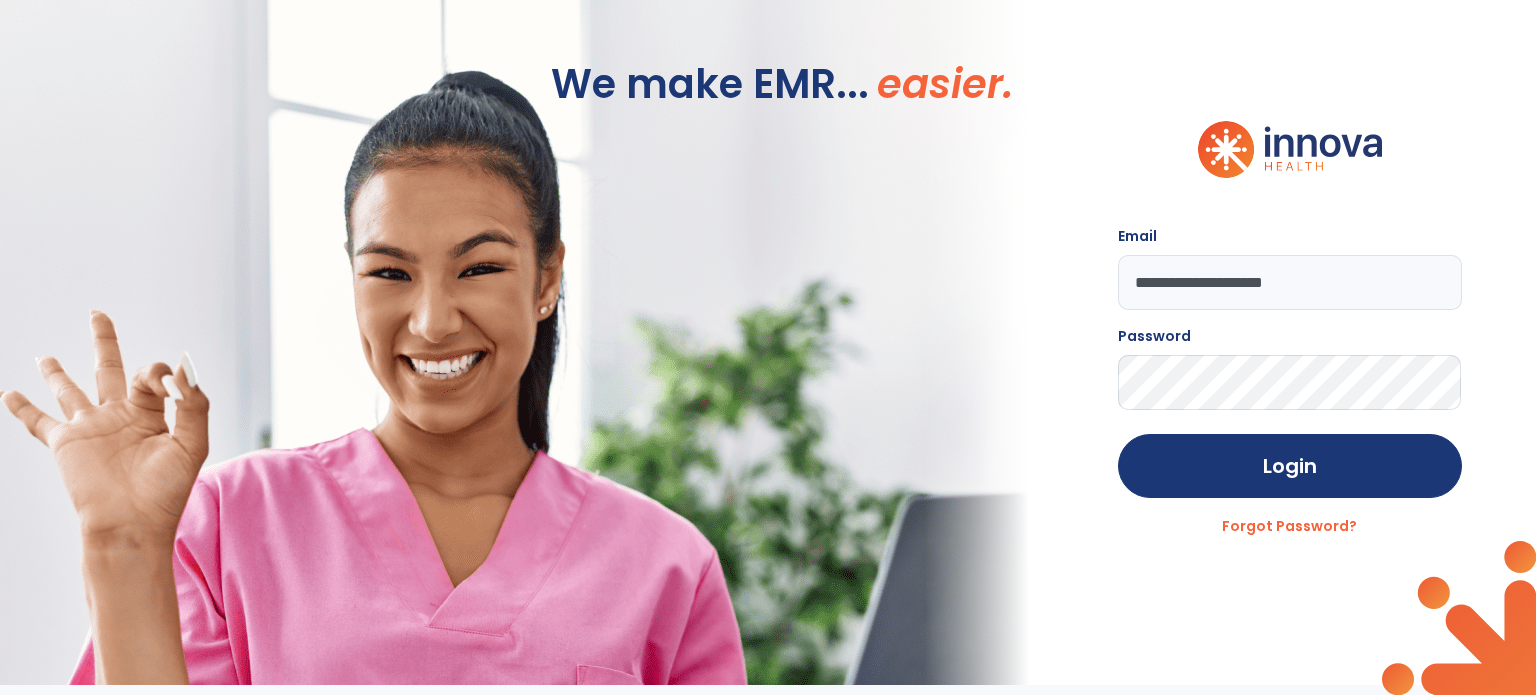 click on "Login" 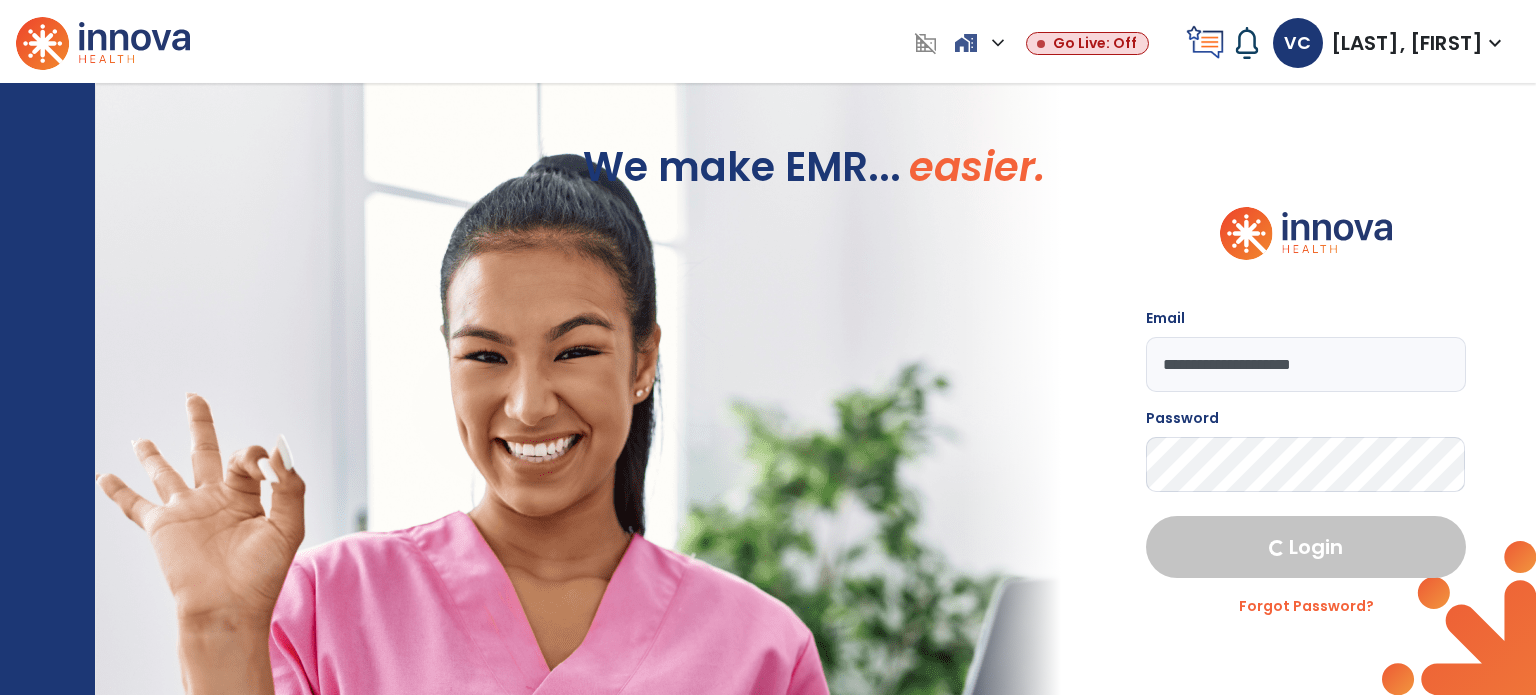 select on "****" 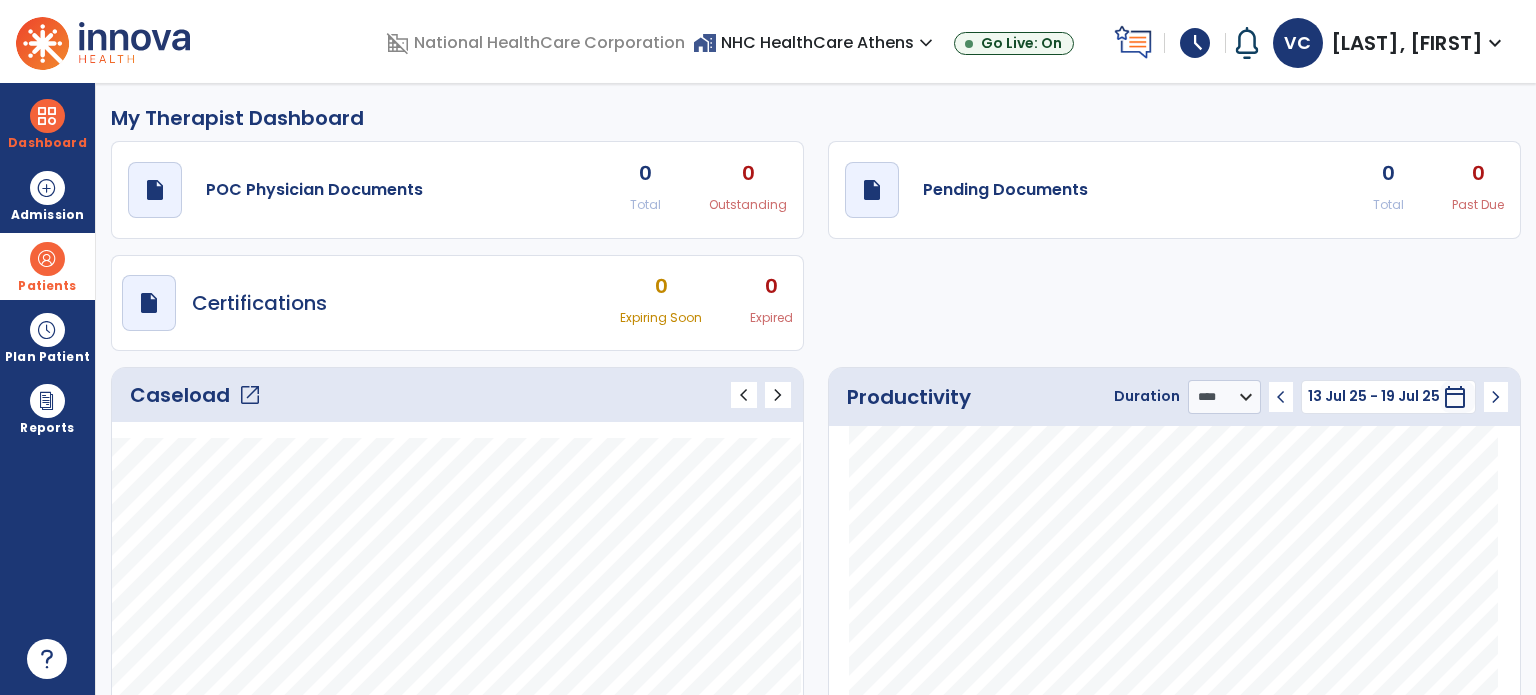 click on "Patients" at bounding box center (47, 266) 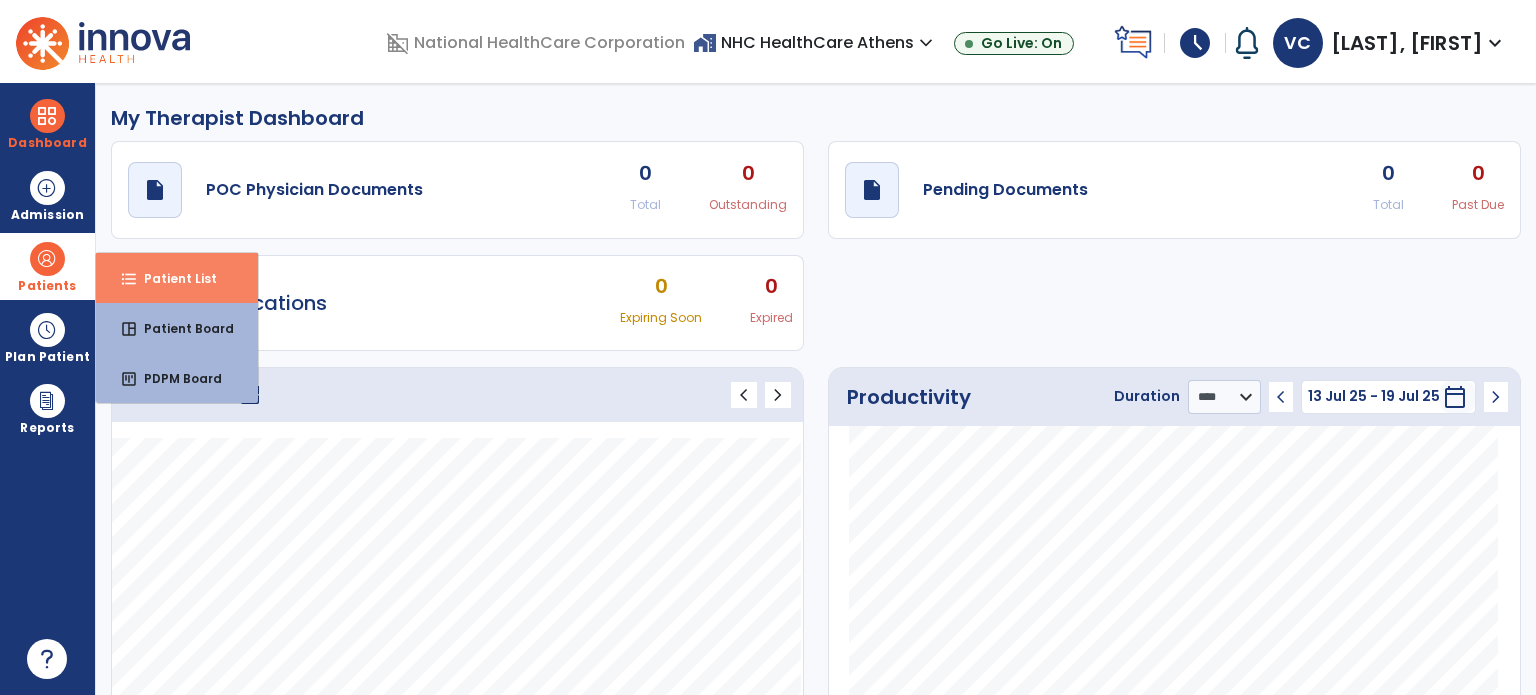 click on "format_list_bulleted" at bounding box center (129, 279) 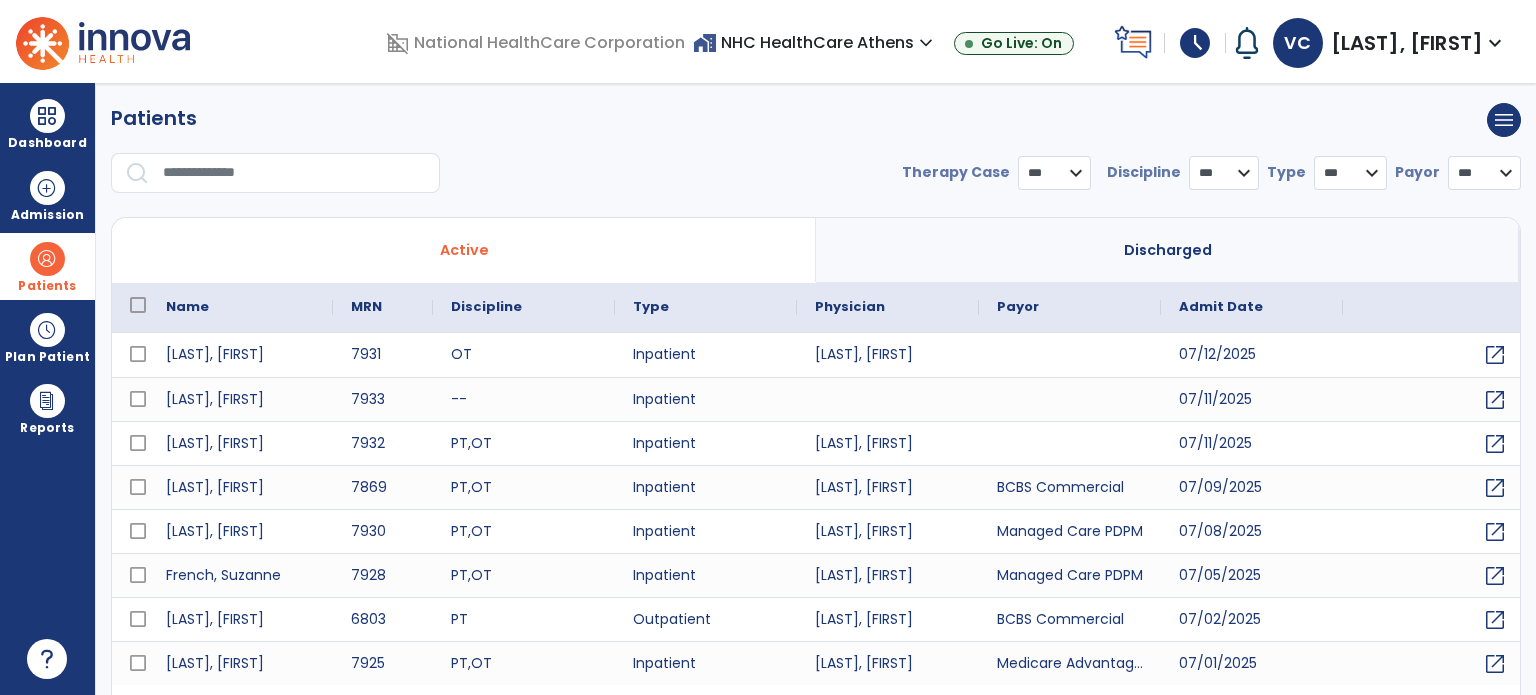 select on "***" 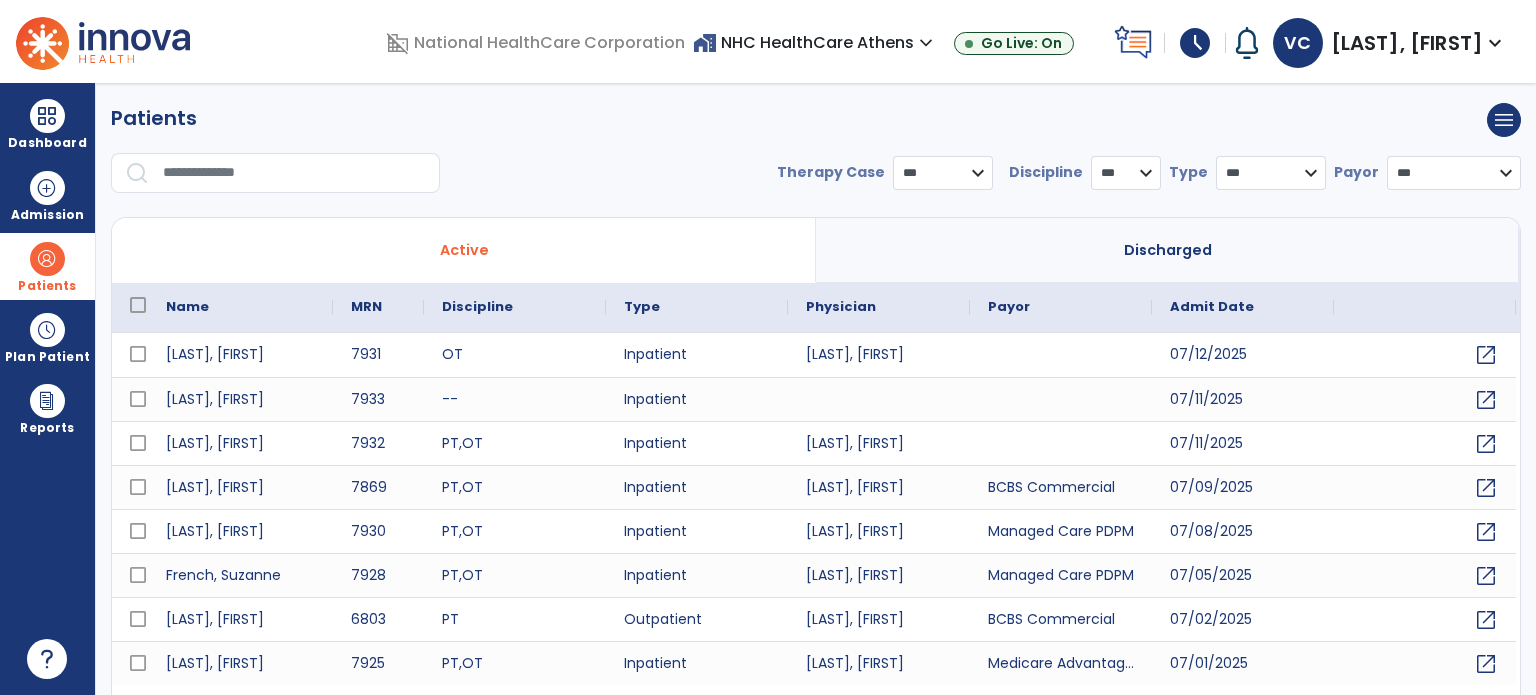 click at bounding box center (294, 173) 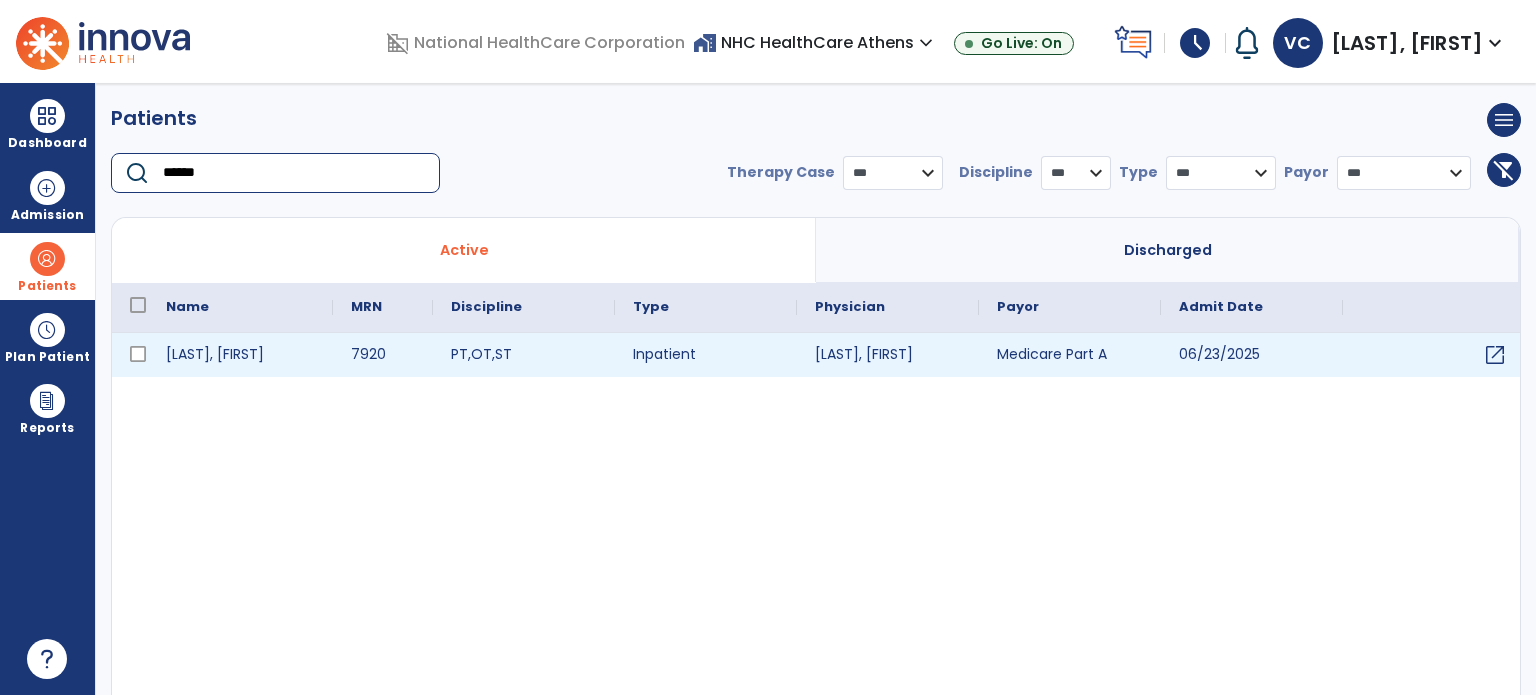 type on "******" 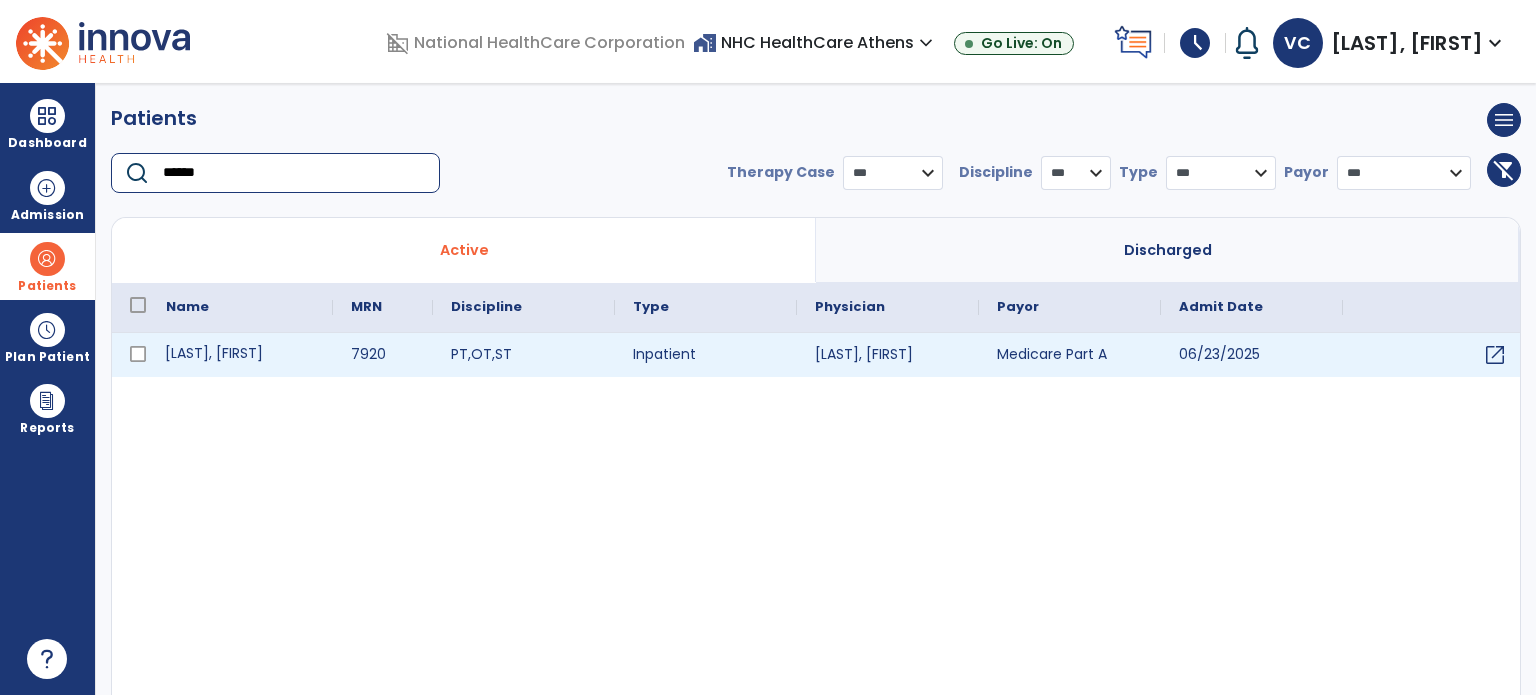 click on "[LAST], [FIRST]" at bounding box center (240, 355) 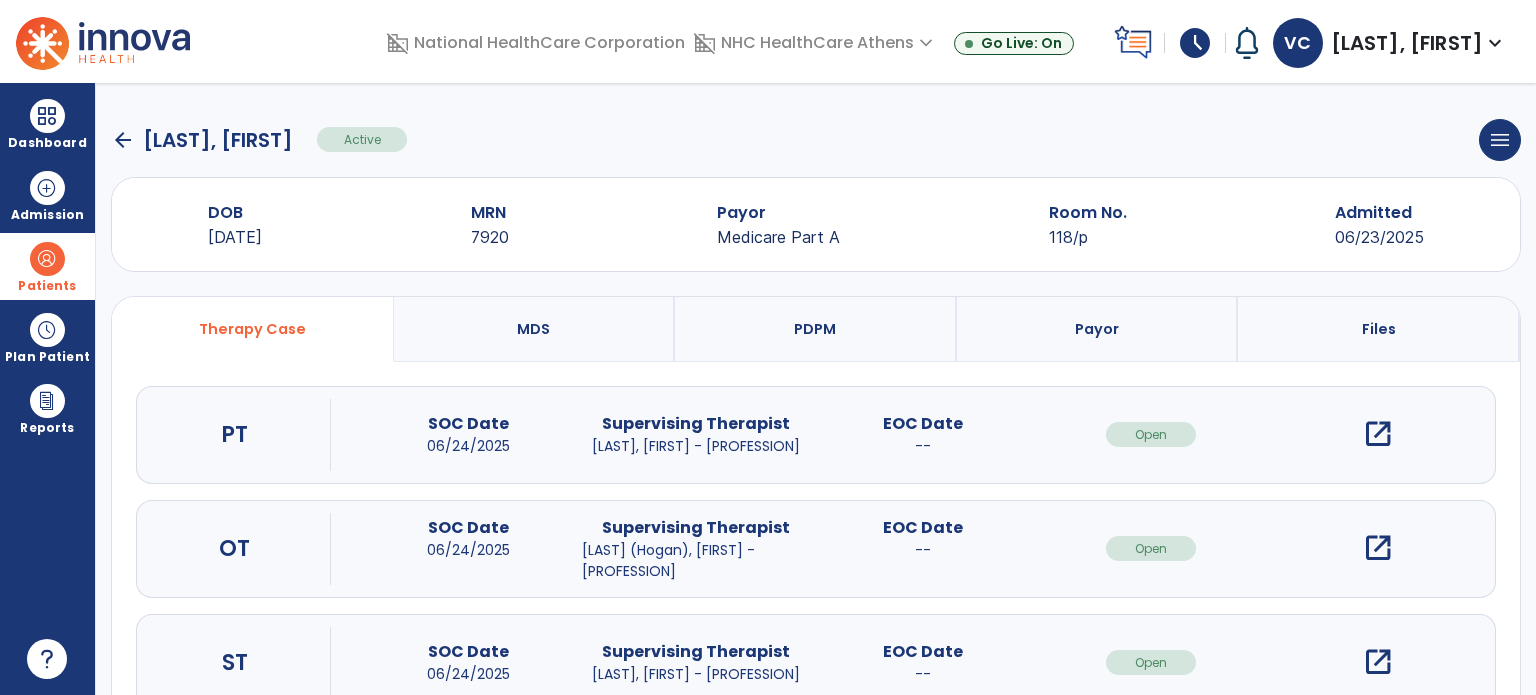 click on "open_in_new" at bounding box center [1378, 434] 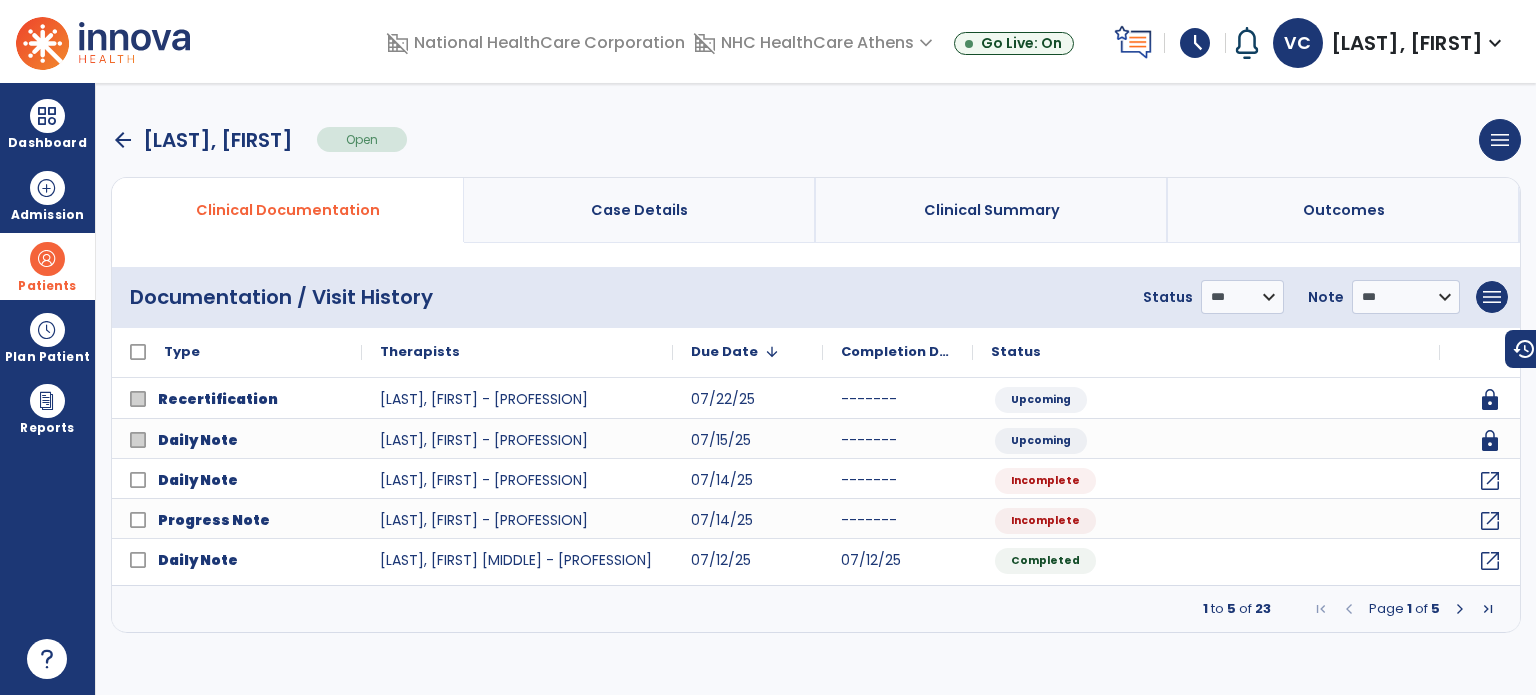 click on "arrow_back" at bounding box center (123, 140) 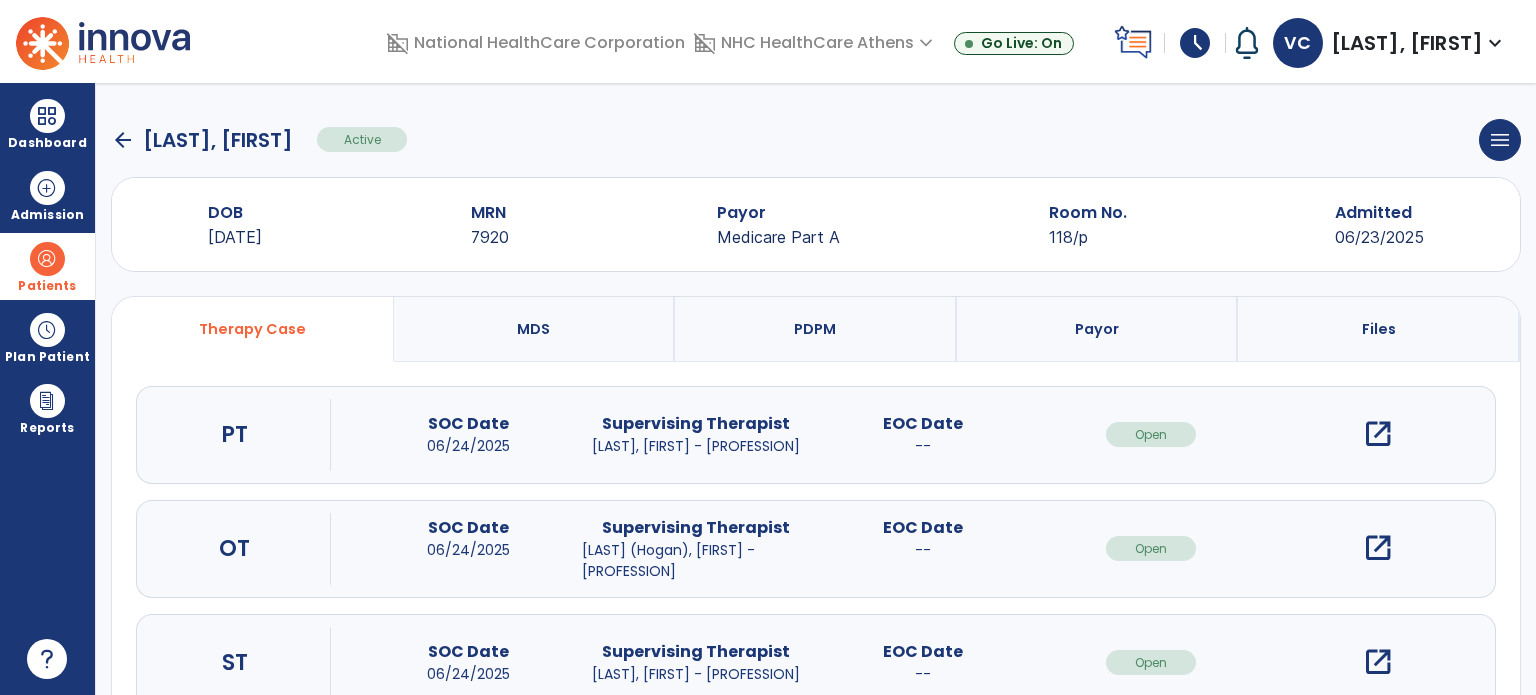 click on "open_in_new" at bounding box center (1378, 548) 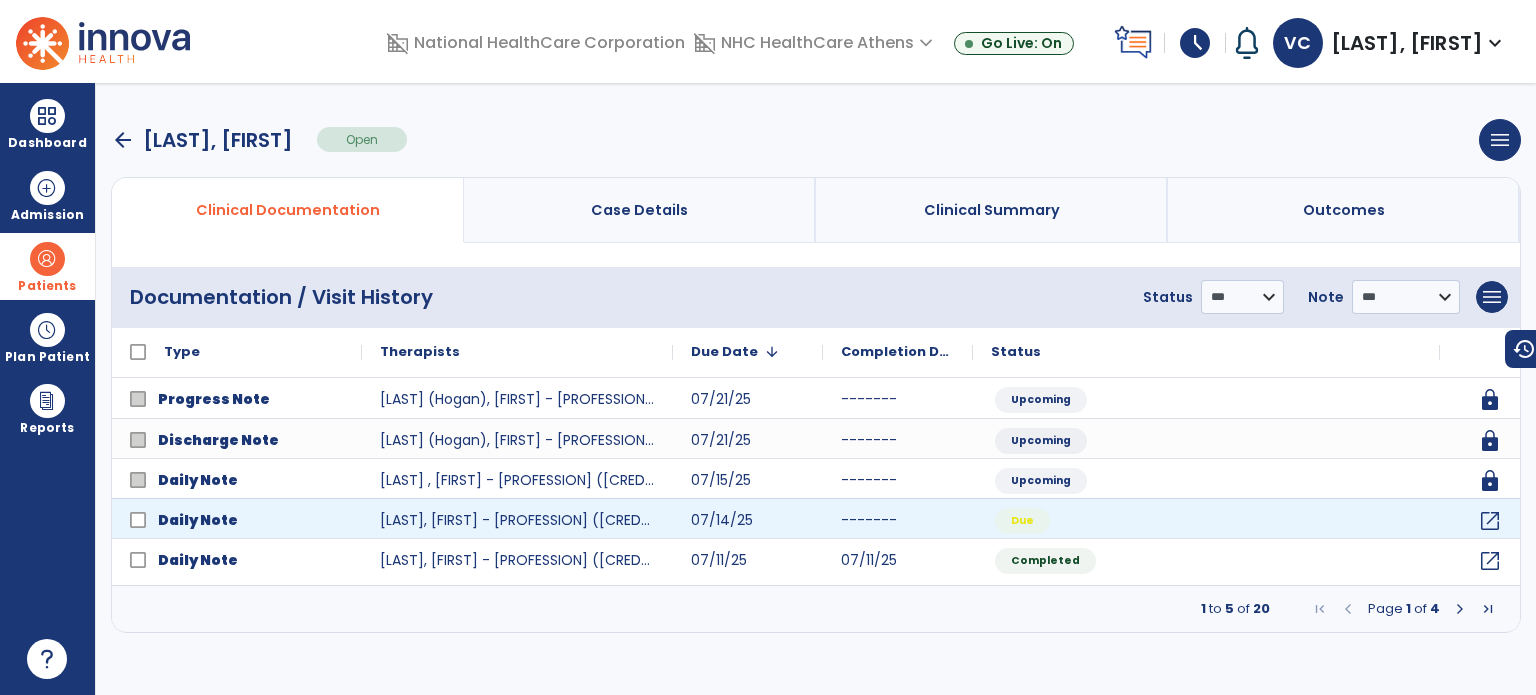 click on "**********" at bounding box center (816, 389) 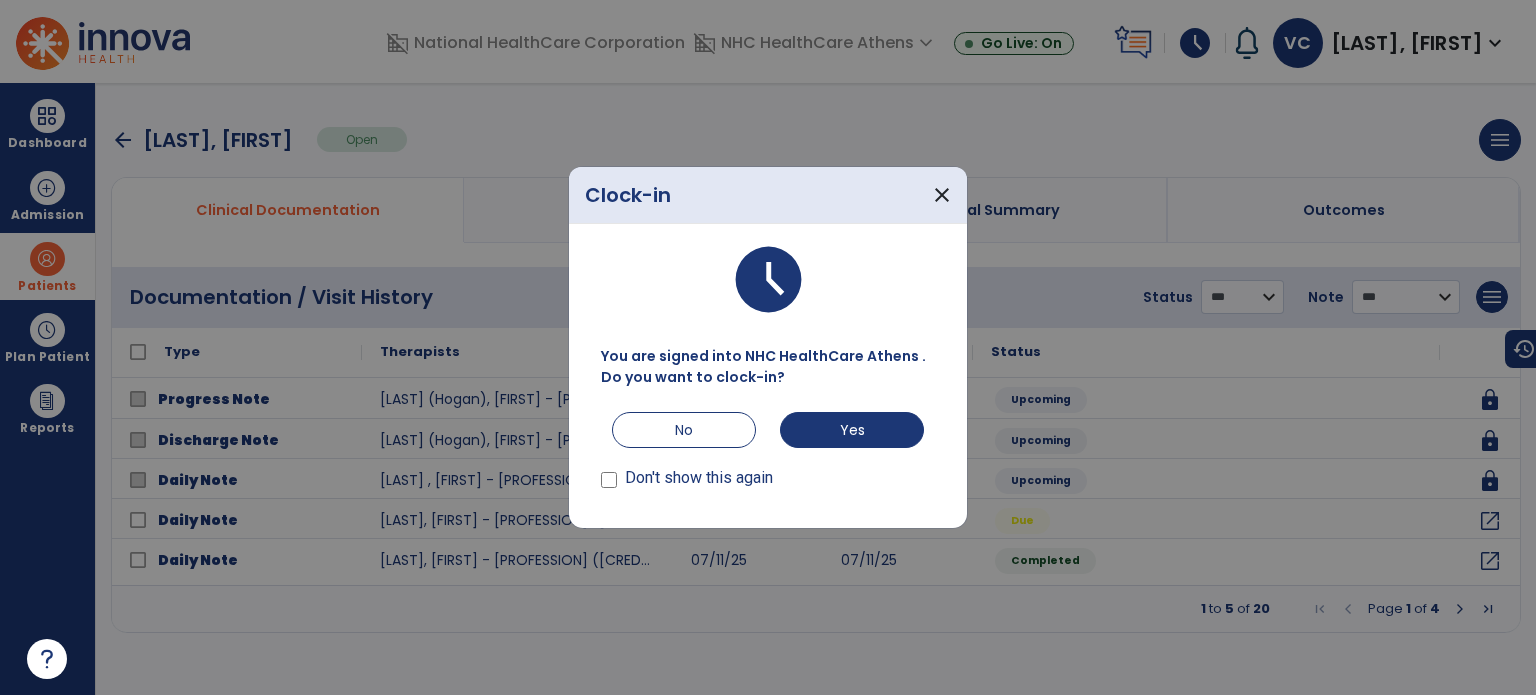 click on "Don't show this again" at bounding box center [687, 472] 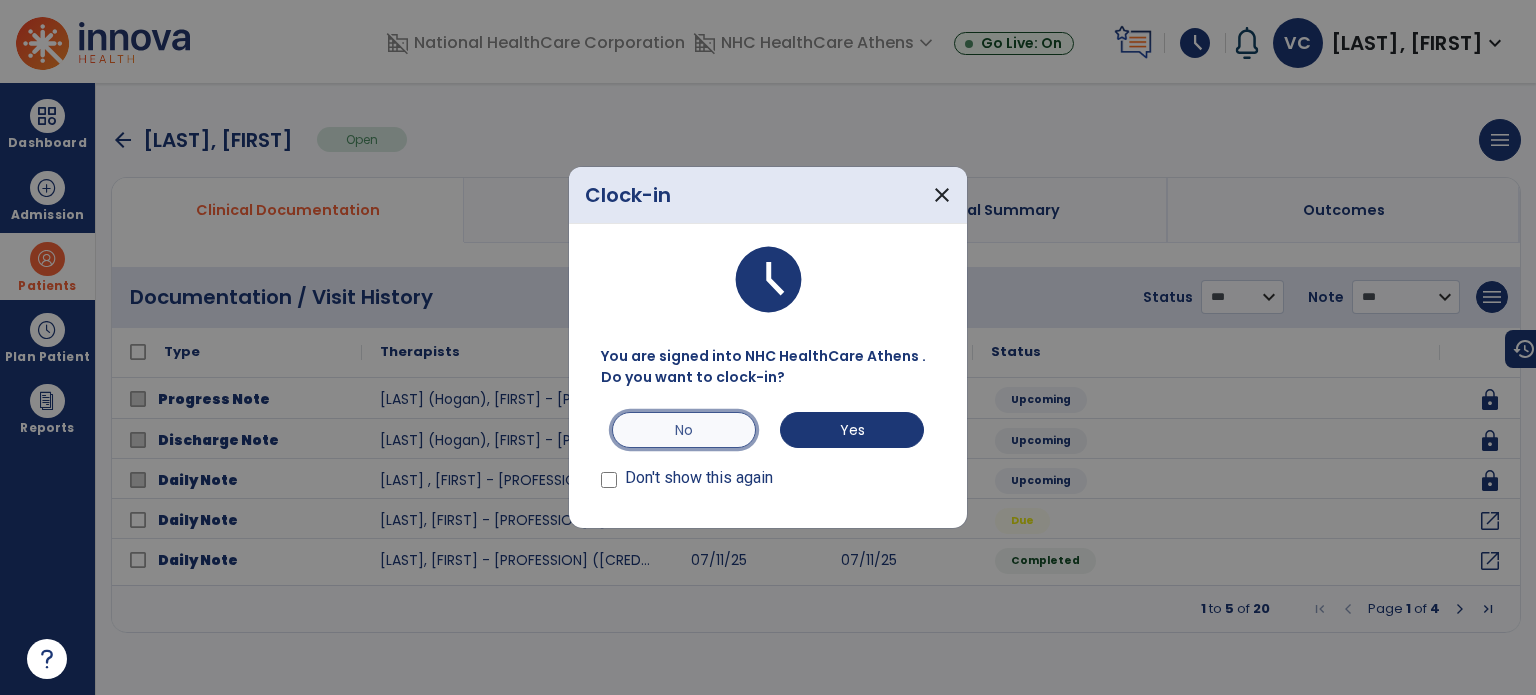 click on "No" at bounding box center (684, 430) 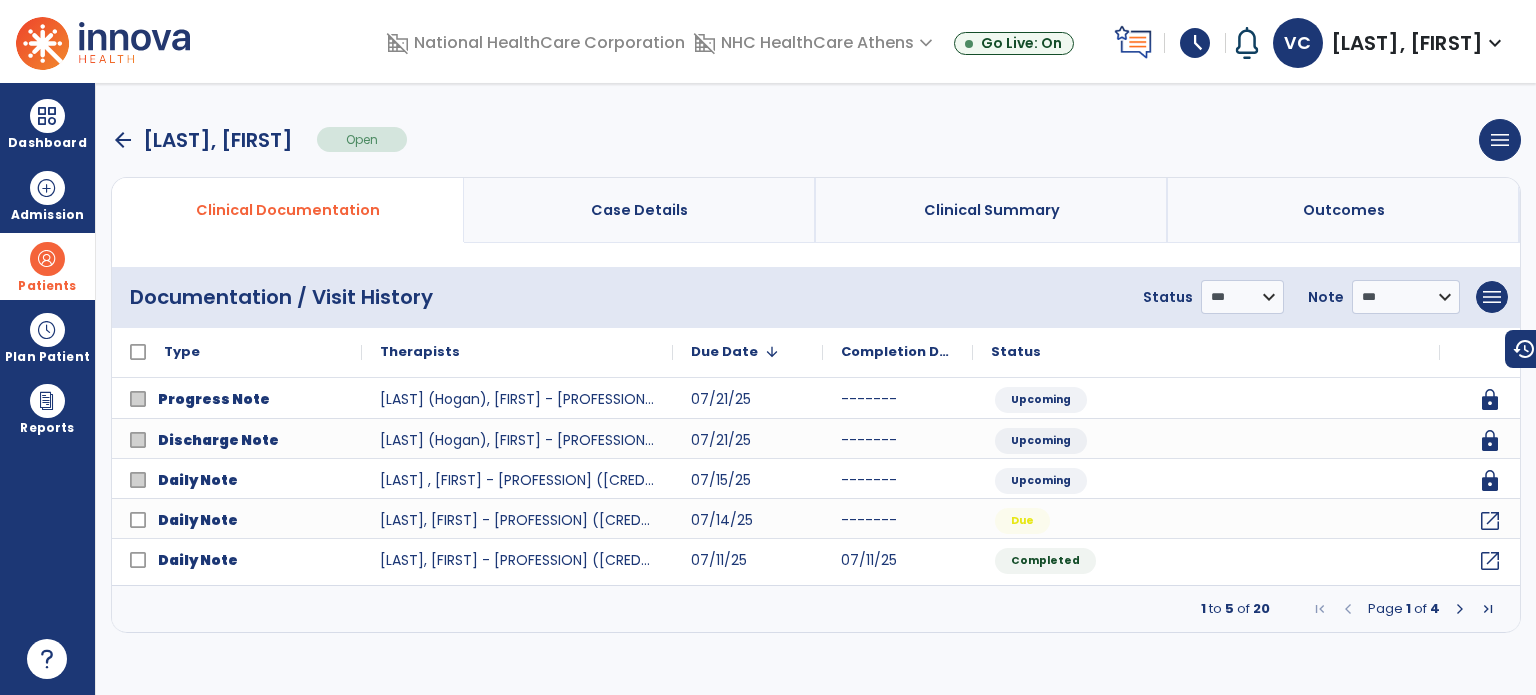 click on "arrow_back" at bounding box center (123, 140) 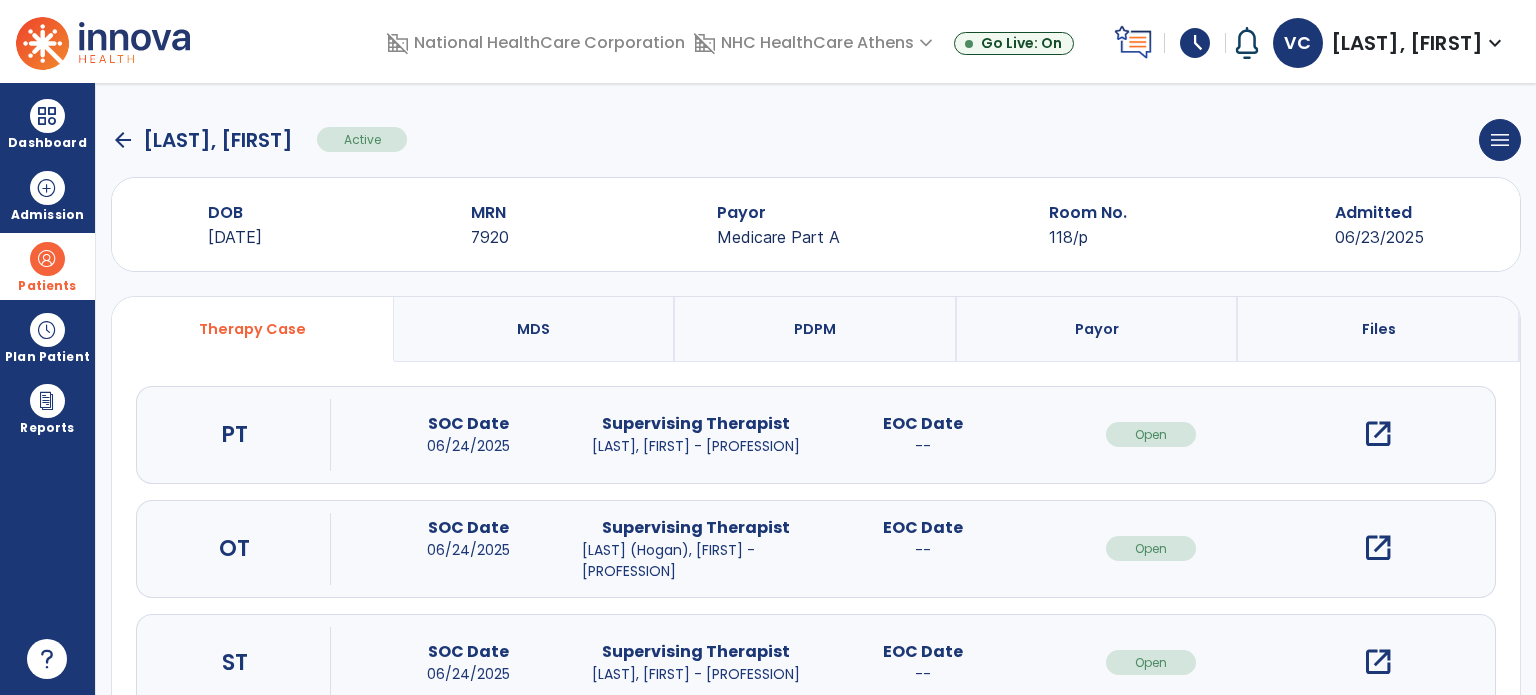click on "arrow_back" 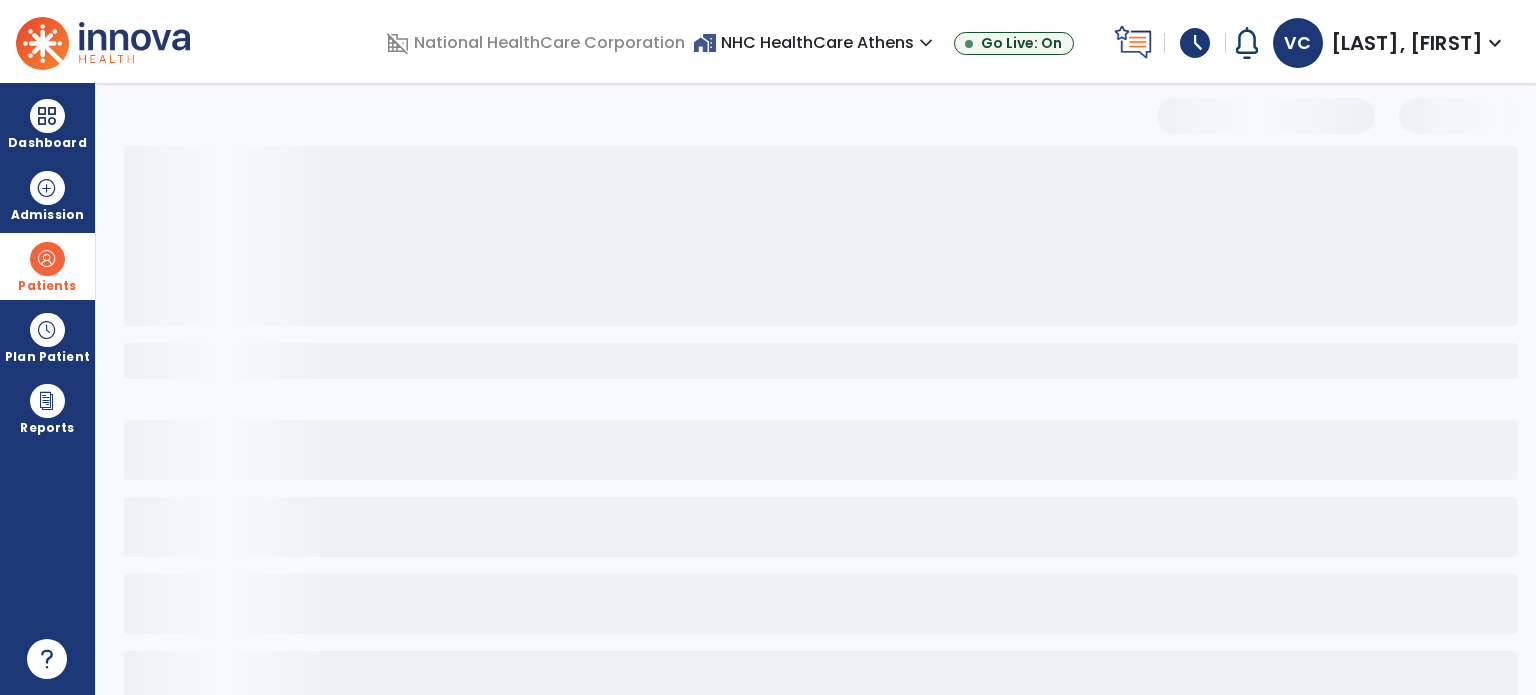 select on "***" 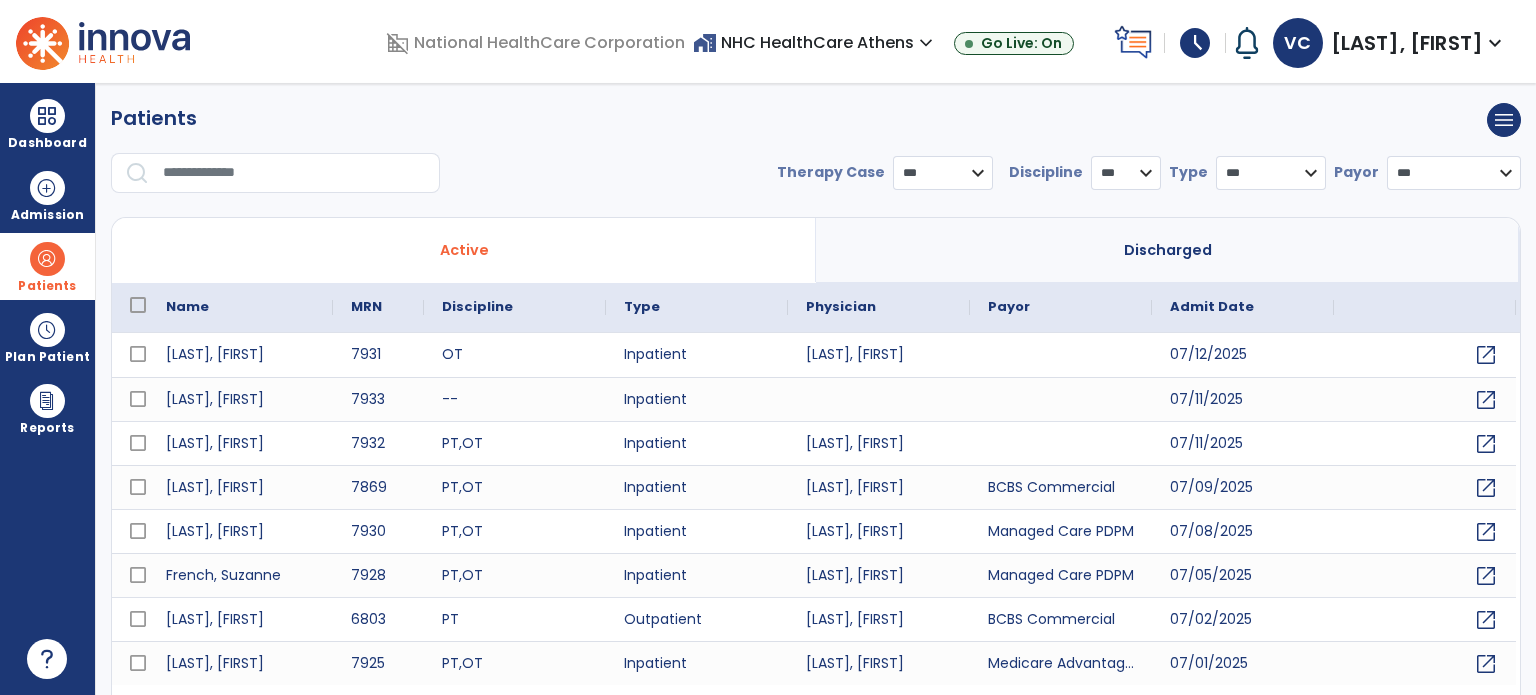 click at bounding box center (294, 173) 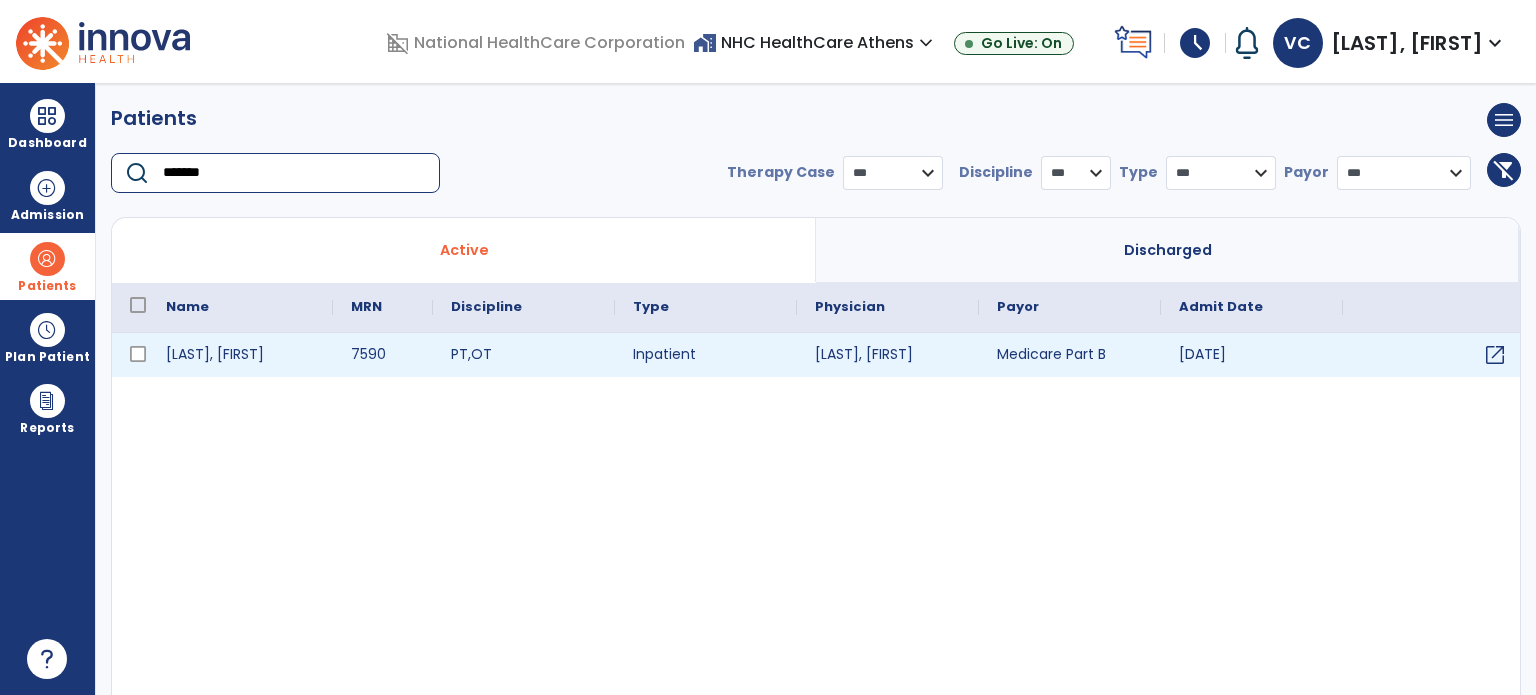 type on "*******" 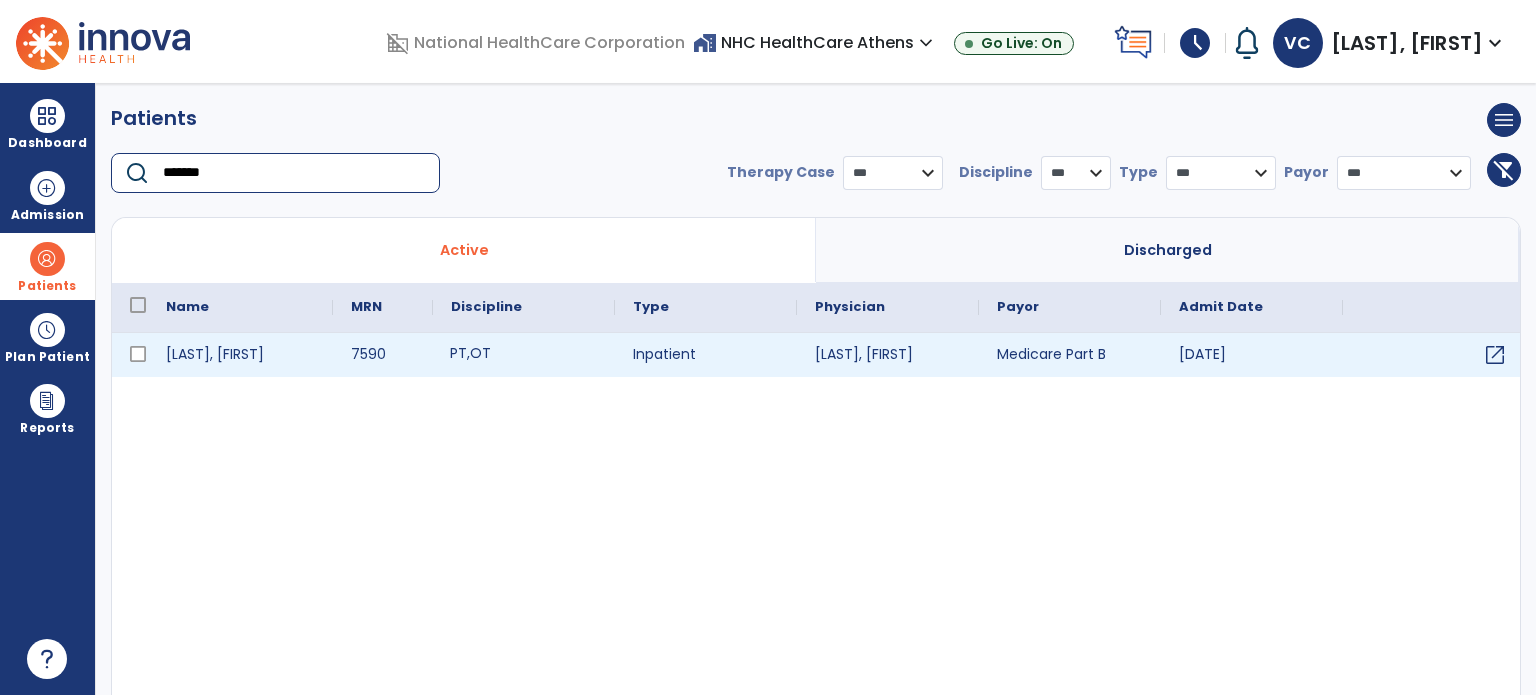 click on "OT" at bounding box center (480, 353) 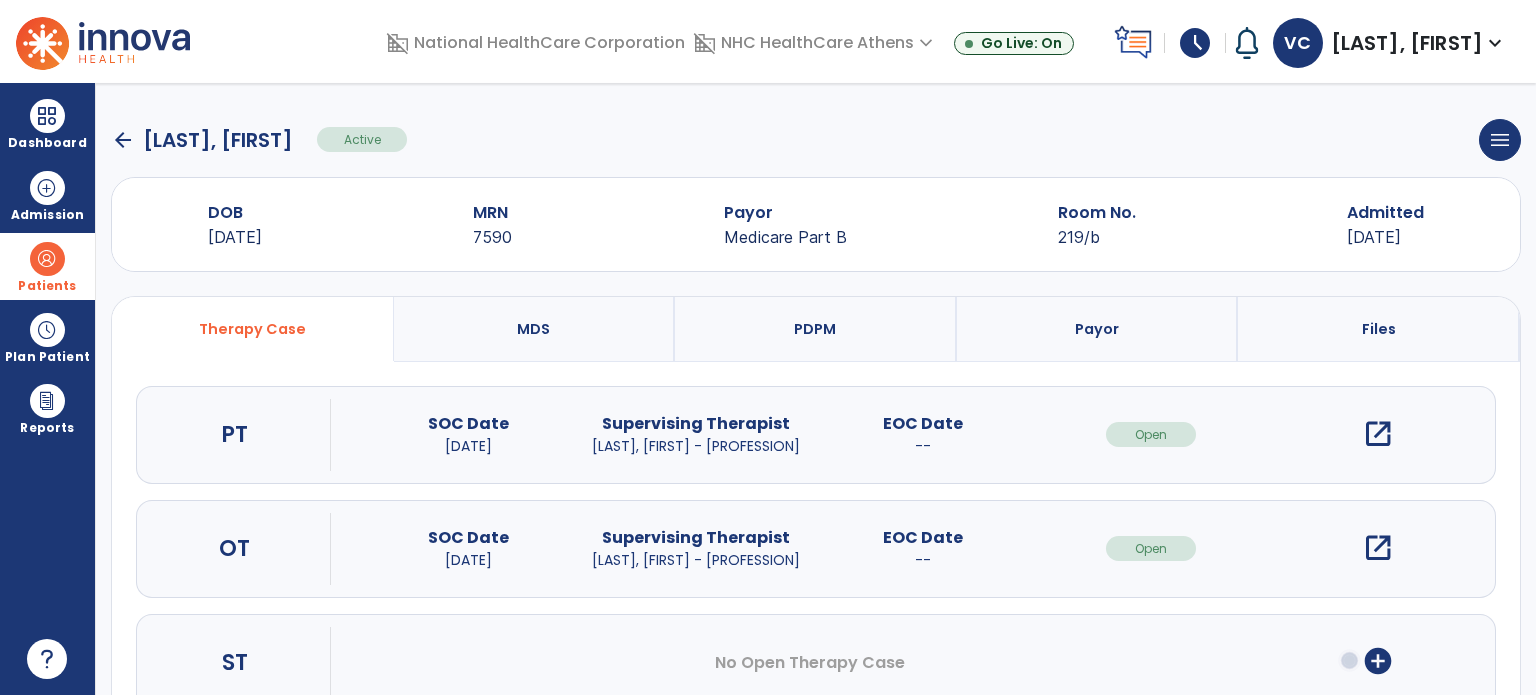 click on "open_in_new" at bounding box center [1378, 434] 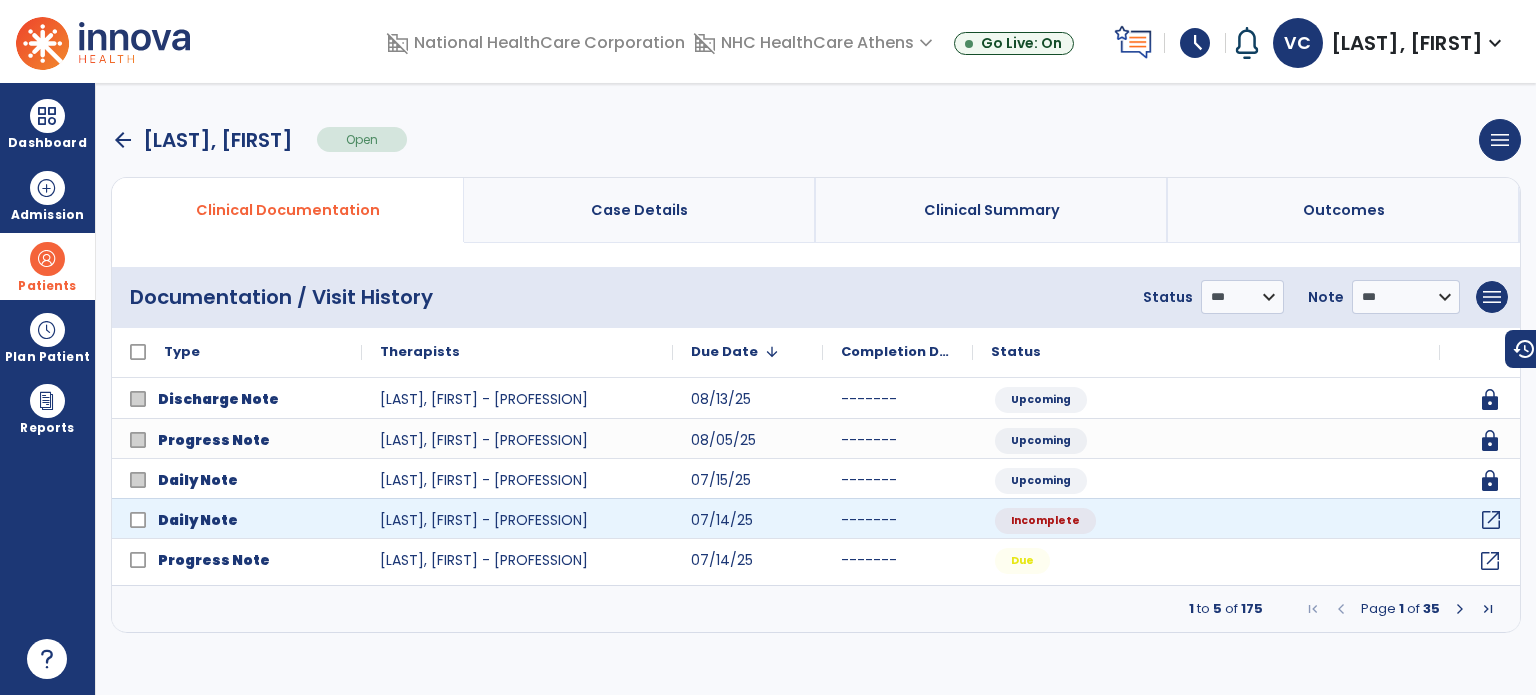 click on "open_in_new" 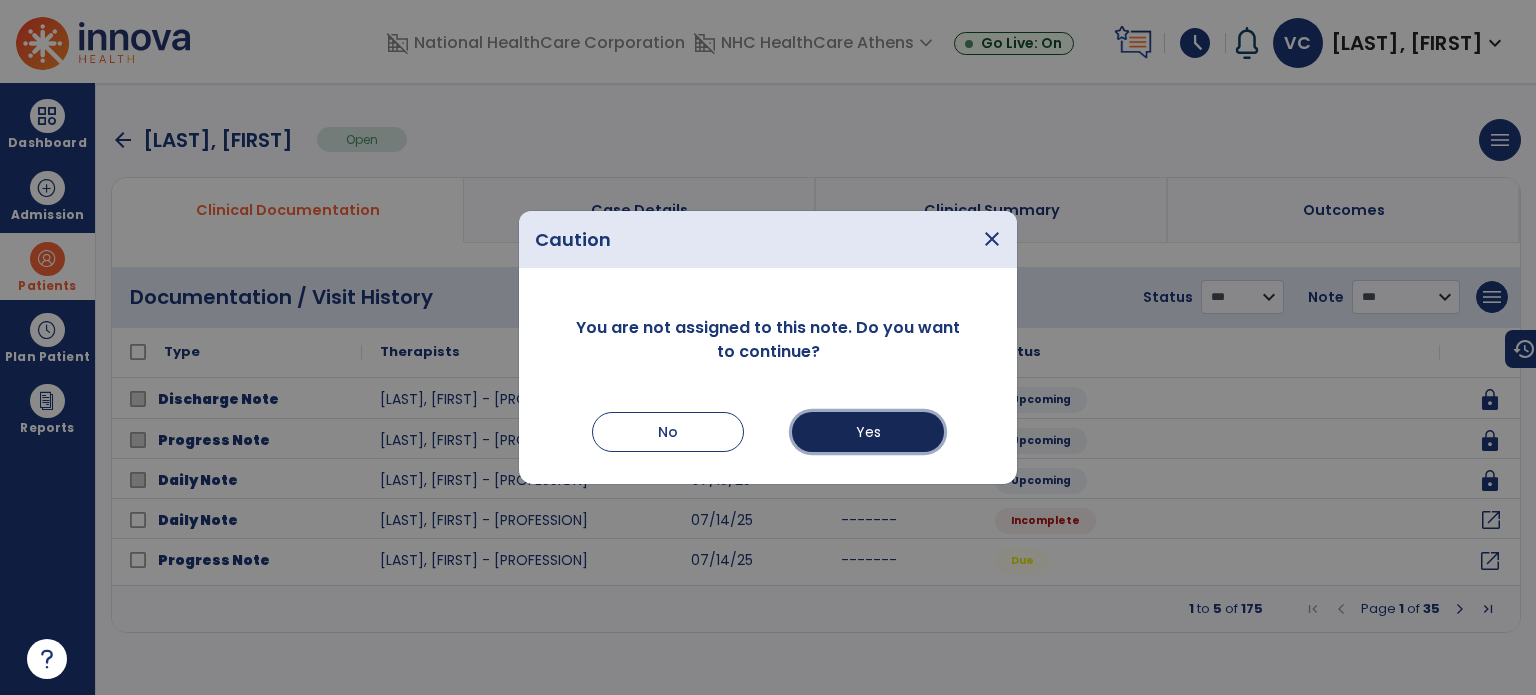 click on "Yes" at bounding box center (868, 432) 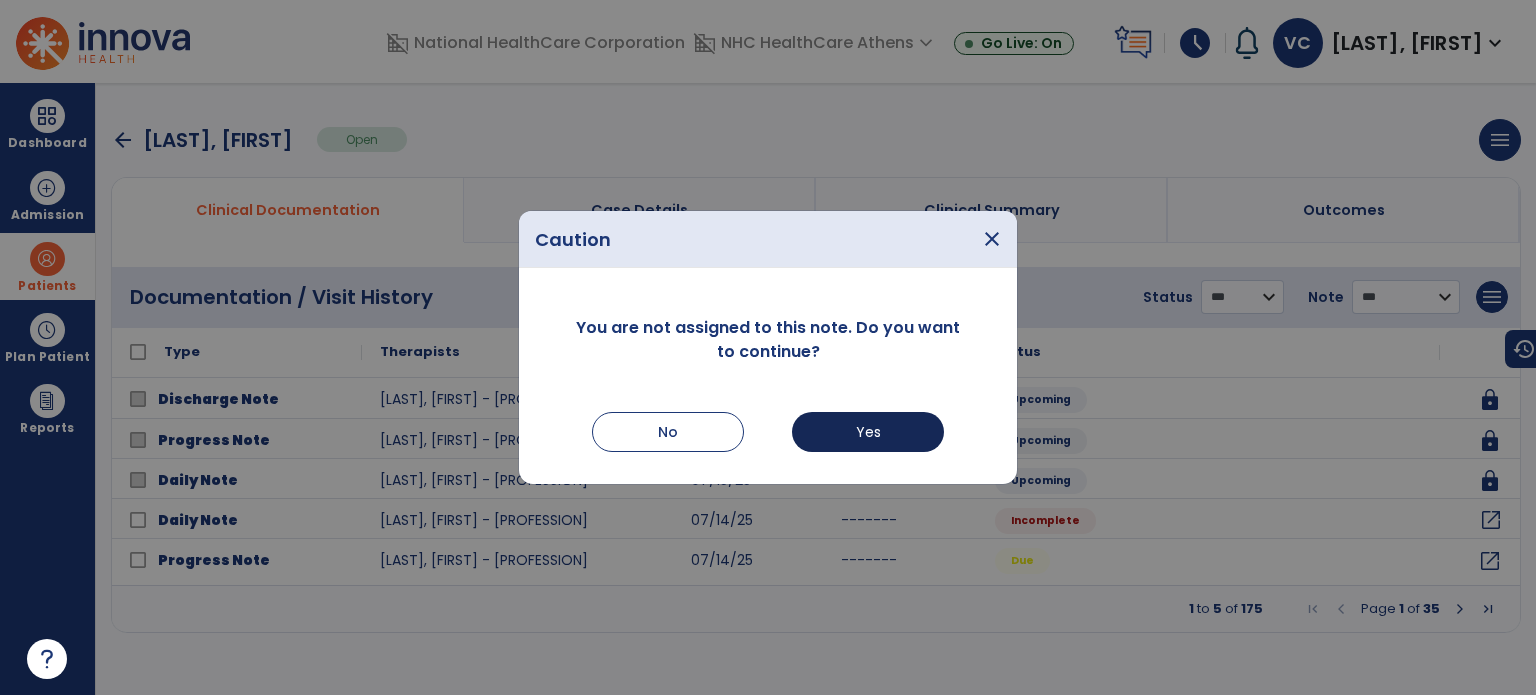 select on "*" 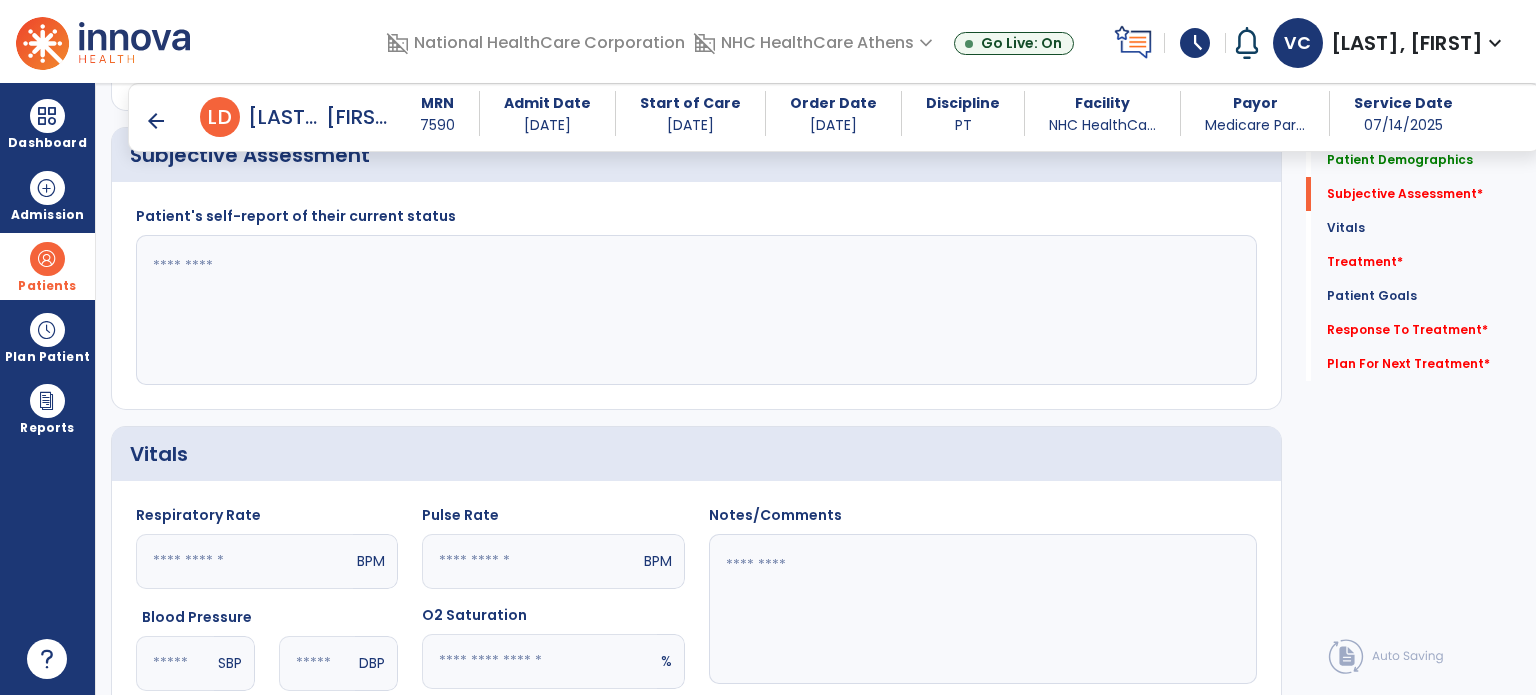 scroll, scrollTop: 572, scrollLeft: 0, axis: vertical 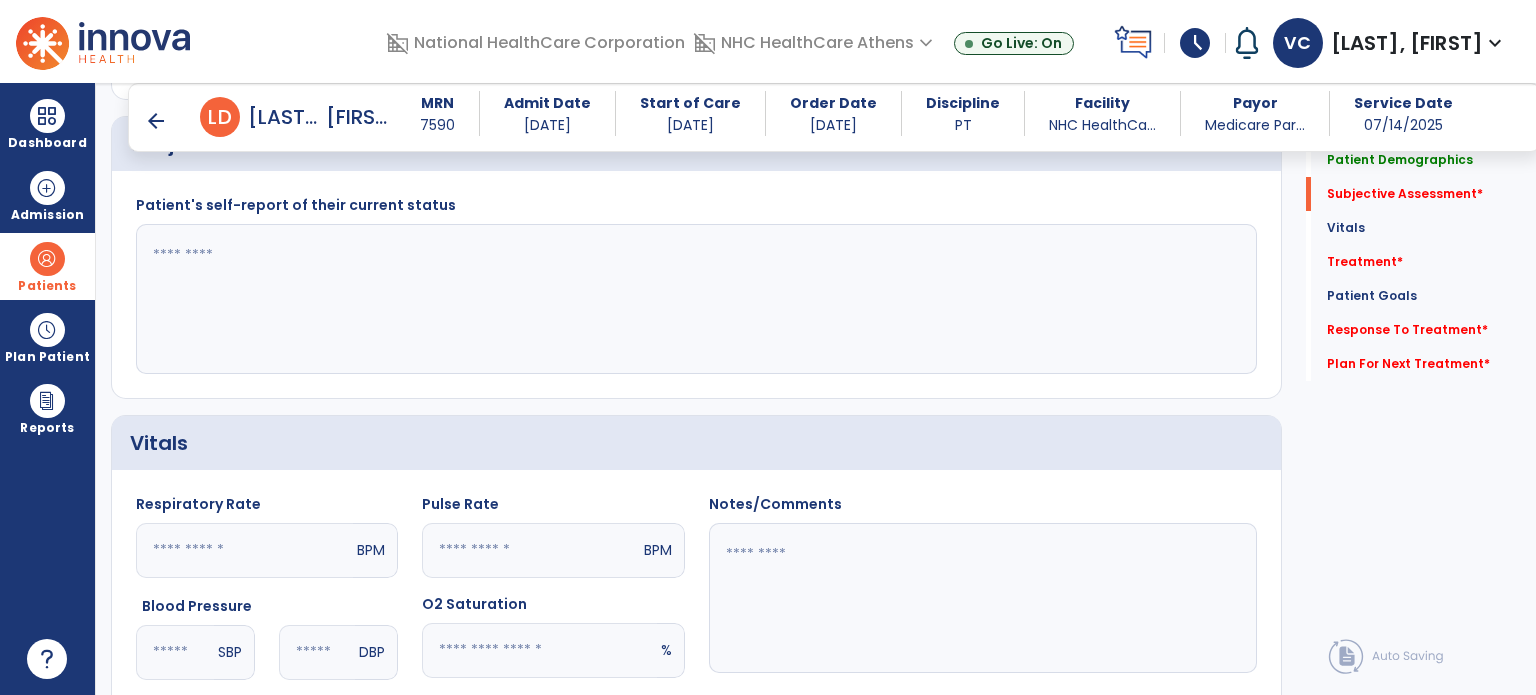 click 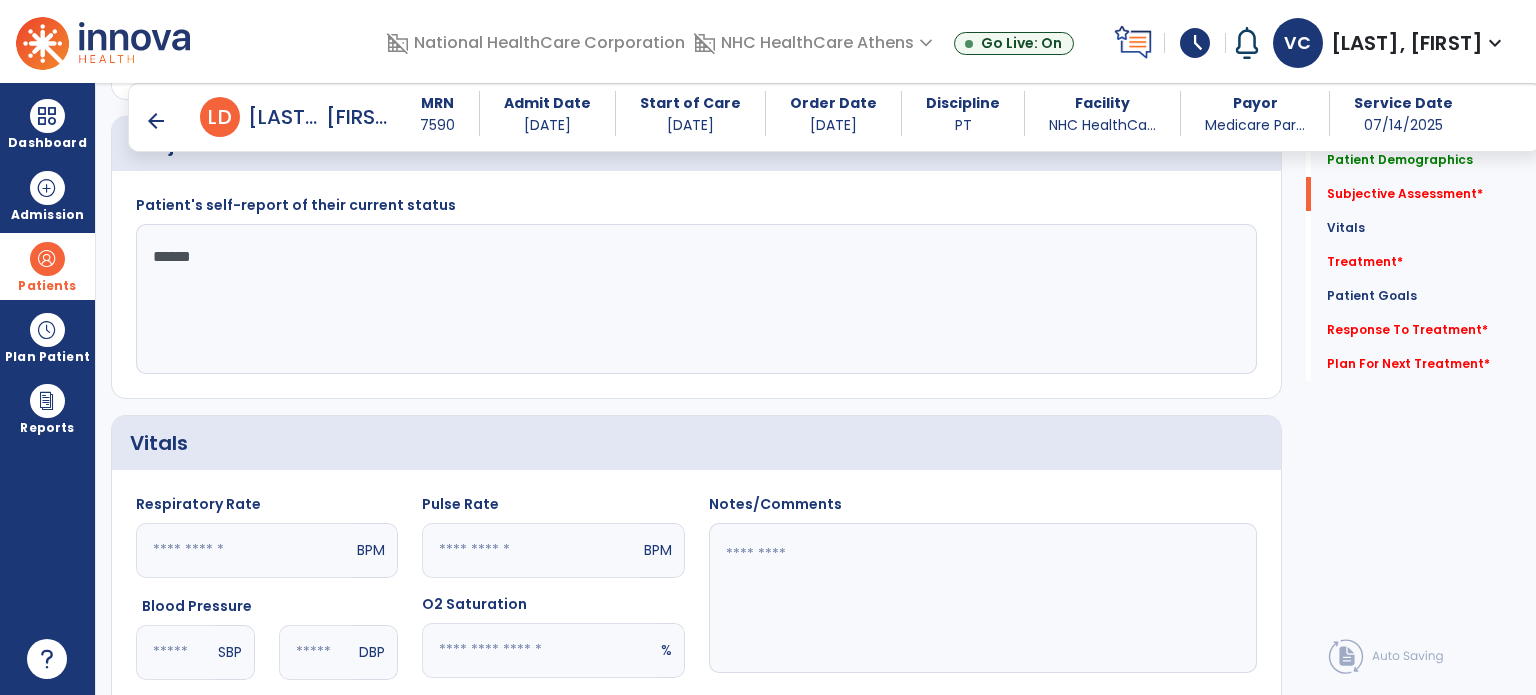 type on "*******" 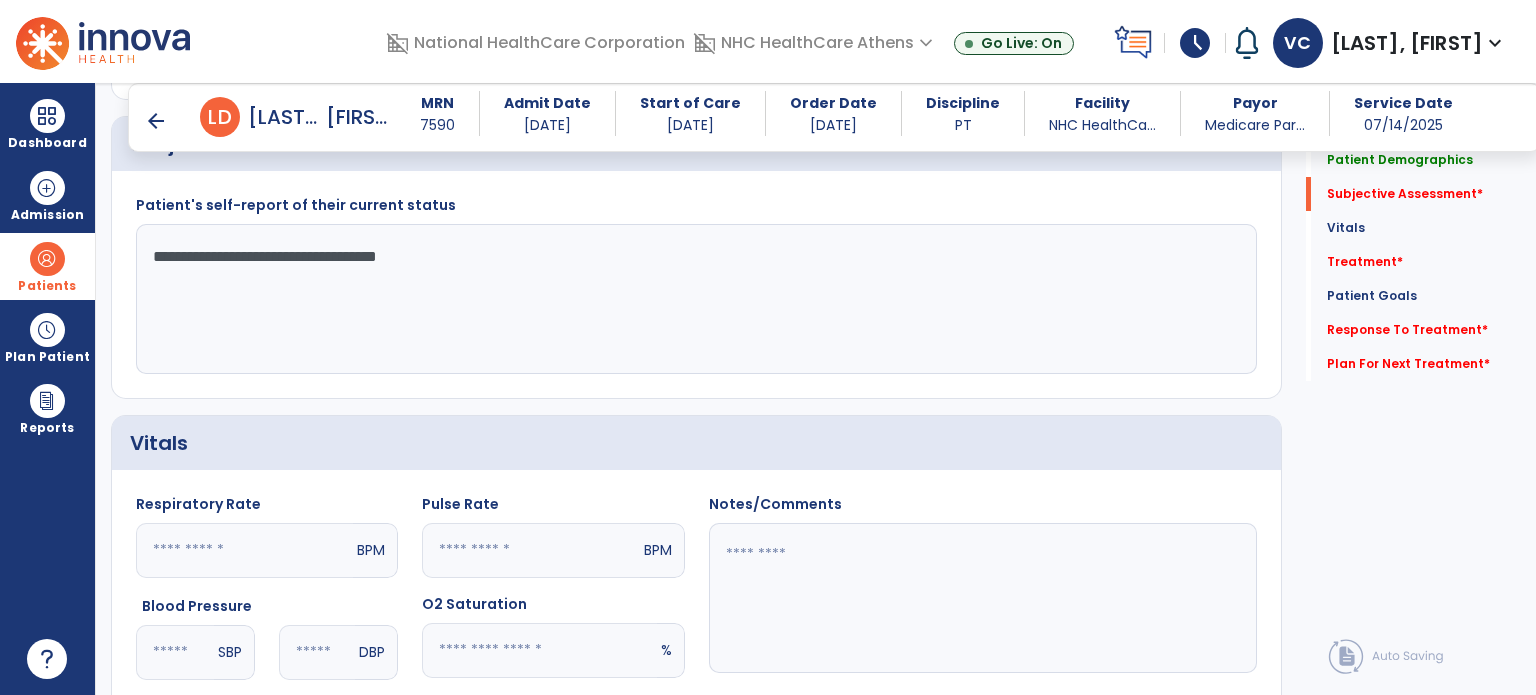 type on "**********" 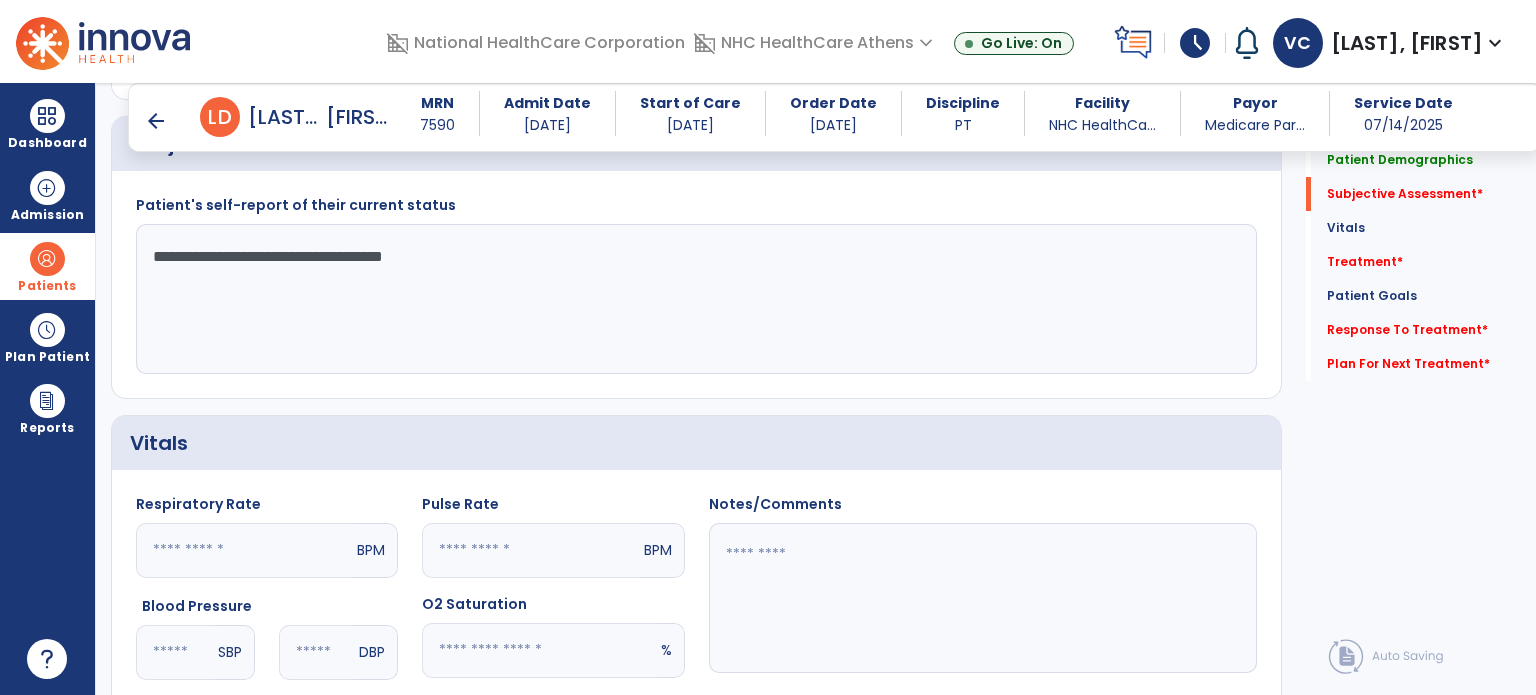 click on "arrow_back" at bounding box center [156, 121] 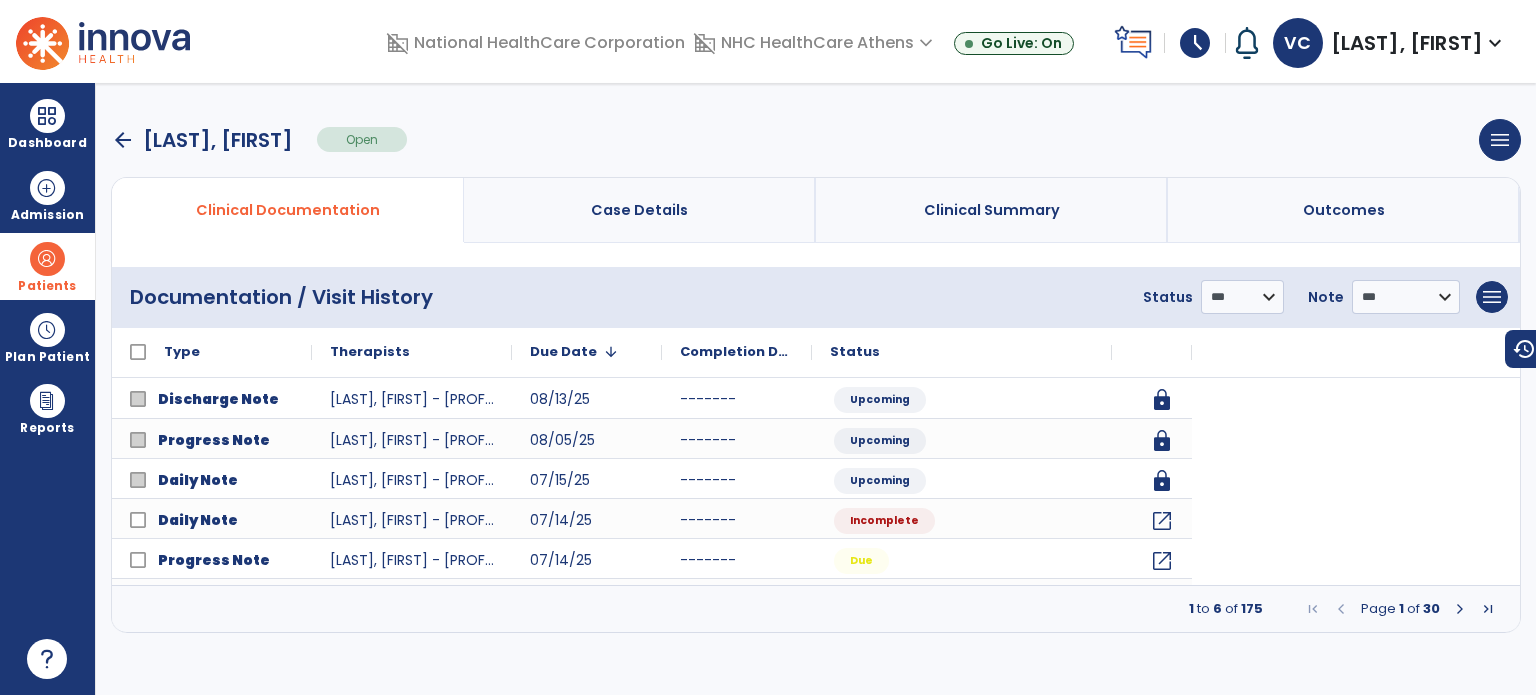 scroll, scrollTop: 0, scrollLeft: 0, axis: both 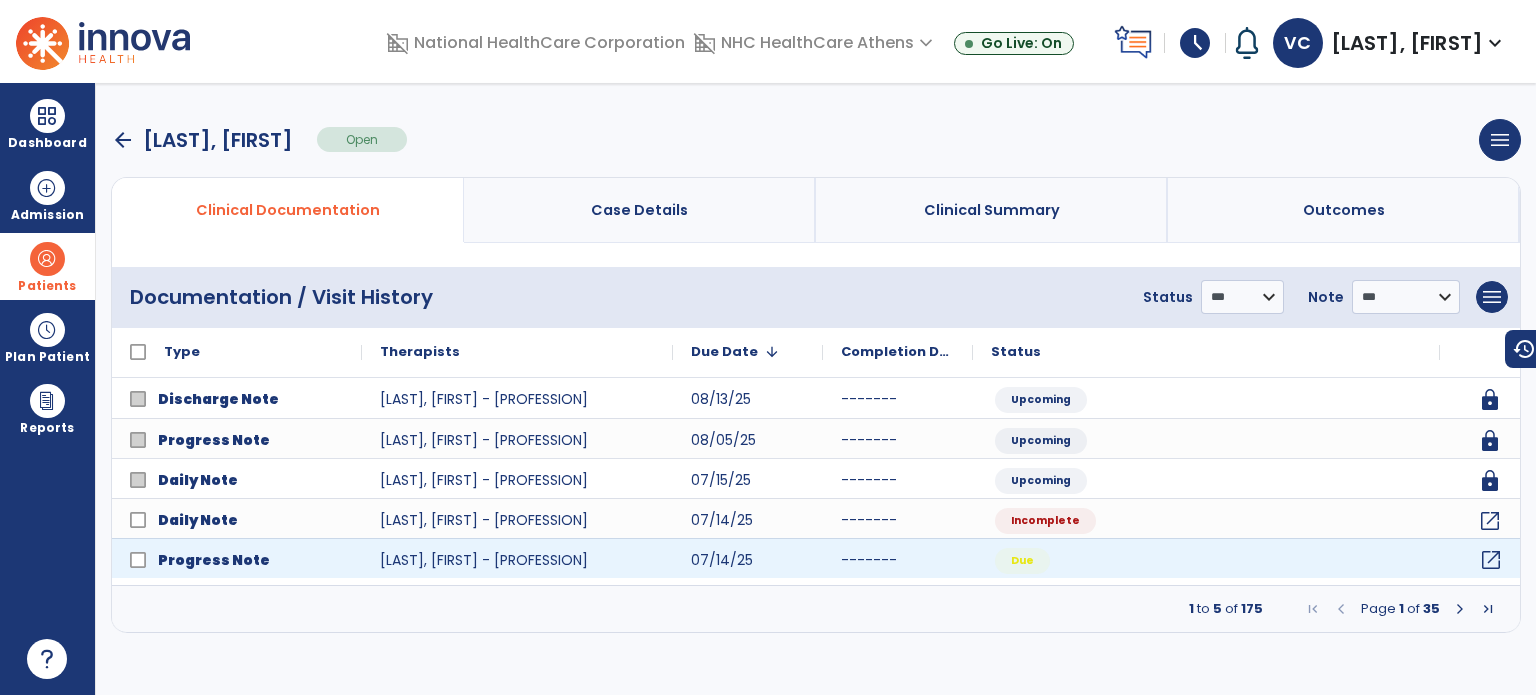 click on "open_in_new" 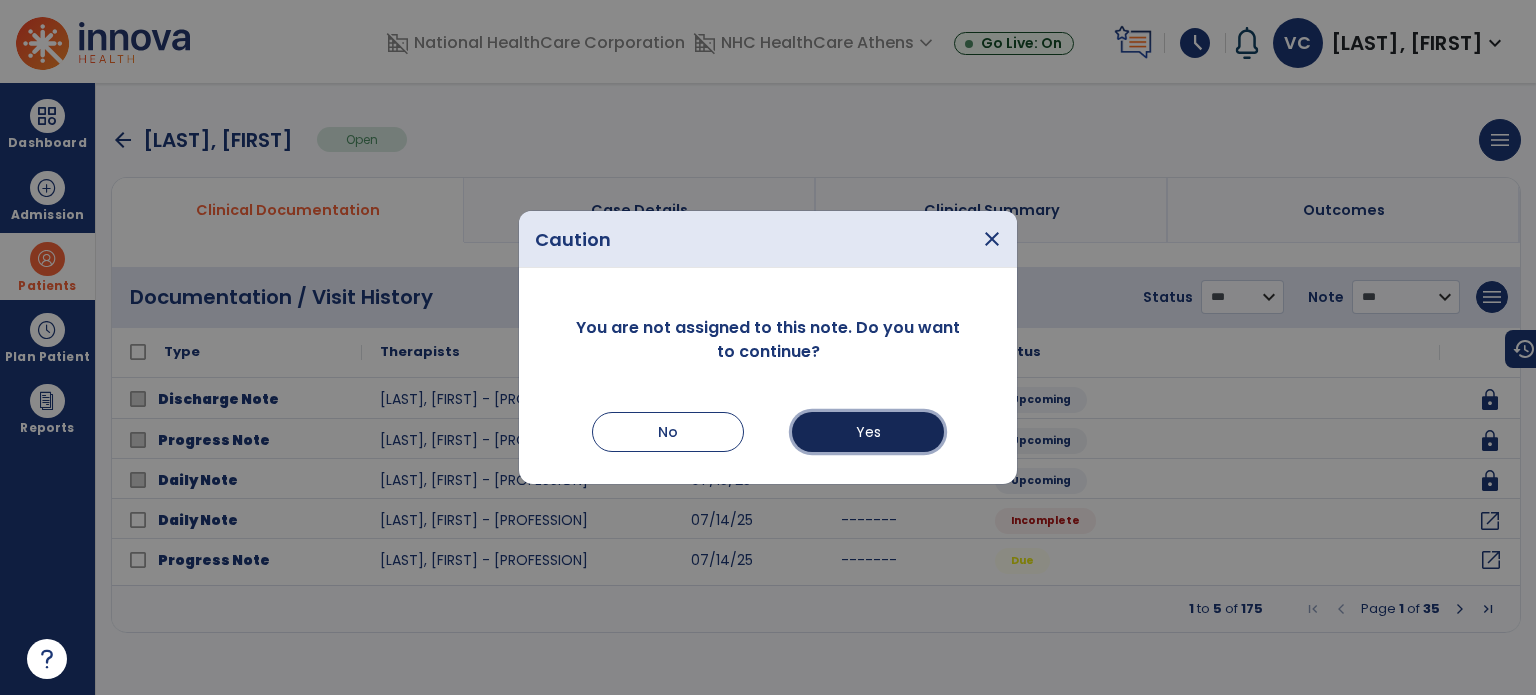 click on "Yes" at bounding box center (868, 432) 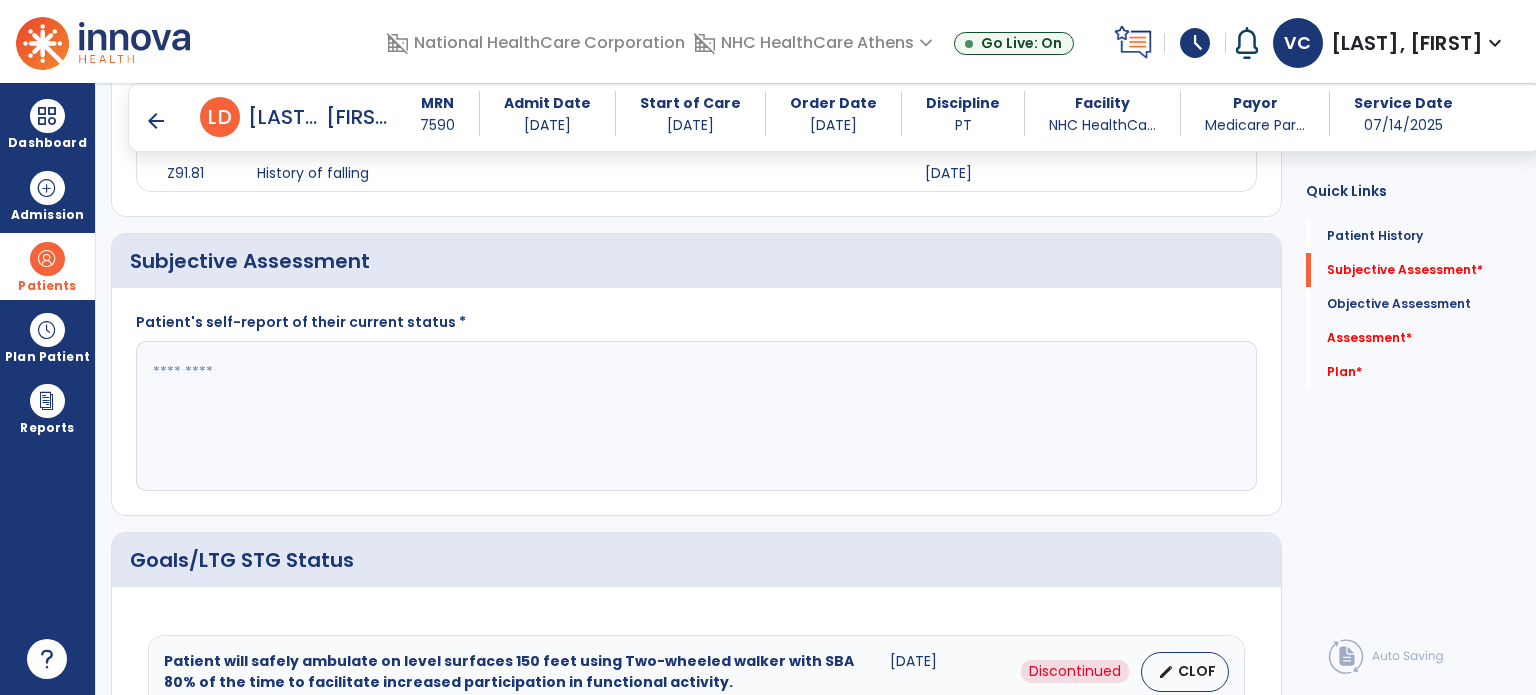 scroll, scrollTop: 499, scrollLeft: 0, axis: vertical 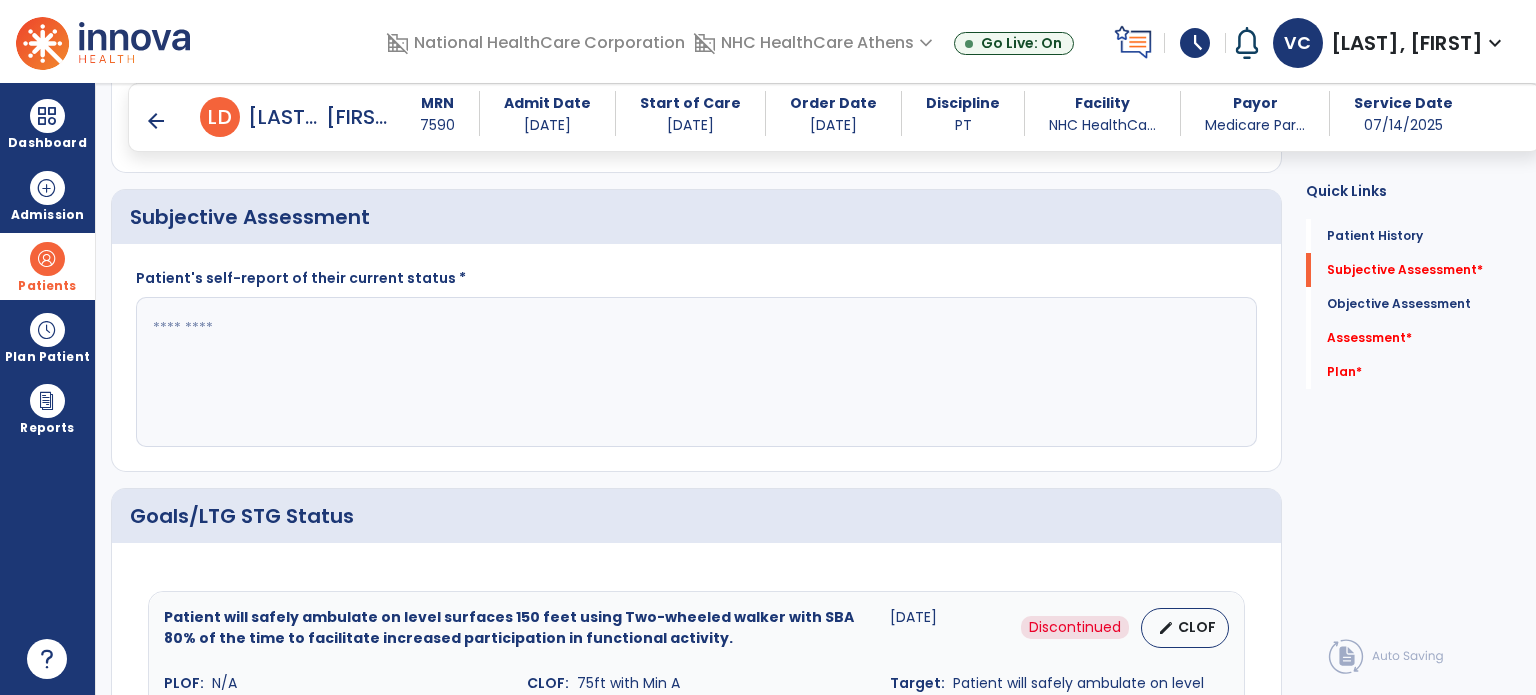 click 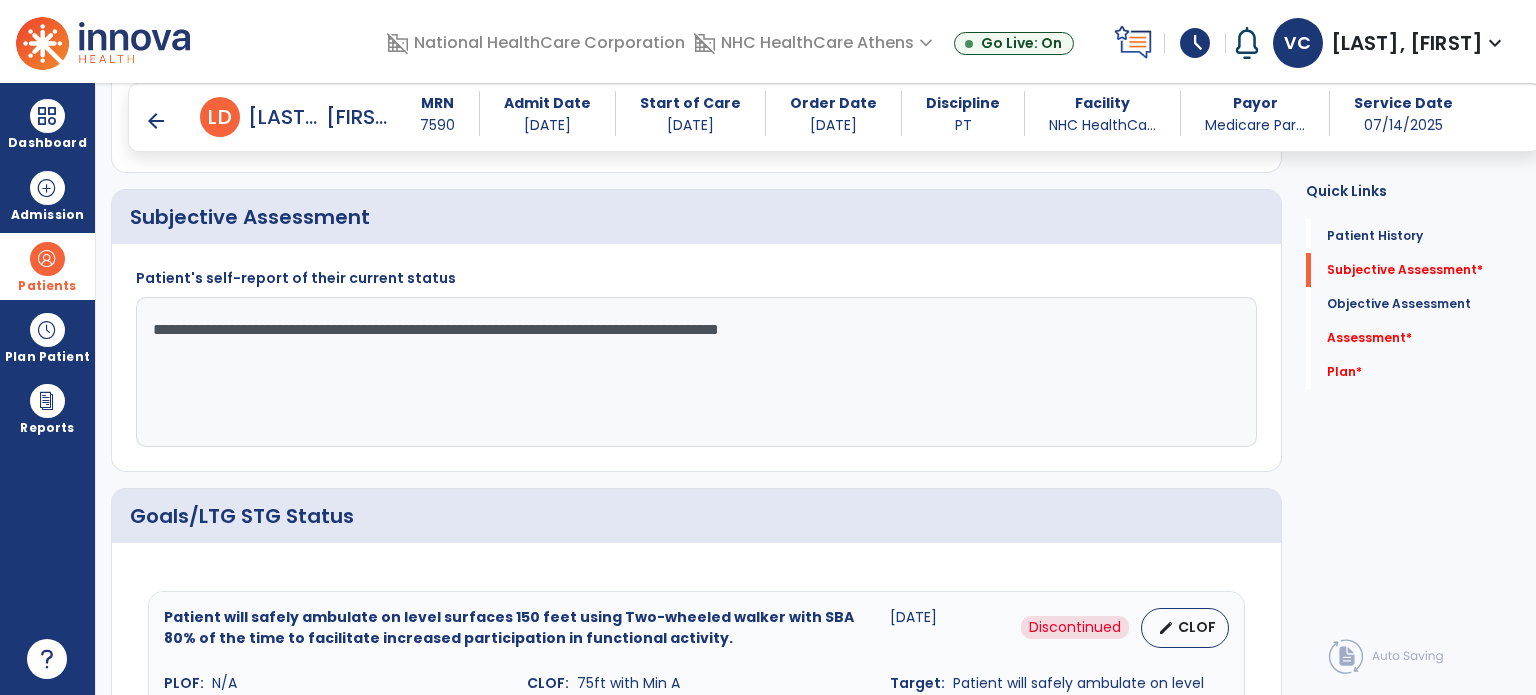 type on "**********" 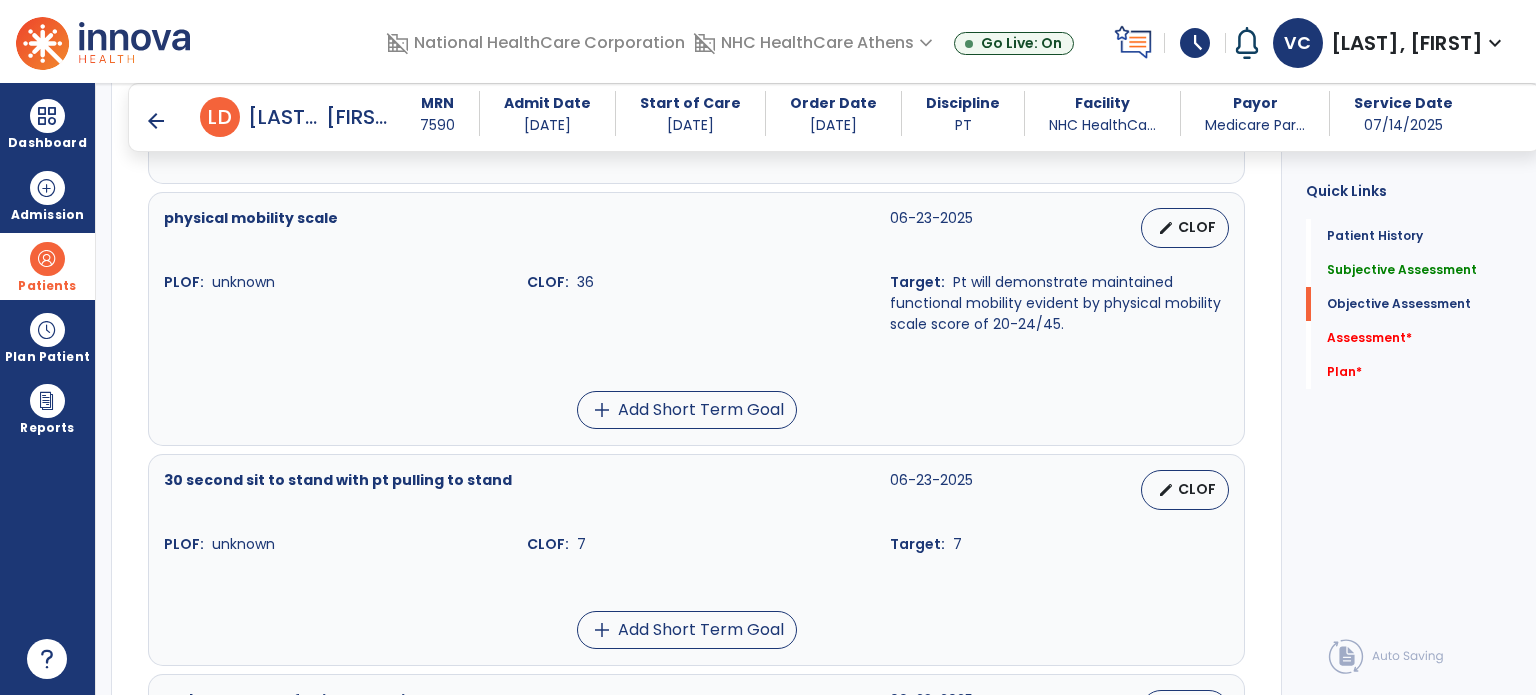 scroll, scrollTop: 2256, scrollLeft: 0, axis: vertical 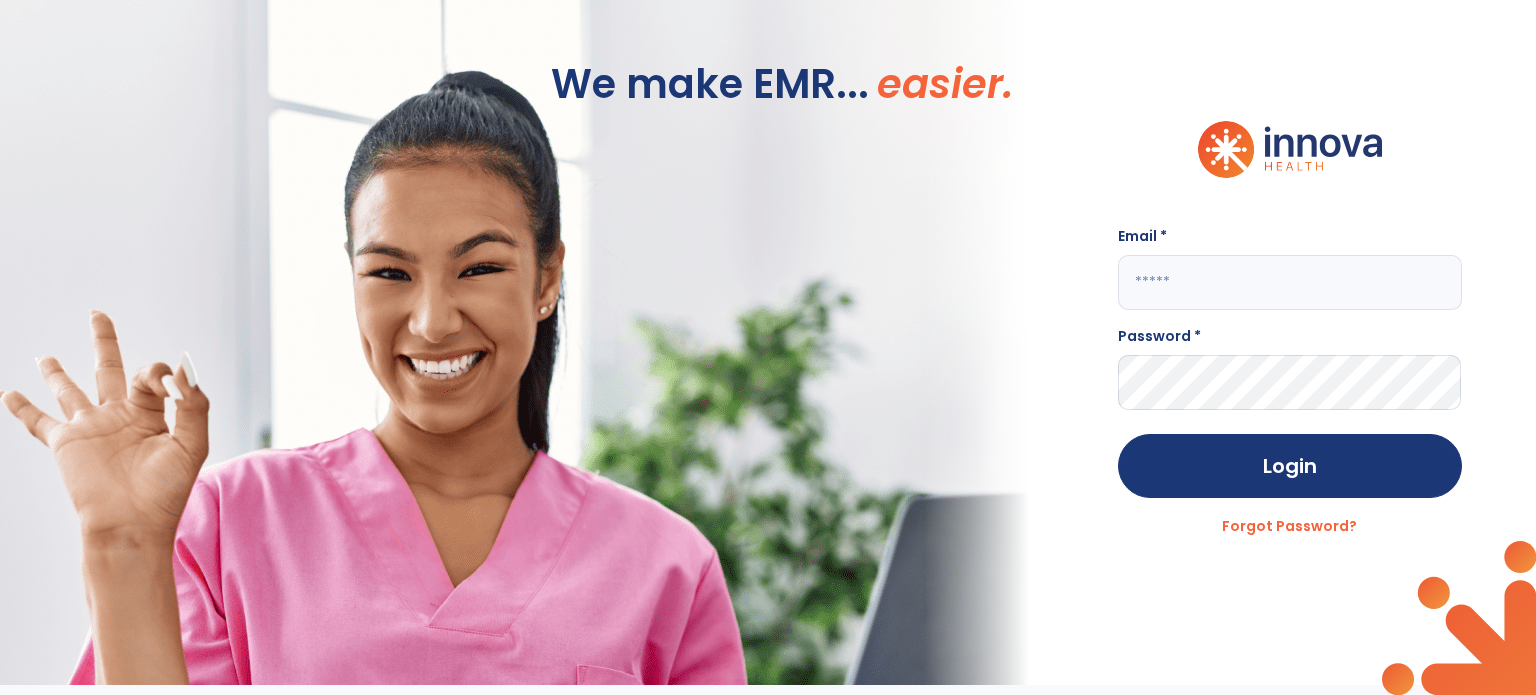 click 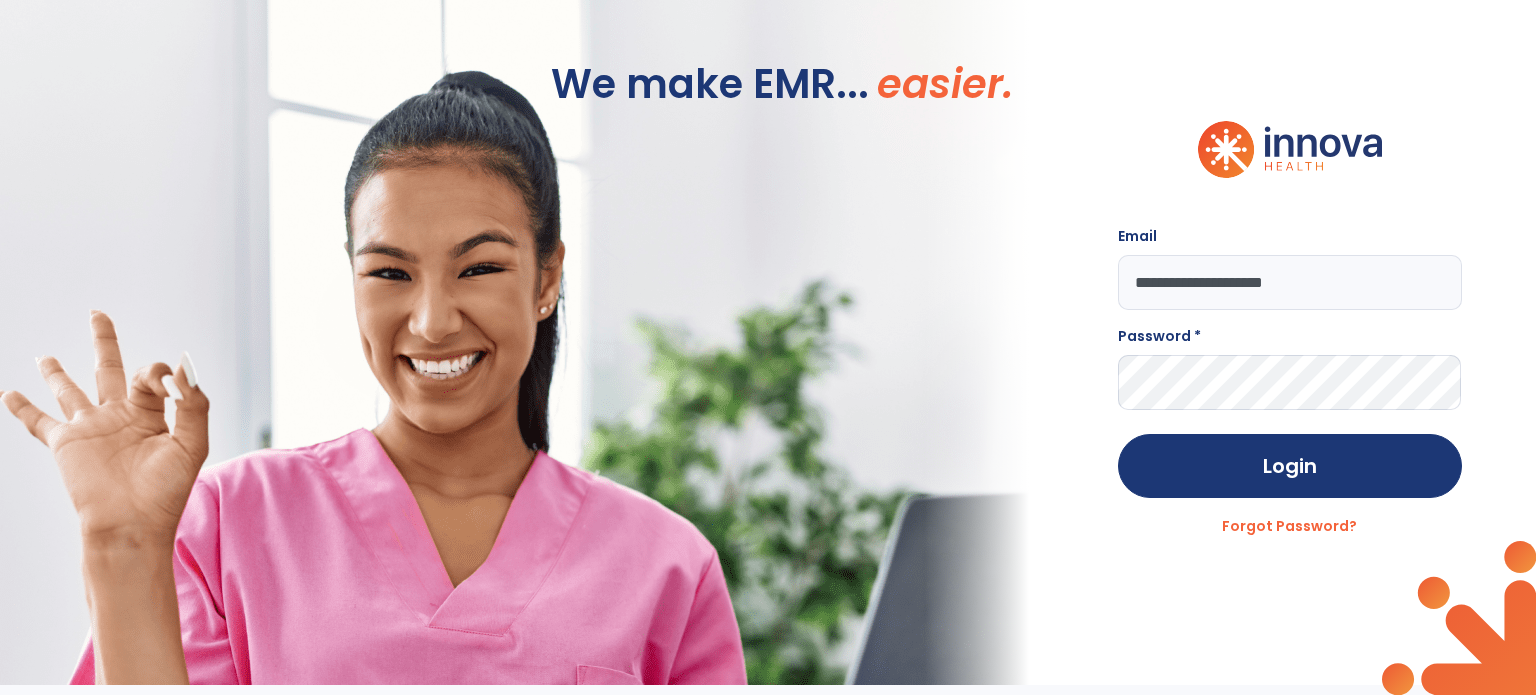 type on "**********" 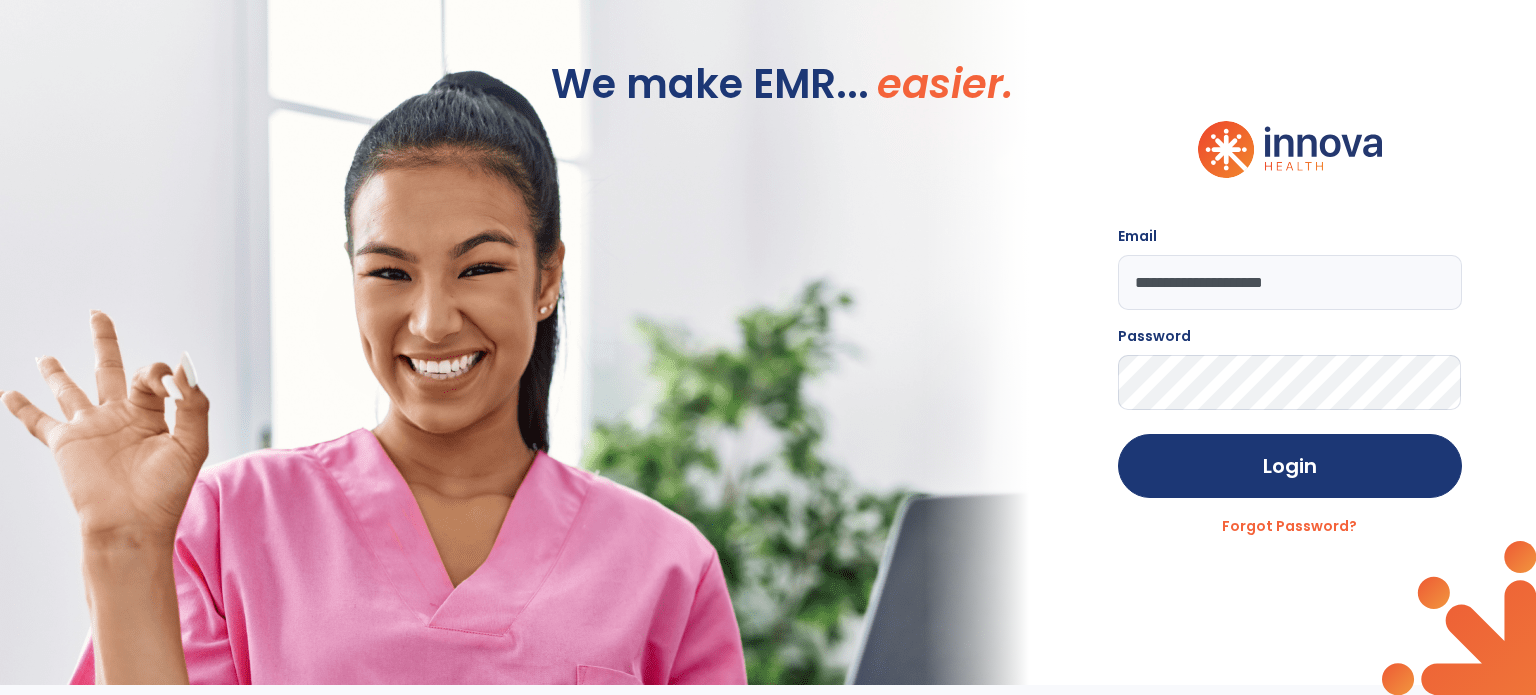 click on "Login" 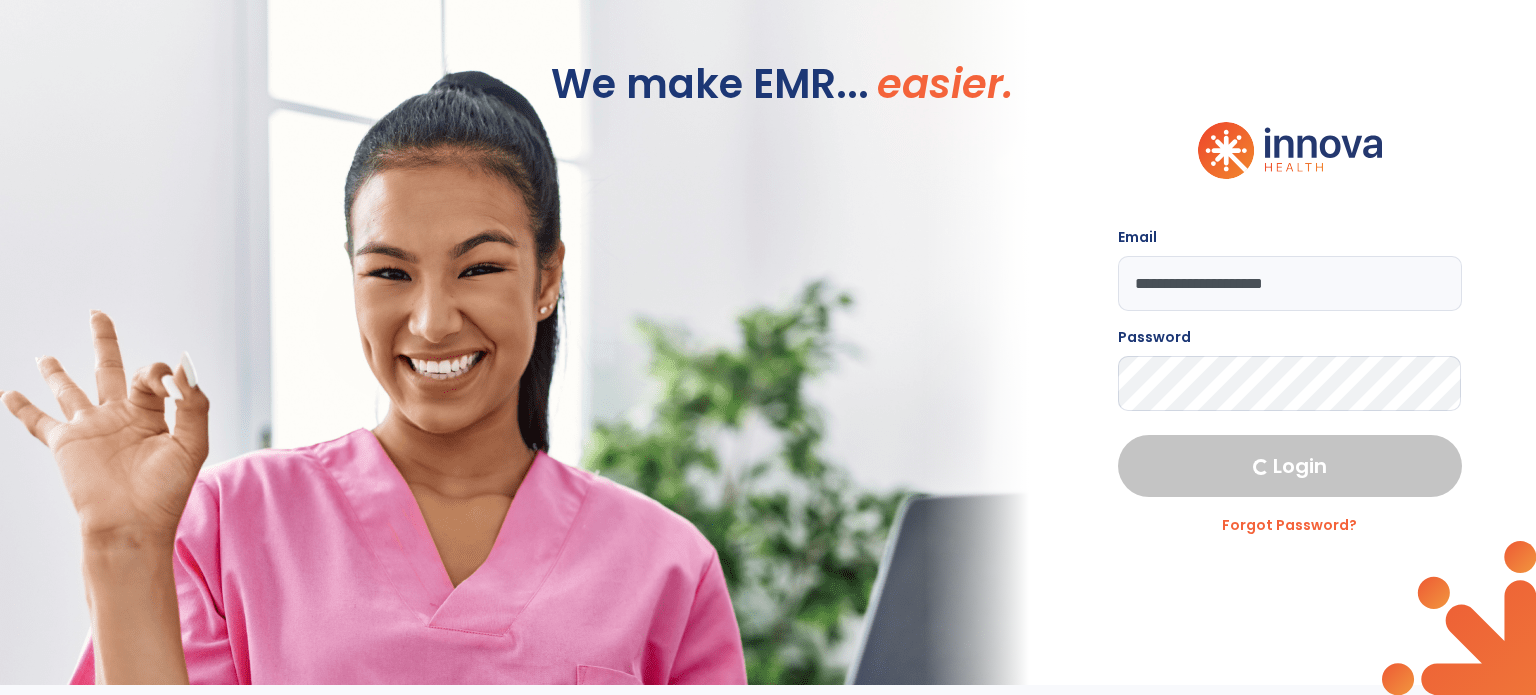 select on "****" 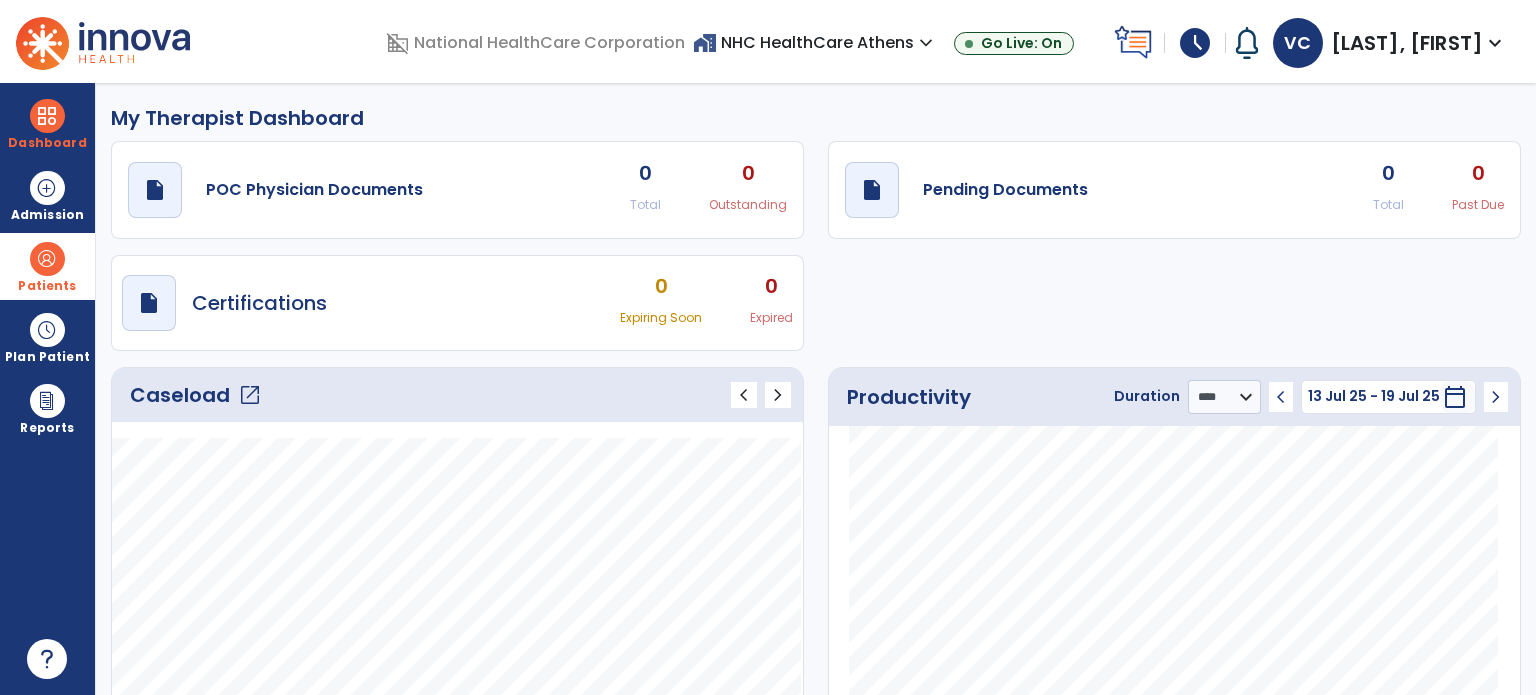 click at bounding box center [47, 259] 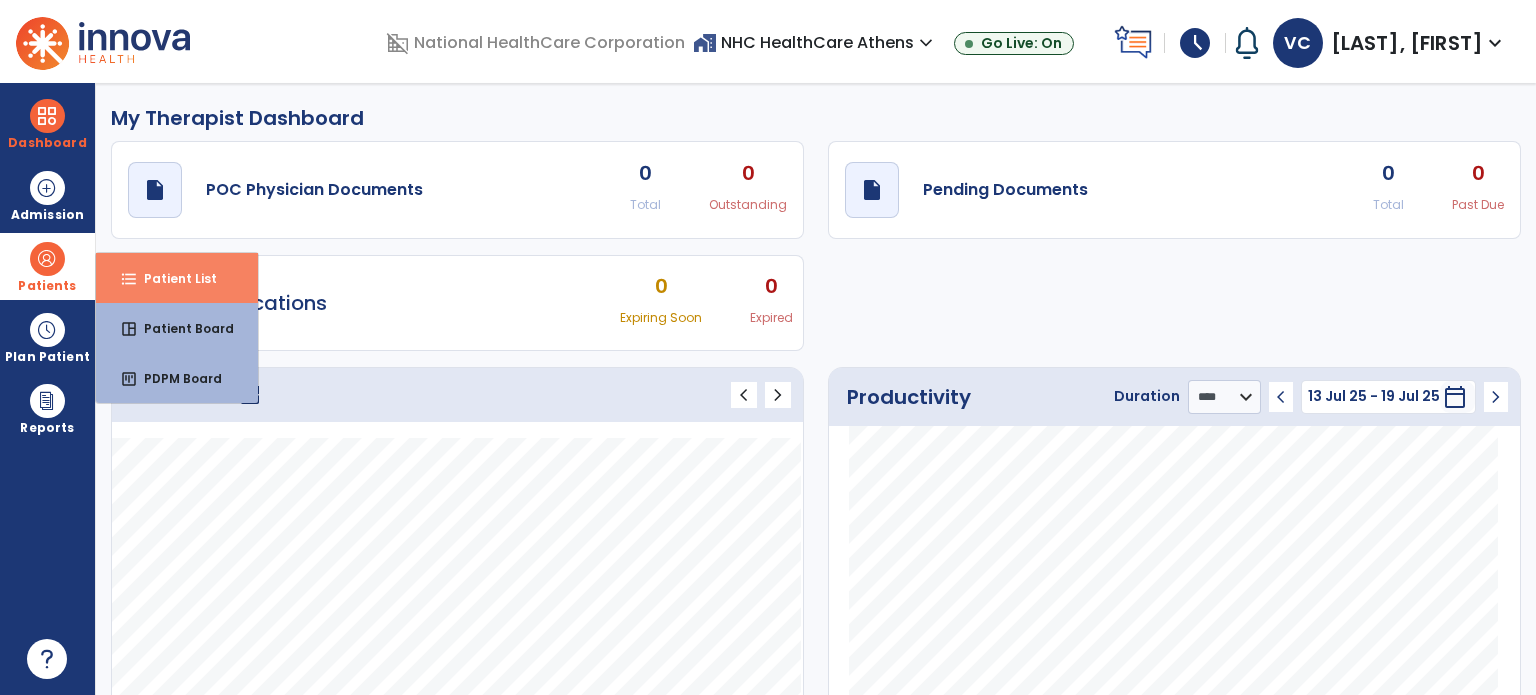 click on "format_list_bulleted  Patient List" at bounding box center (177, 278) 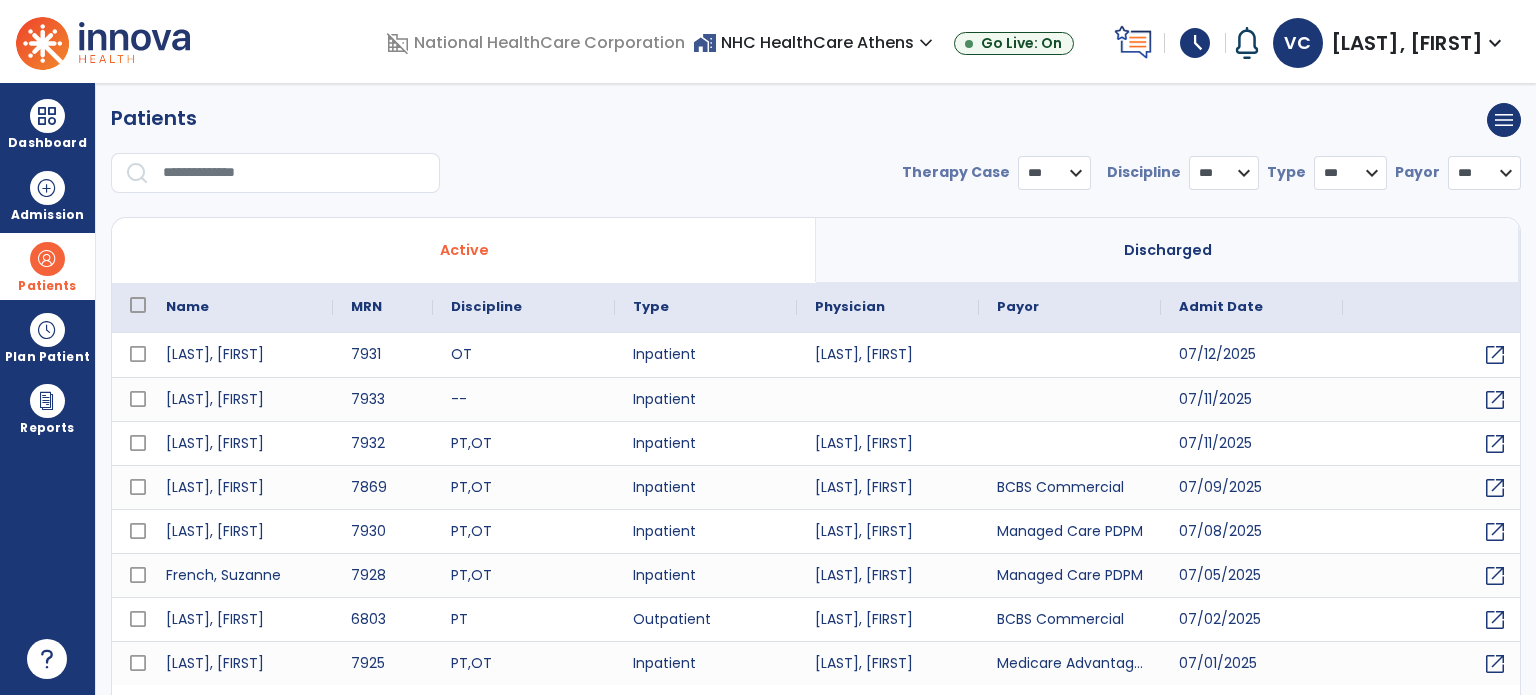 select on "***" 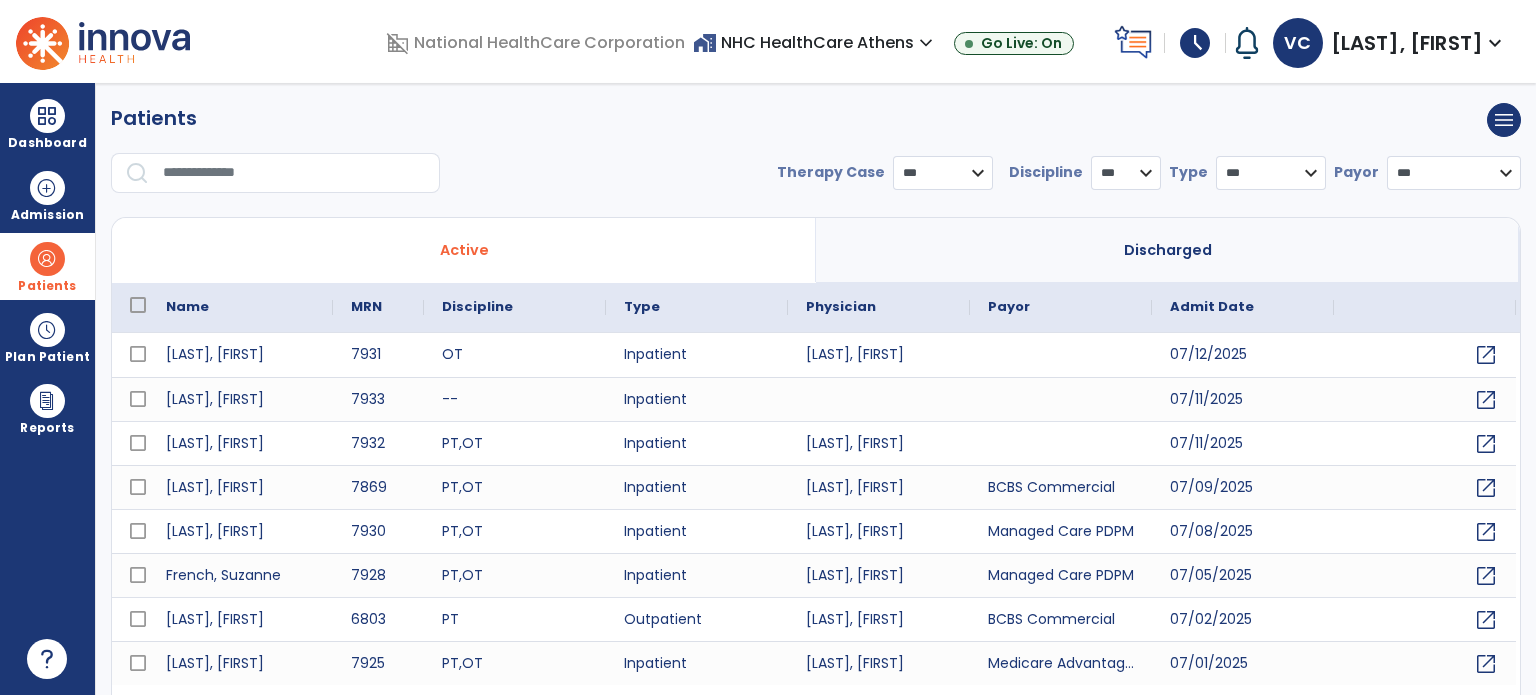 click at bounding box center [294, 173] 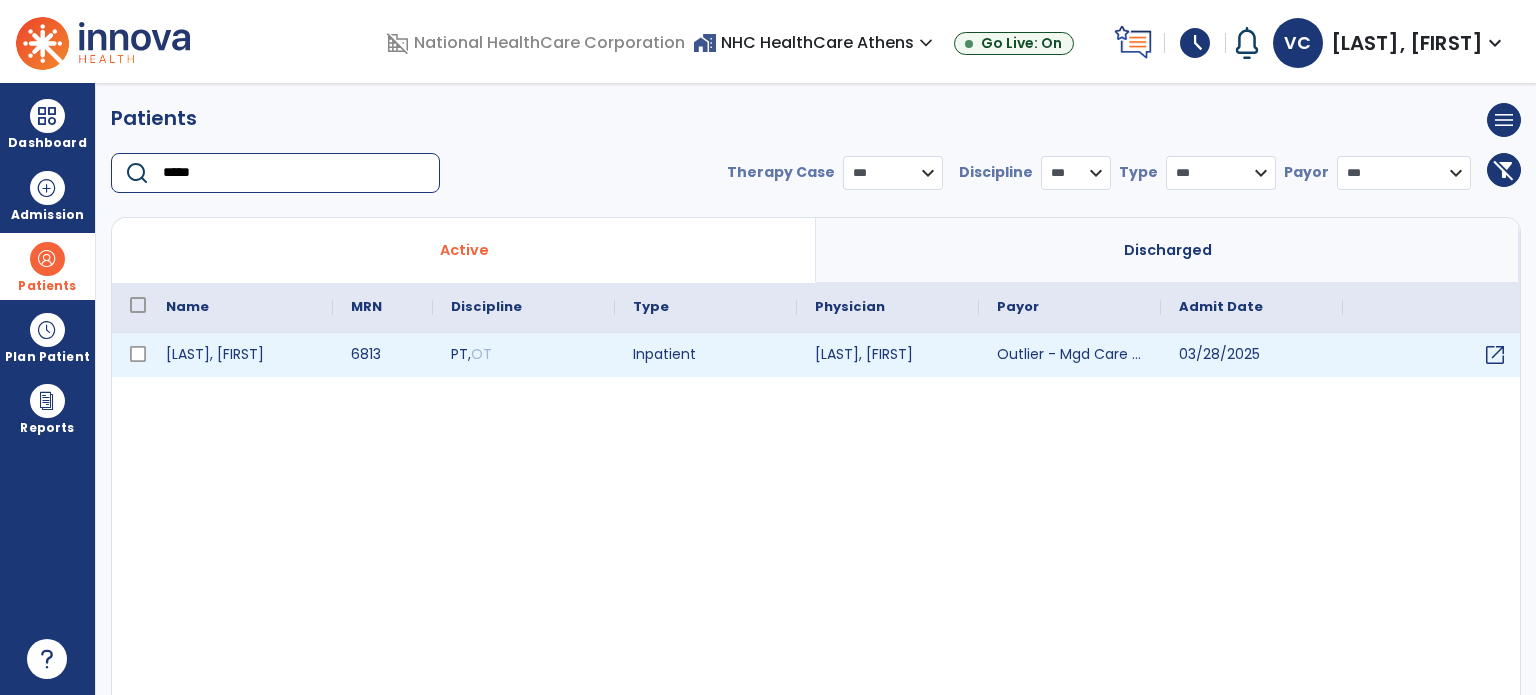 type on "*****" 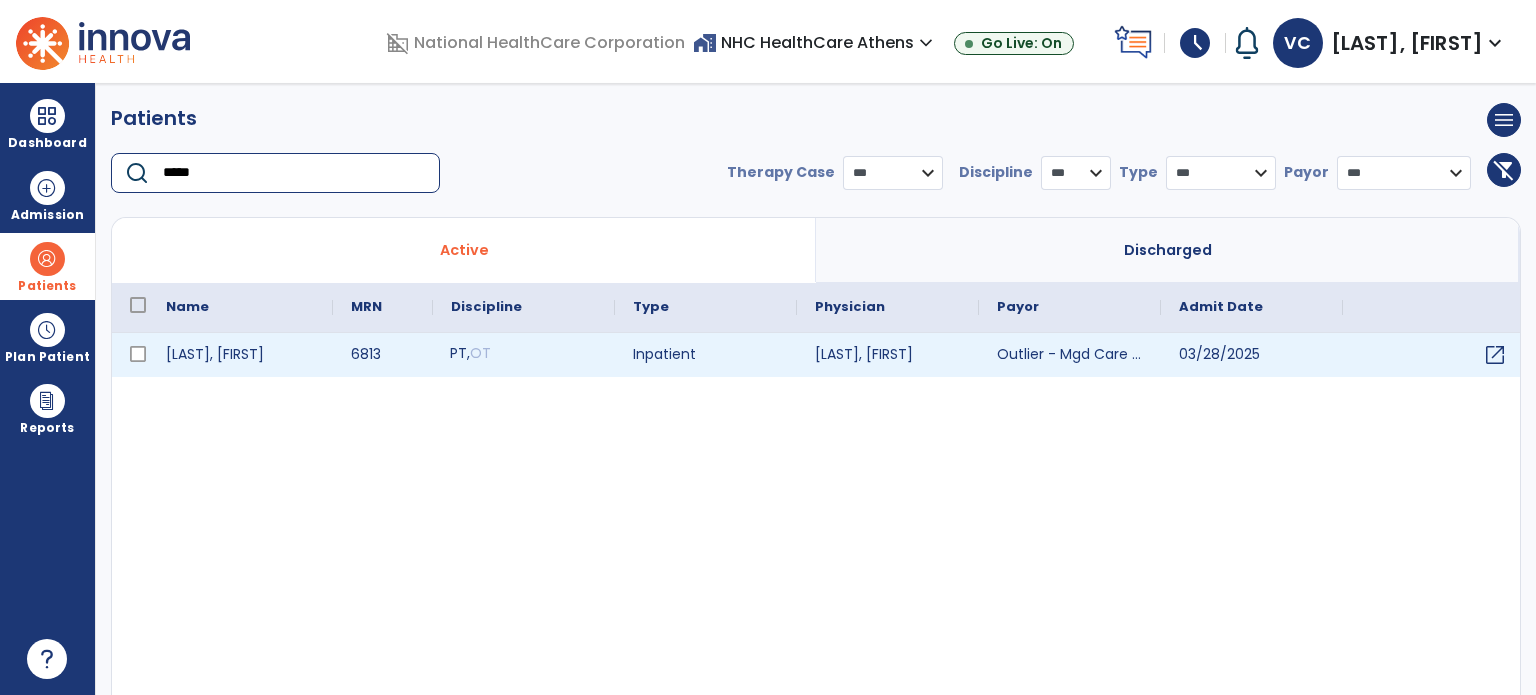 click on "PT , OT" at bounding box center (524, 355) 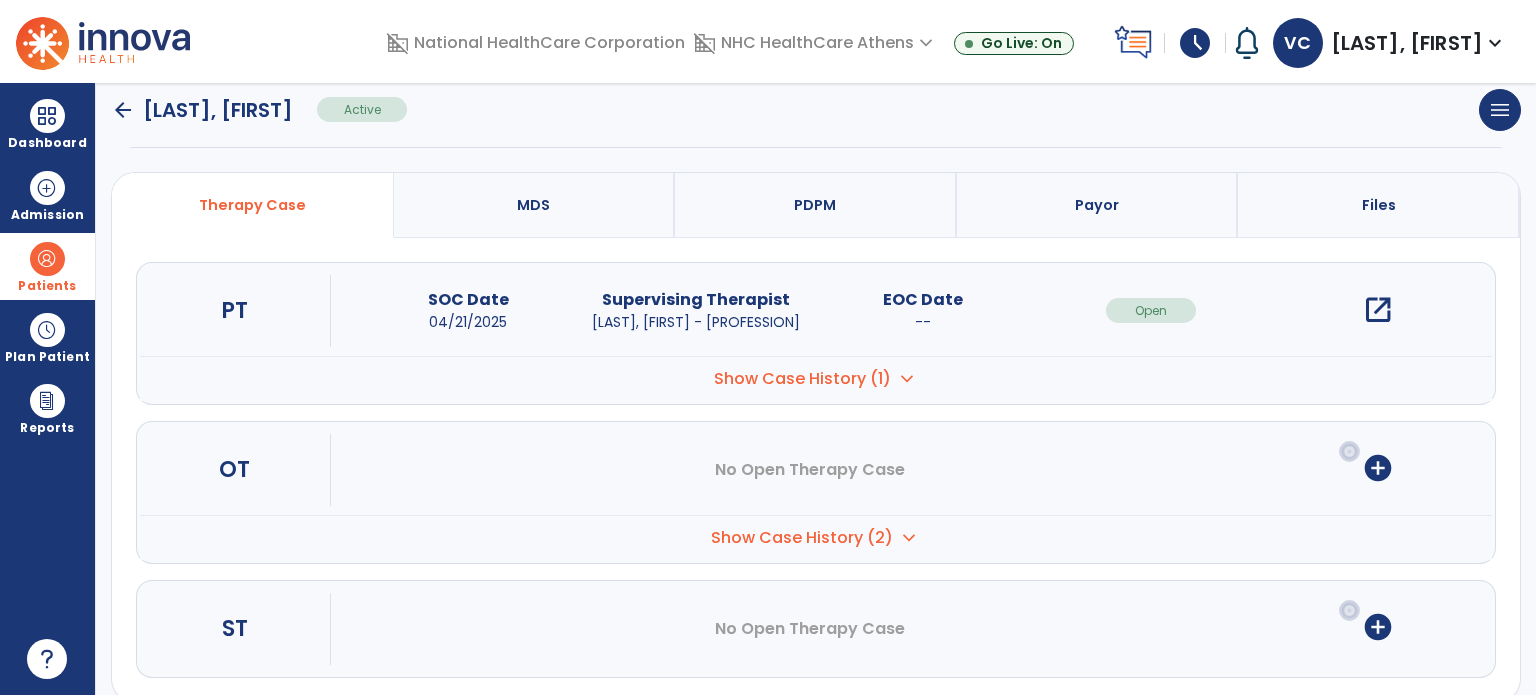 scroll, scrollTop: 144, scrollLeft: 0, axis: vertical 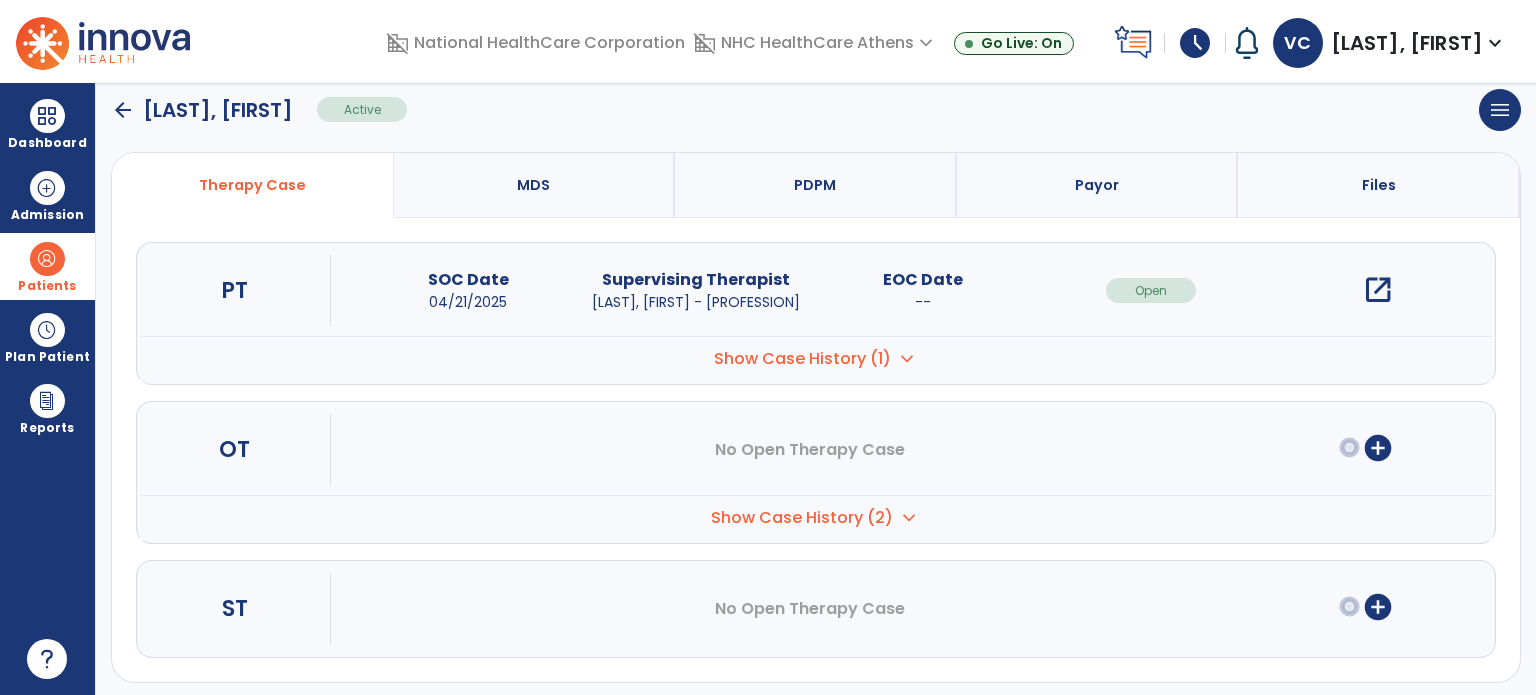 click on "arrow_back" 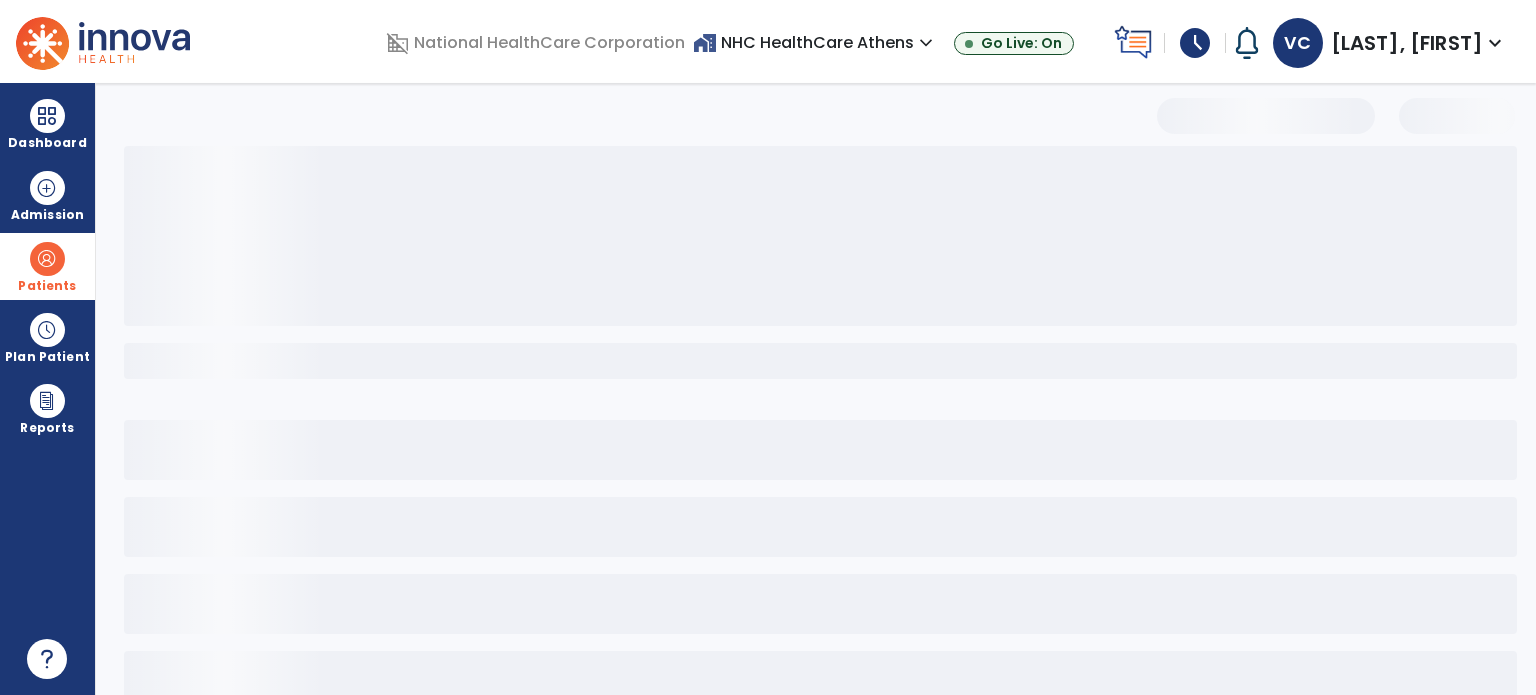 scroll, scrollTop: 46, scrollLeft: 0, axis: vertical 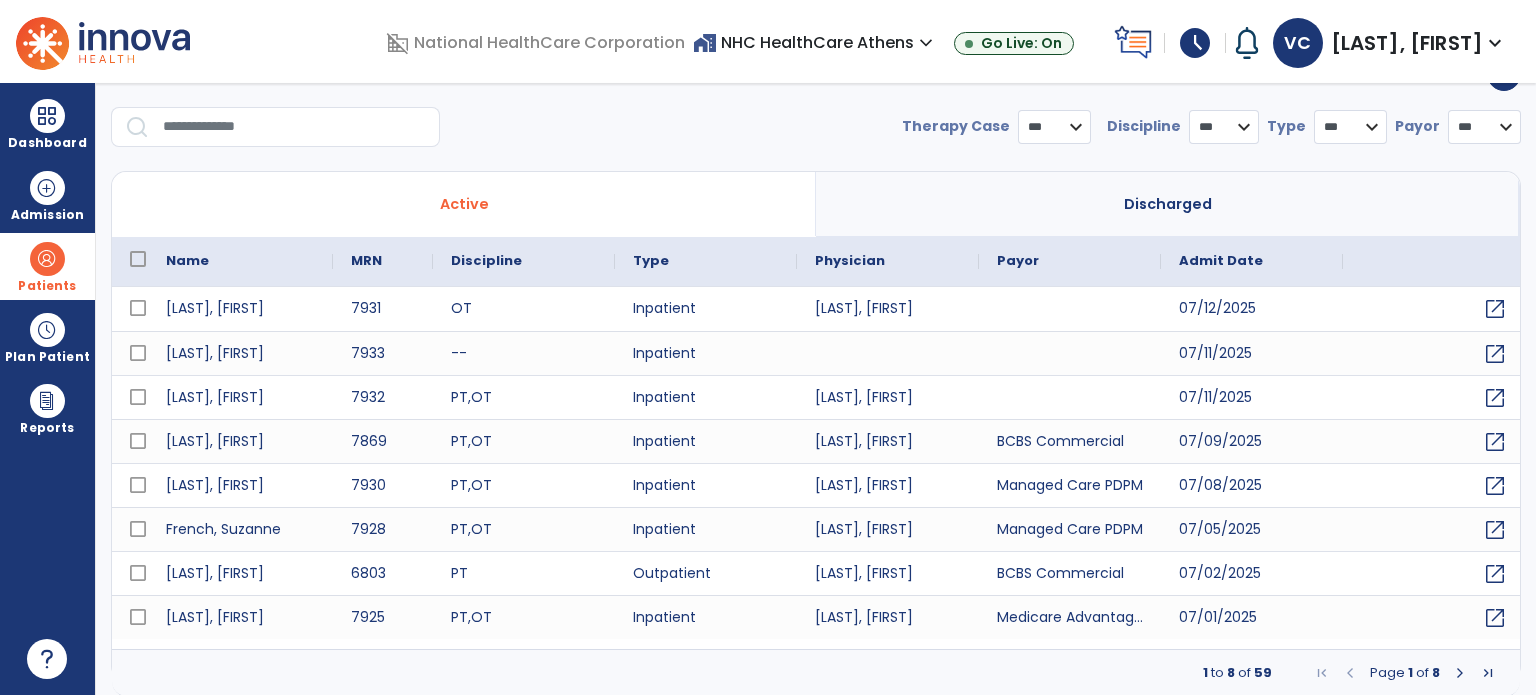 select on "***" 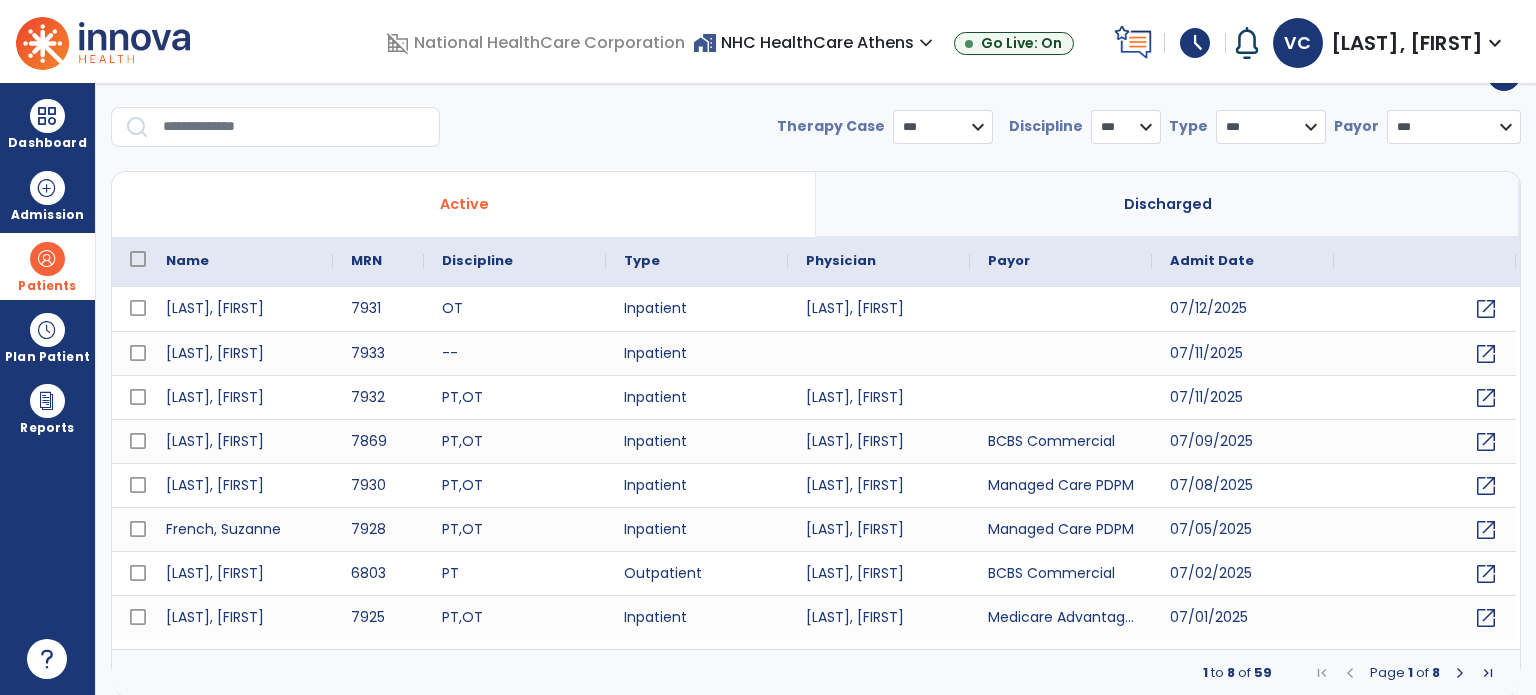 click at bounding box center (294, 127) 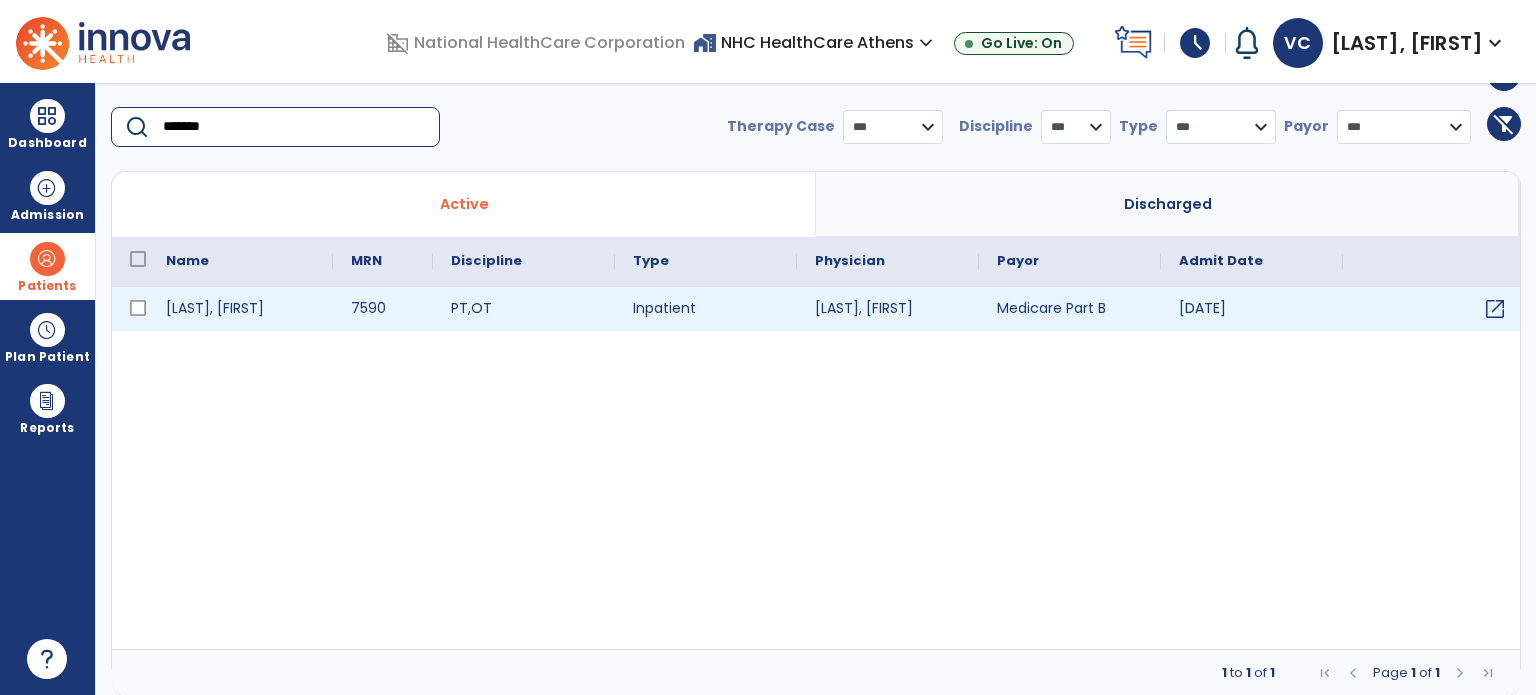 type on "*******" 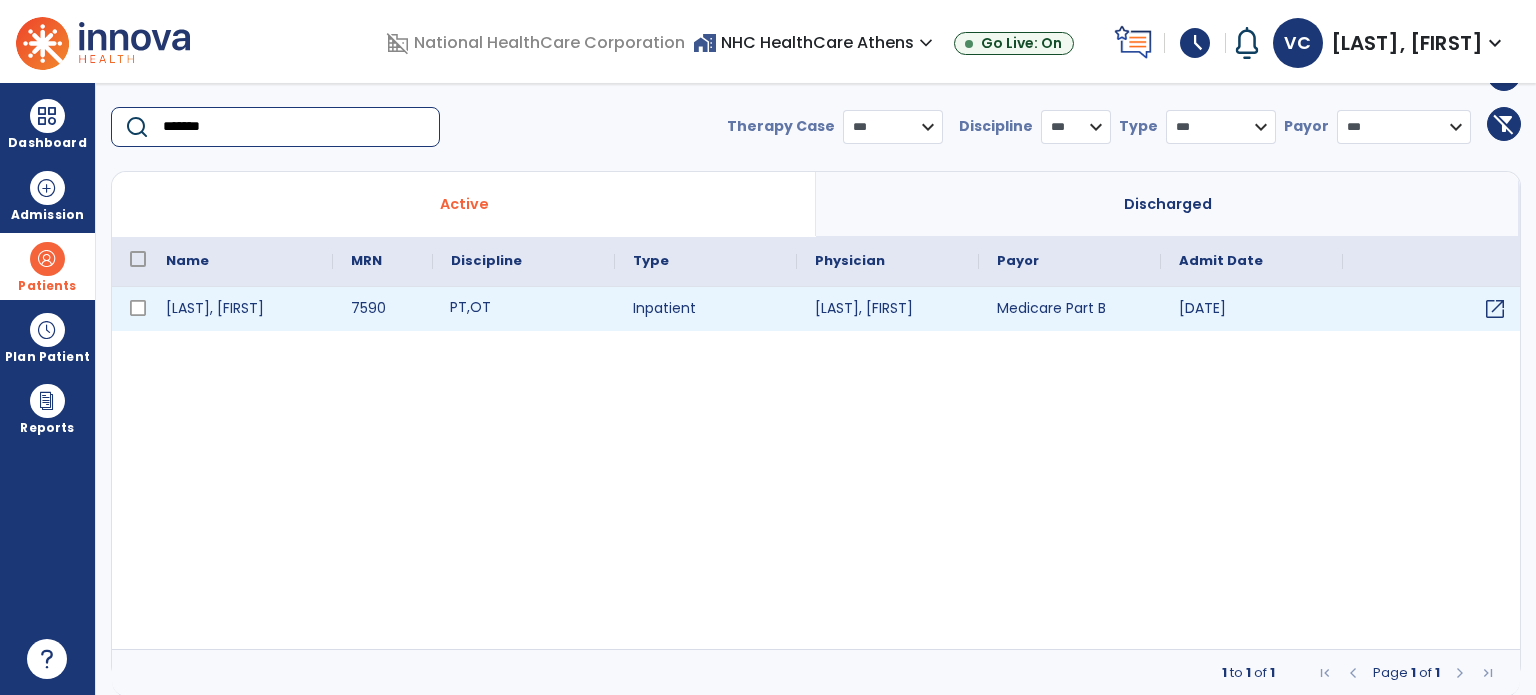 click on "PT , OT" at bounding box center [524, 309] 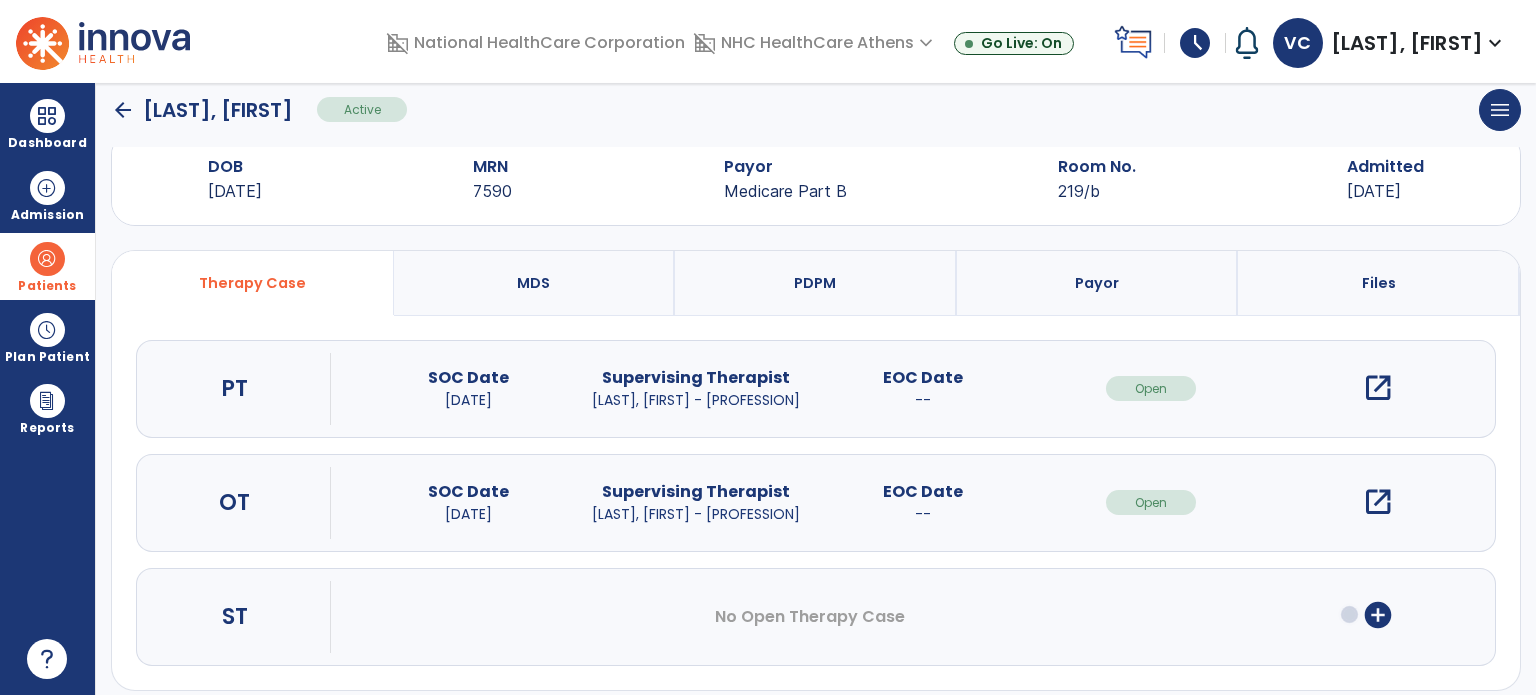 click on "open_in_new" at bounding box center [1378, 502] 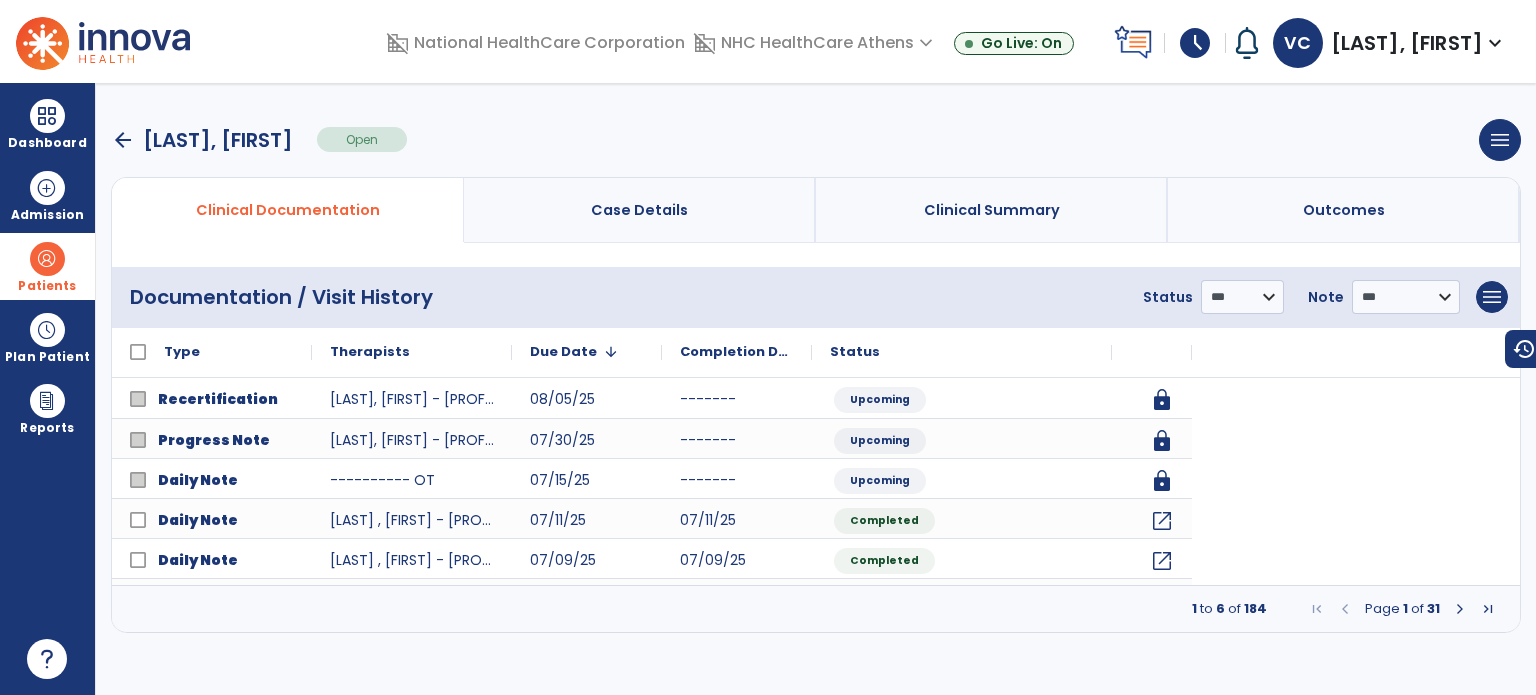 scroll, scrollTop: 0, scrollLeft: 0, axis: both 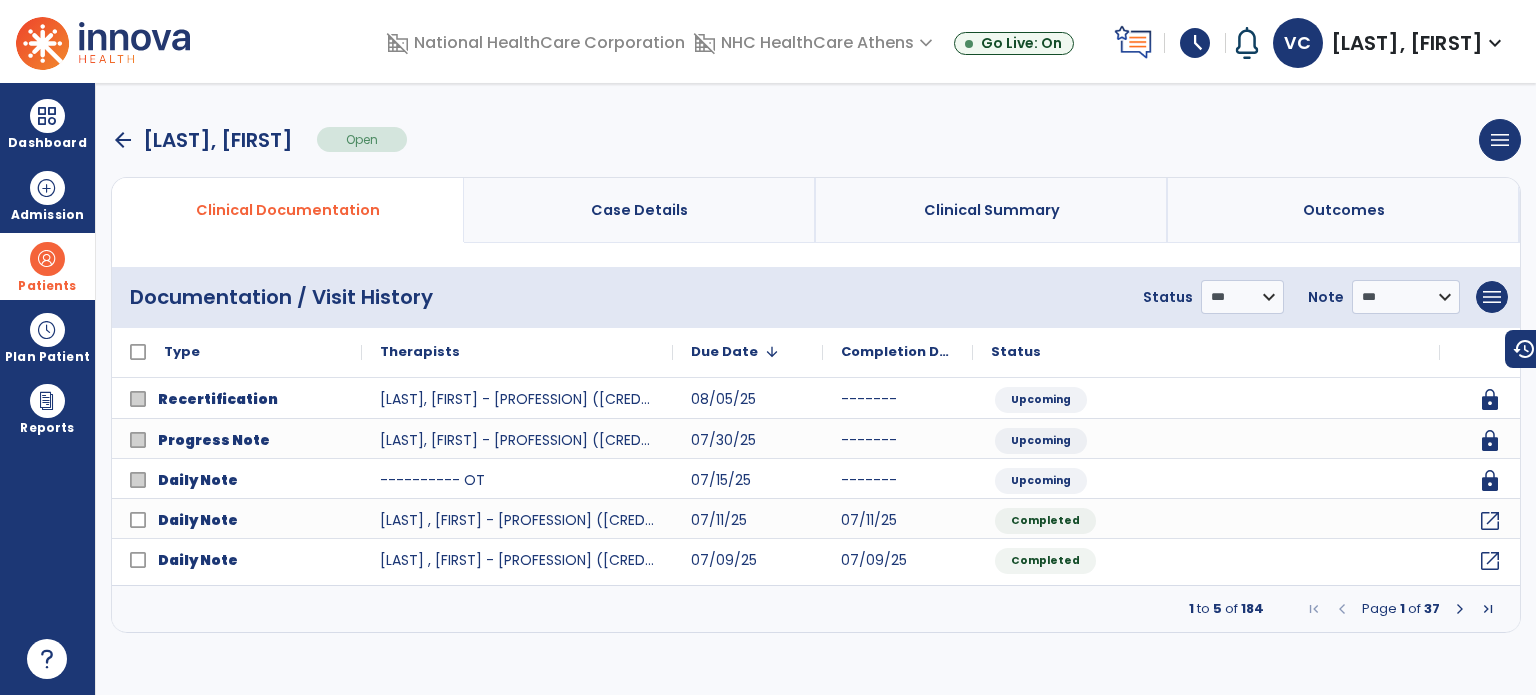 click on "arrow_back" at bounding box center [123, 140] 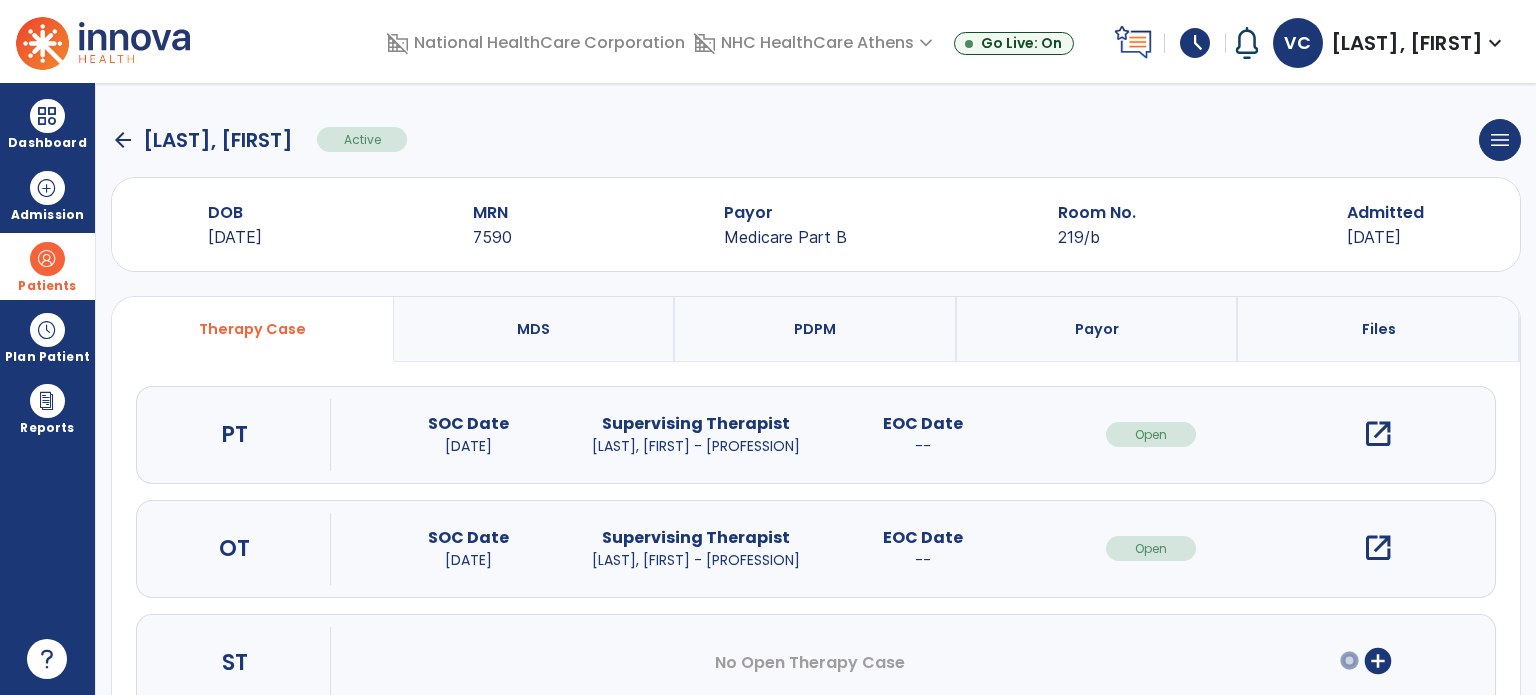click on "arrow_back" 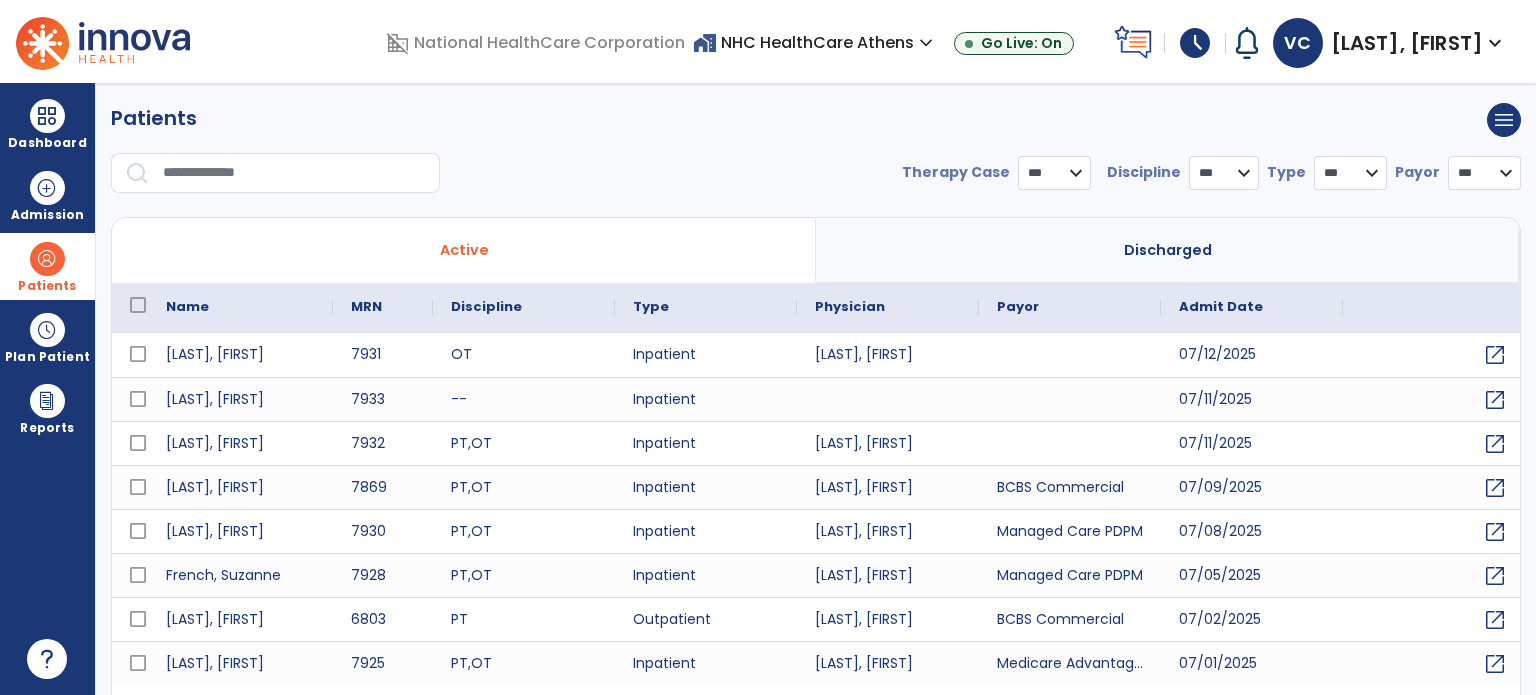 select on "***" 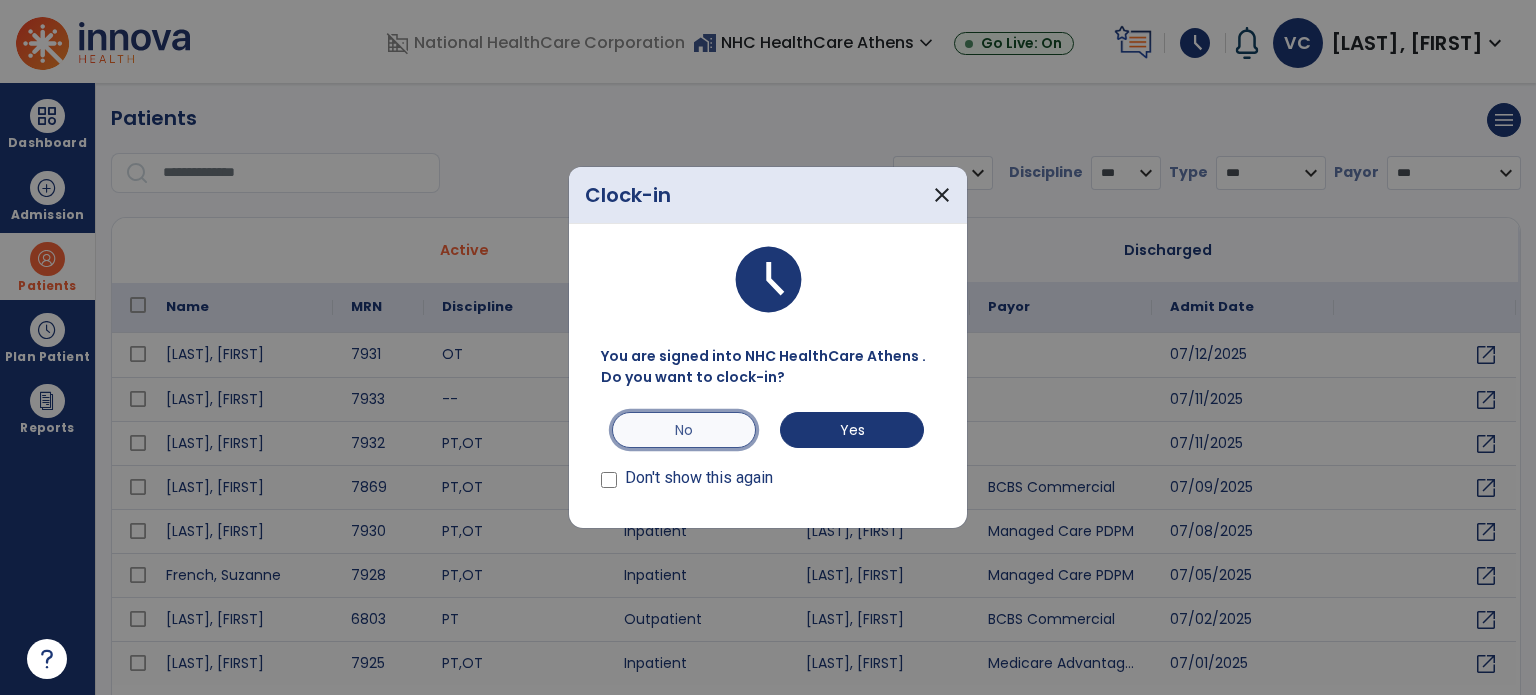 click on "No" at bounding box center [684, 430] 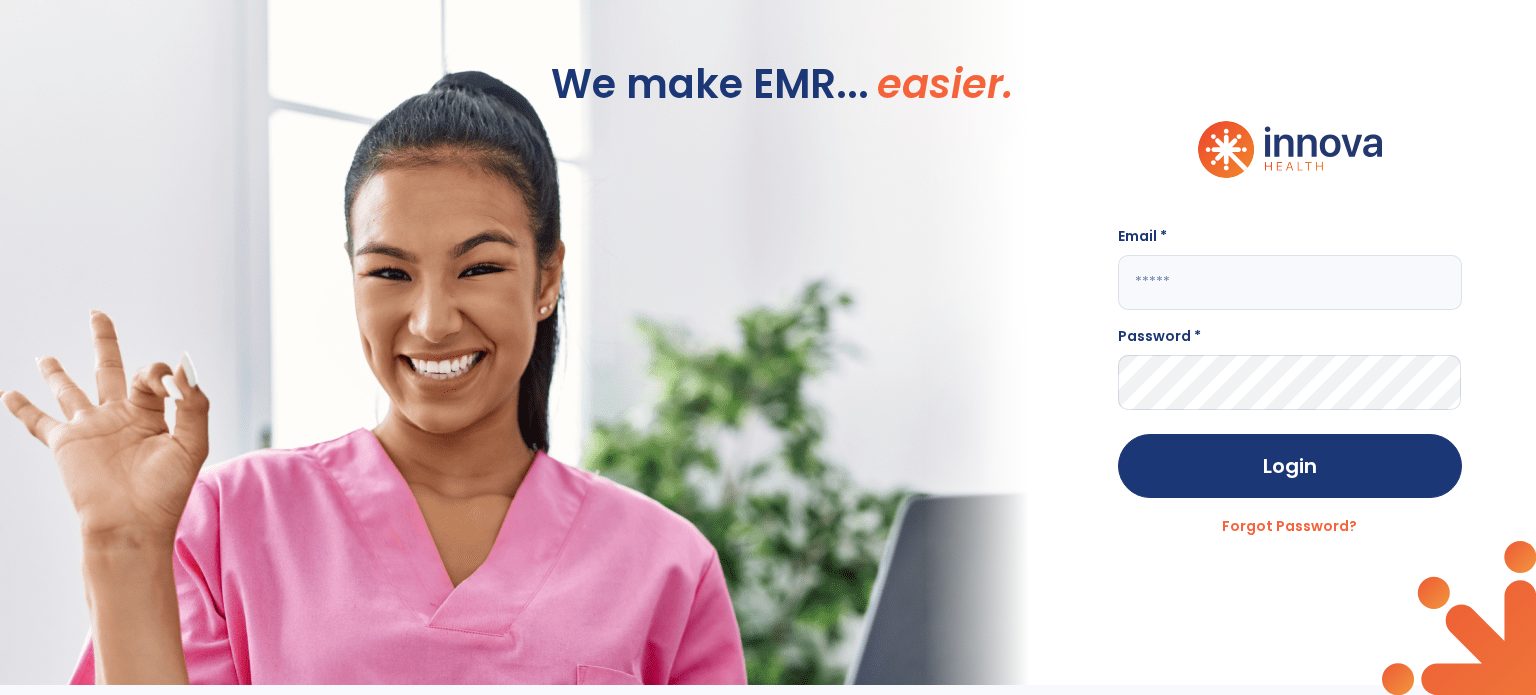 click 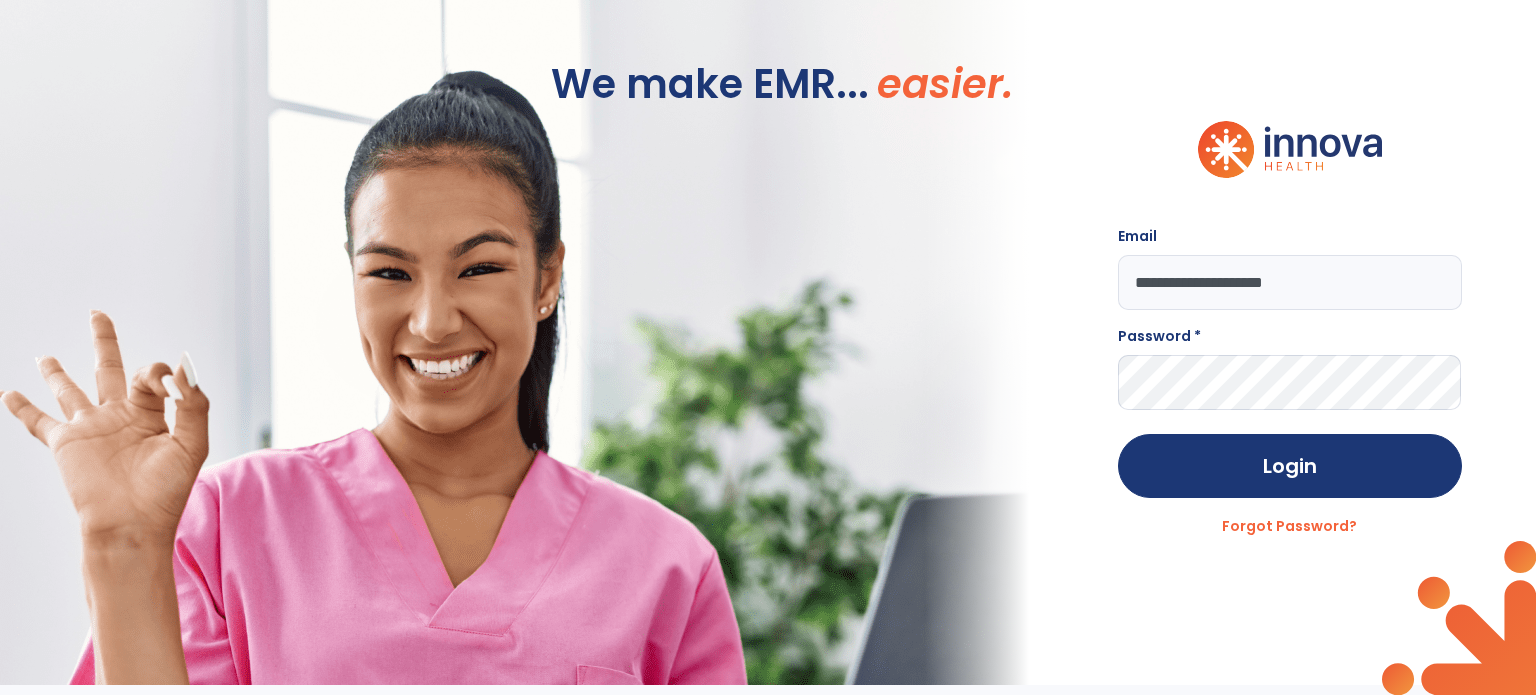 type on "**********" 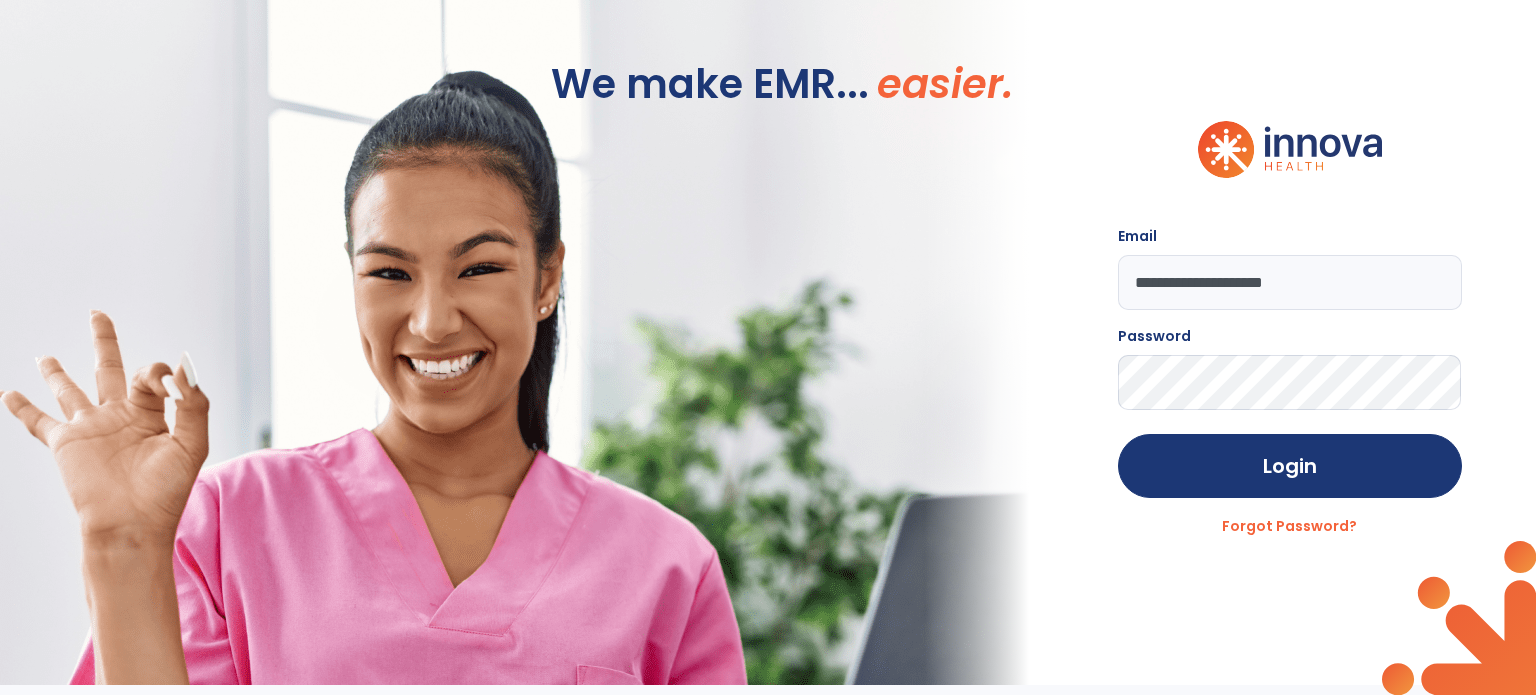click on "Login" 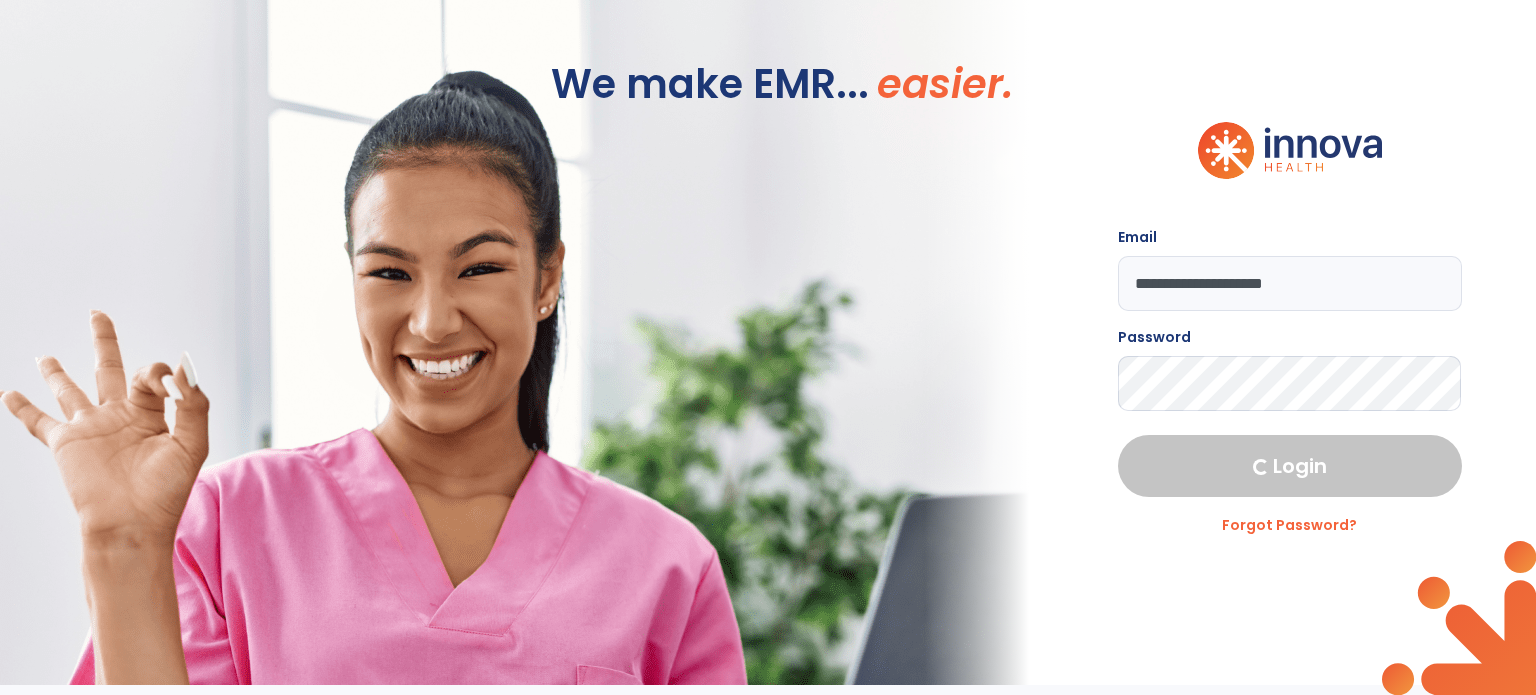select on "****" 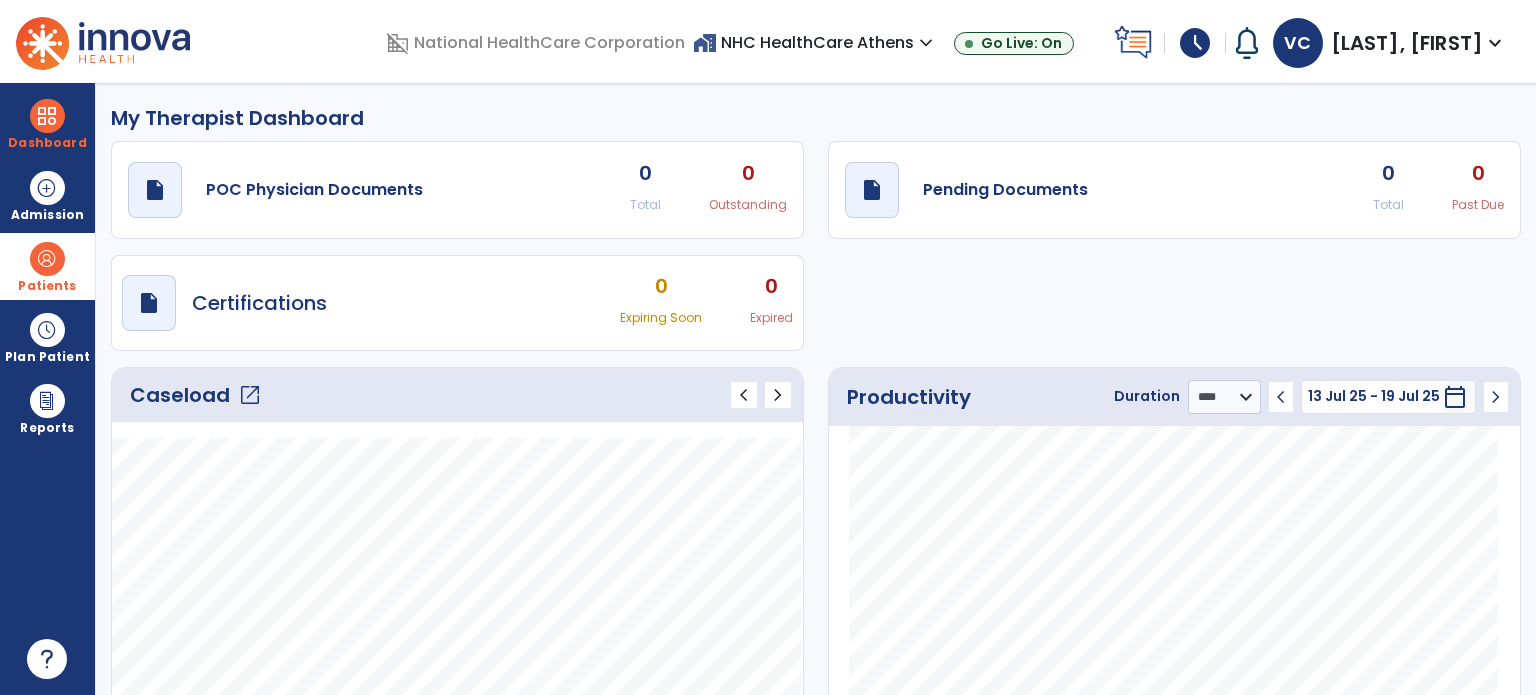 click at bounding box center [47, 259] 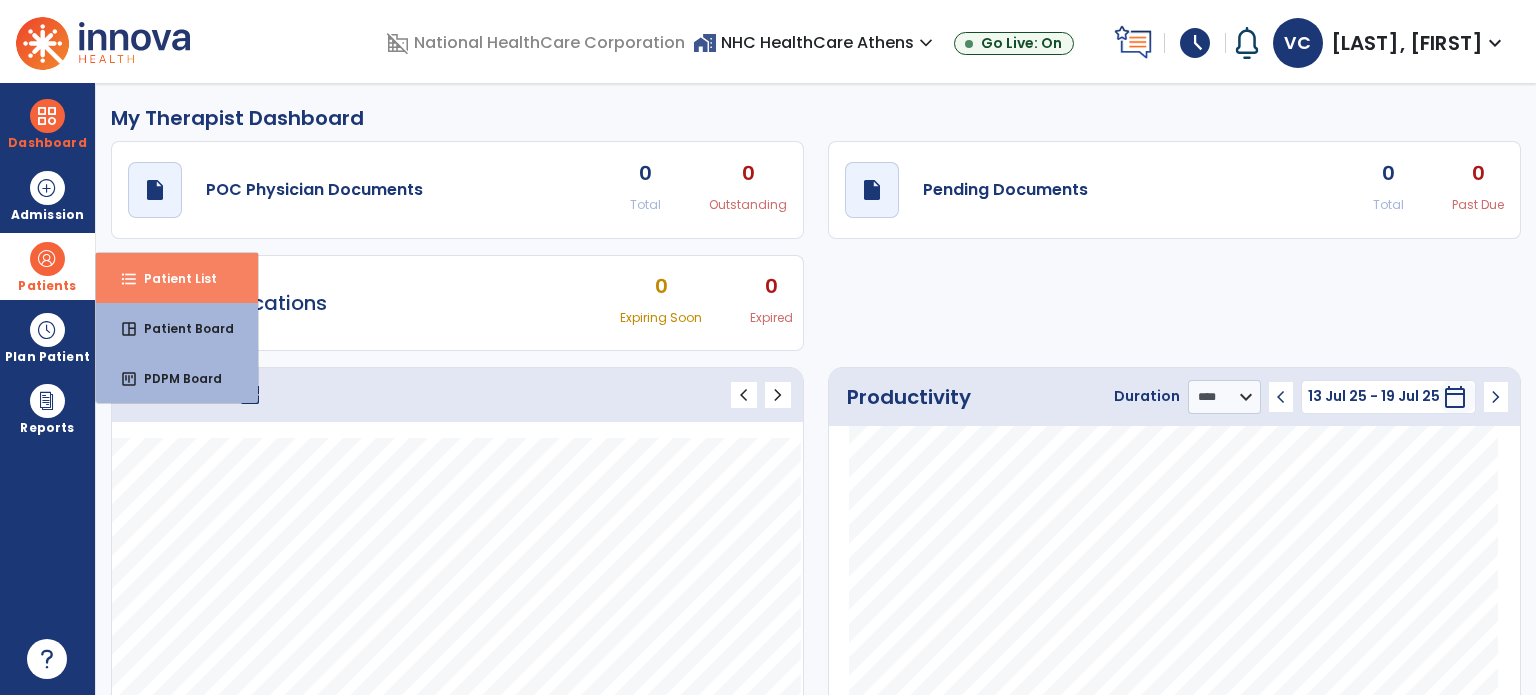 click on "format_list_bulleted  Patient List" at bounding box center (177, 278) 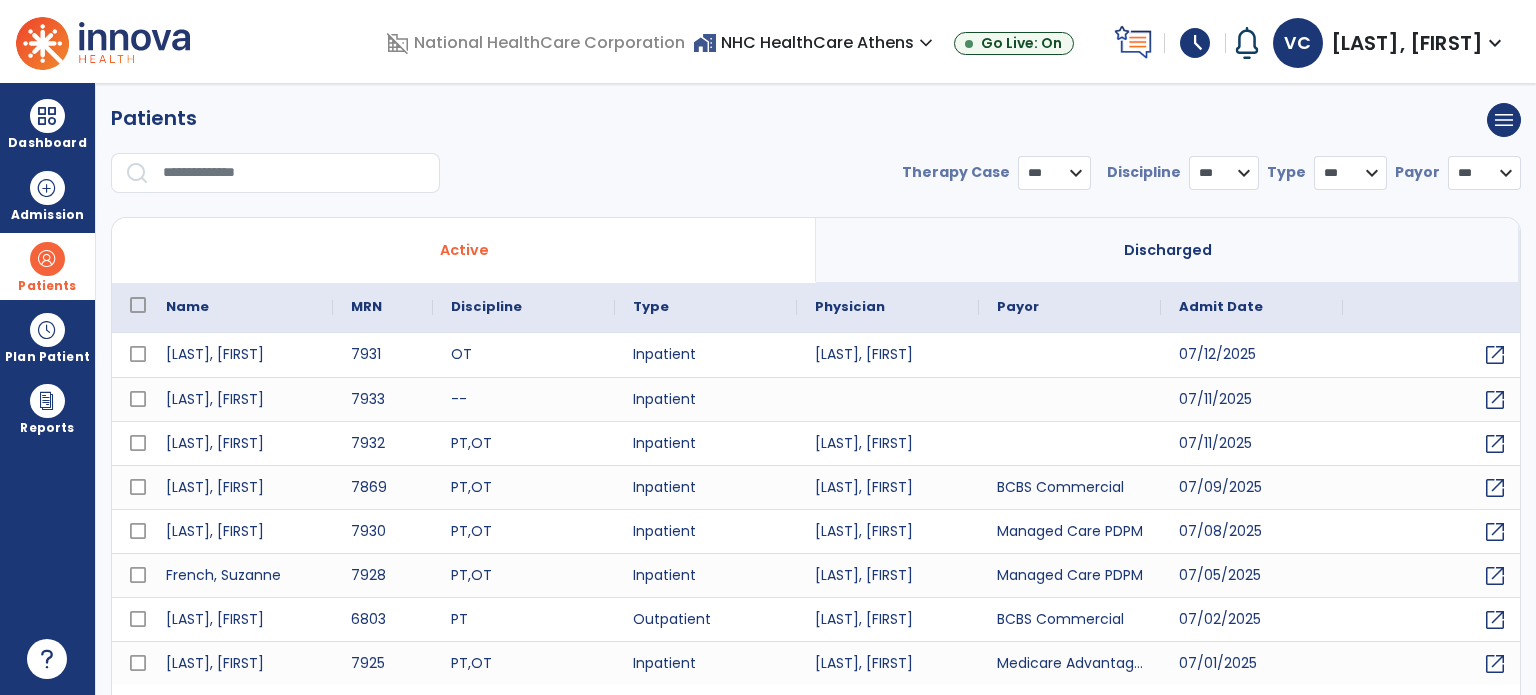 select on "***" 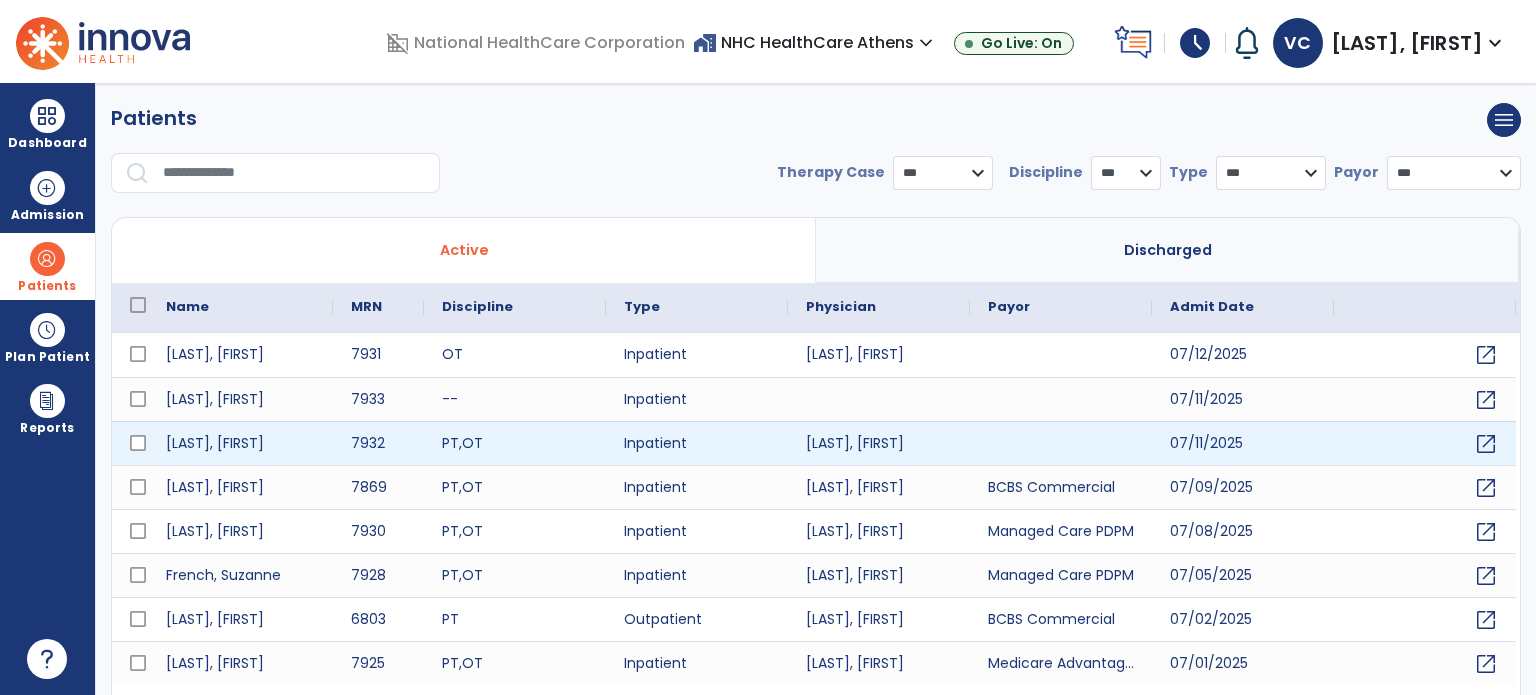 click at bounding box center [1061, 443] 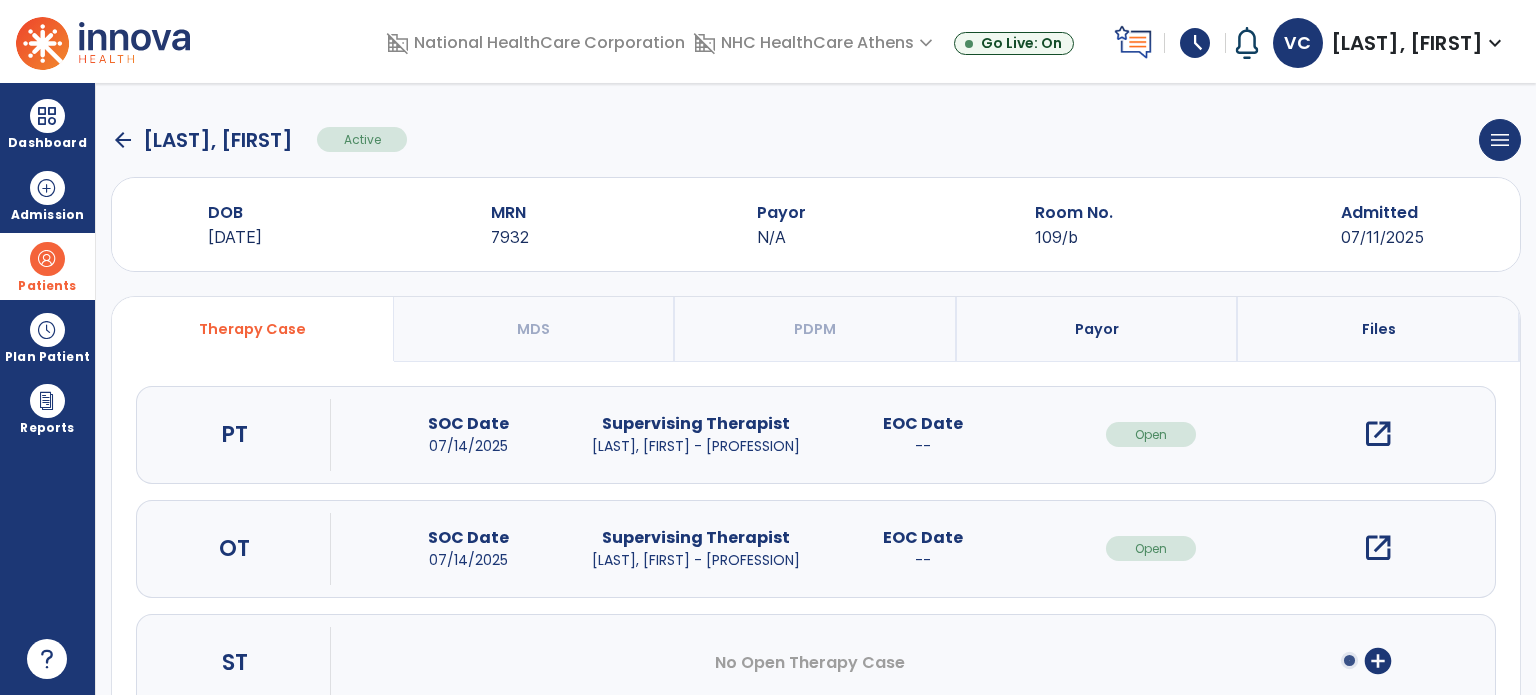 click on "open_in_new" at bounding box center [1378, 434] 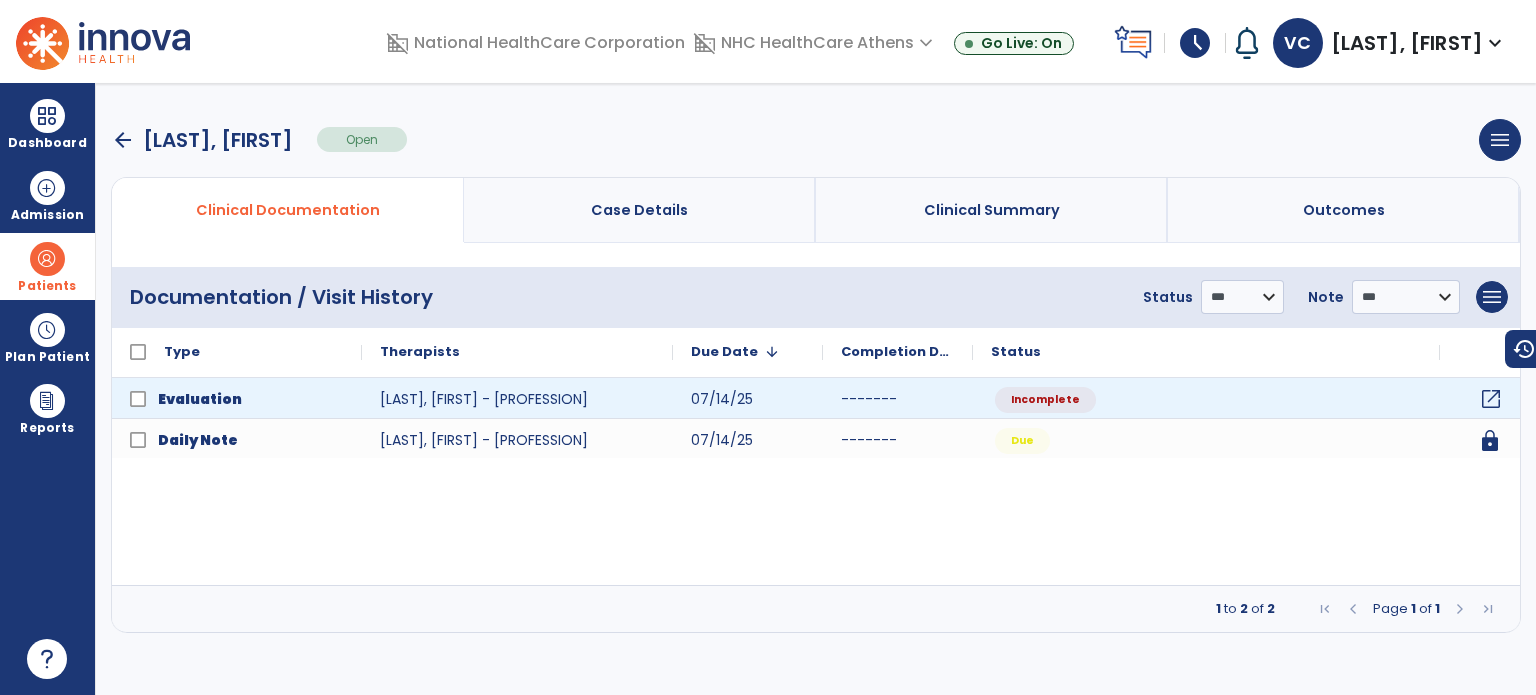 click on "open_in_new" 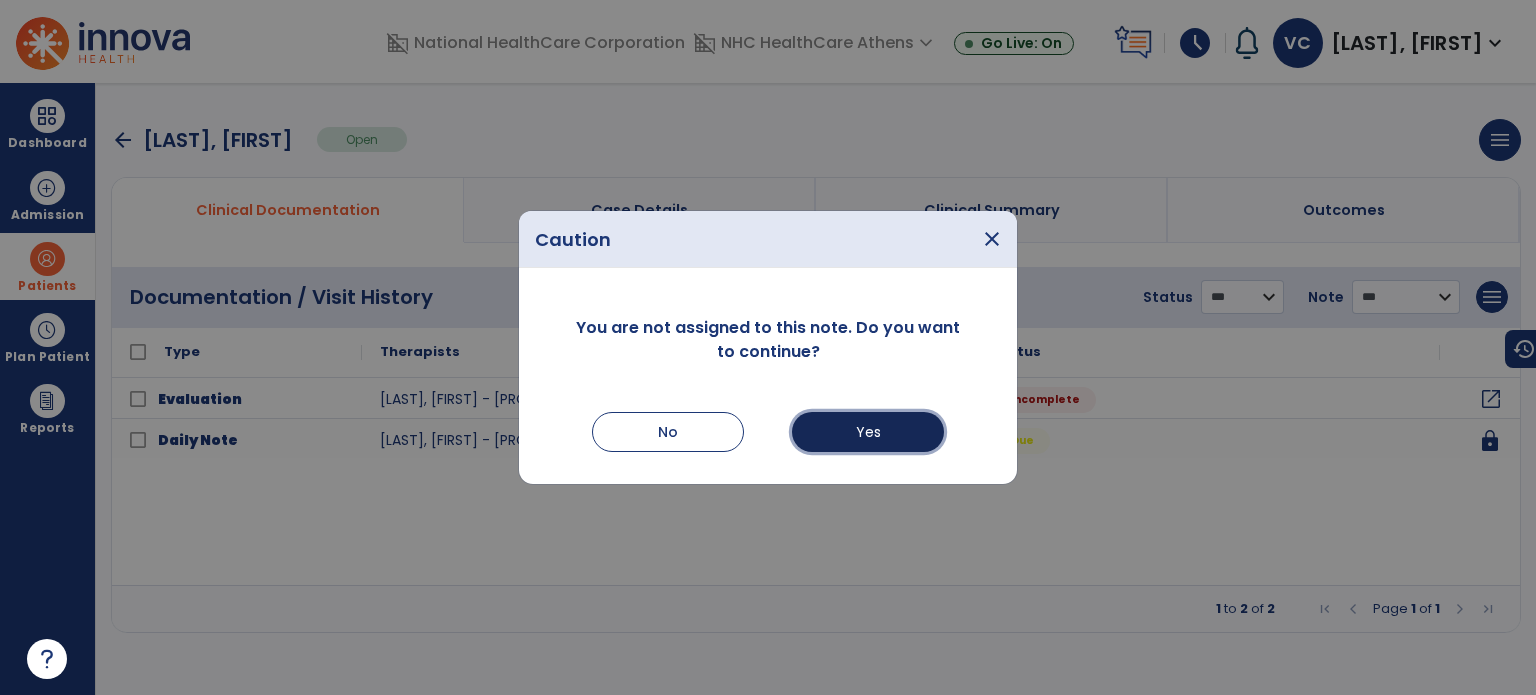 click on "Yes" at bounding box center (868, 432) 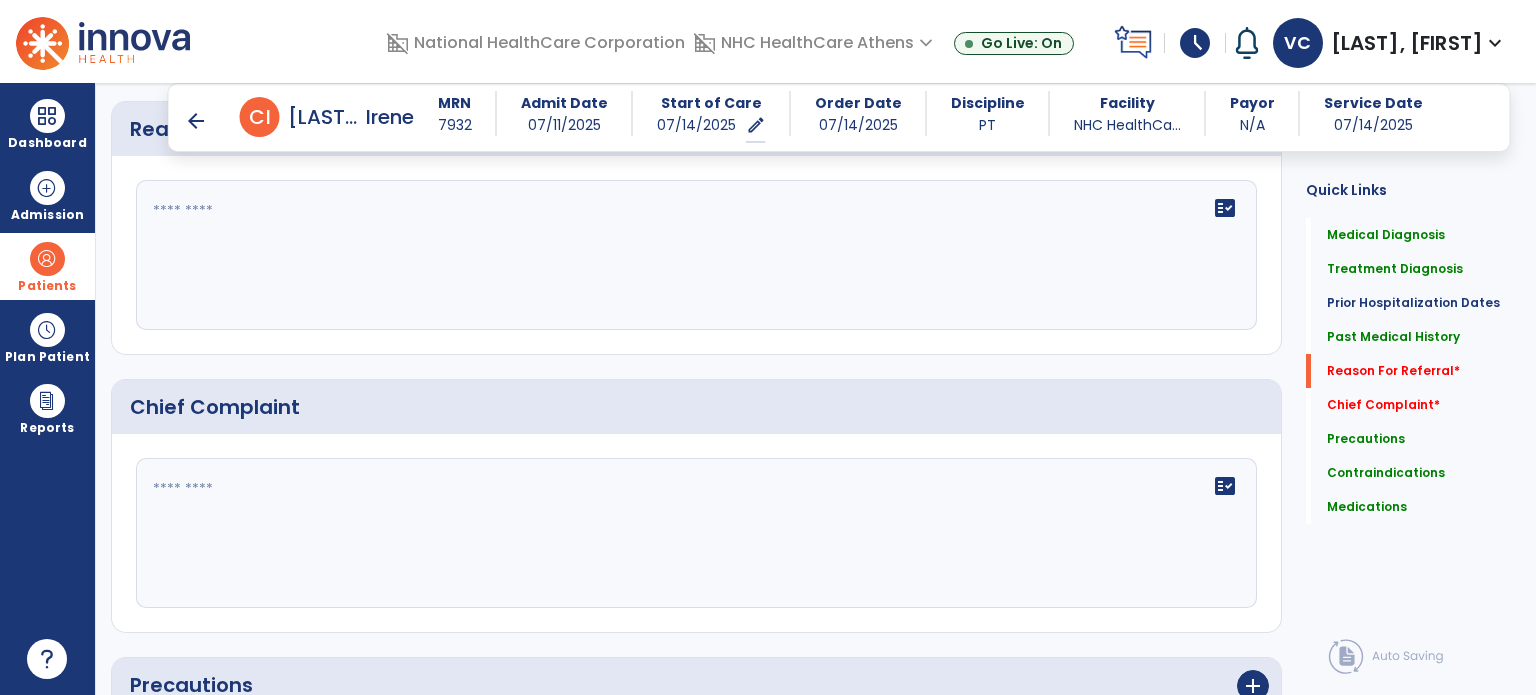 scroll, scrollTop: 1332, scrollLeft: 0, axis: vertical 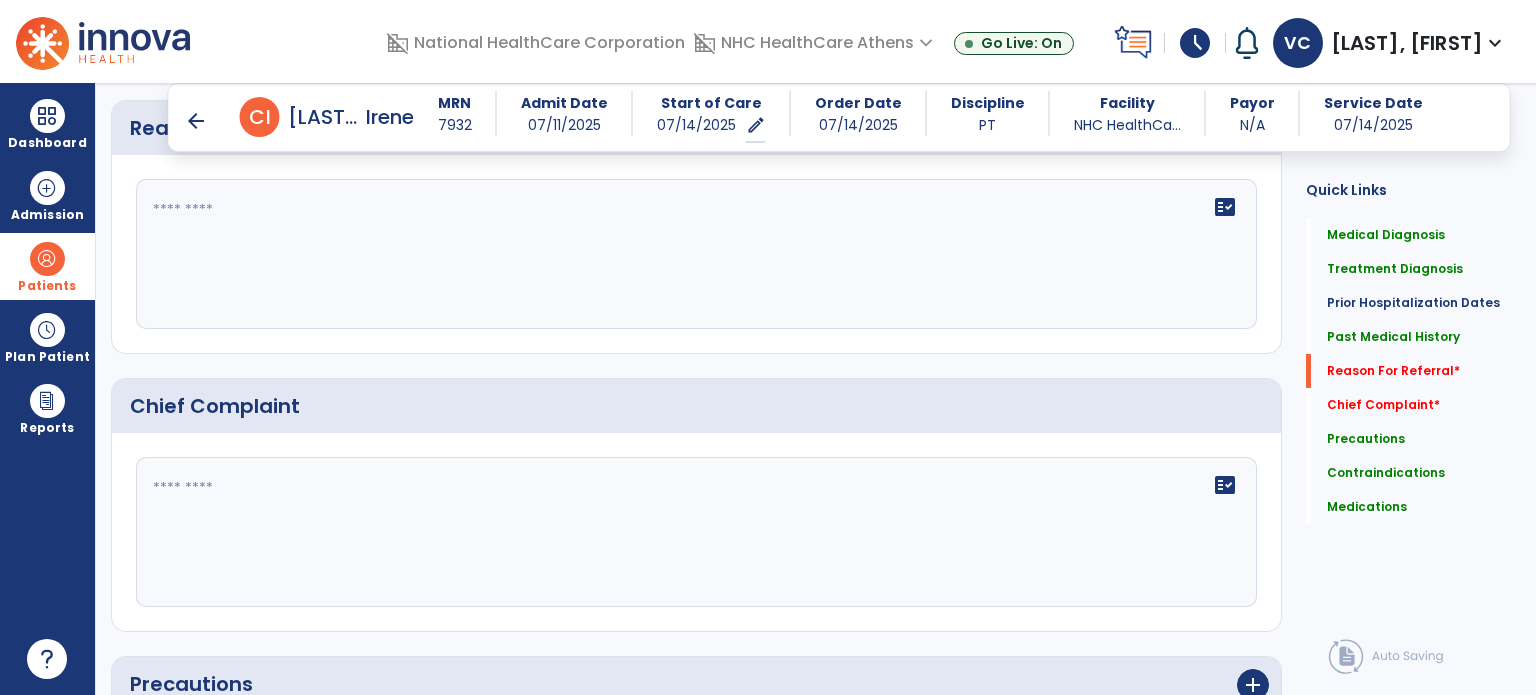 click on "fact_check" 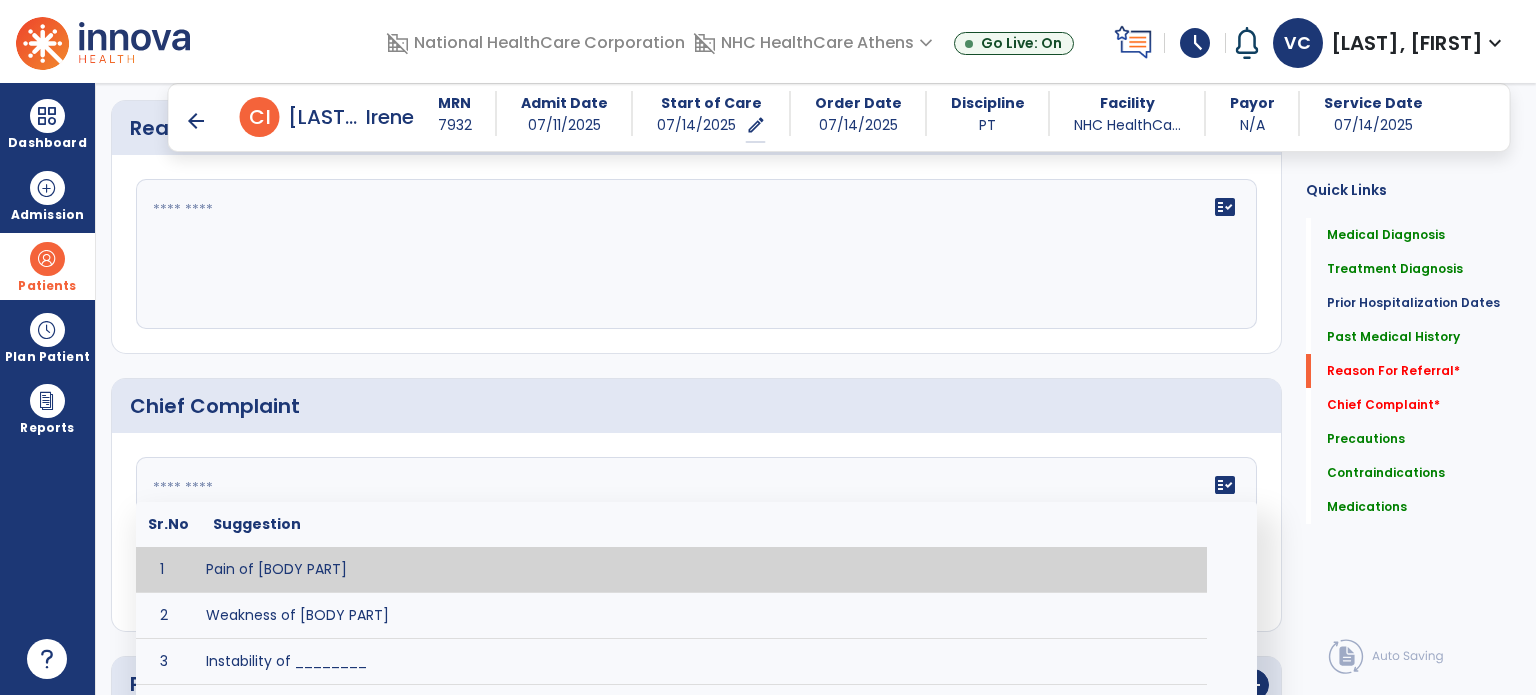 type on "*" 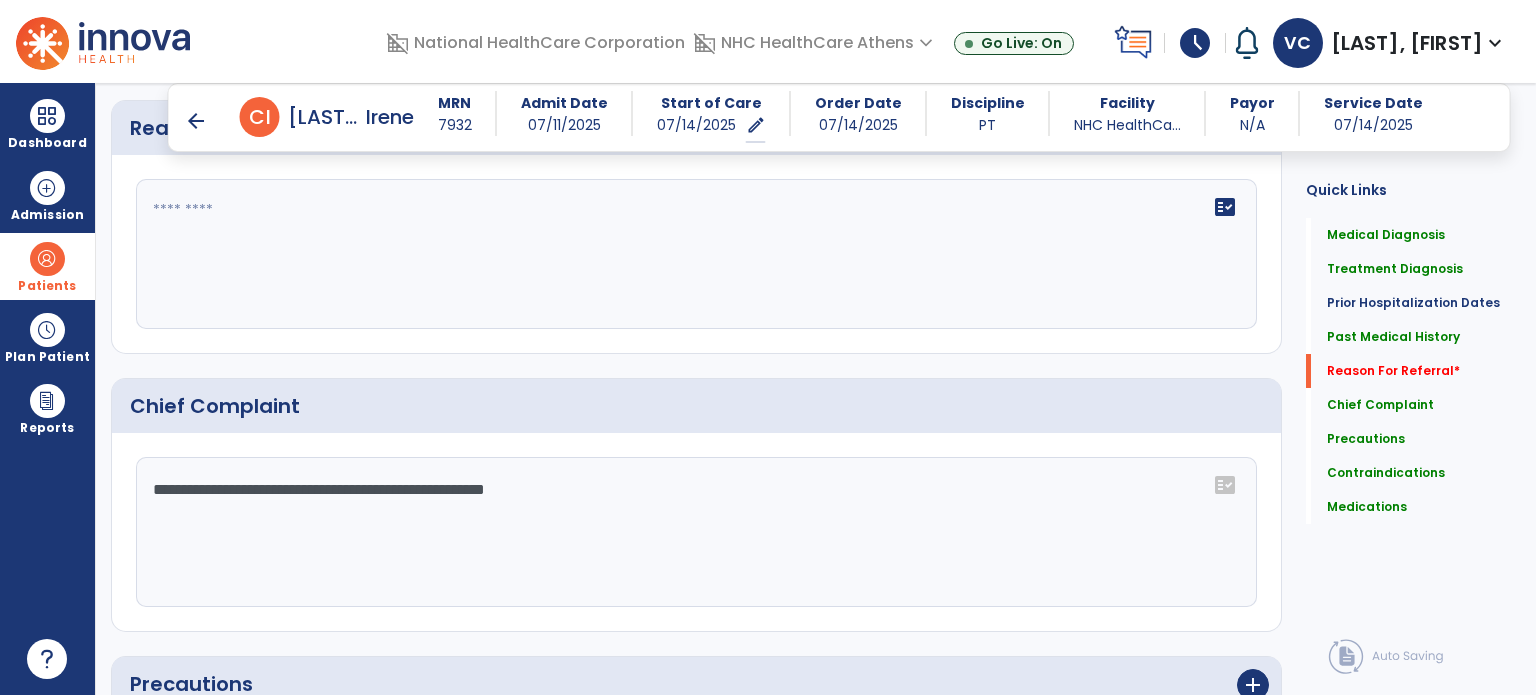 type on "**********" 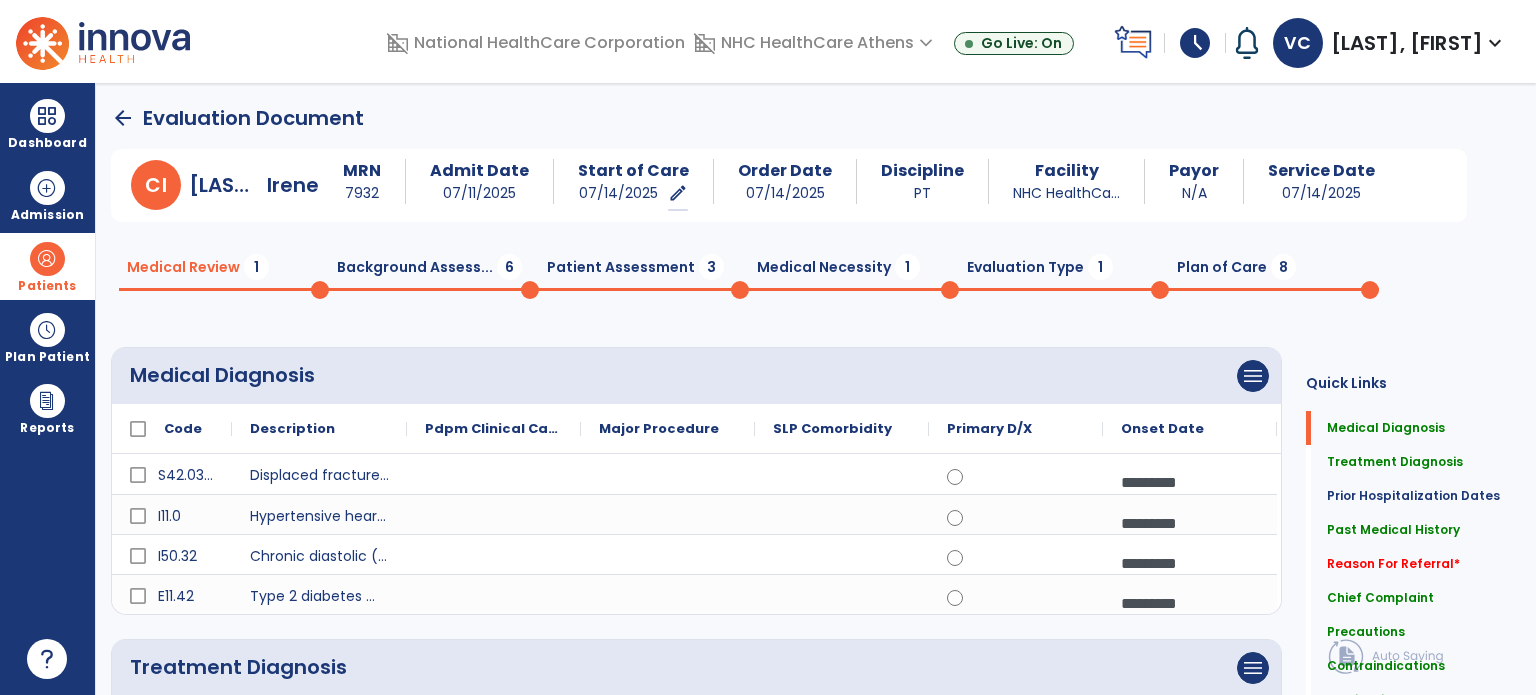 scroll, scrollTop: 0, scrollLeft: 0, axis: both 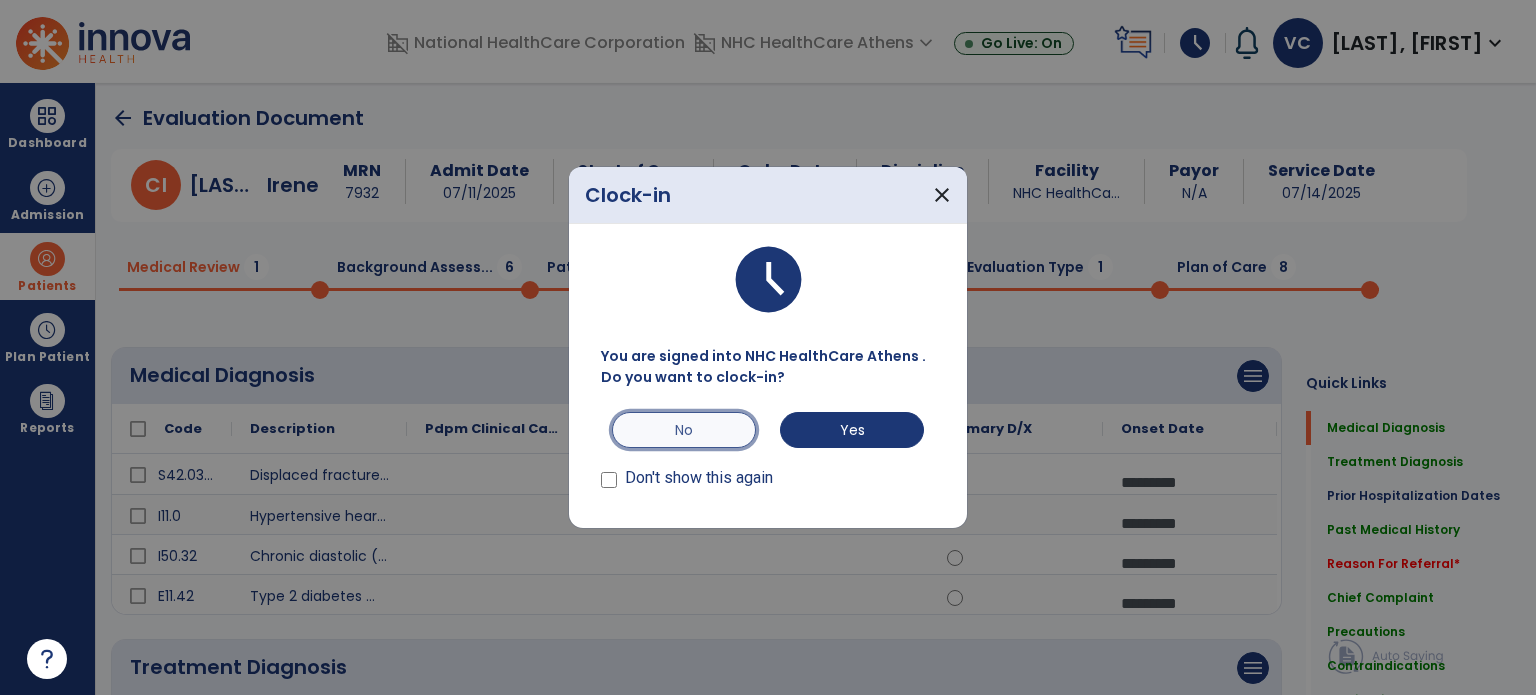 click on "No" at bounding box center [684, 430] 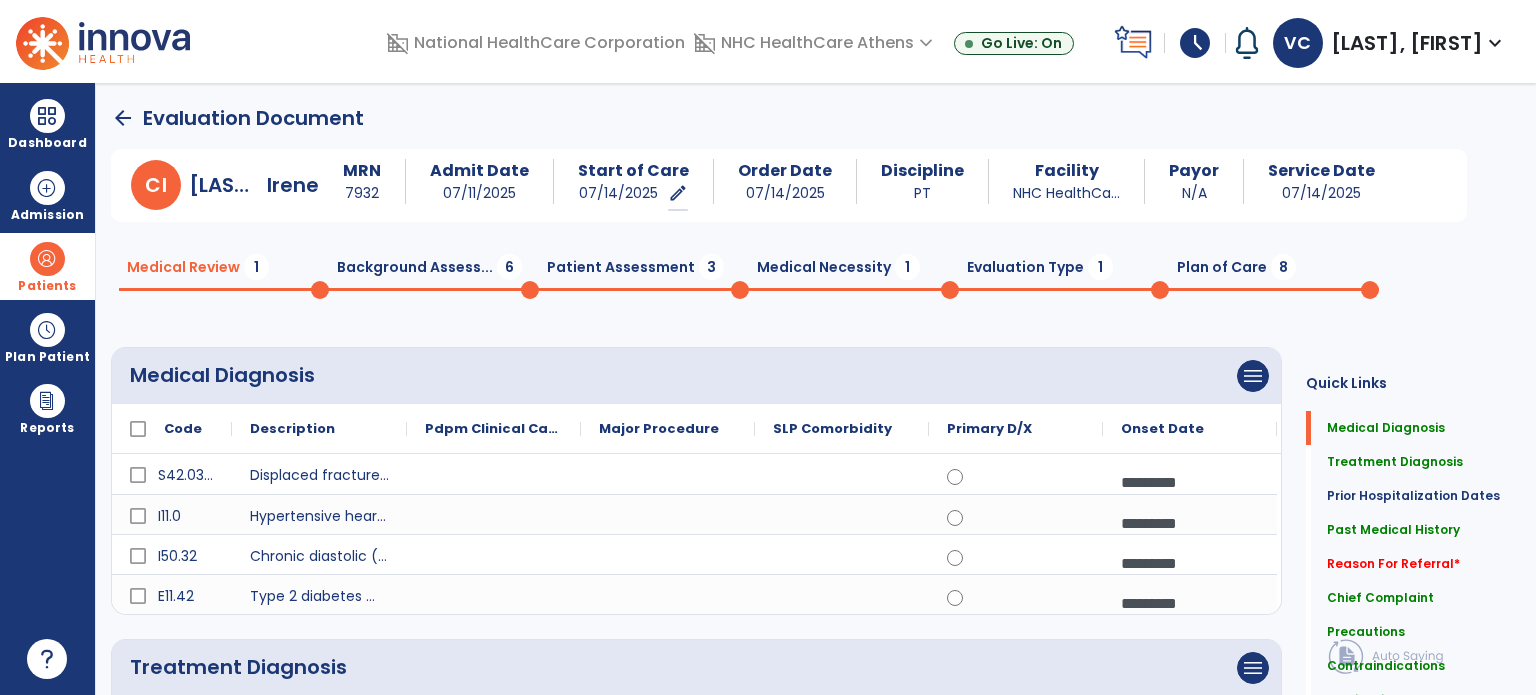 click on "Background Assess...  6" 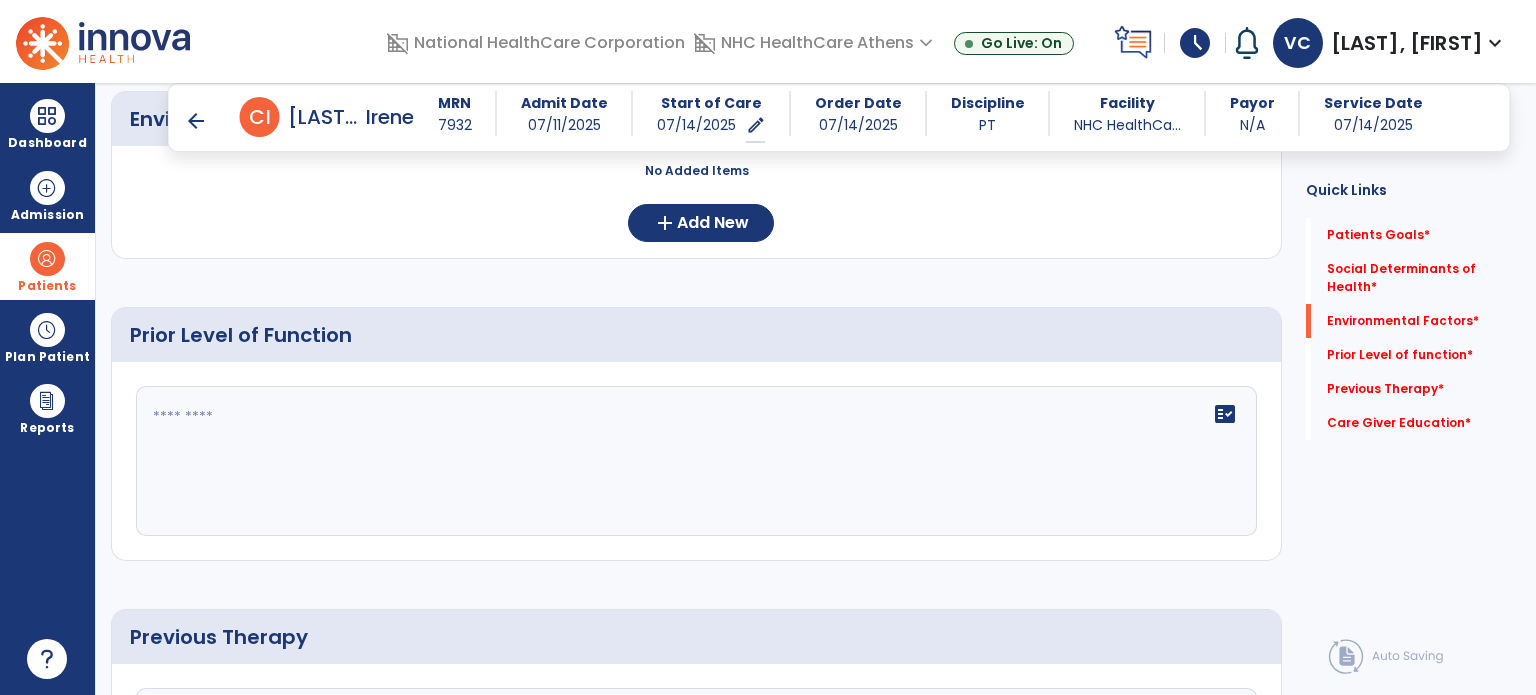 scroll, scrollTop: 697, scrollLeft: 0, axis: vertical 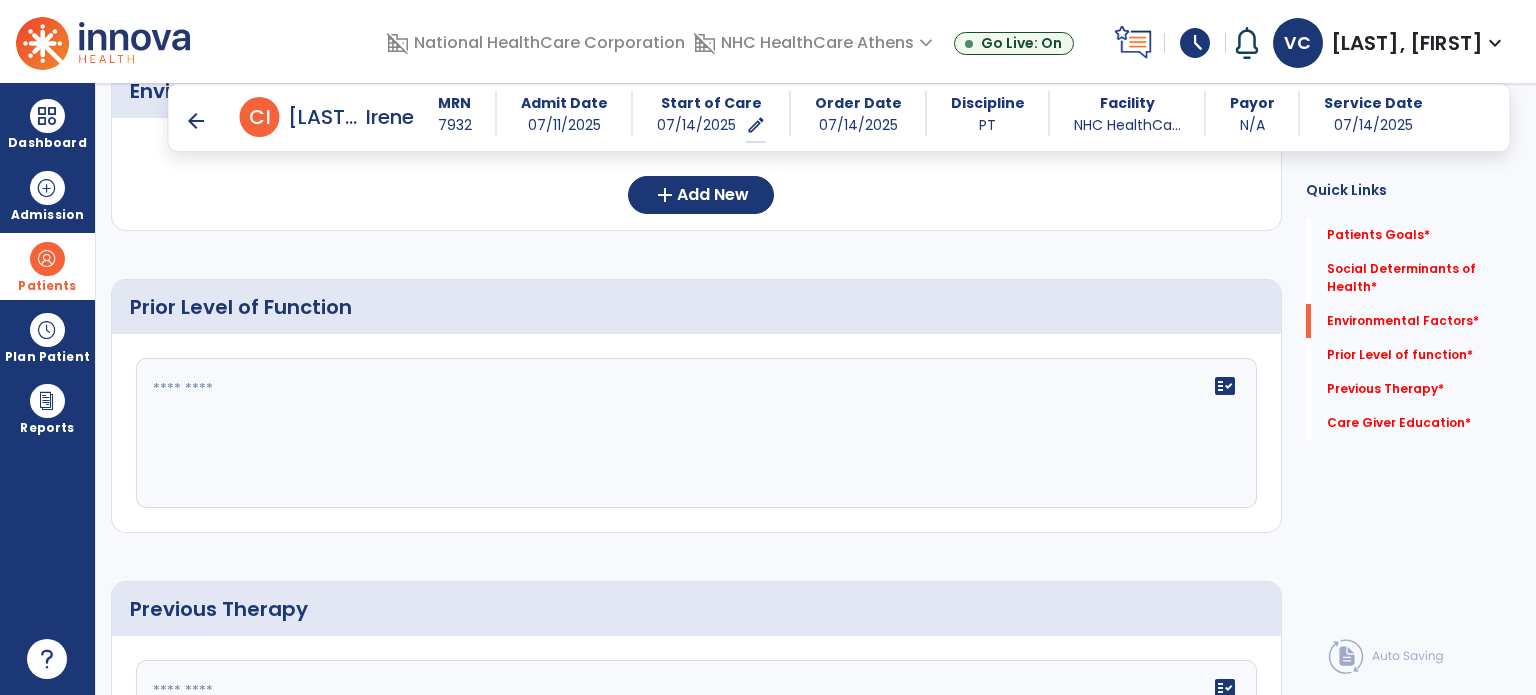 click on "fact_check" 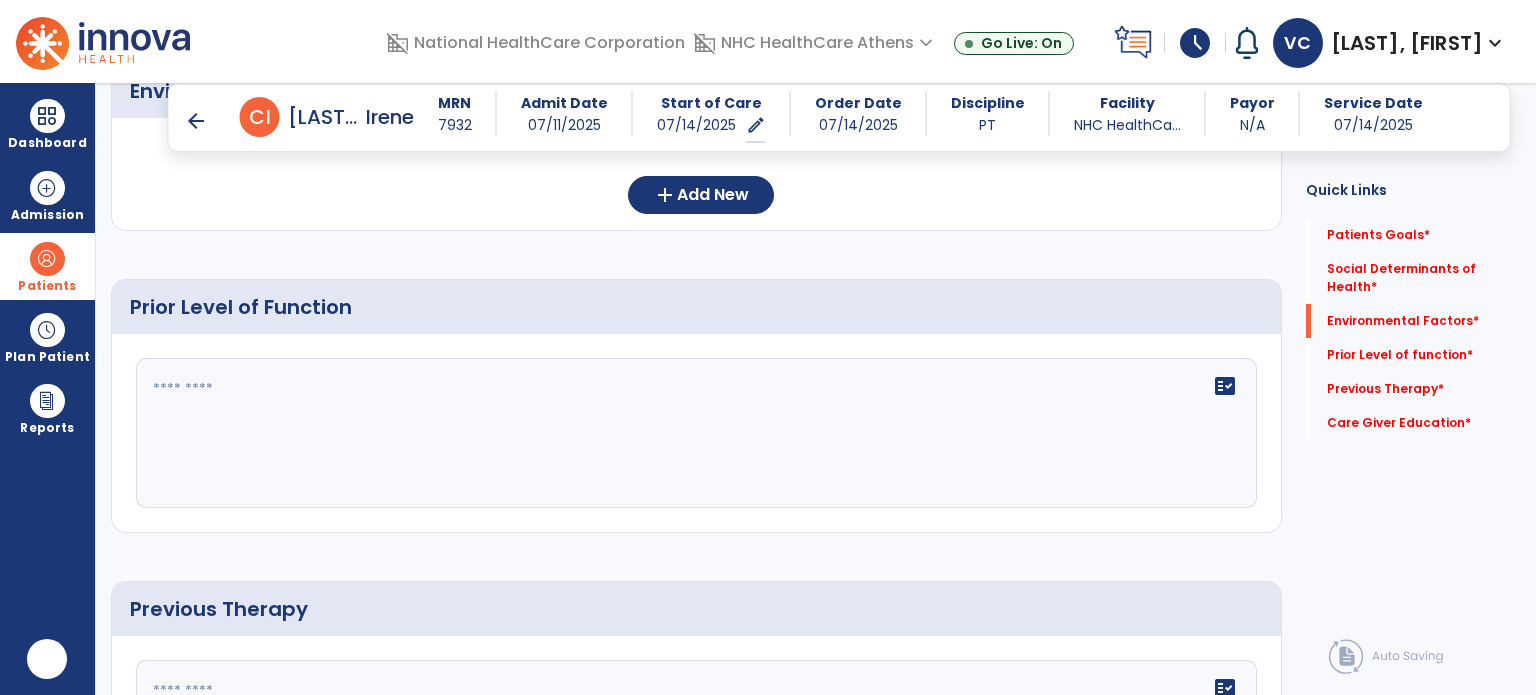 scroll, scrollTop: 0, scrollLeft: 0, axis: both 